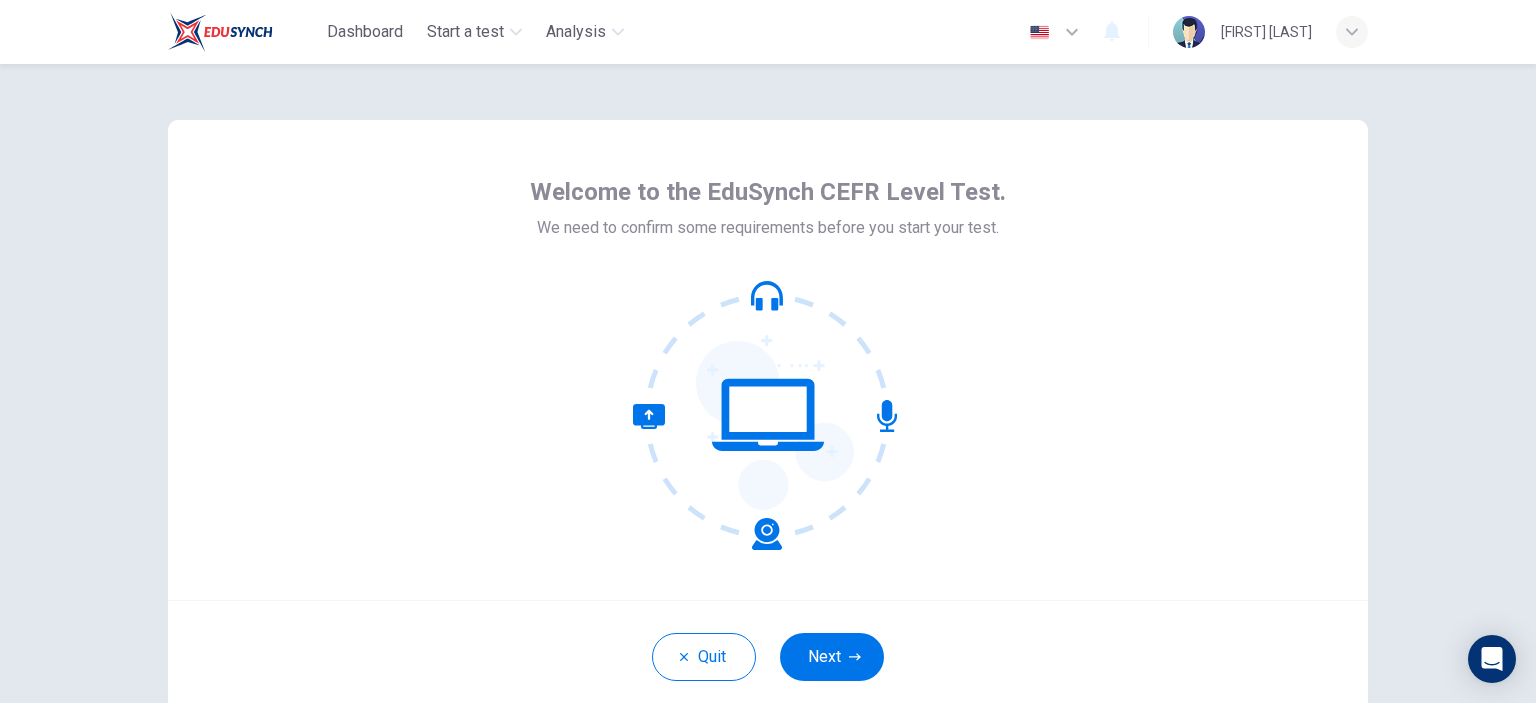 scroll, scrollTop: 0, scrollLeft: 0, axis: both 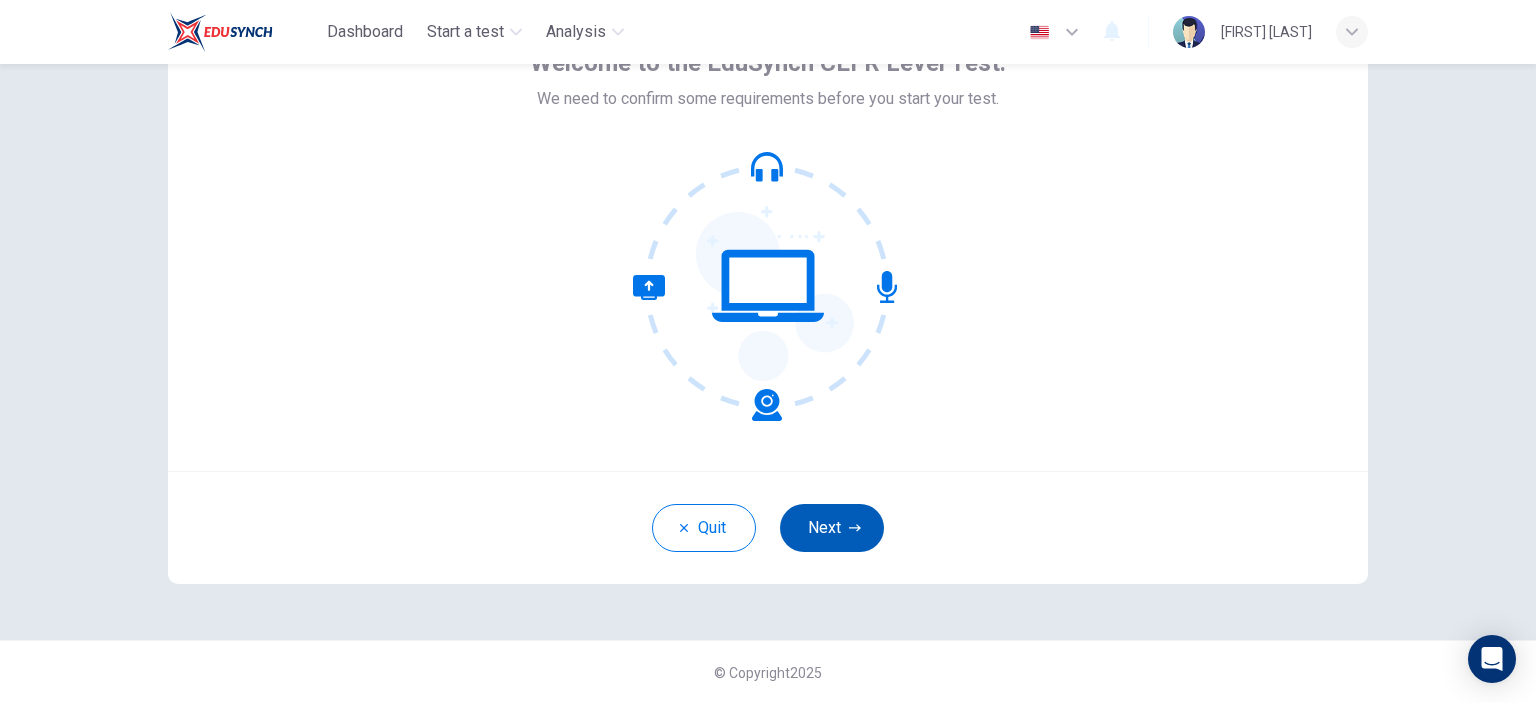 click on "Next" at bounding box center (832, 528) 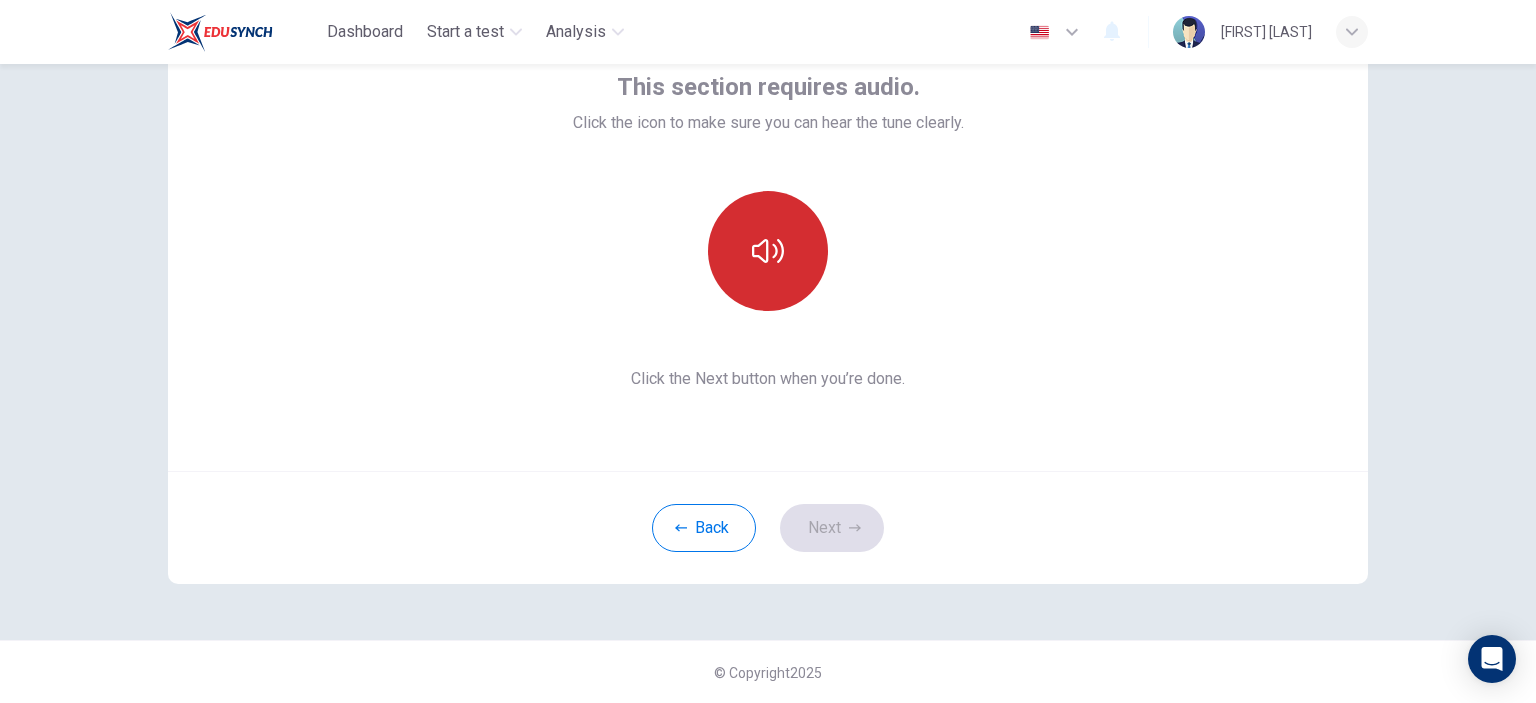 click 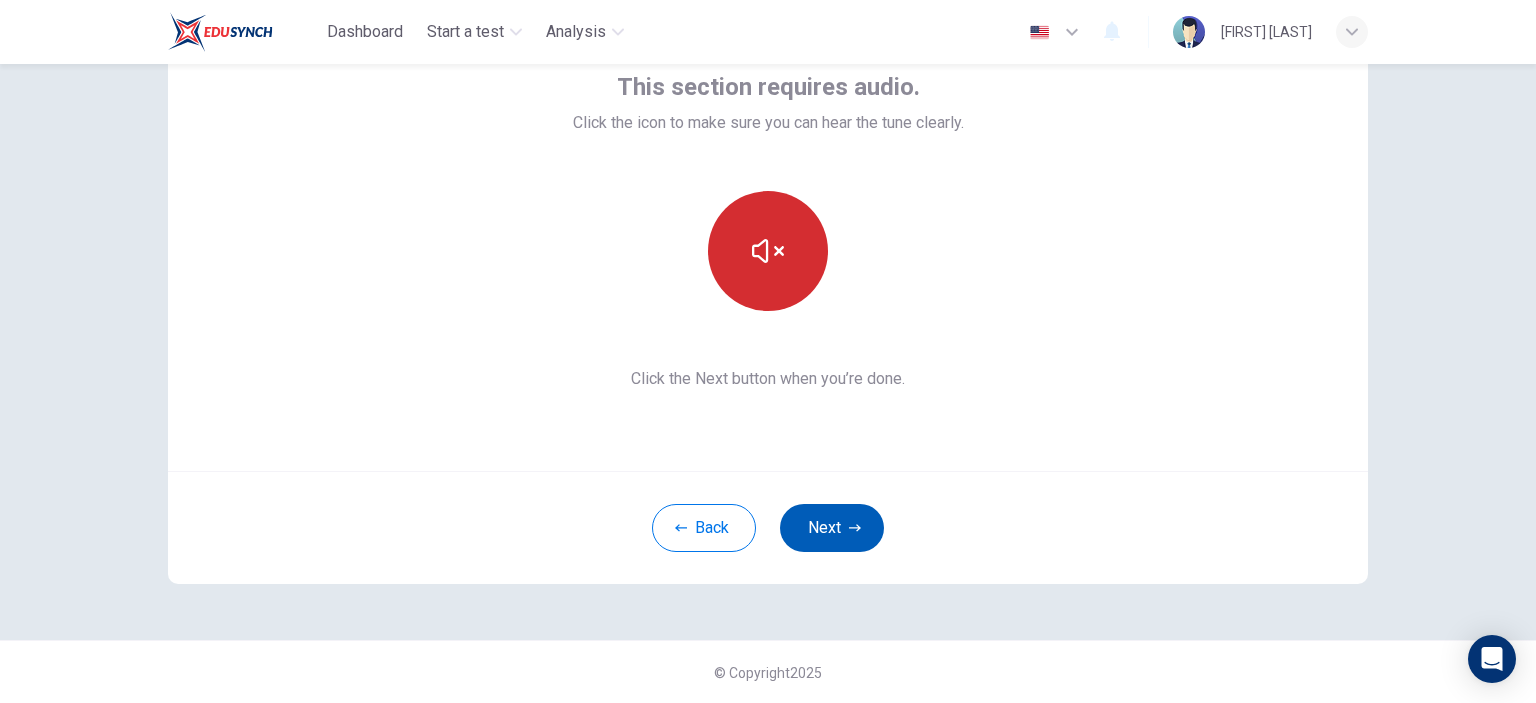 click on "Next" at bounding box center [832, 528] 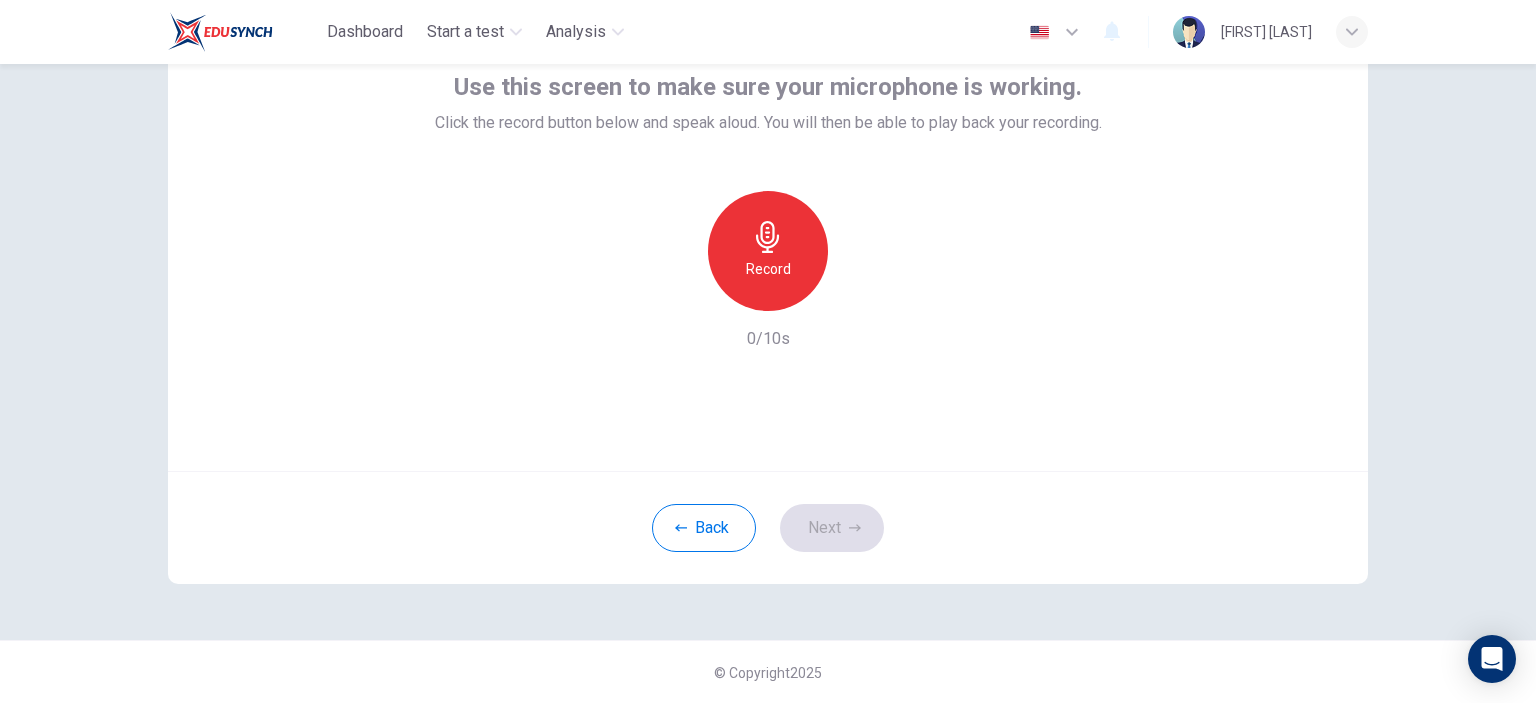 click on "Record" at bounding box center (768, 251) 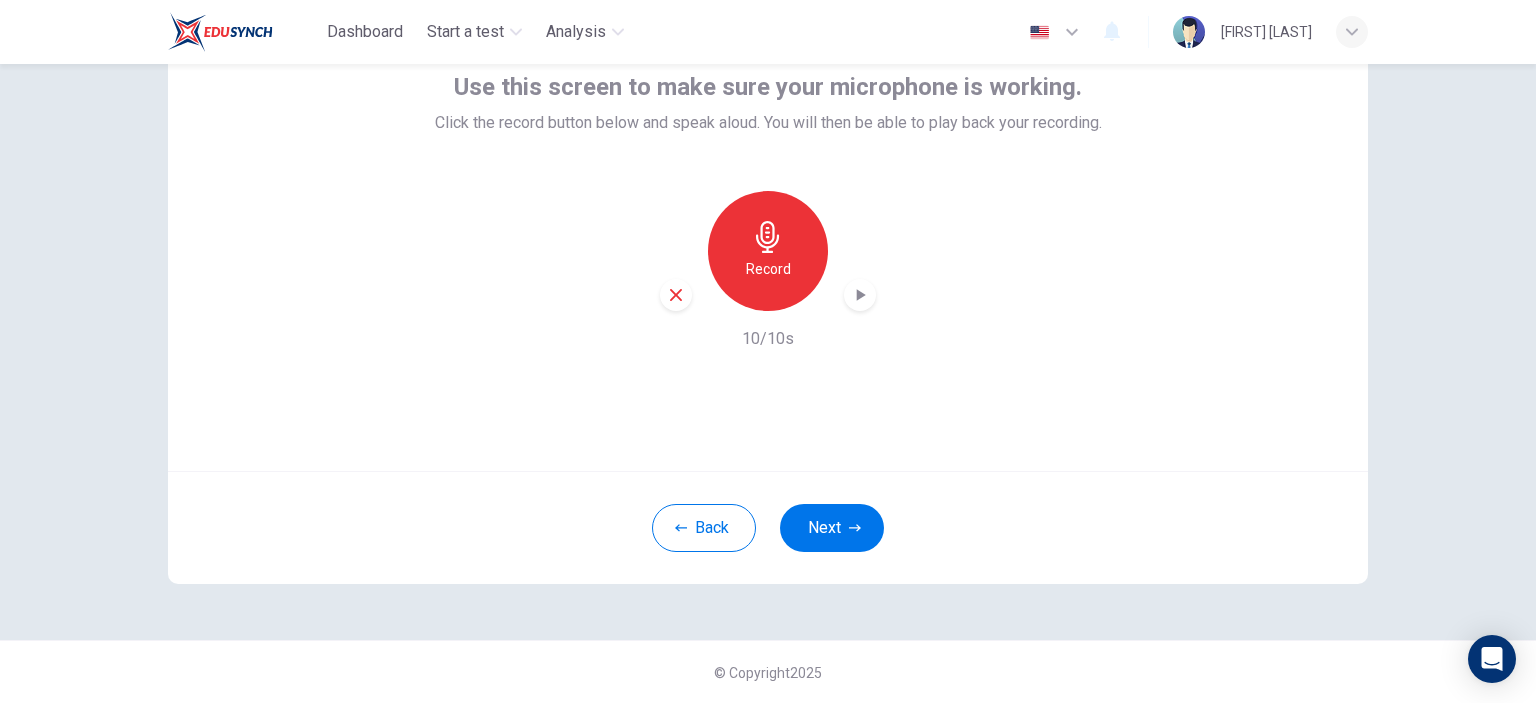 click 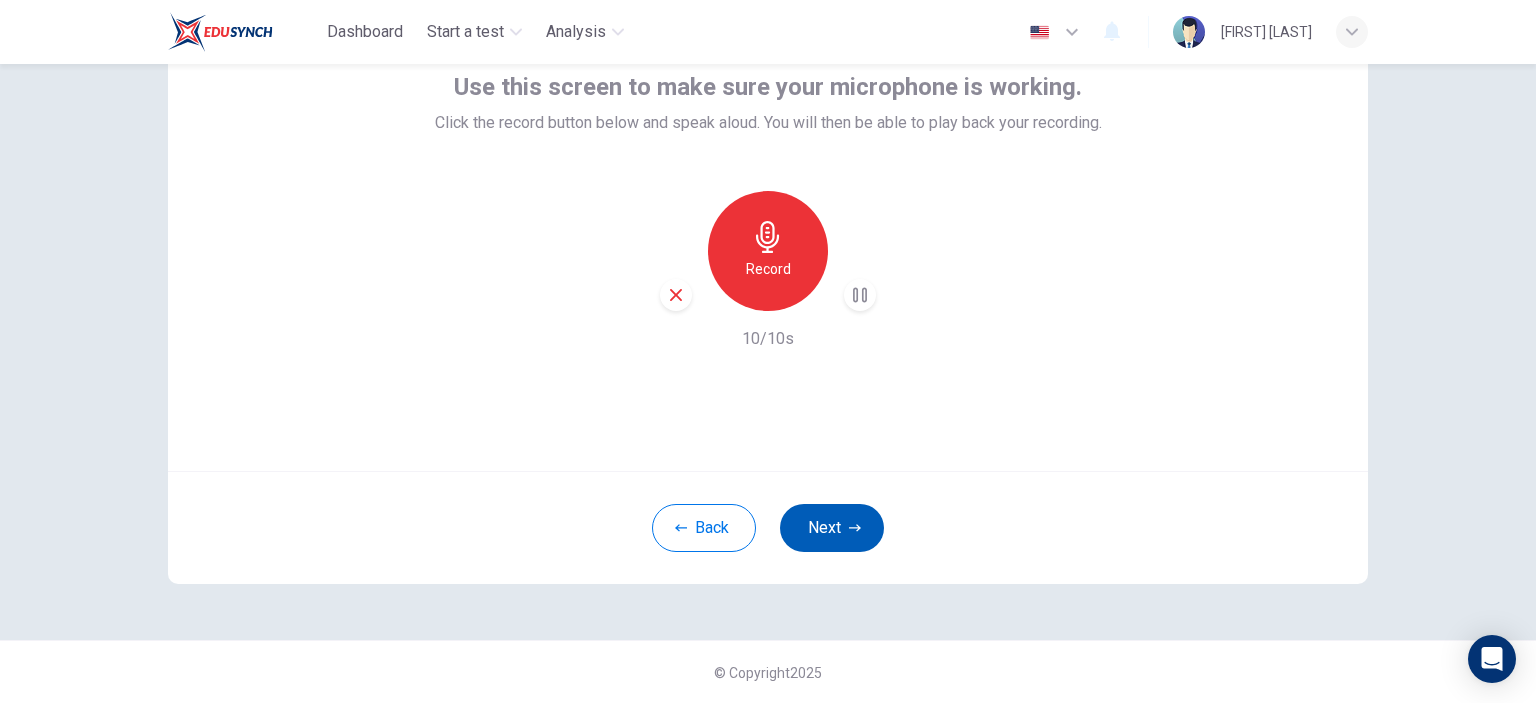 click 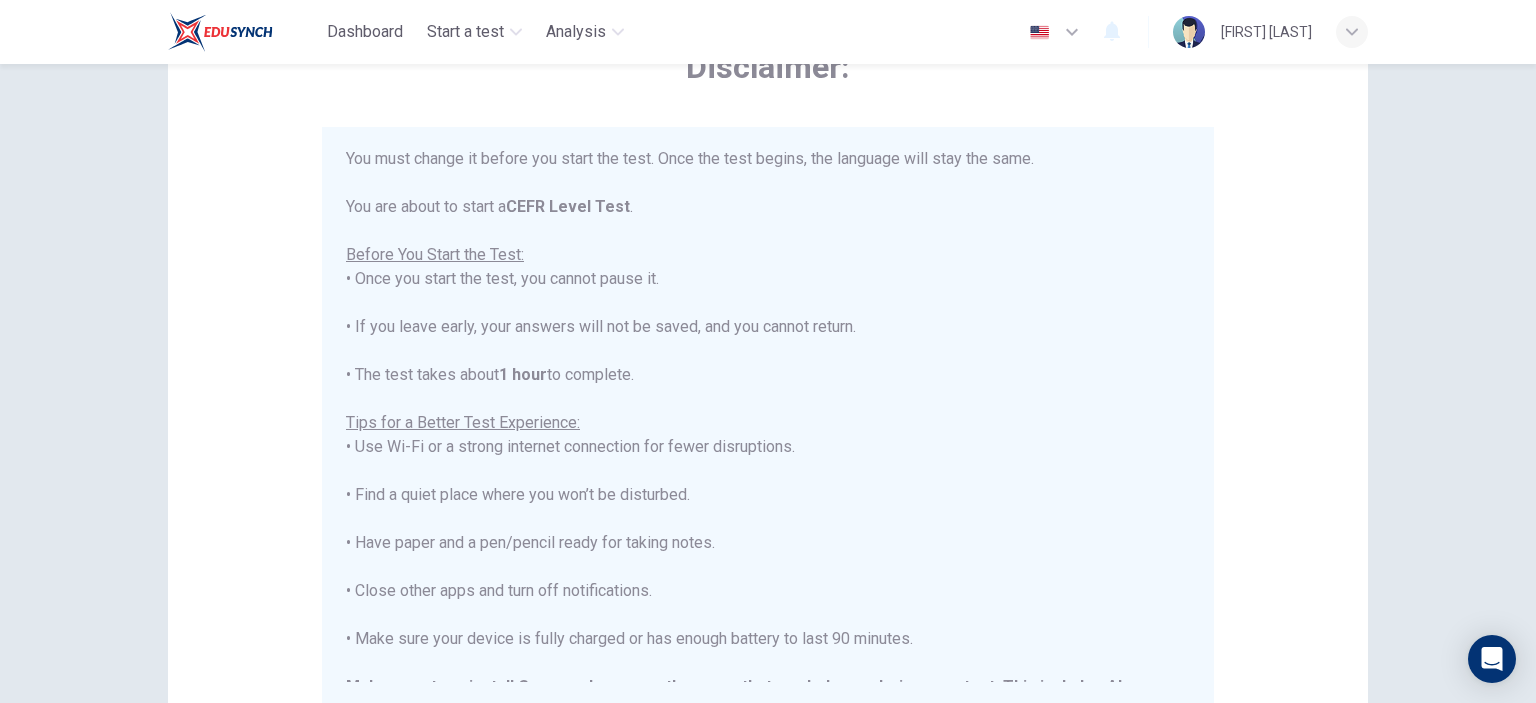 scroll, scrollTop: 191, scrollLeft: 0, axis: vertical 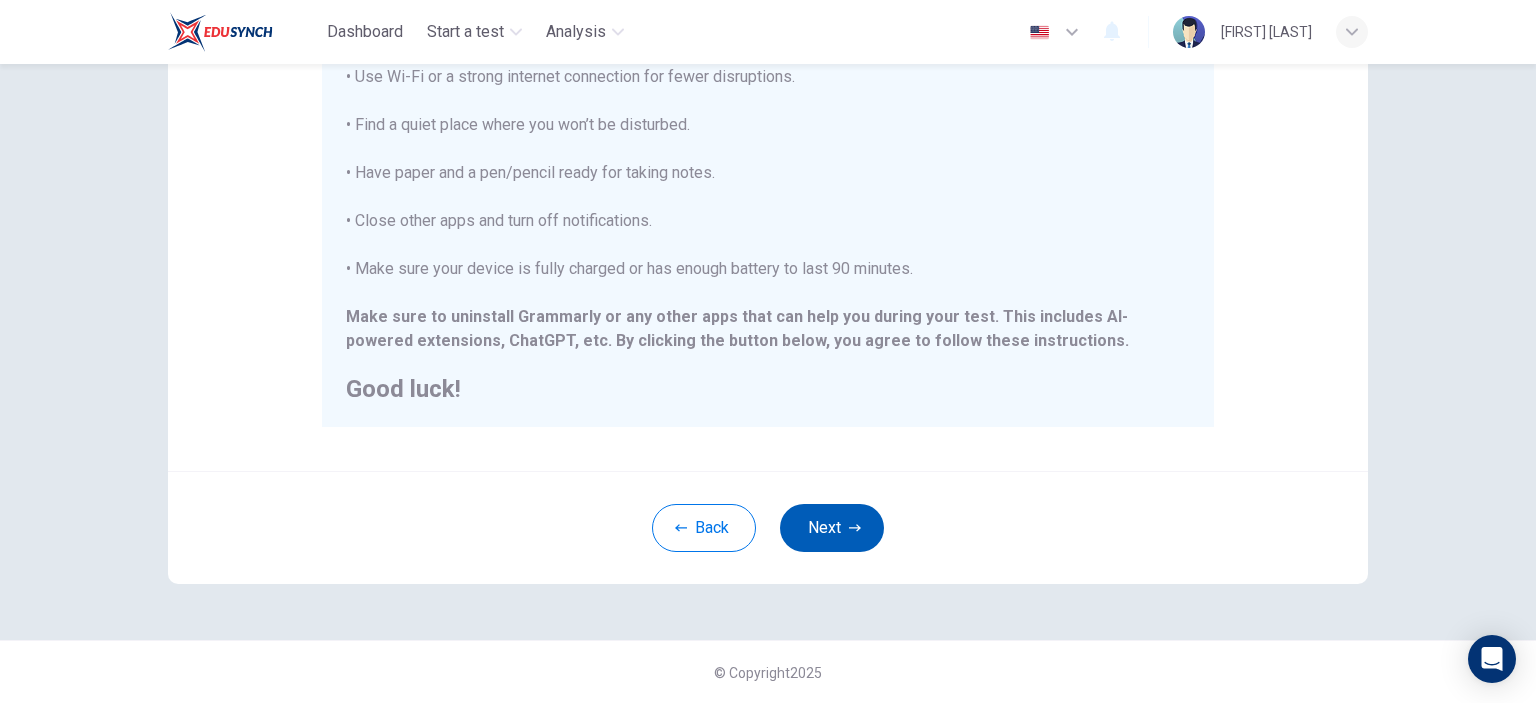 click on "Next" at bounding box center [832, 528] 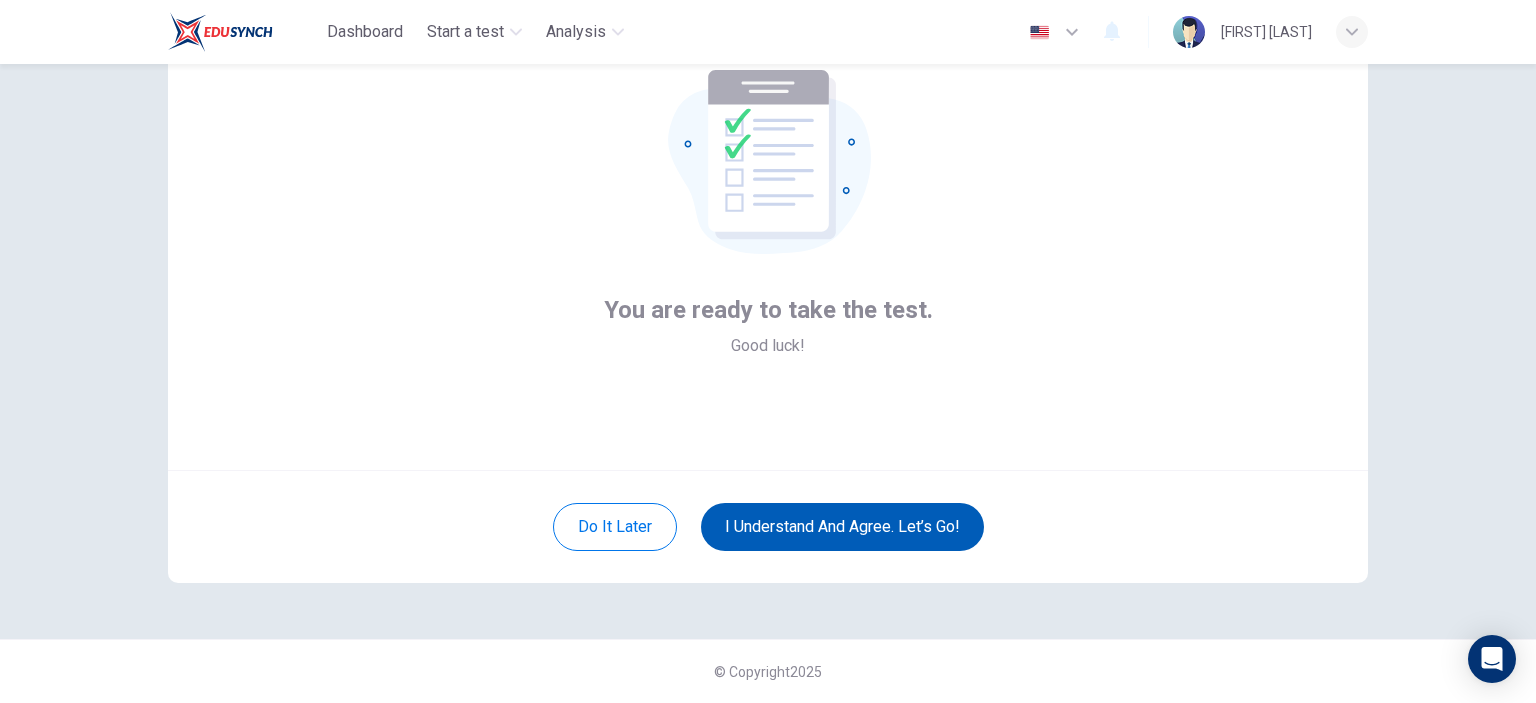 scroll, scrollTop: 129, scrollLeft: 0, axis: vertical 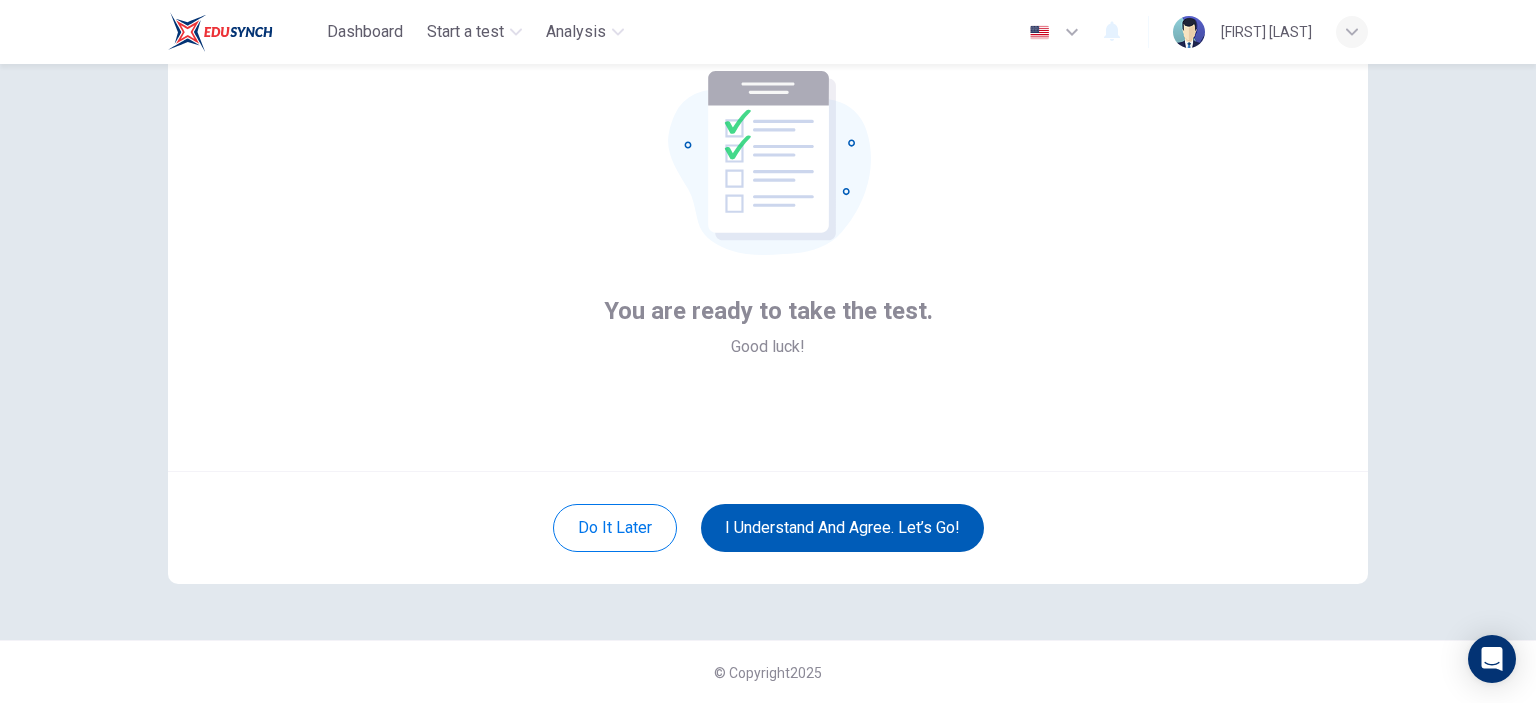 click on "I understand and agree. Let’s go!" at bounding box center (842, 528) 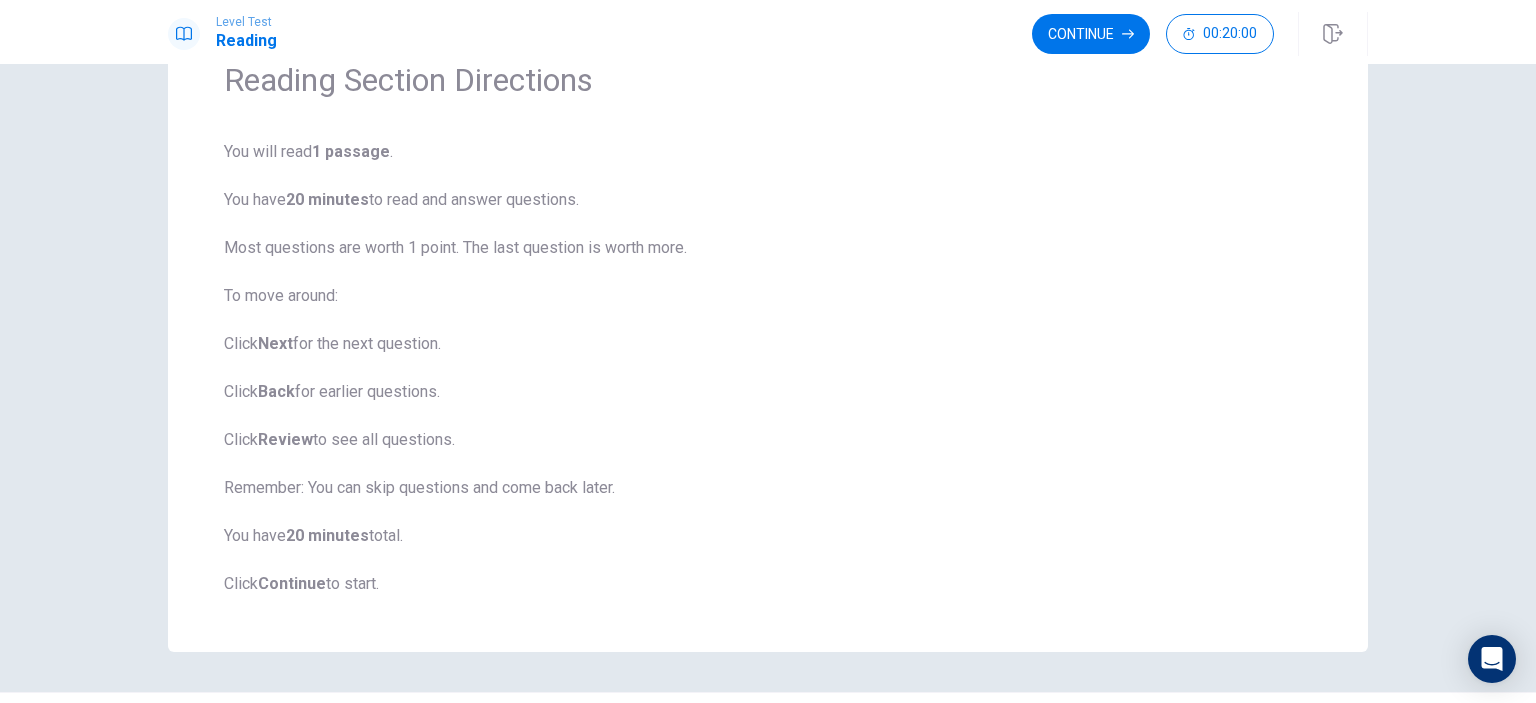 scroll, scrollTop: 152, scrollLeft: 0, axis: vertical 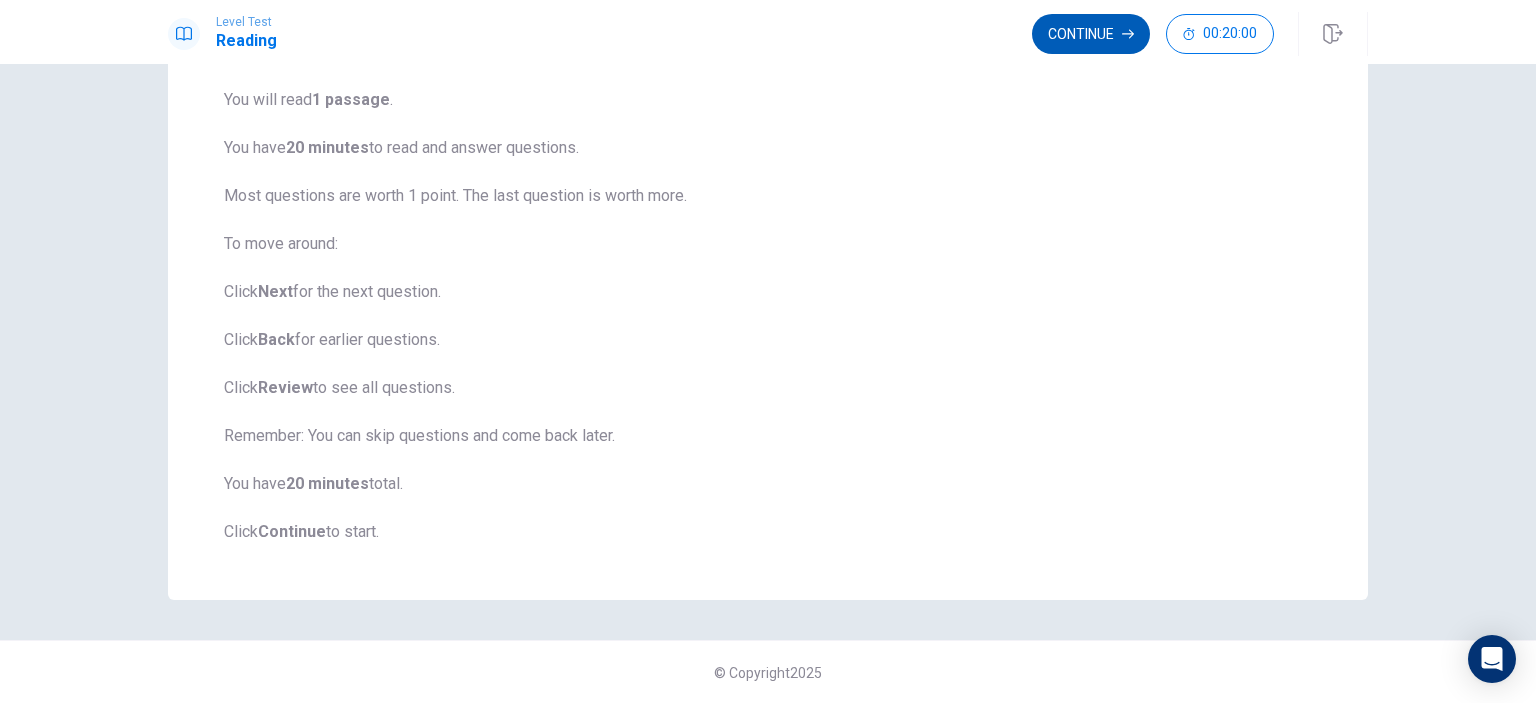 click on "Continue" at bounding box center [1091, 34] 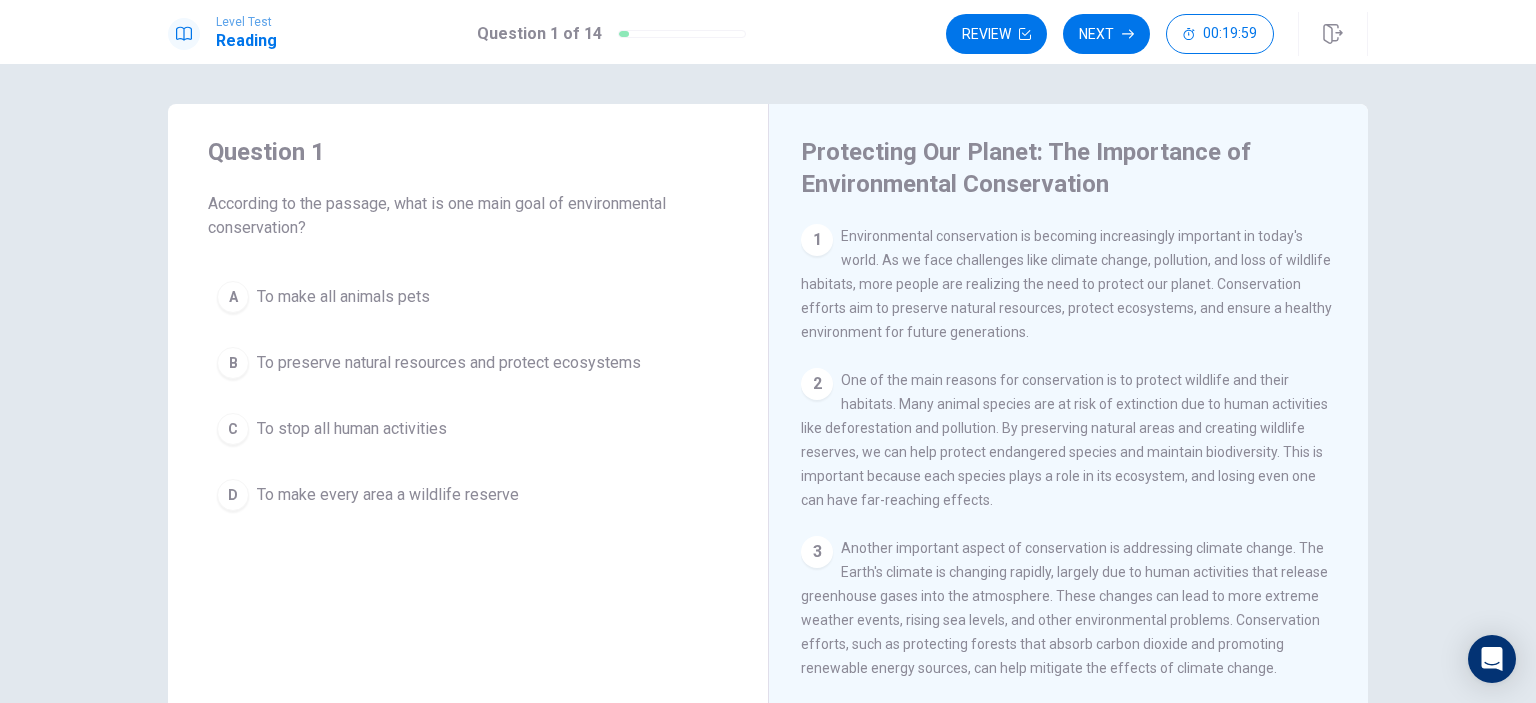scroll, scrollTop: 232, scrollLeft: 0, axis: vertical 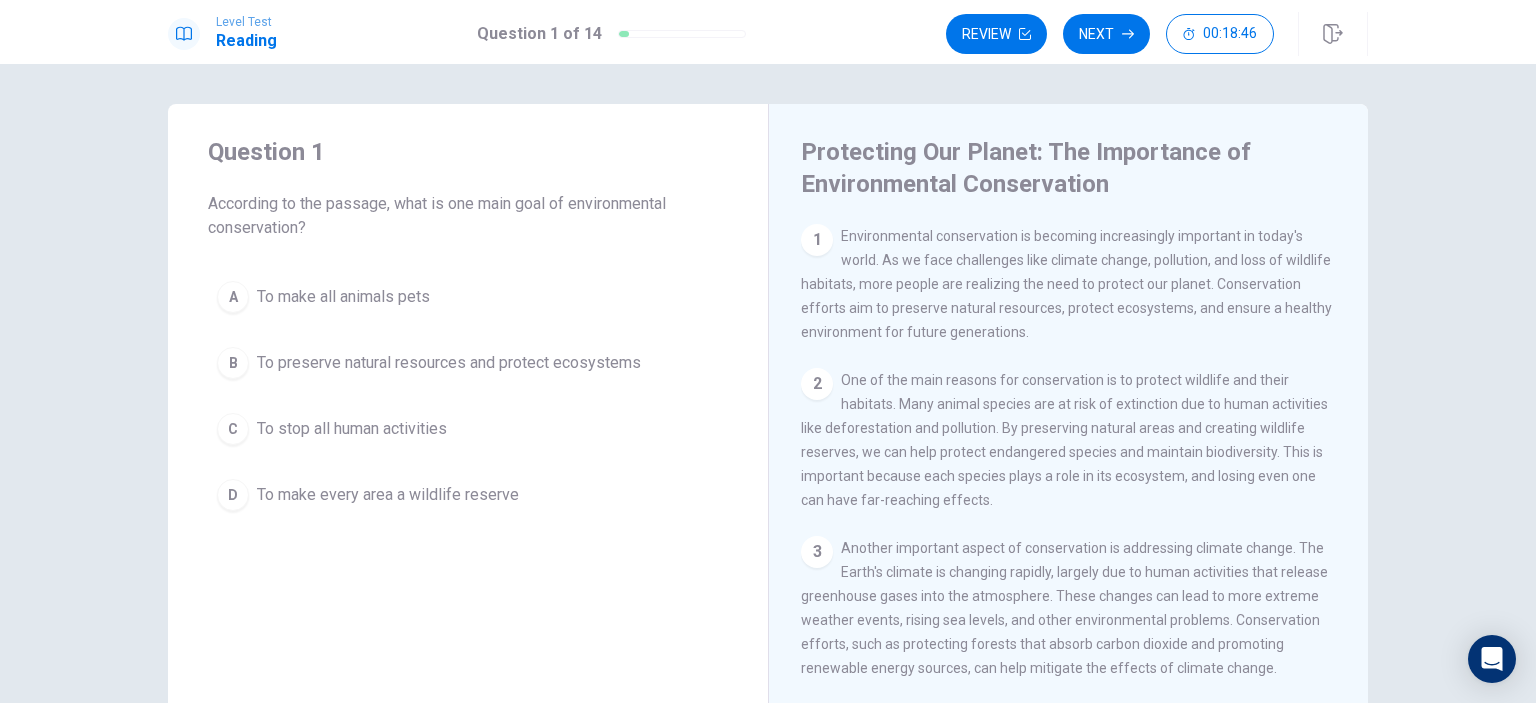 click on "To preserve natural resources and protect ecosystems" at bounding box center (449, 363) 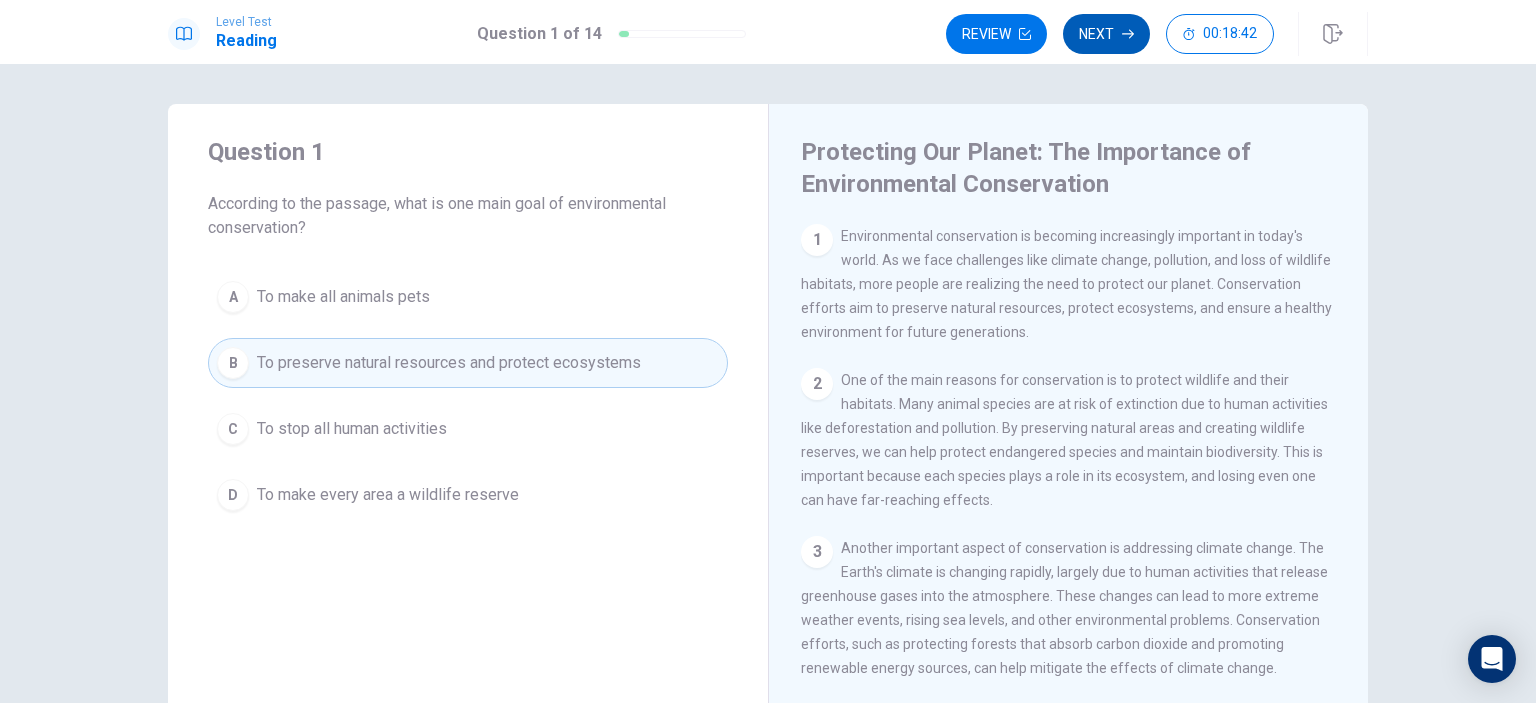 click 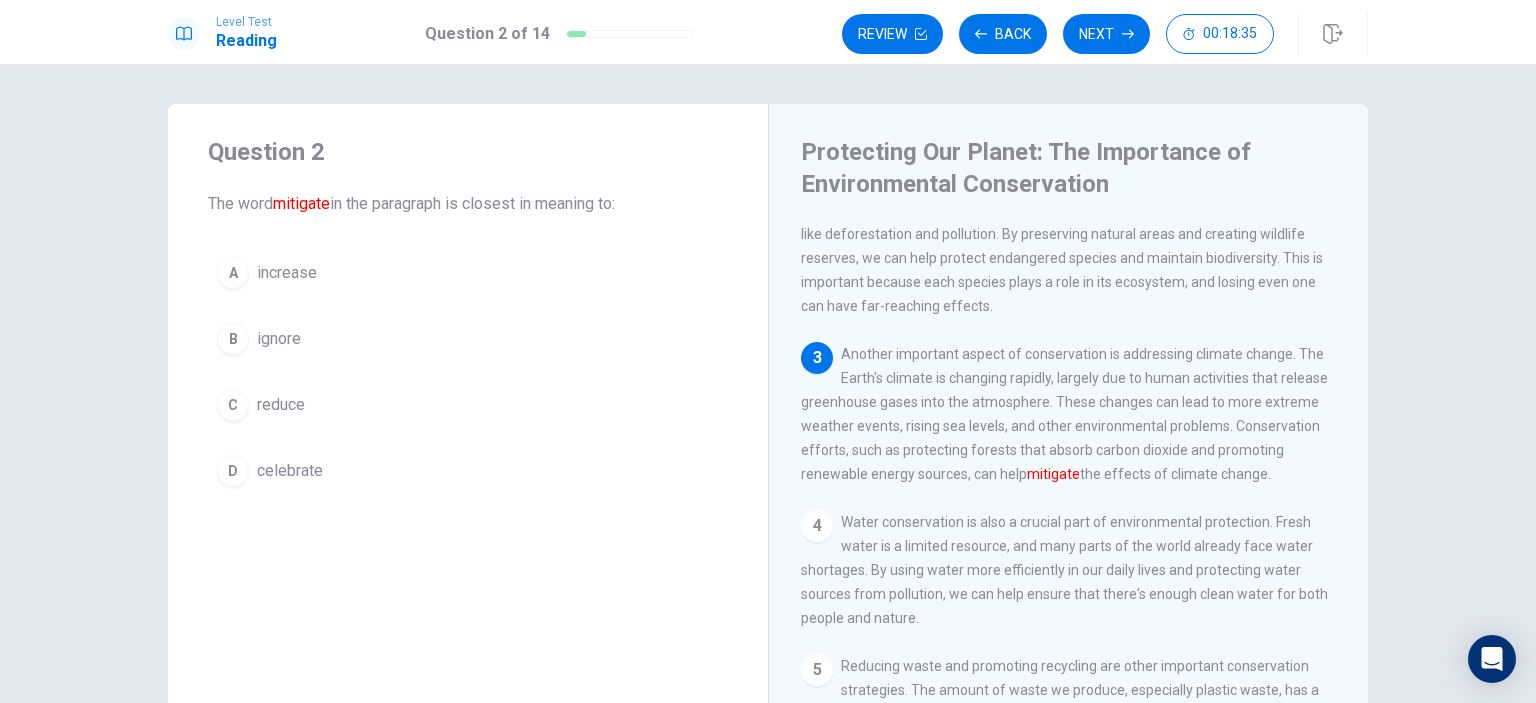 scroll, scrollTop: 394, scrollLeft: 0, axis: vertical 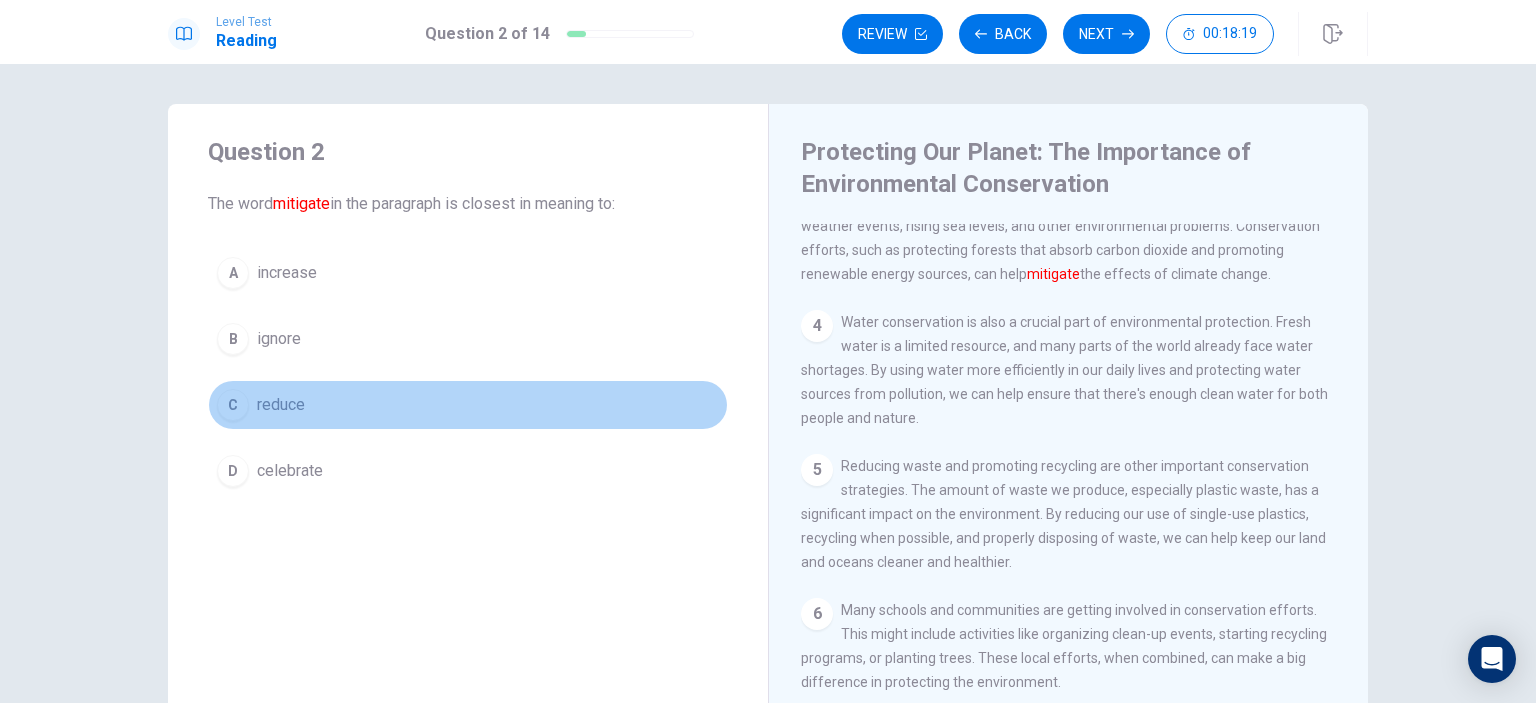click on "reduce" at bounding box center [281, 405] 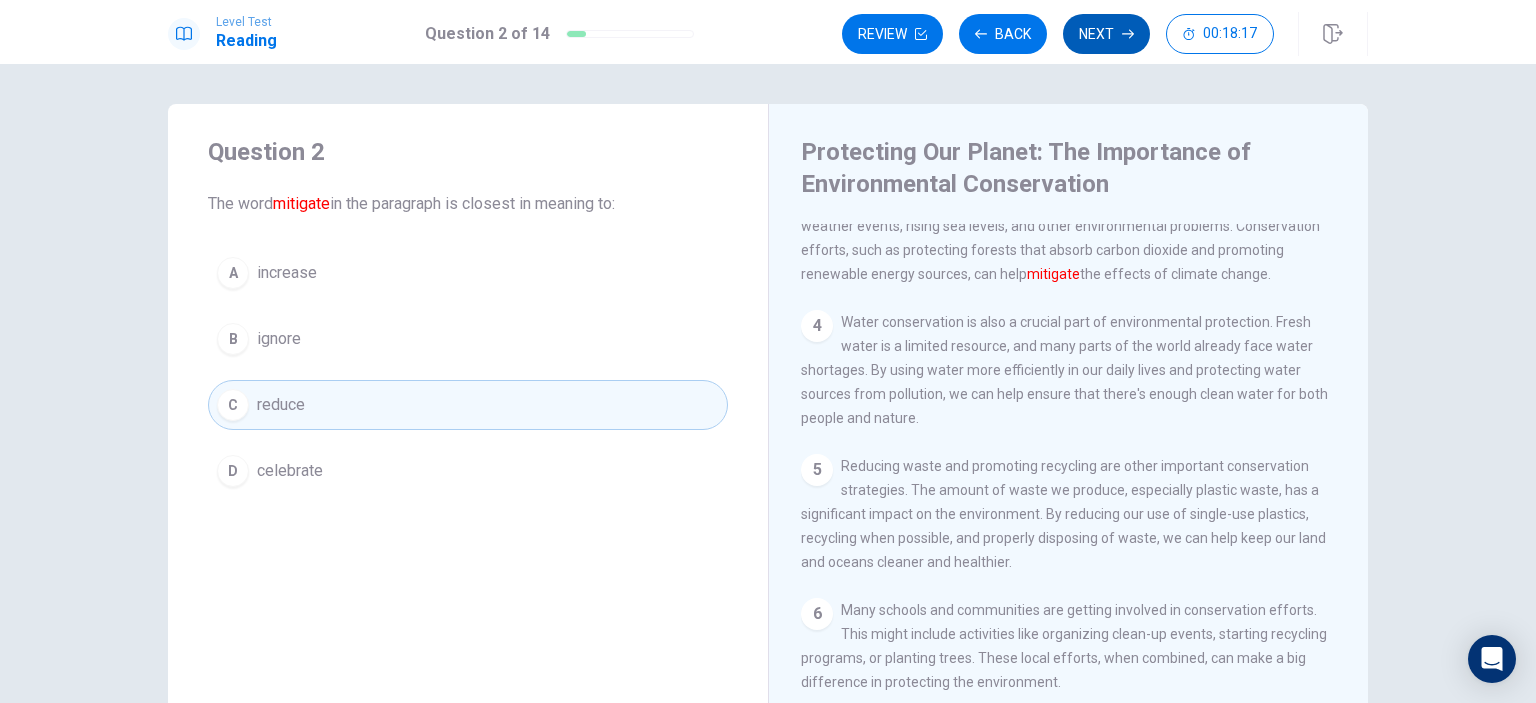 click on "Next" at bounding box center (1106, 34) 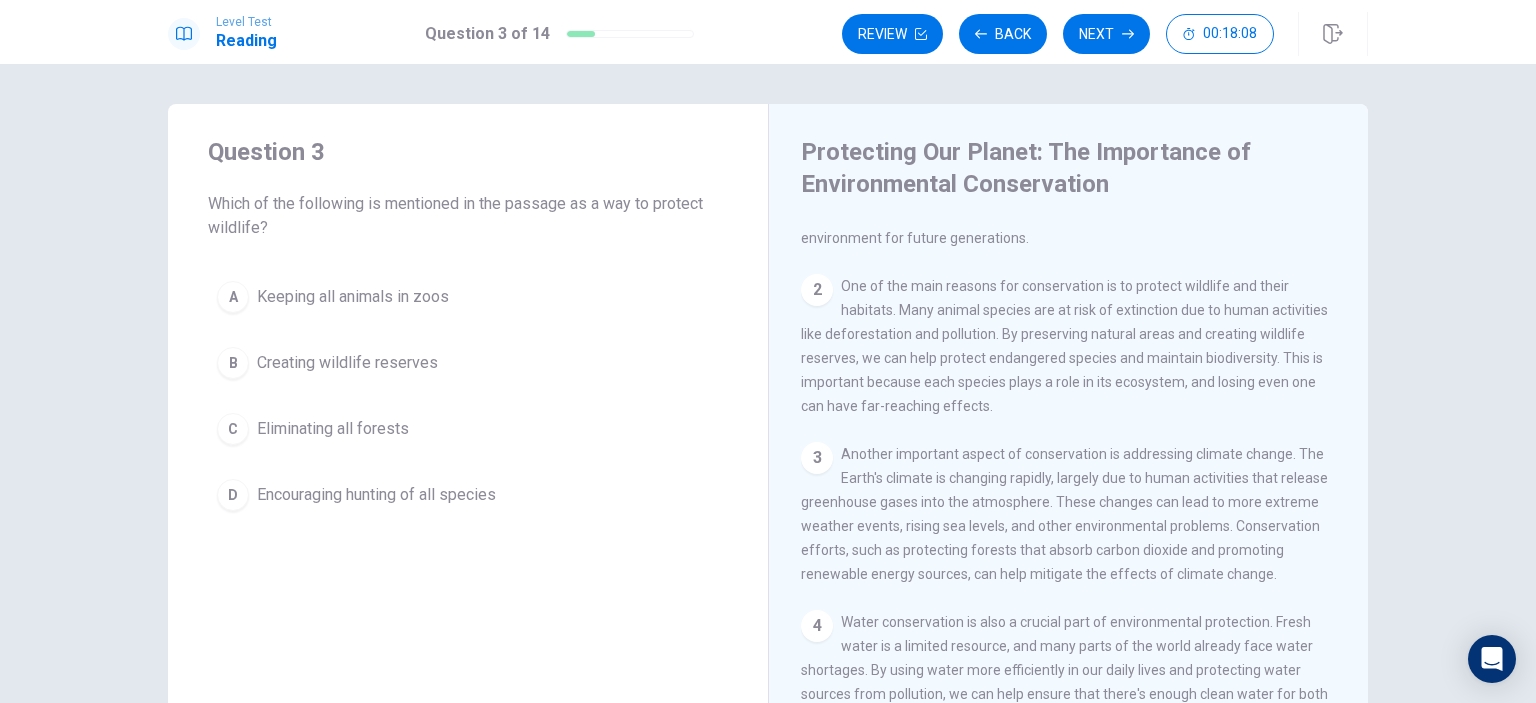 scroll, scrollTop: 0, scrollLeft: 0, axis: both 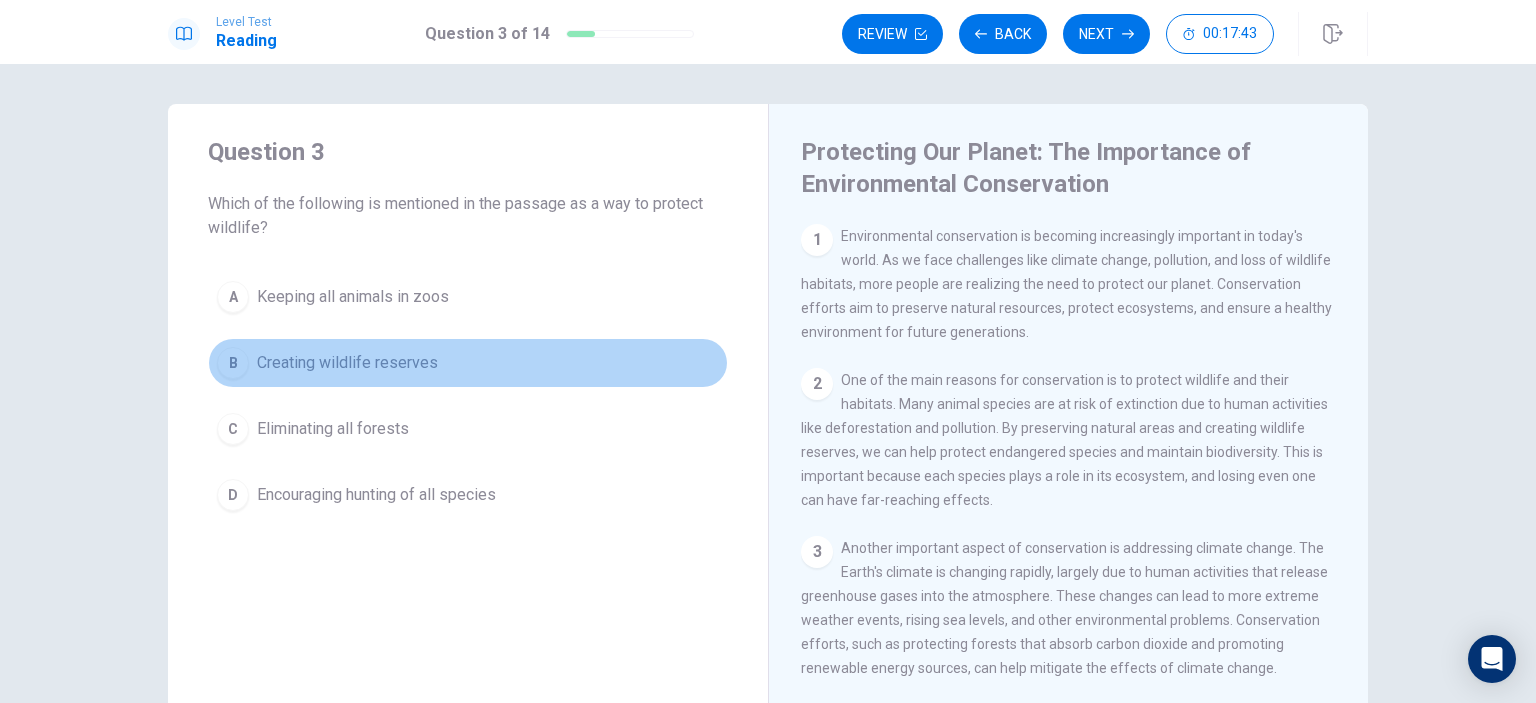 click on "Creating wildlife reserves" at bounding box center [347, 363] 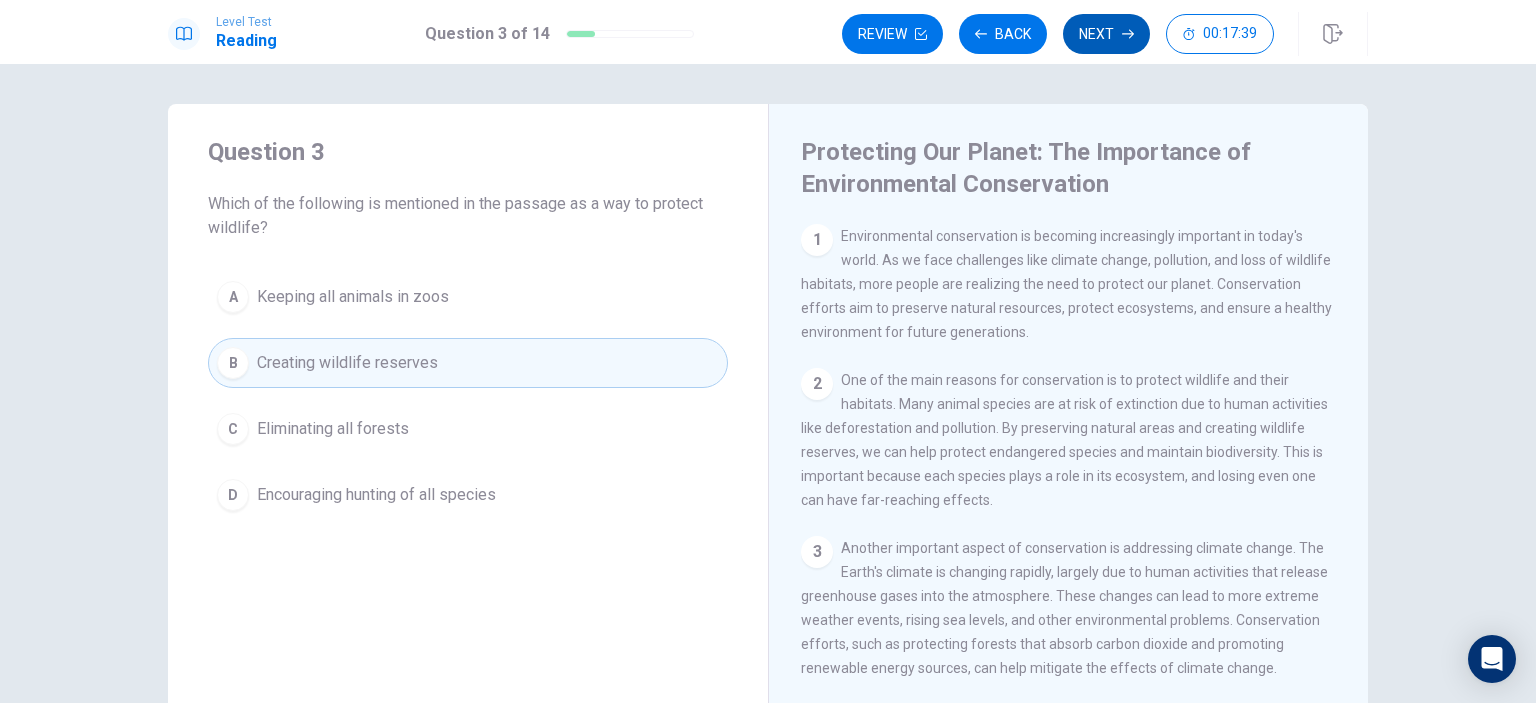 click 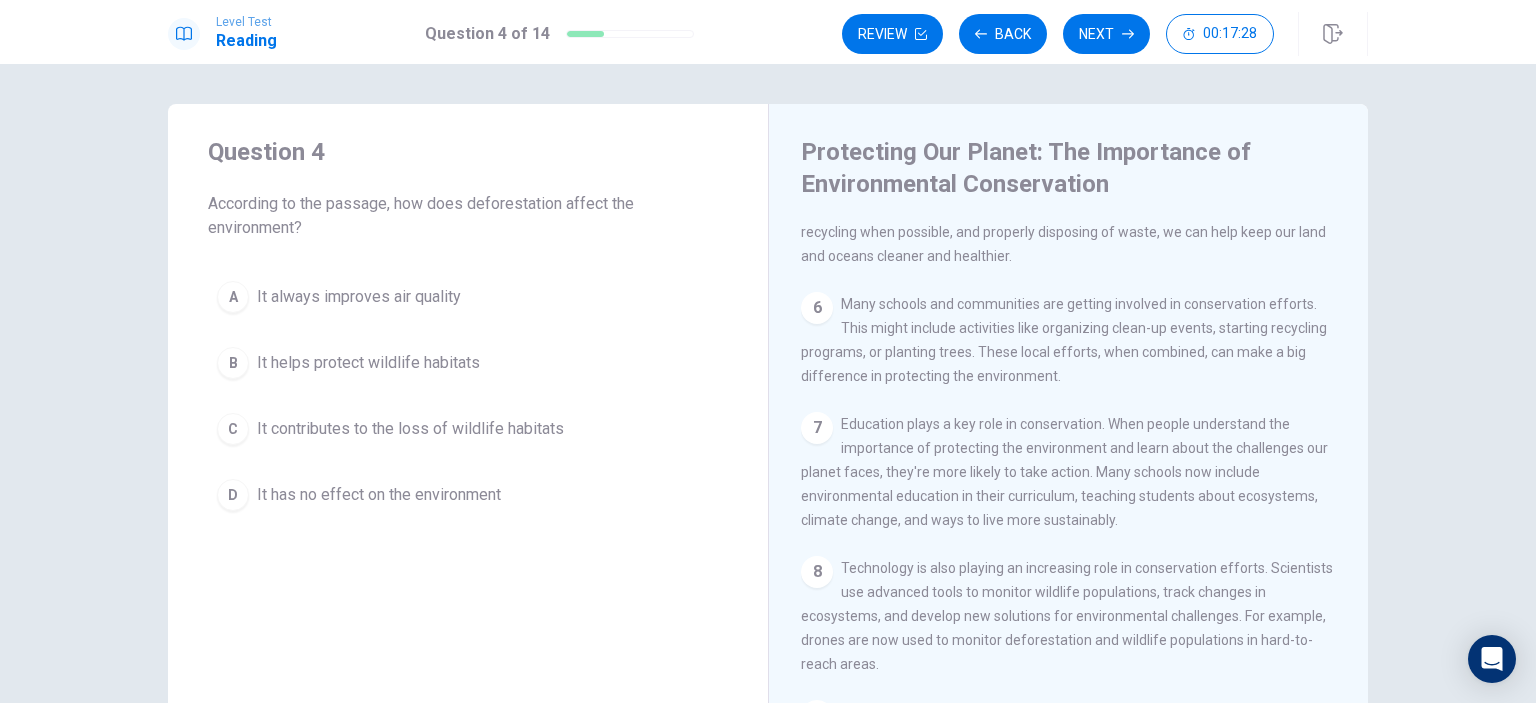 scroll, scrollTop: 781, scrollLeft: 0, axis: vertical 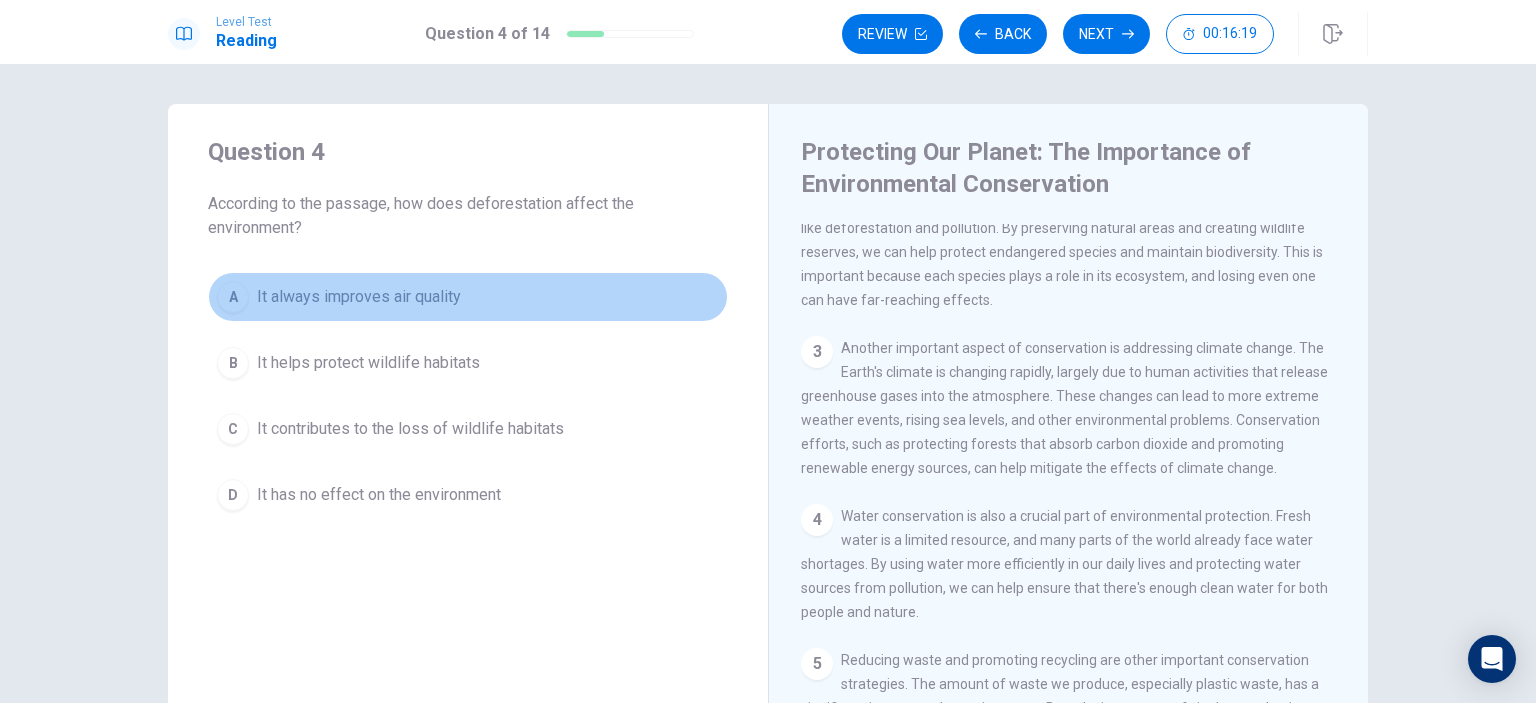 drag, startPoint x: 339, startPoint y: 300, endPoint x: 372, endPoint y: 302, distance: 33.06055 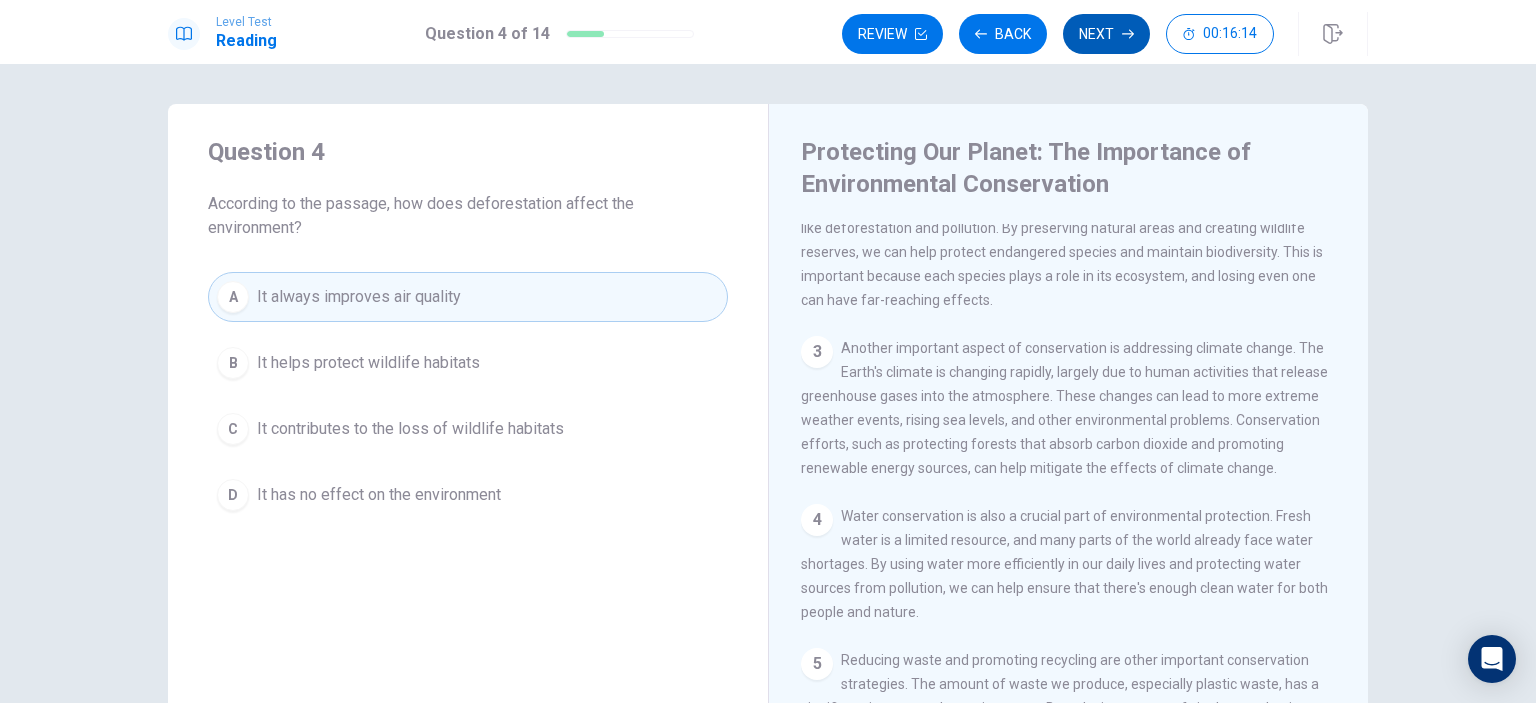 click on "Next" at bounding box center (1106, 34) 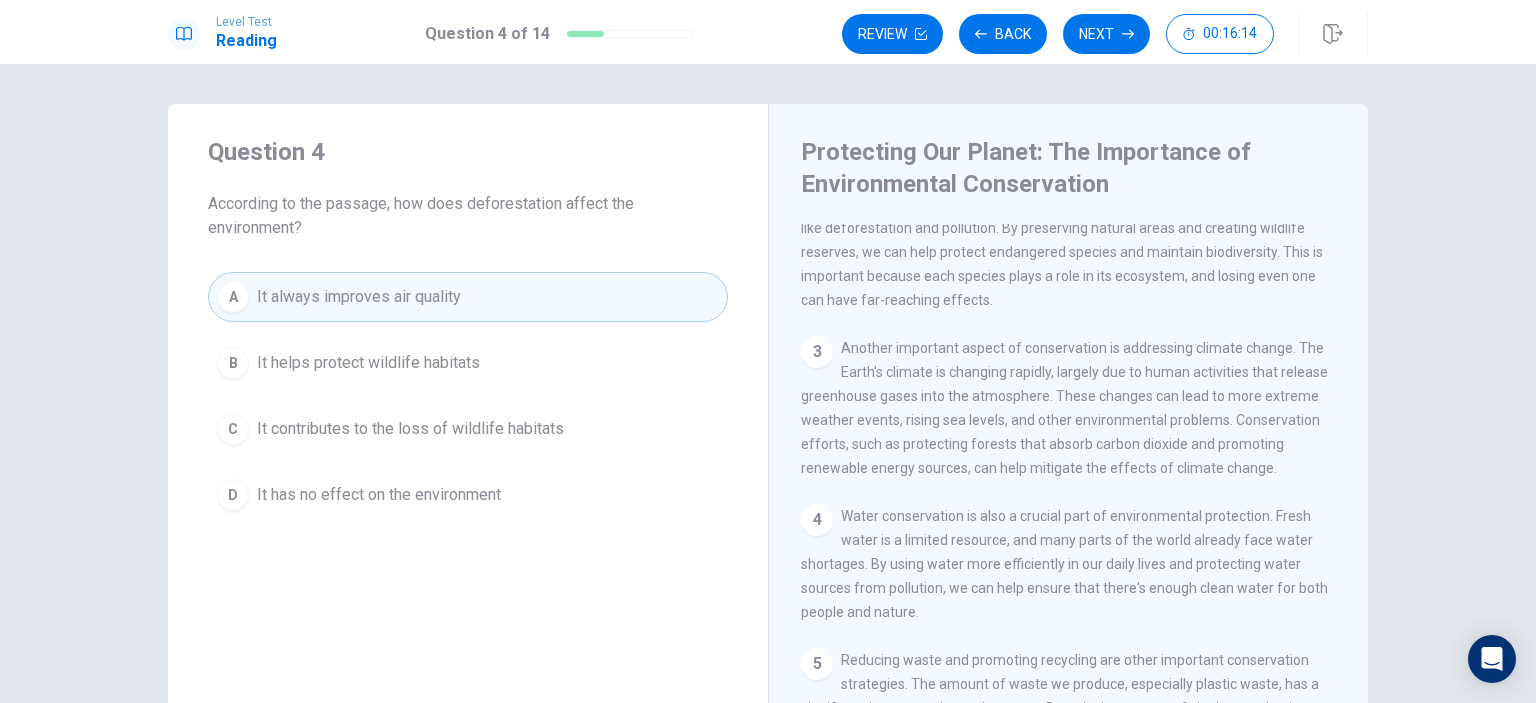 scroll, scrollTop: 148, scrollLeft: 0, axis: vertical 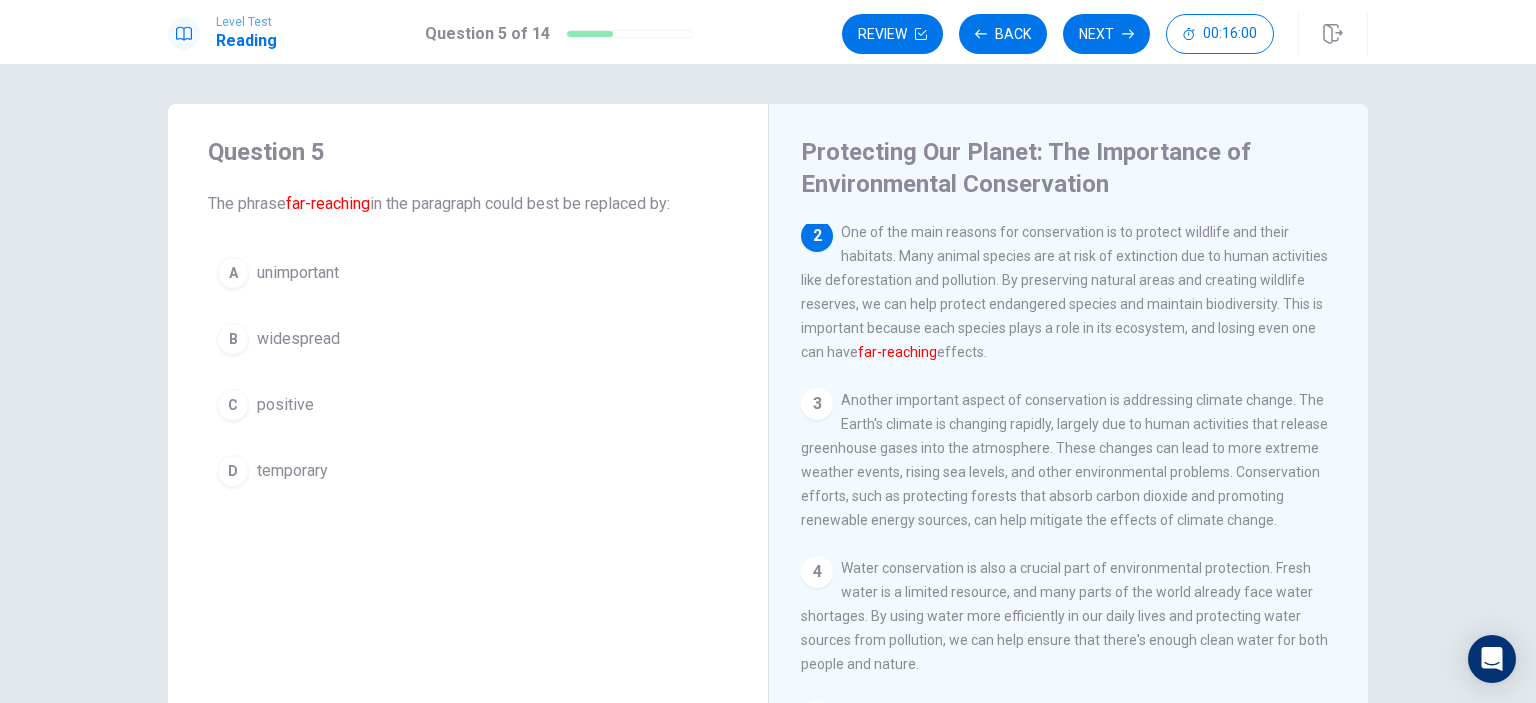 click on "widespread" at bounding box center (298, 339) 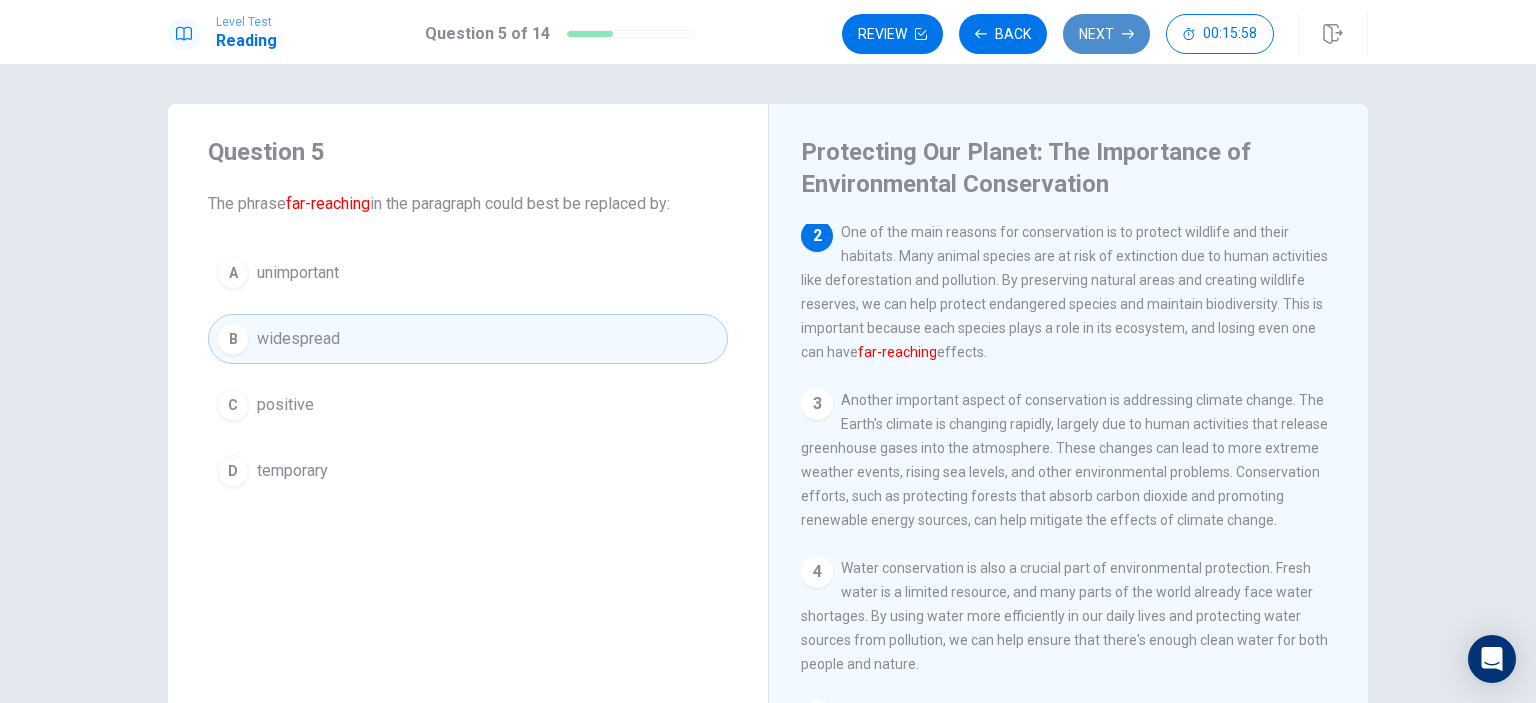 click on "Next" at bounding box center (1106, 34) 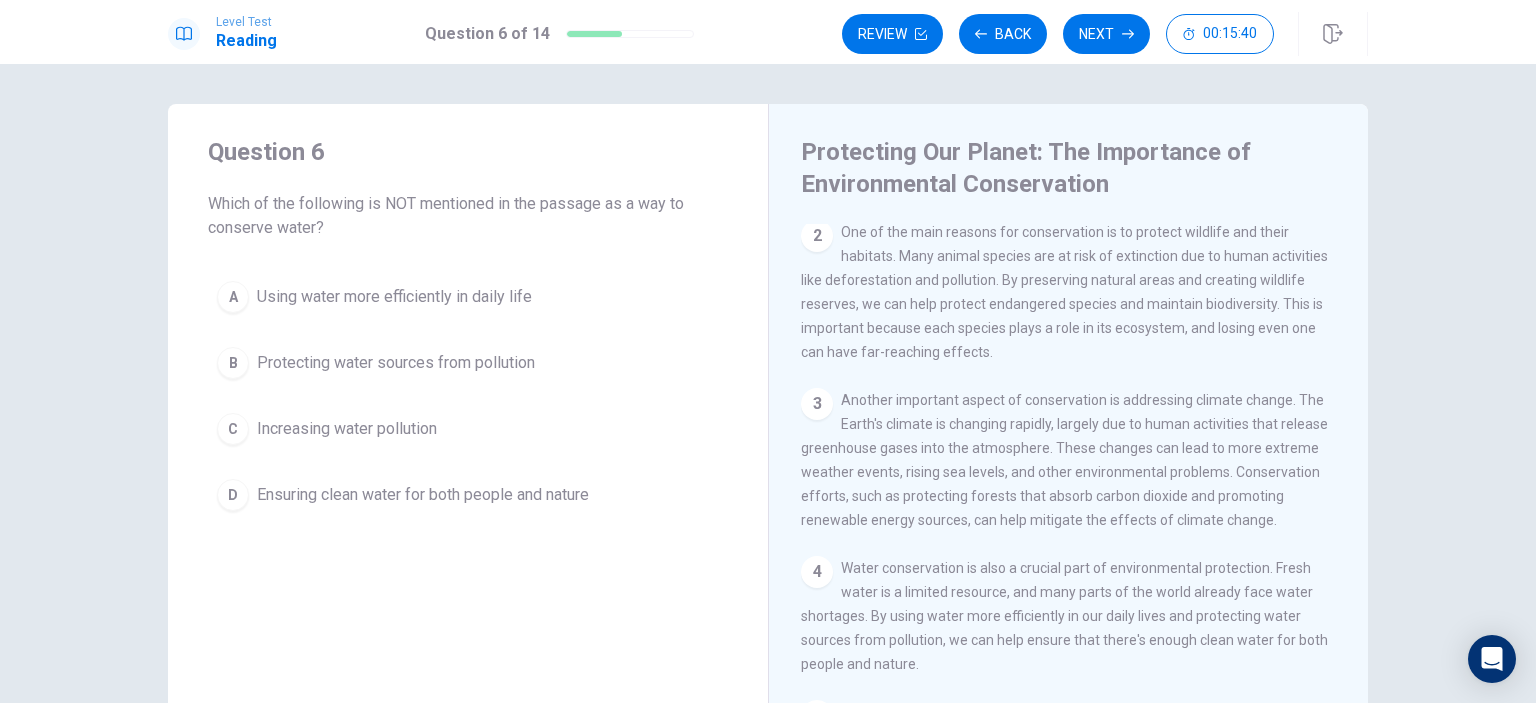 click on "Increasing water pollution" at bounding box center [347, 429] 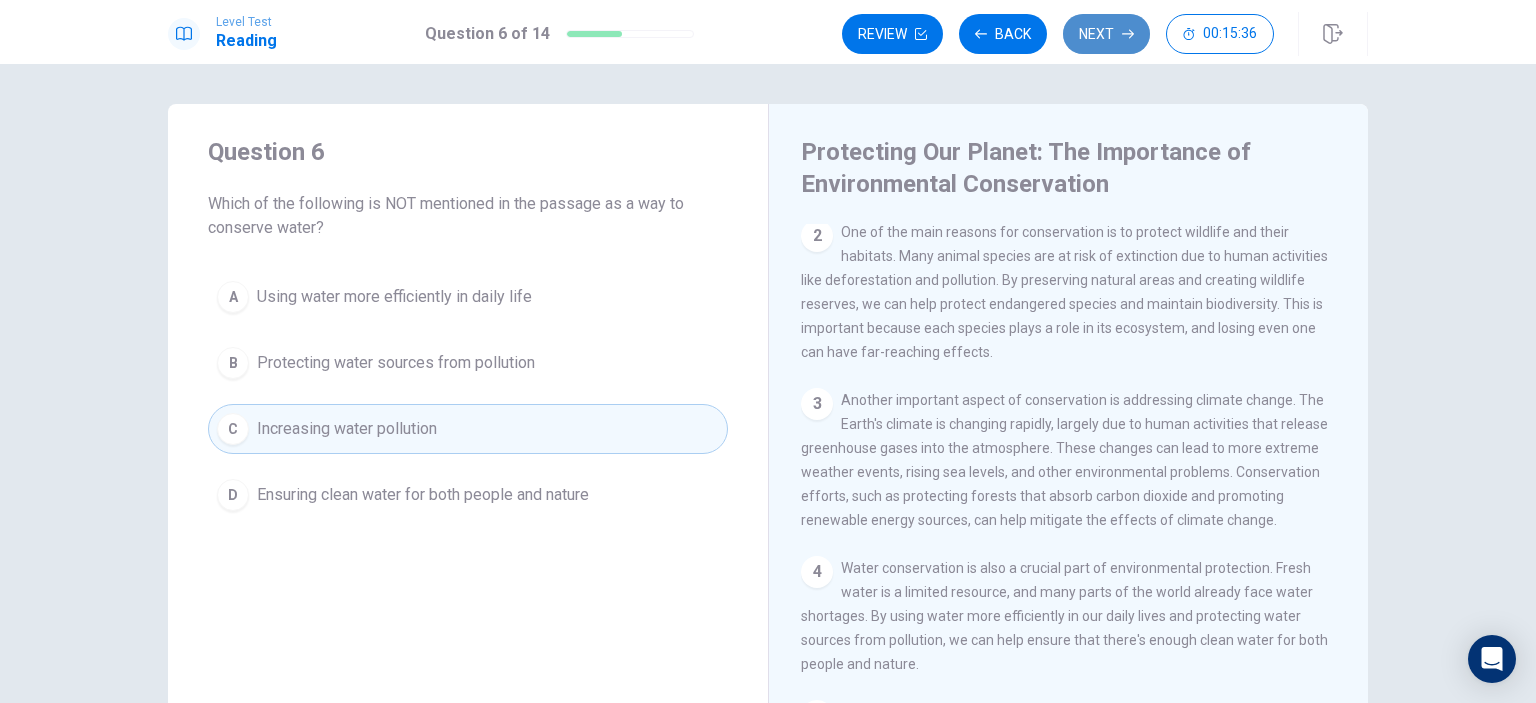 click on "Next" at bounding box center (1106, 34) 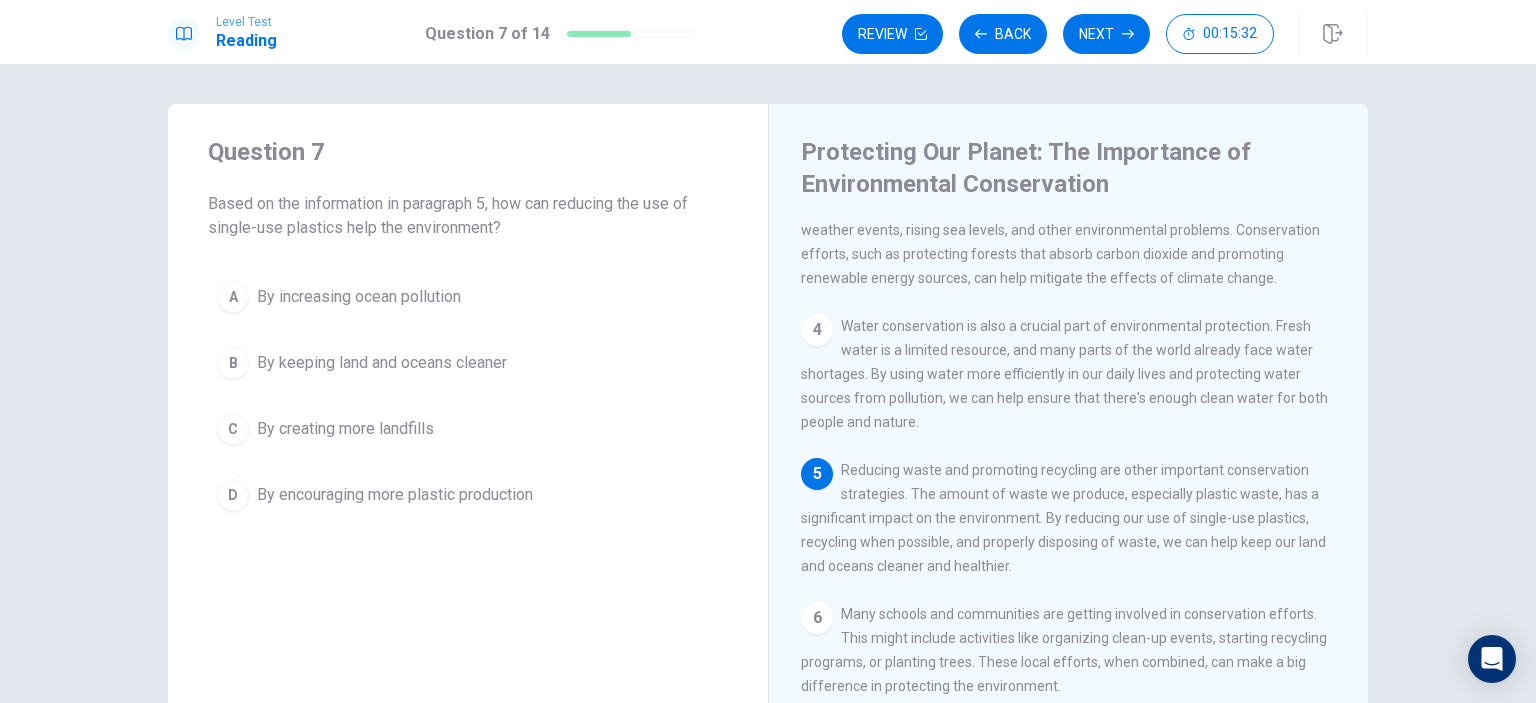 scroll, scrollTop: 490, scrollLeft: 0, axis: vertical 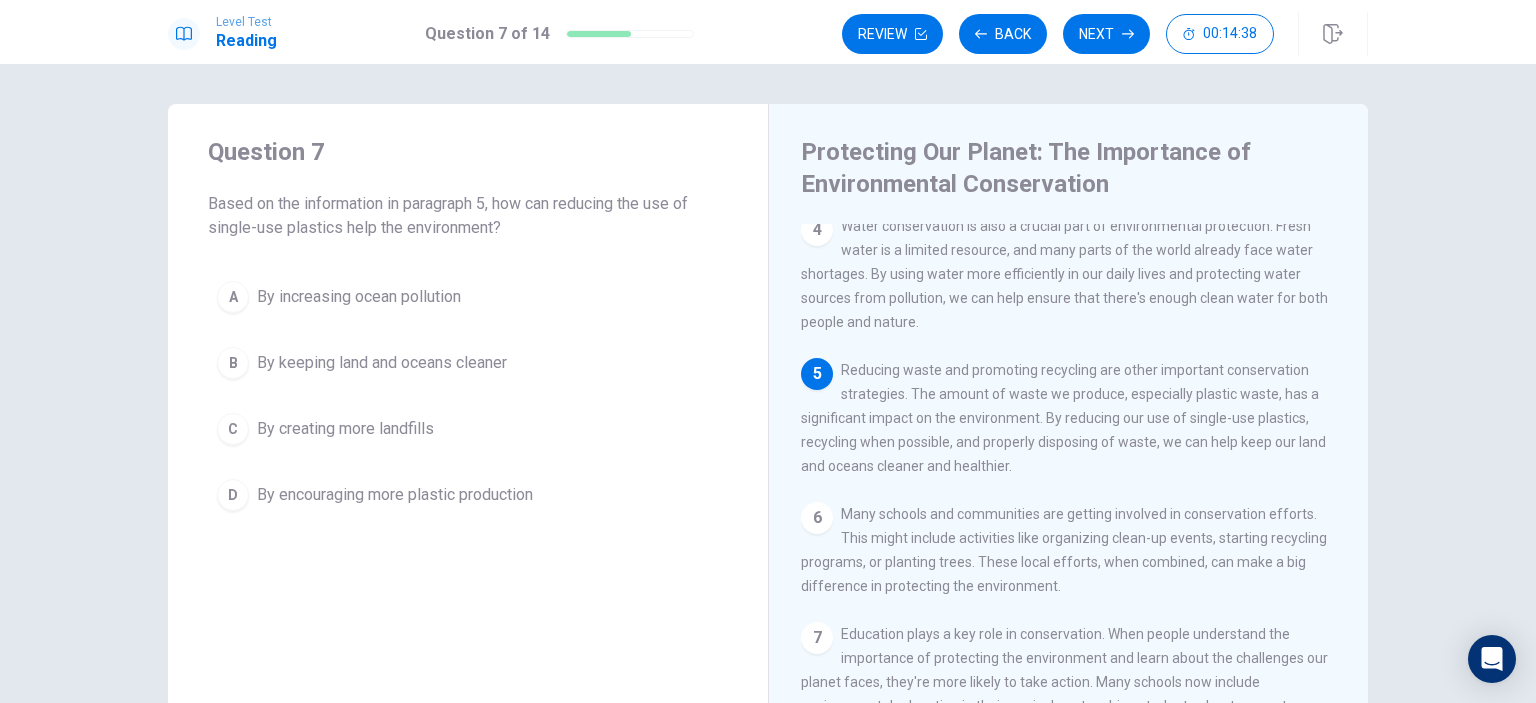 click on "By keeping land and oceans cleaner" at bounding box center [382, 363] 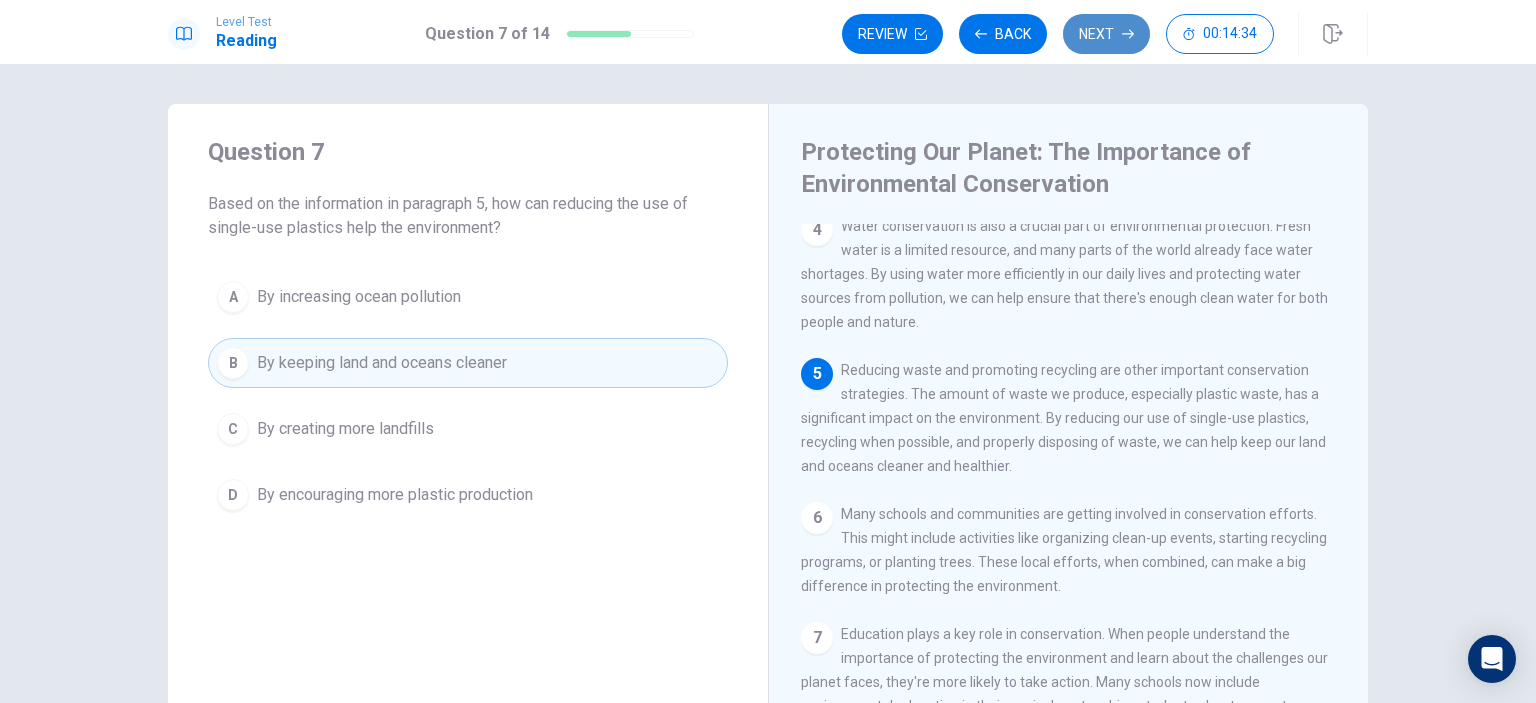 click on "Next" at bounding box center (1106, 34) 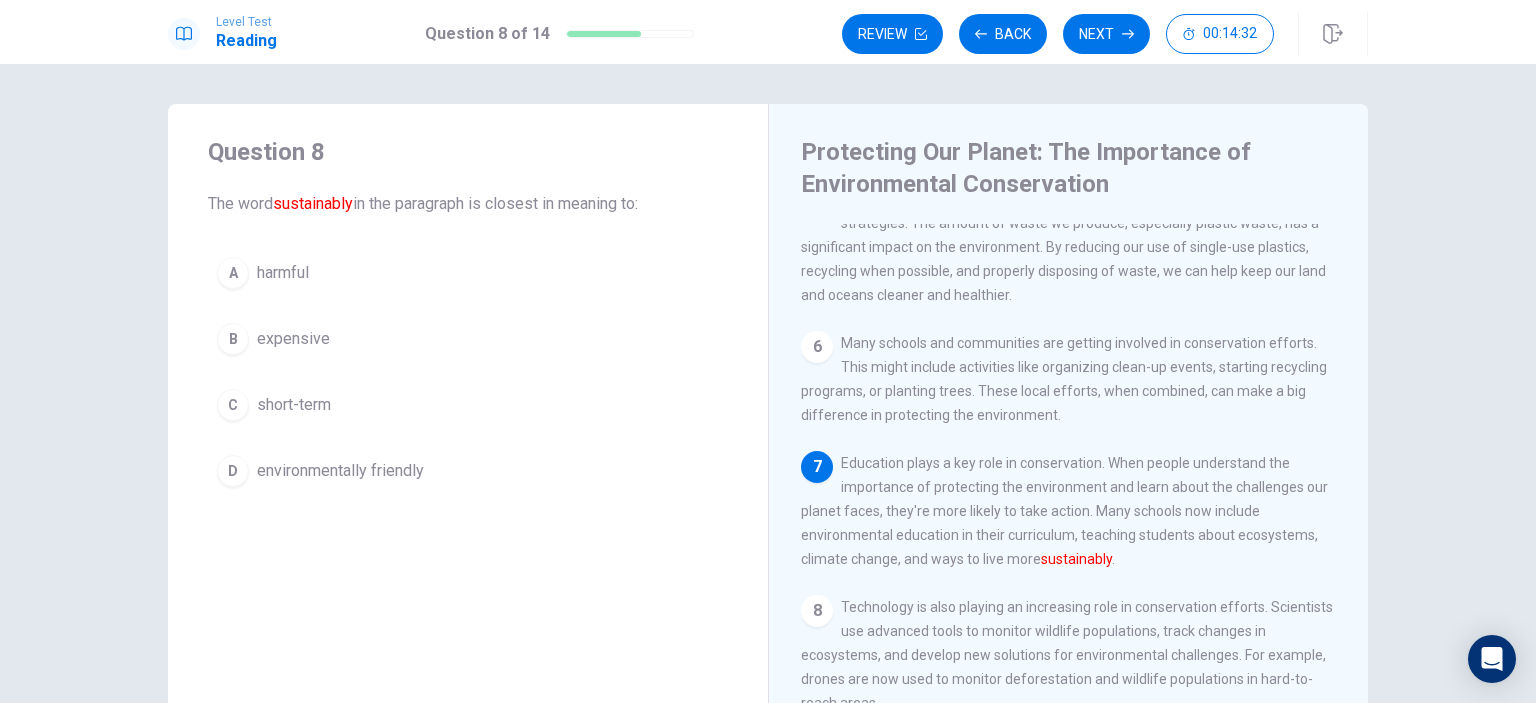 scroll, scrollTop: 781, scrollLeft: 0, axis: vertical 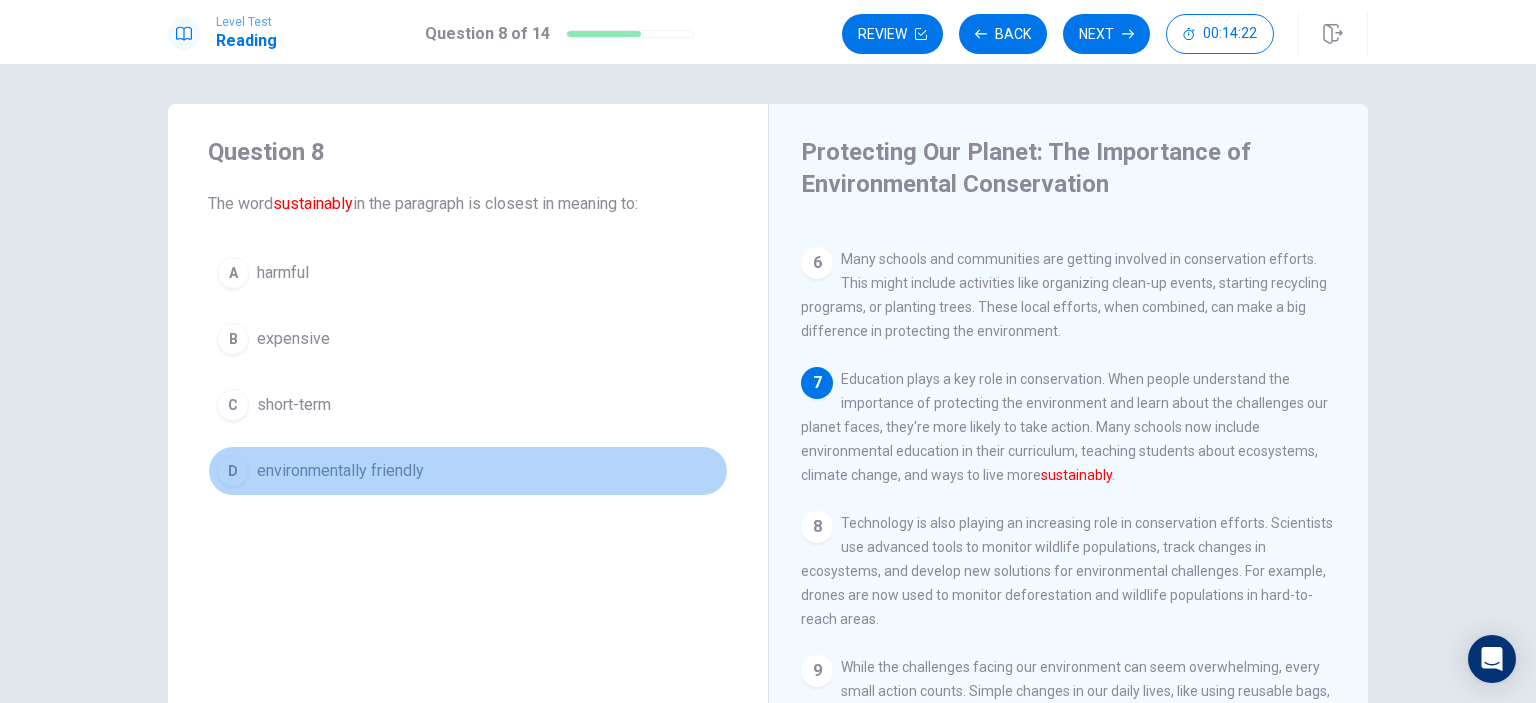 click on "environmentally friendly" at bounding box center (340, 471) 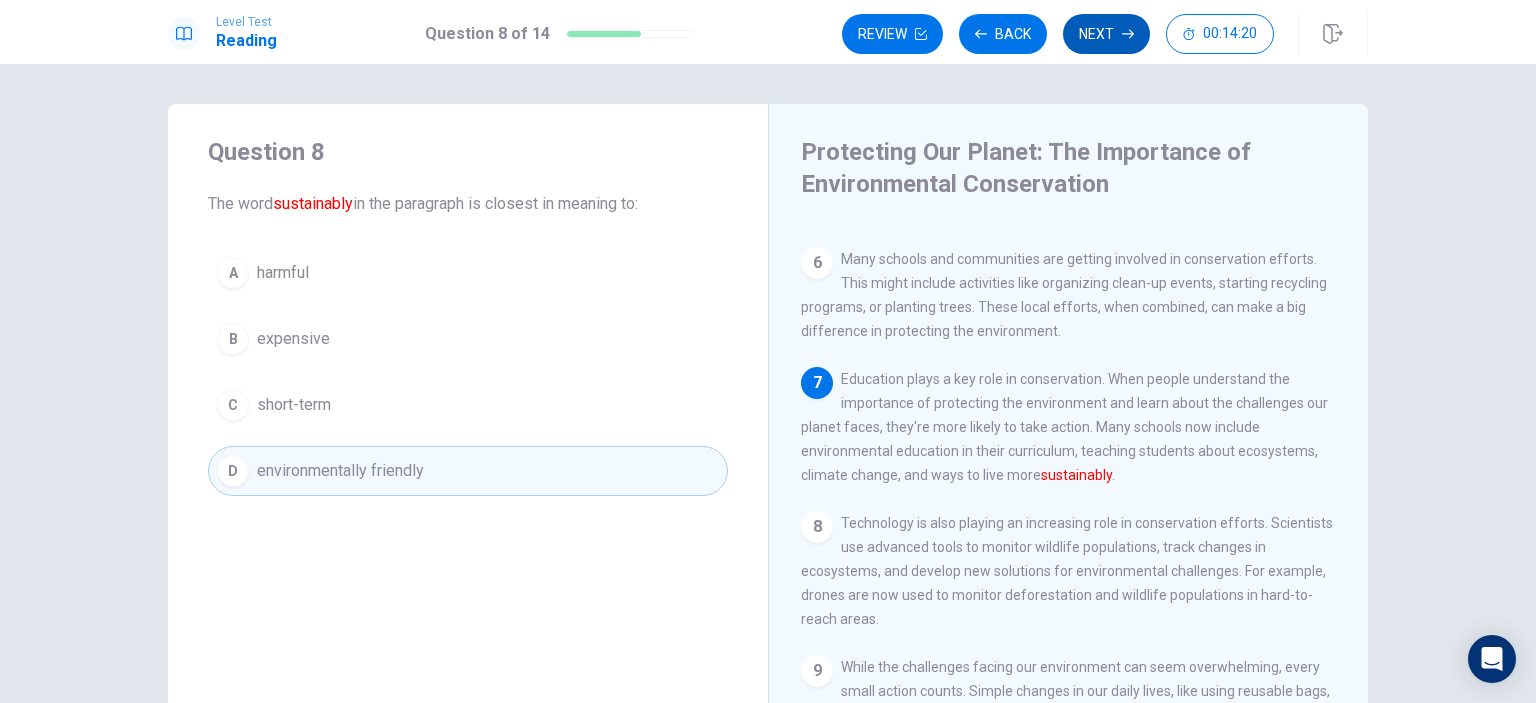 click on "Next" at bounding box center [1106, 34] 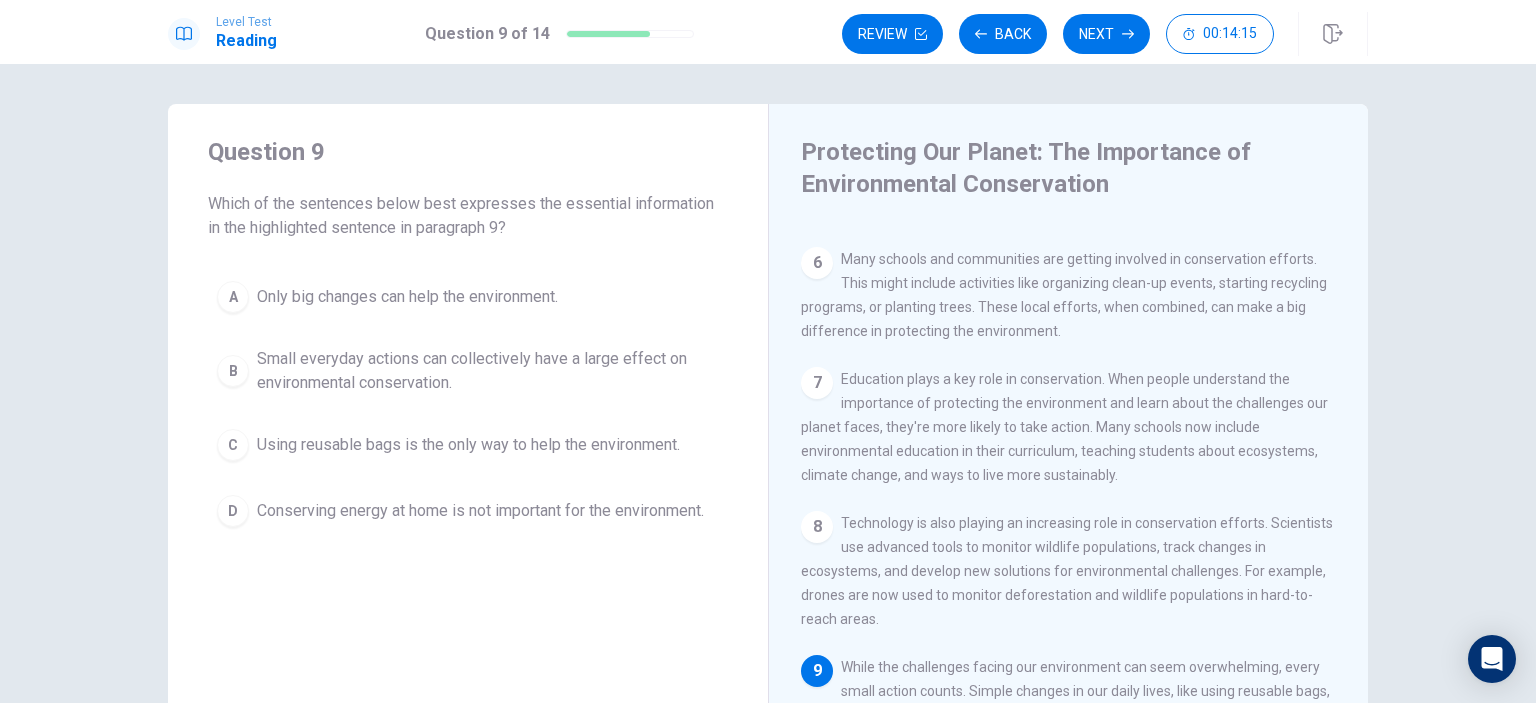 scroll, scrollTop: 232, scrollLeft: 0, axis: vertical 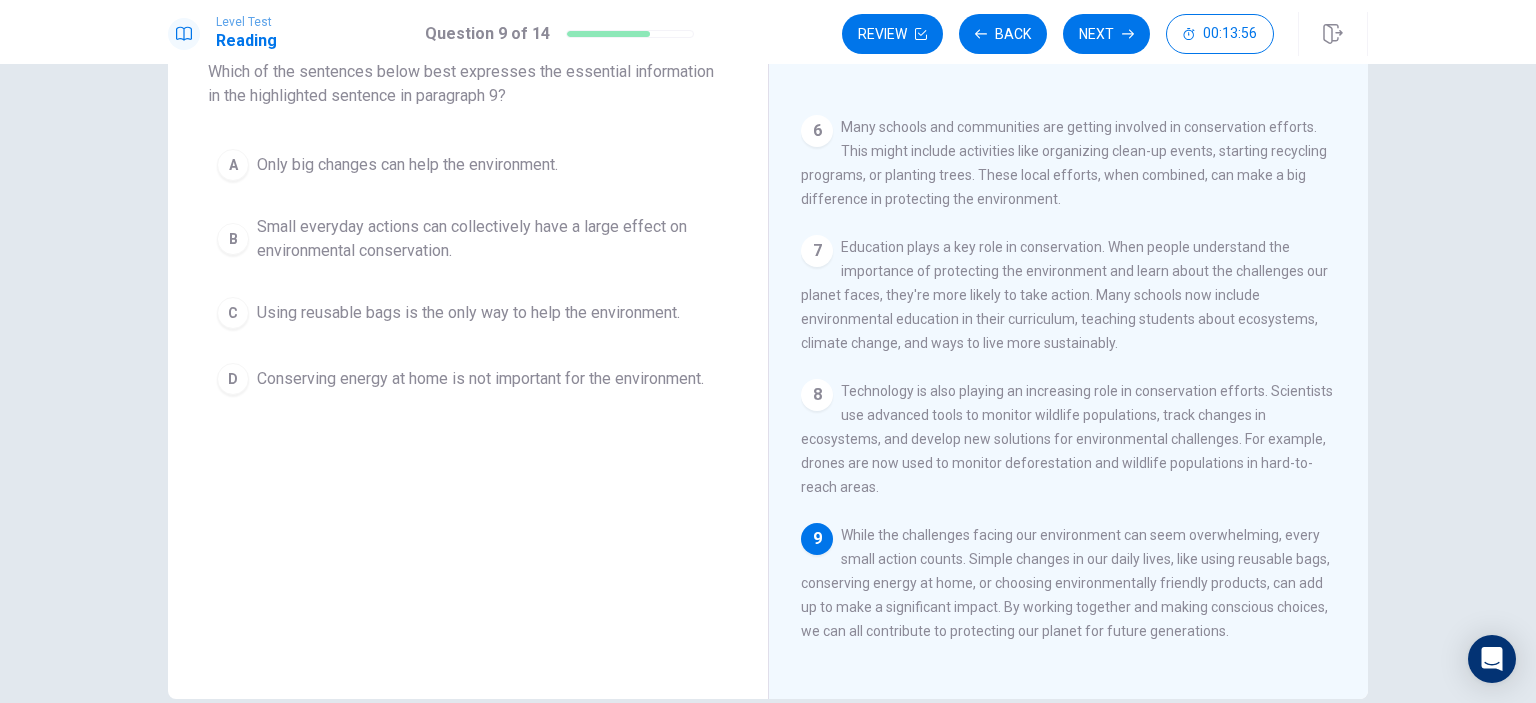 click on "Small everyday actions can collectively have a large effect on environmental conservation." at bounding box center [488, 239] 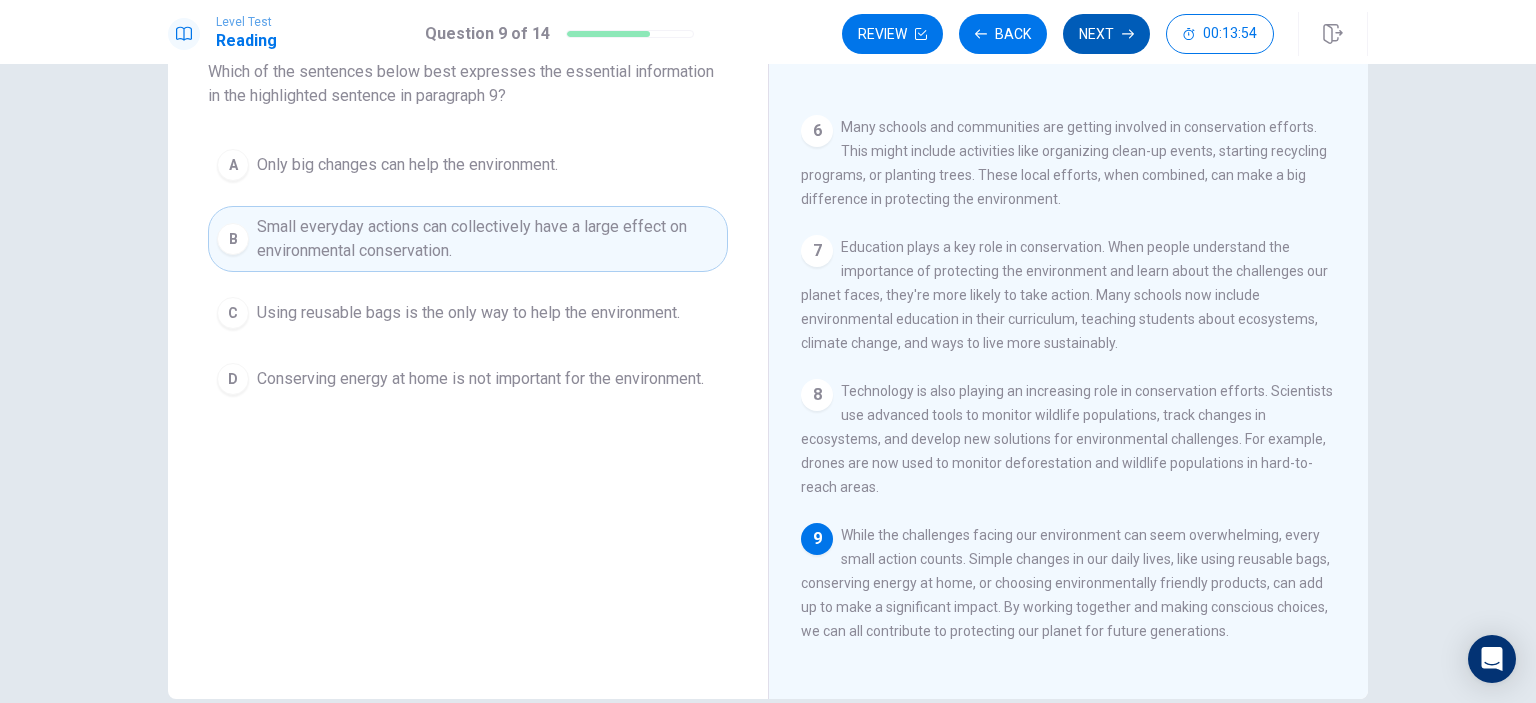 click on "Next" at bounding box center (1106, 34) 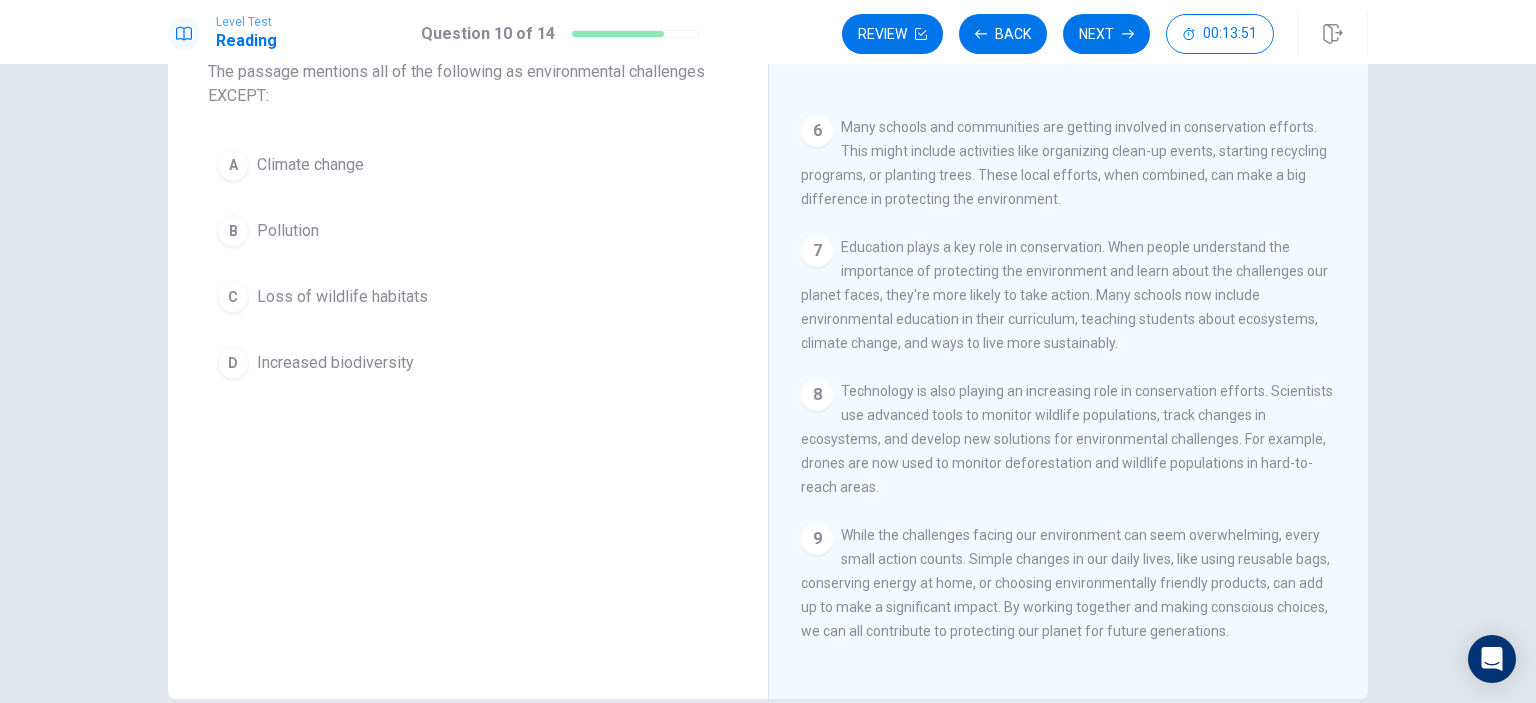 scroll, scrollTop: 32, scrollLeft: 0, axis: vertical 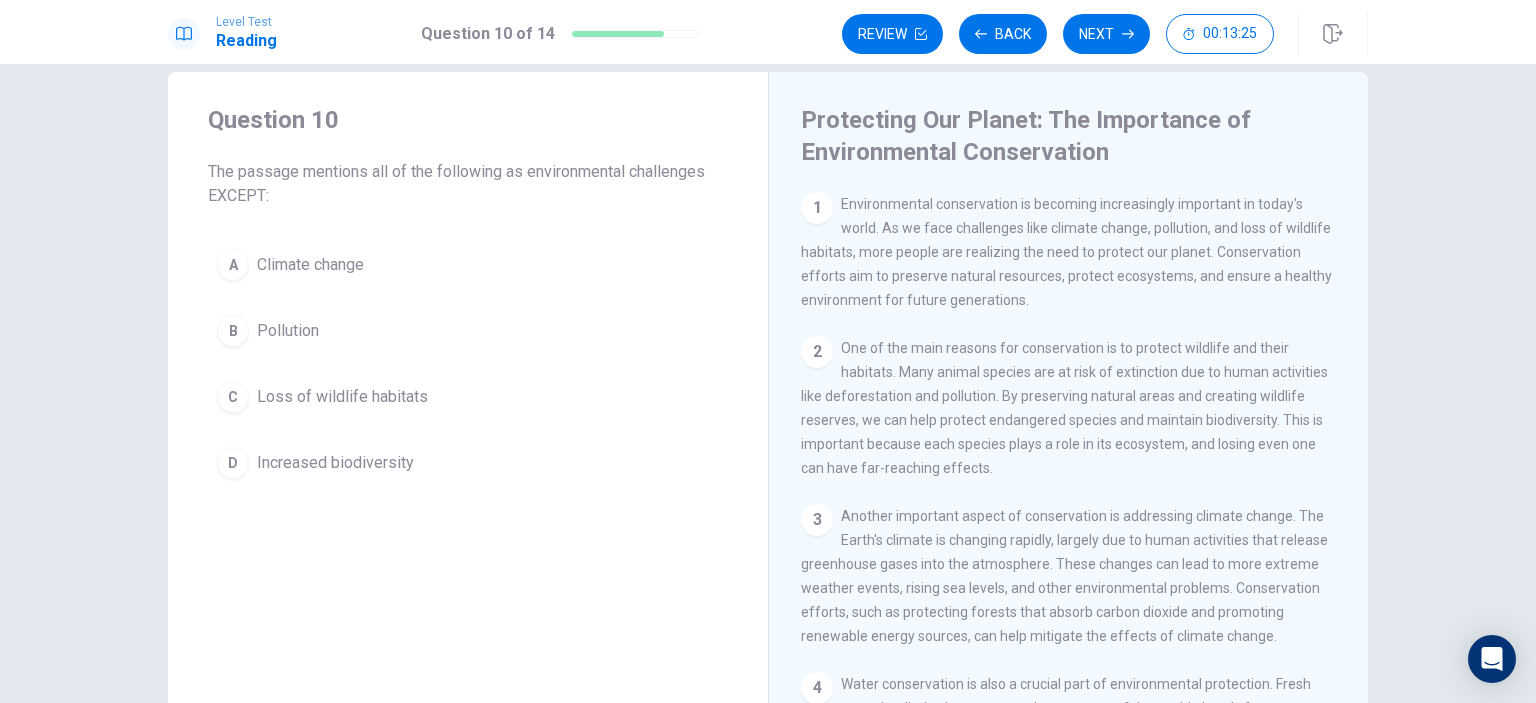 click on "Increased biodiversity" at bounding box center (335, 463) 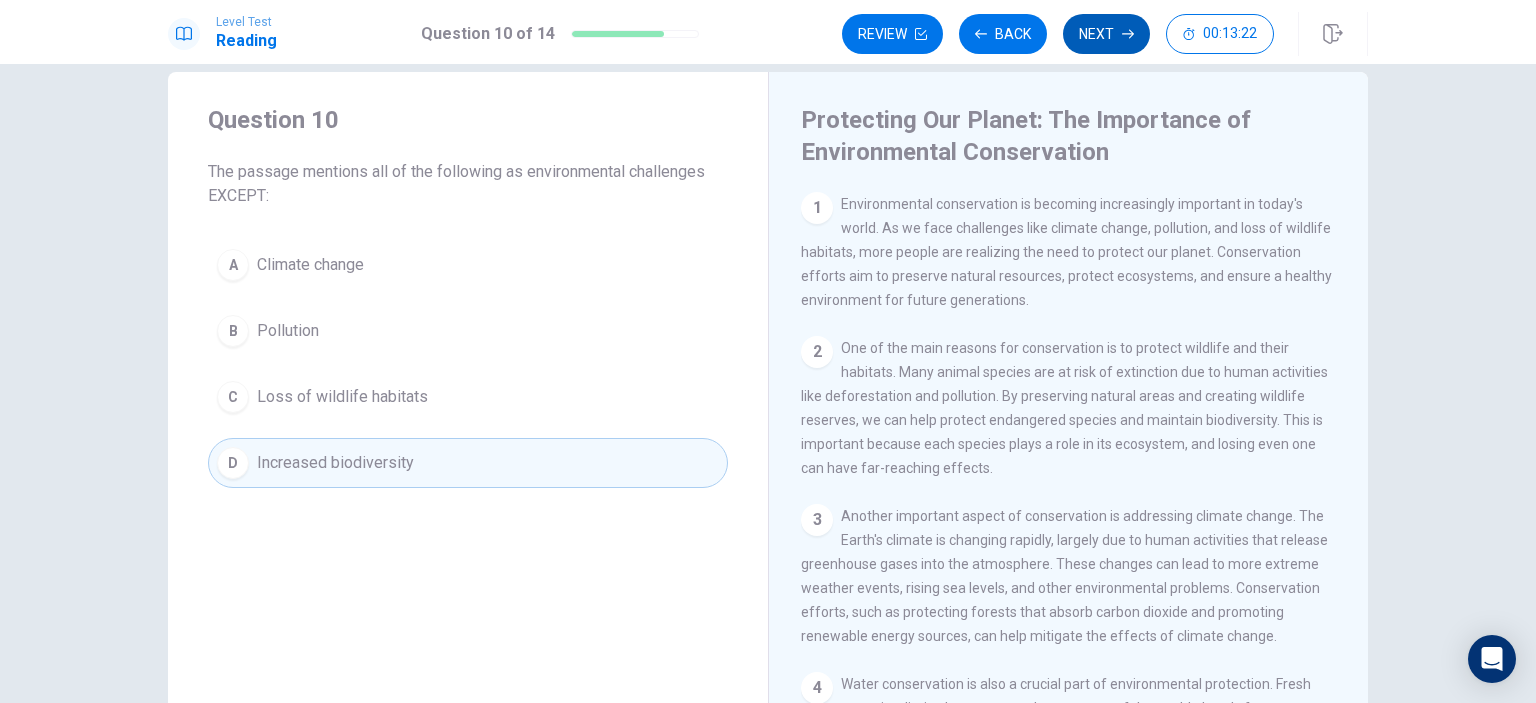click on "Next" at bounding box center [1106, 34] 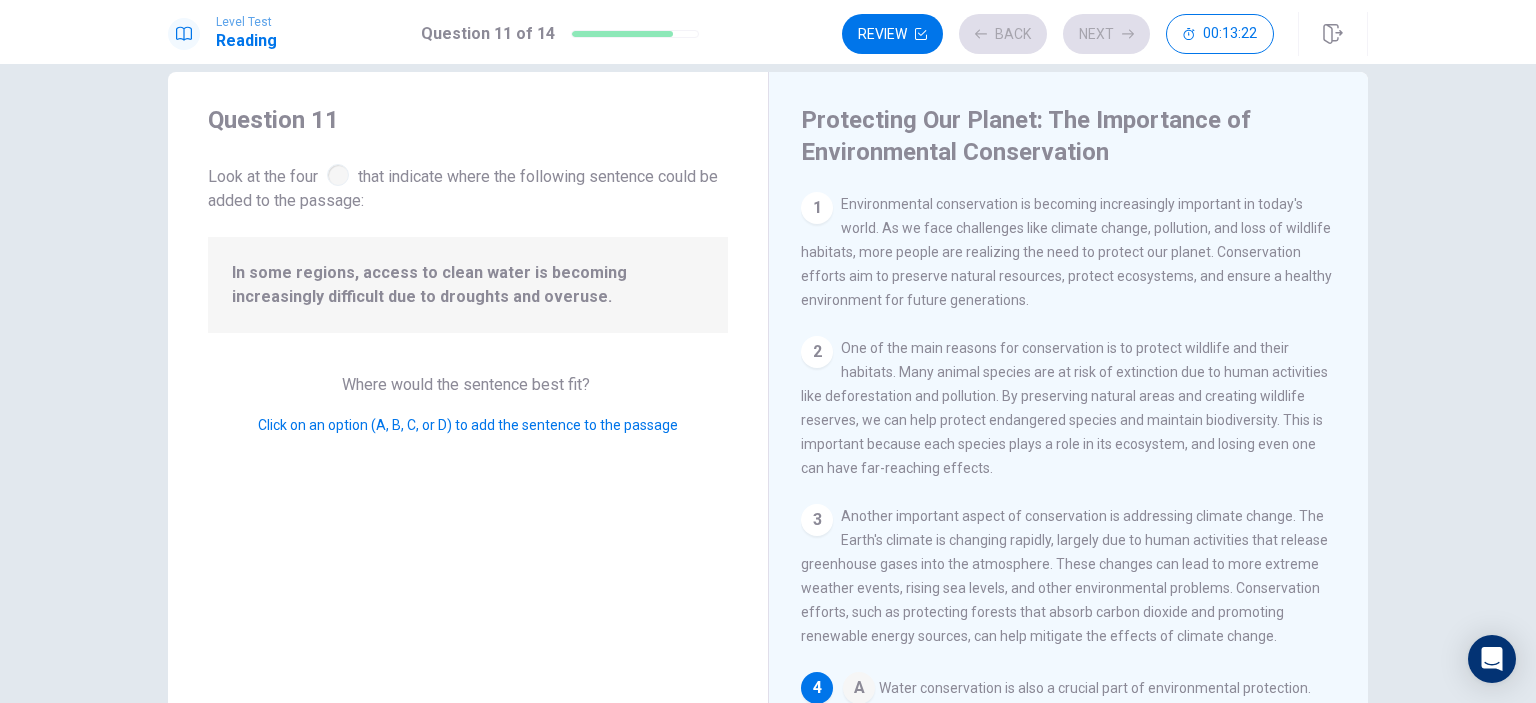 scroll, scrollTop: 270, scrollLeft: 0, axis: vertical 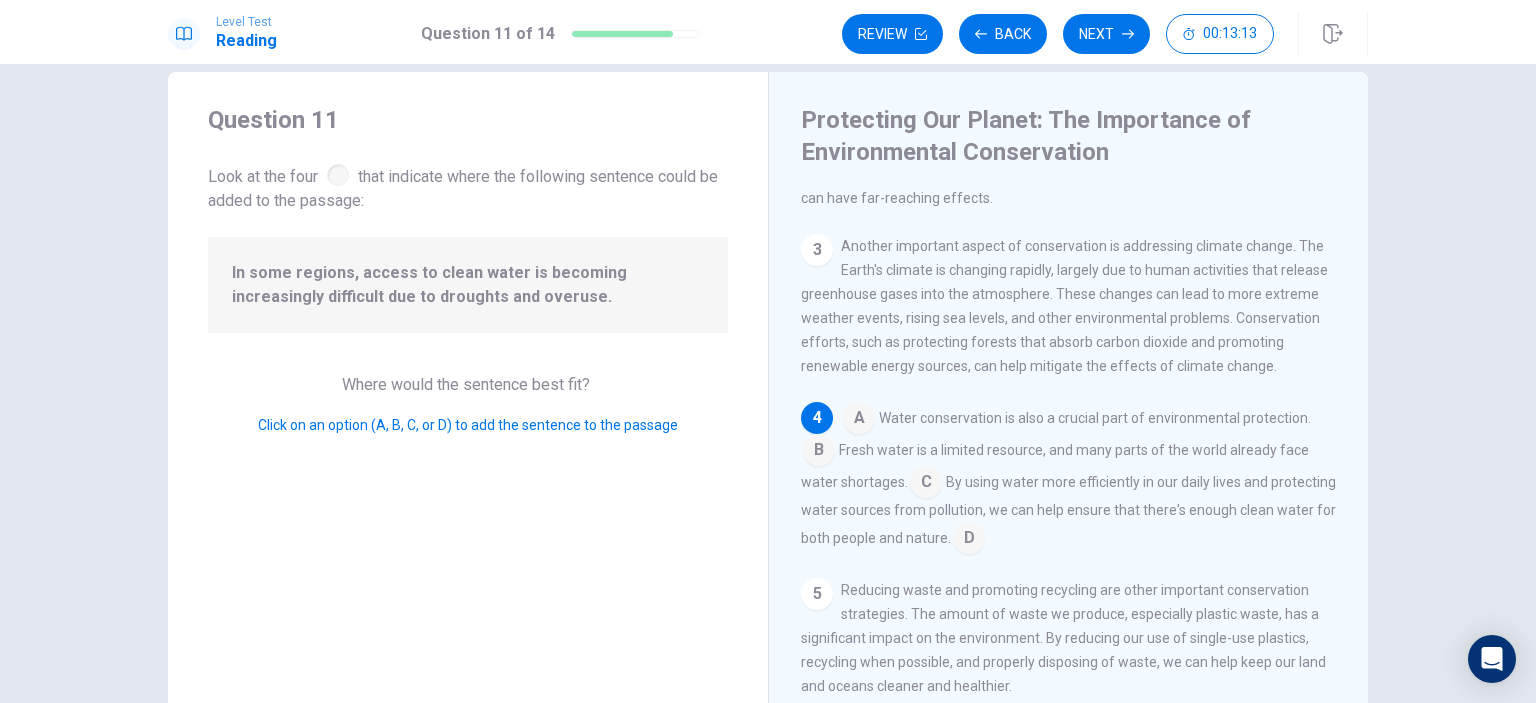 click at bounding box center (338, 175) 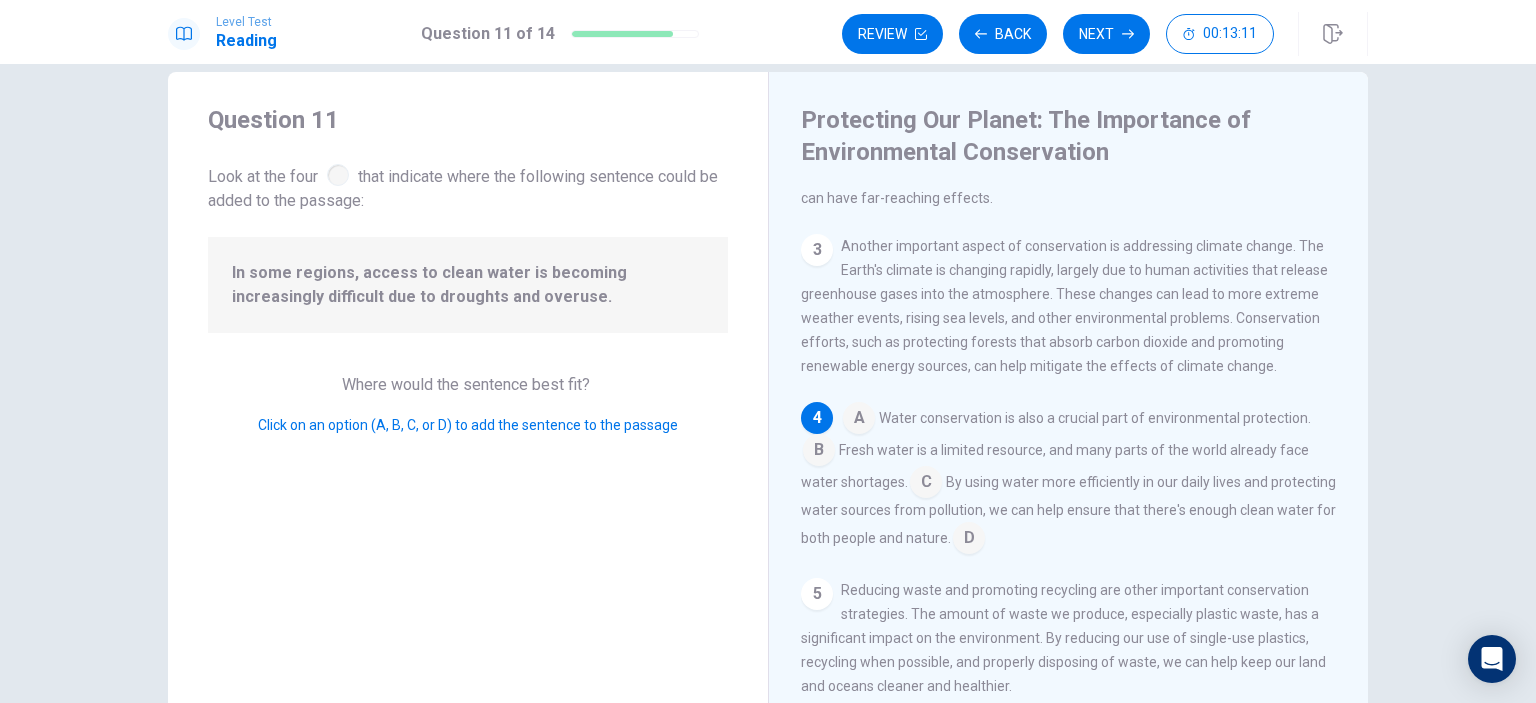 scroll, scrollTop: 370, scrollLeft: 0, axis: vertical 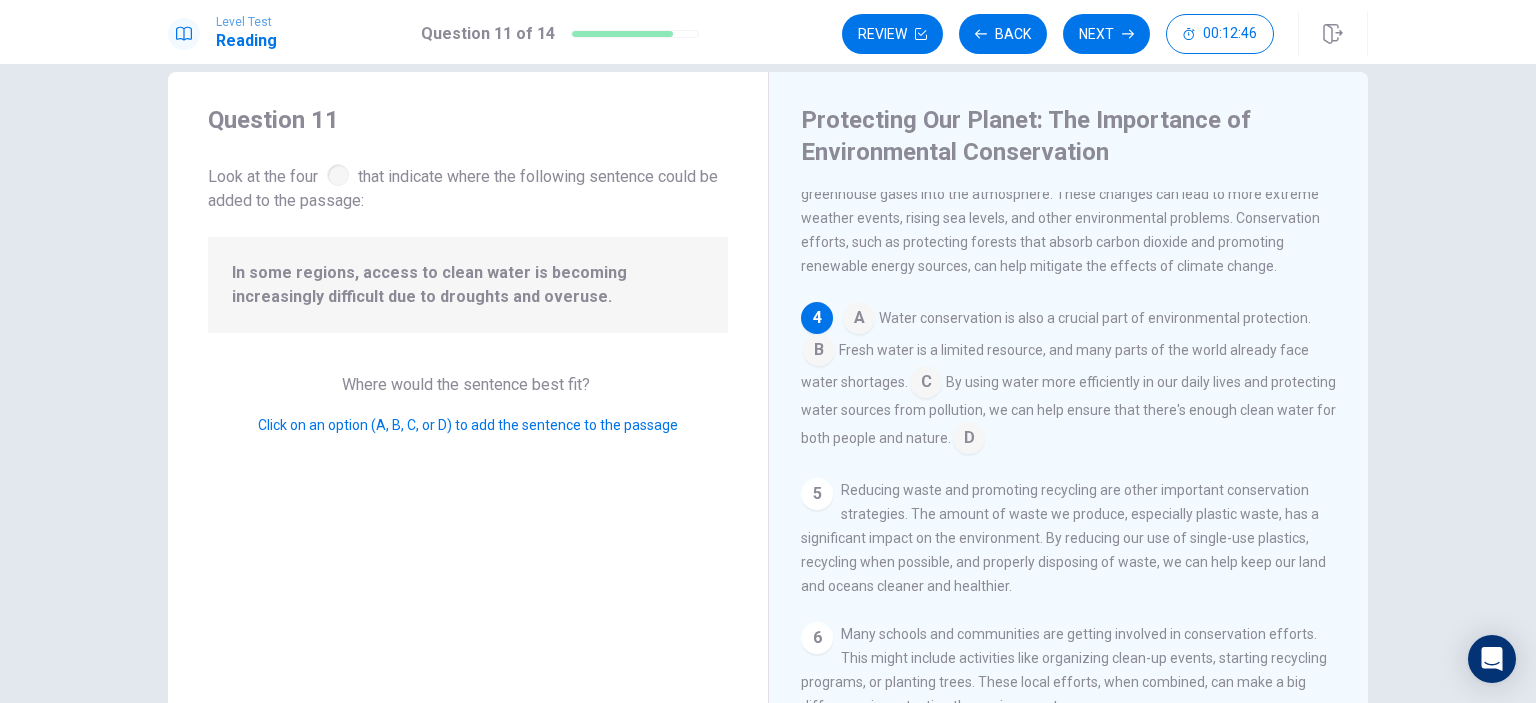 click at bounding box center (926, 384) 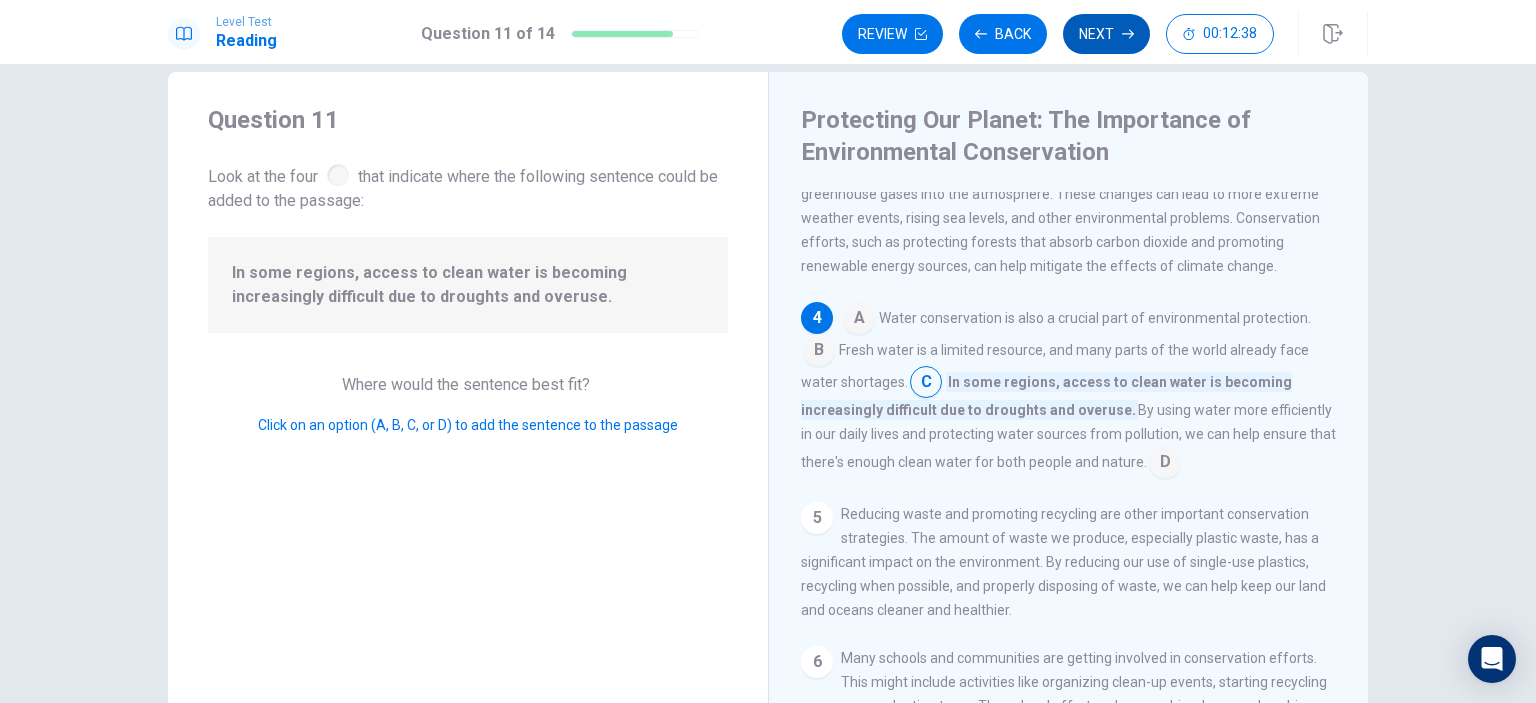 click on "Next" at bounding box center [1106, 34] 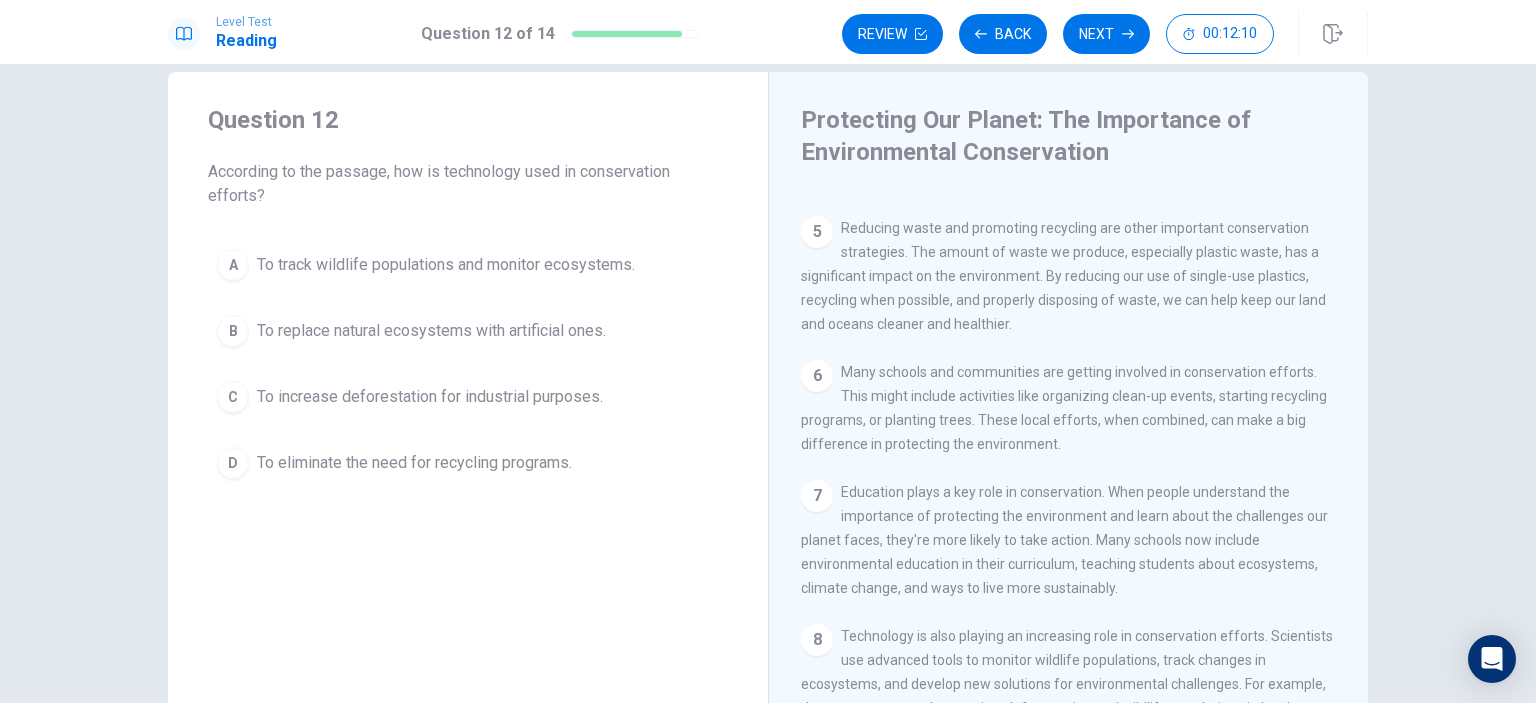 scroll, scrollTop: 700, scrollLeft: 0, axis: vertical 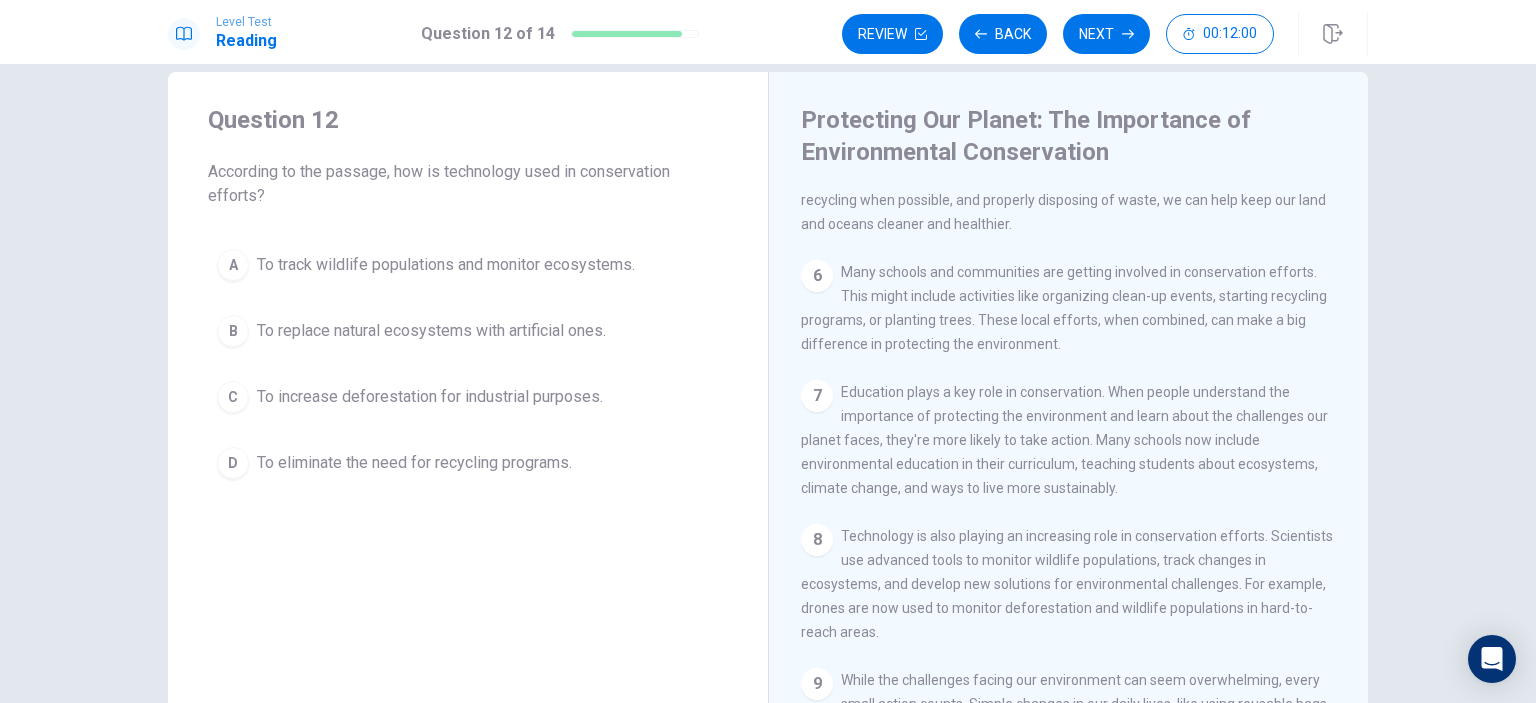 click on "To track wildlife populations and monitor ecosystems." at bounding box center [446, 265] 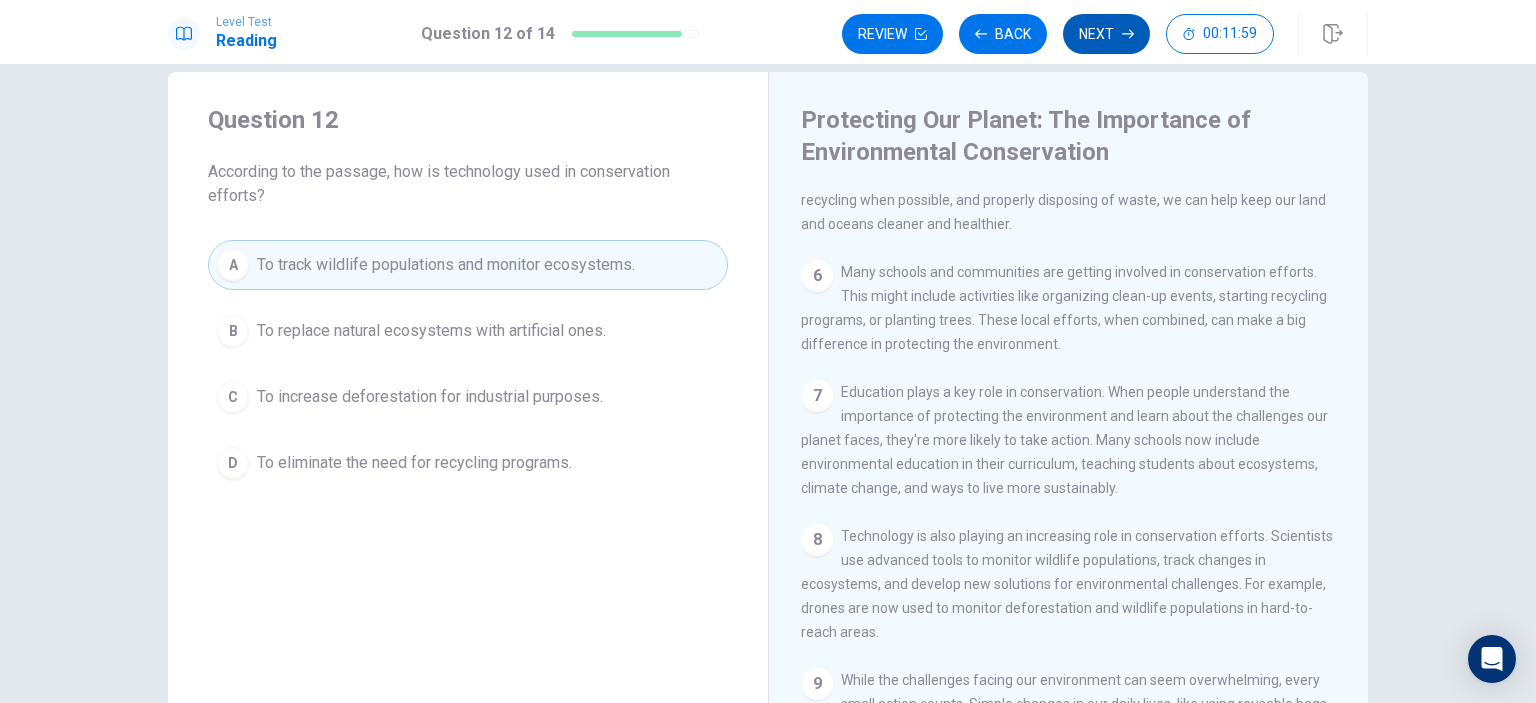 click 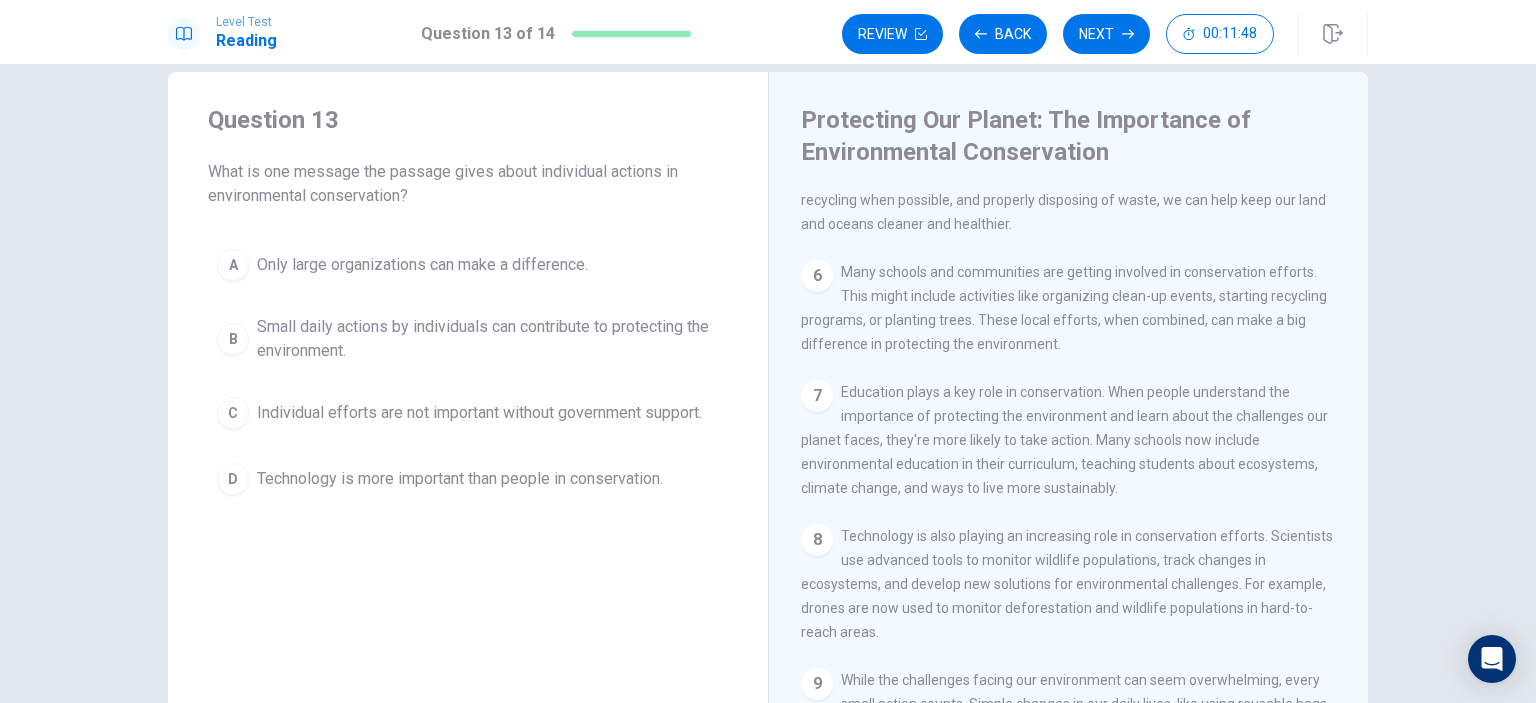 click on "Small daily actions by individuals can contribute to protecting the environment." at bounding box center (488, 339) 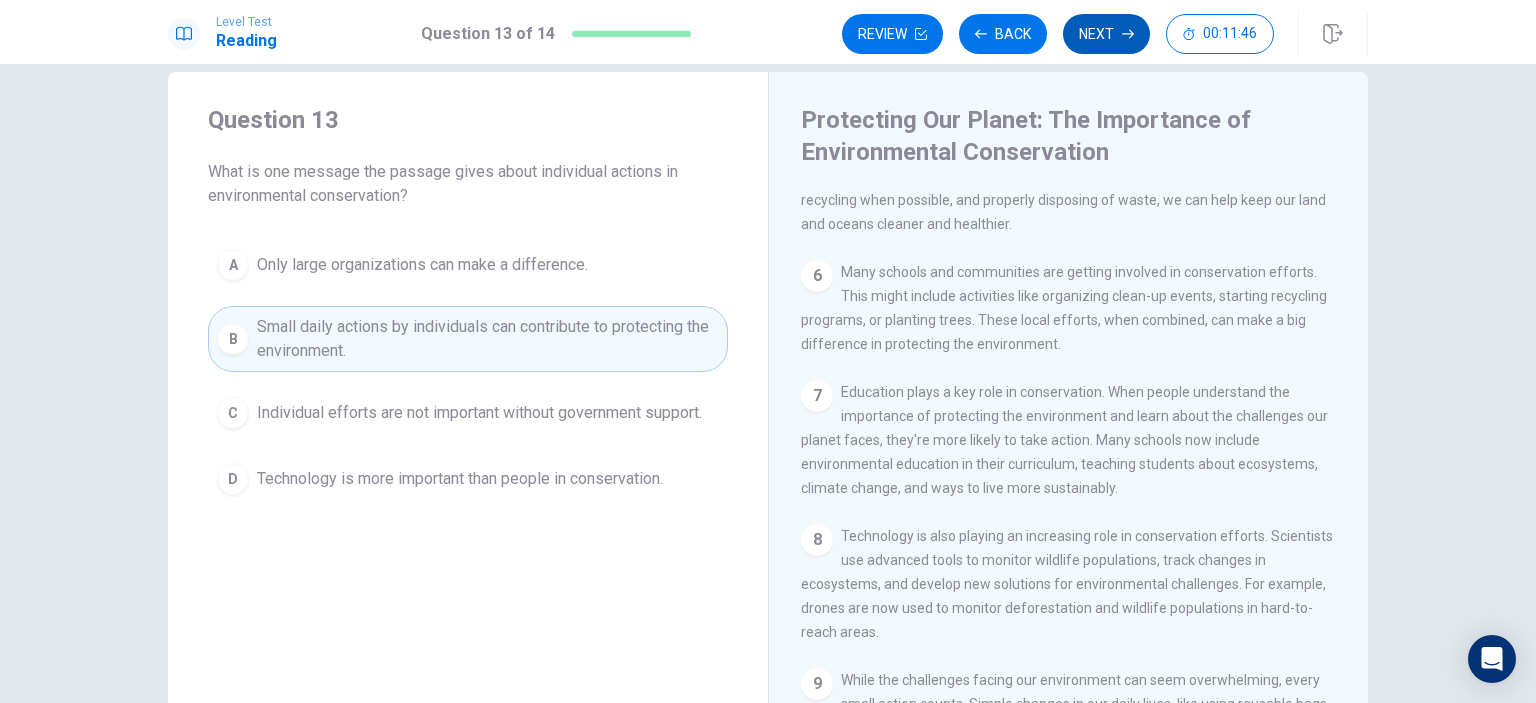 click on "Next" at bounding box center (1106, 34) 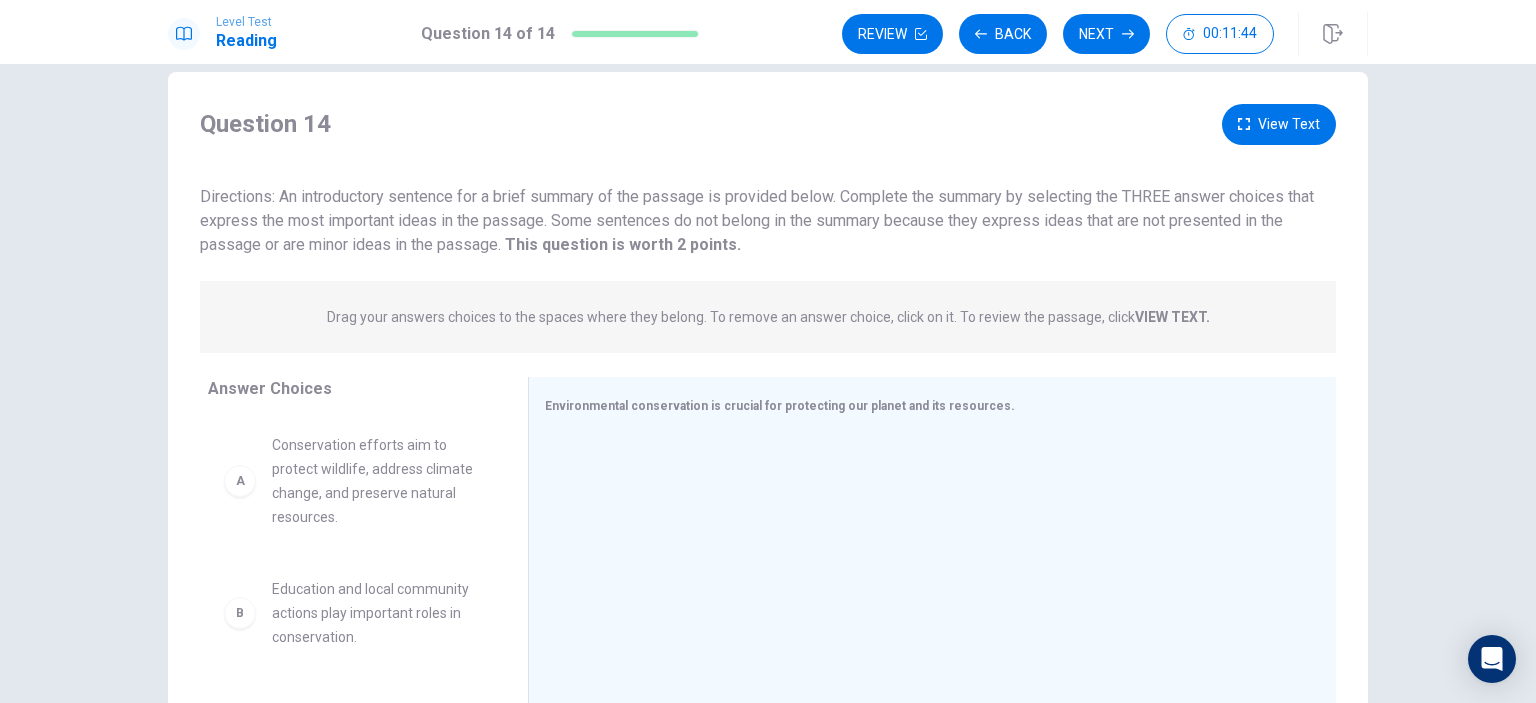 scroll, scrollTop: 132, scrollLeft: 0, axis: vertical 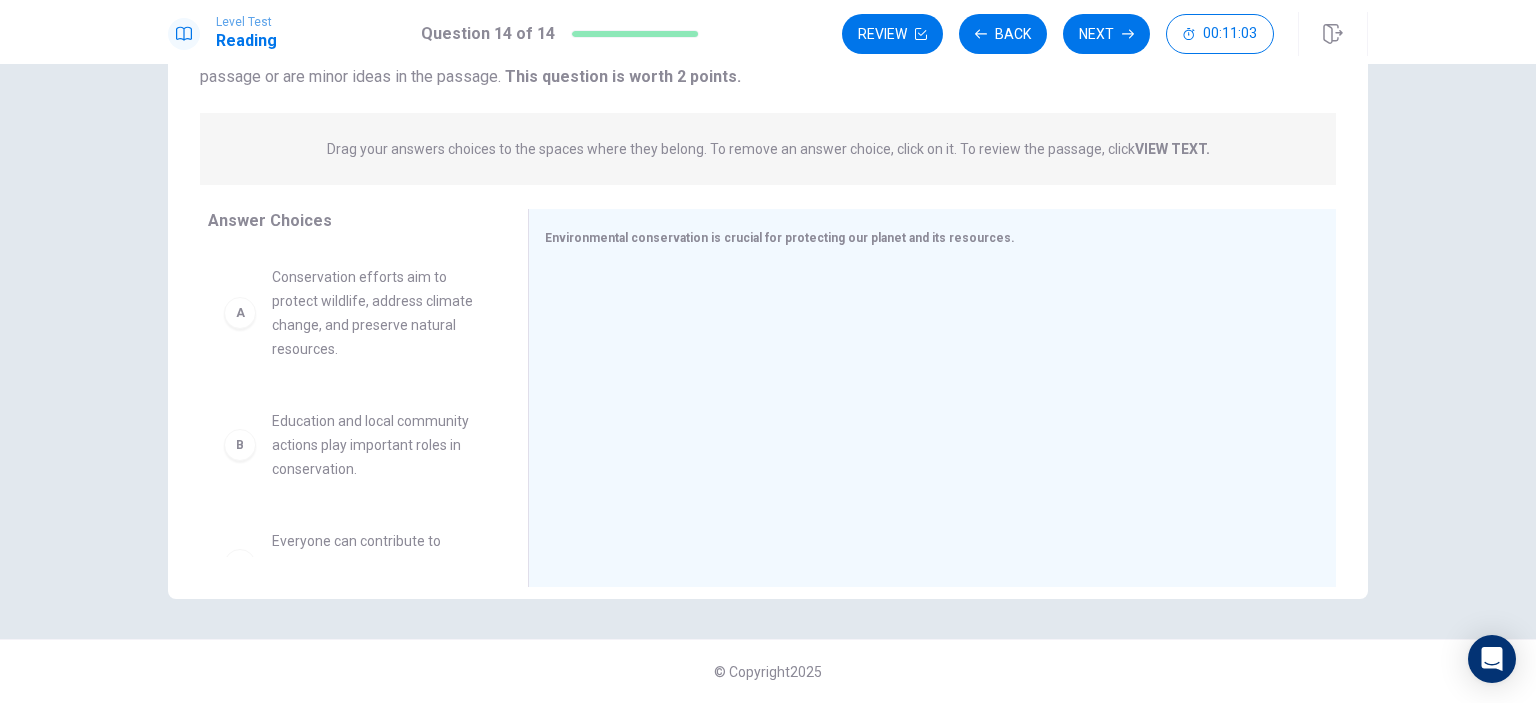 click on "Conservation efforts aim to protect wildlife, address climate change, and preserve natural resources." at bounding box center [376, 313] 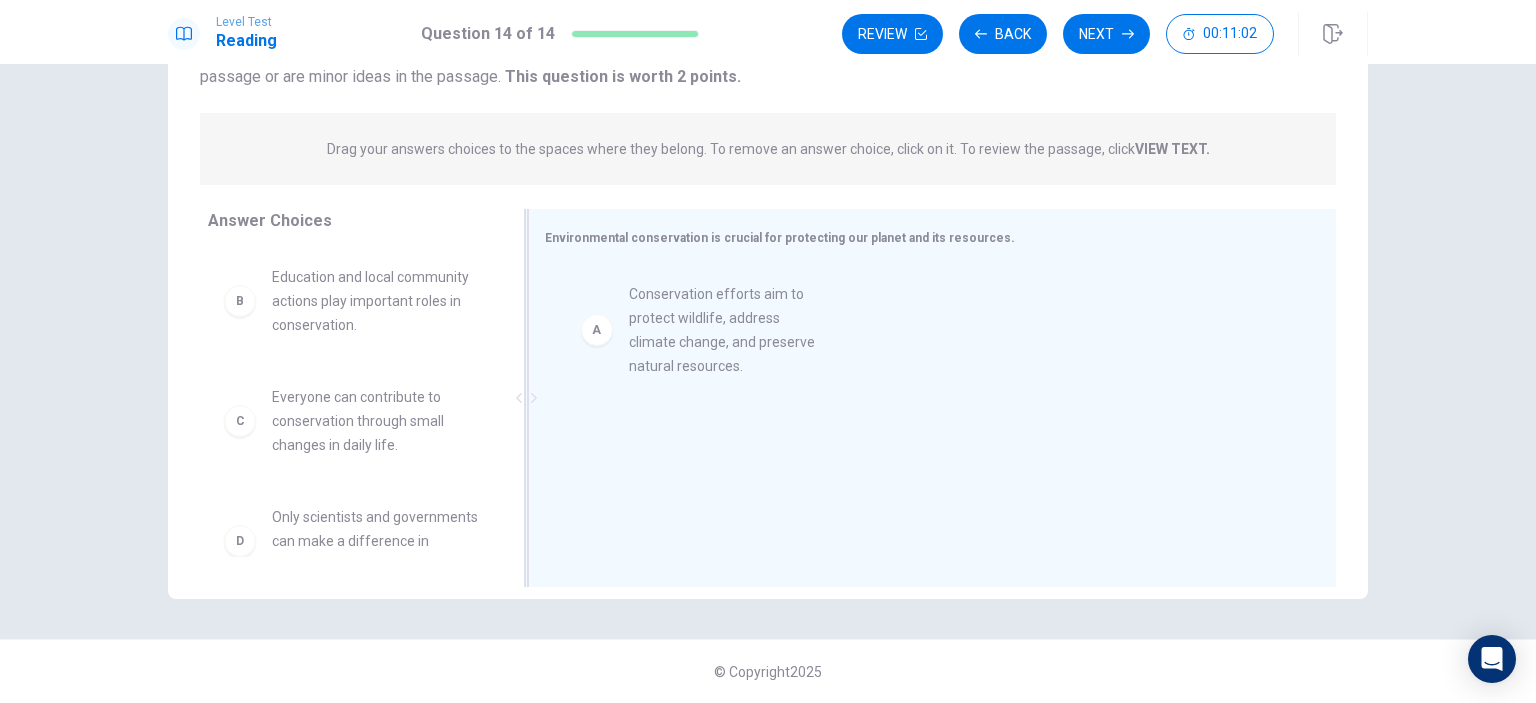 drag, startPoint x: 319, startPoint y: 325, endPoint x: 670, endPoint y: 339, distance: 351.27908 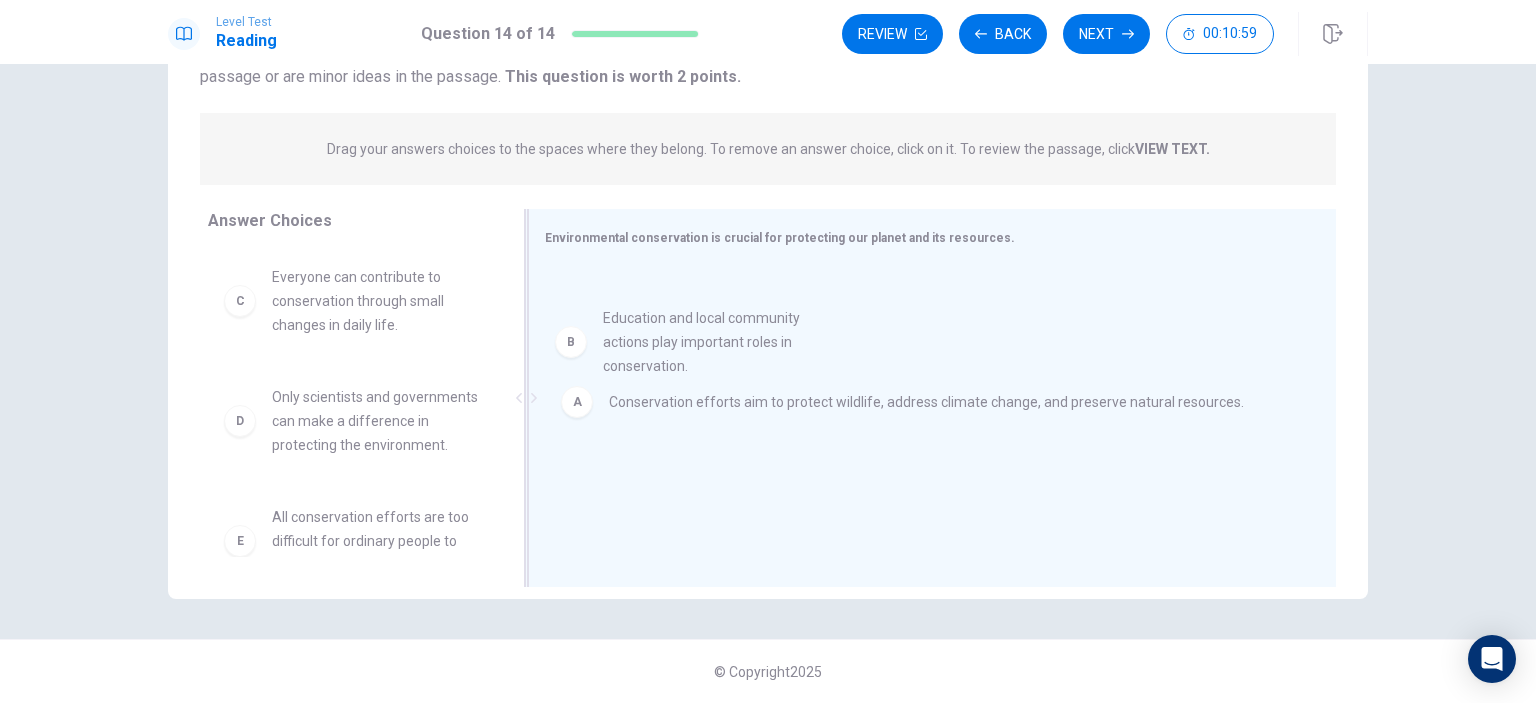 drag, startPoint x: 312, startPoint y: 313, endPoint x: 648, endPoint y: 354, distance: 338.49225 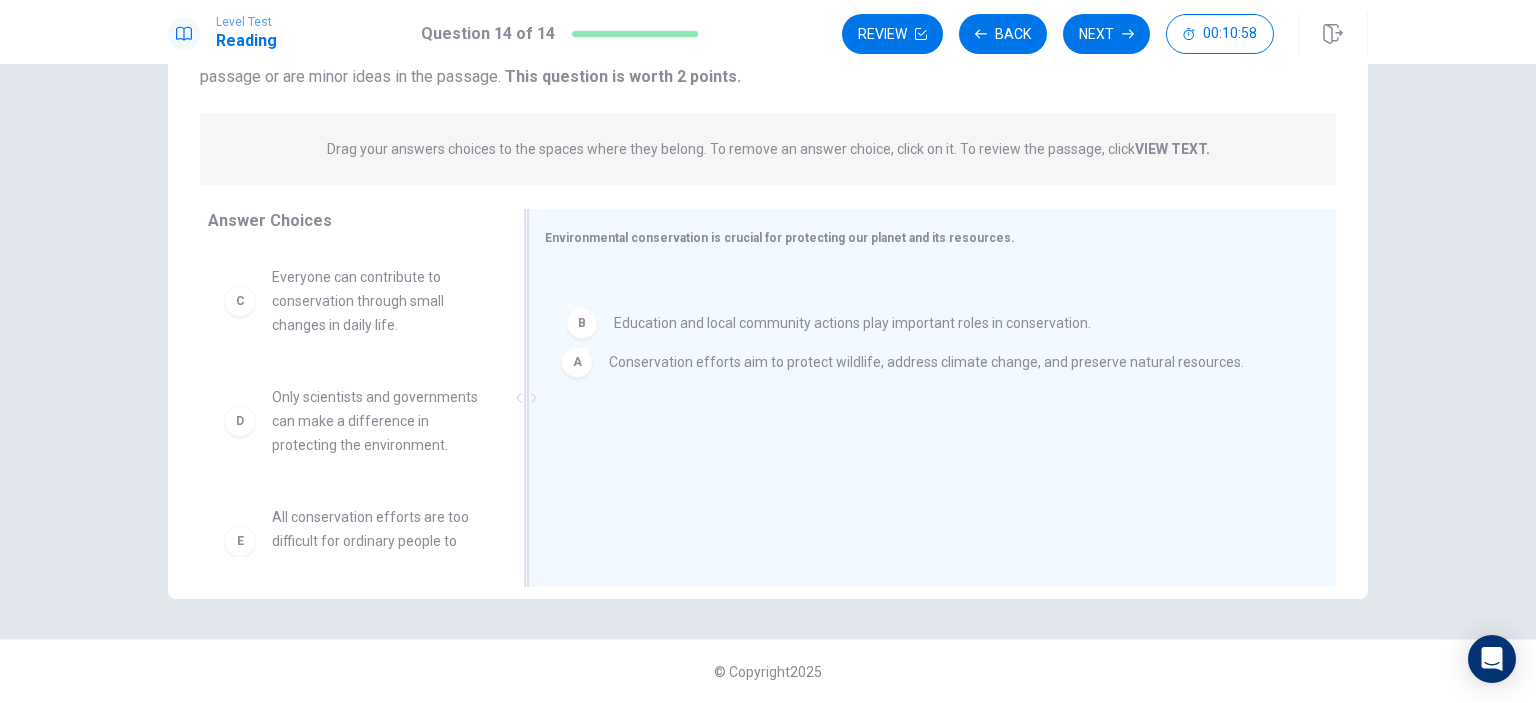 drag, startPoint x: 633, startPoint y: 382, endPoint x: 644, endPoint y: 337, distance: 46.32494 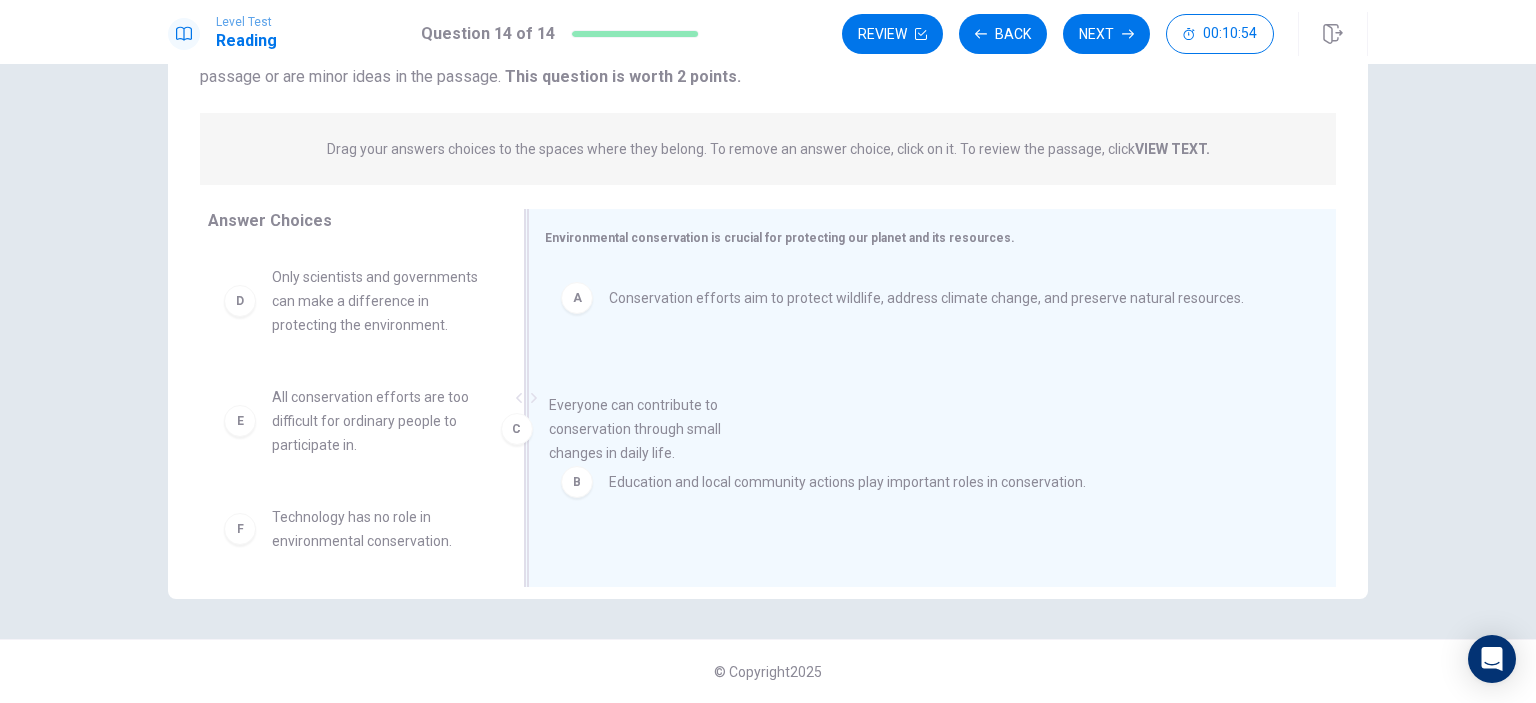 drag, startPoint x: 304, startPoint y: 301, endPoint x: 596, endPoint y: 427, distance: 318.02515 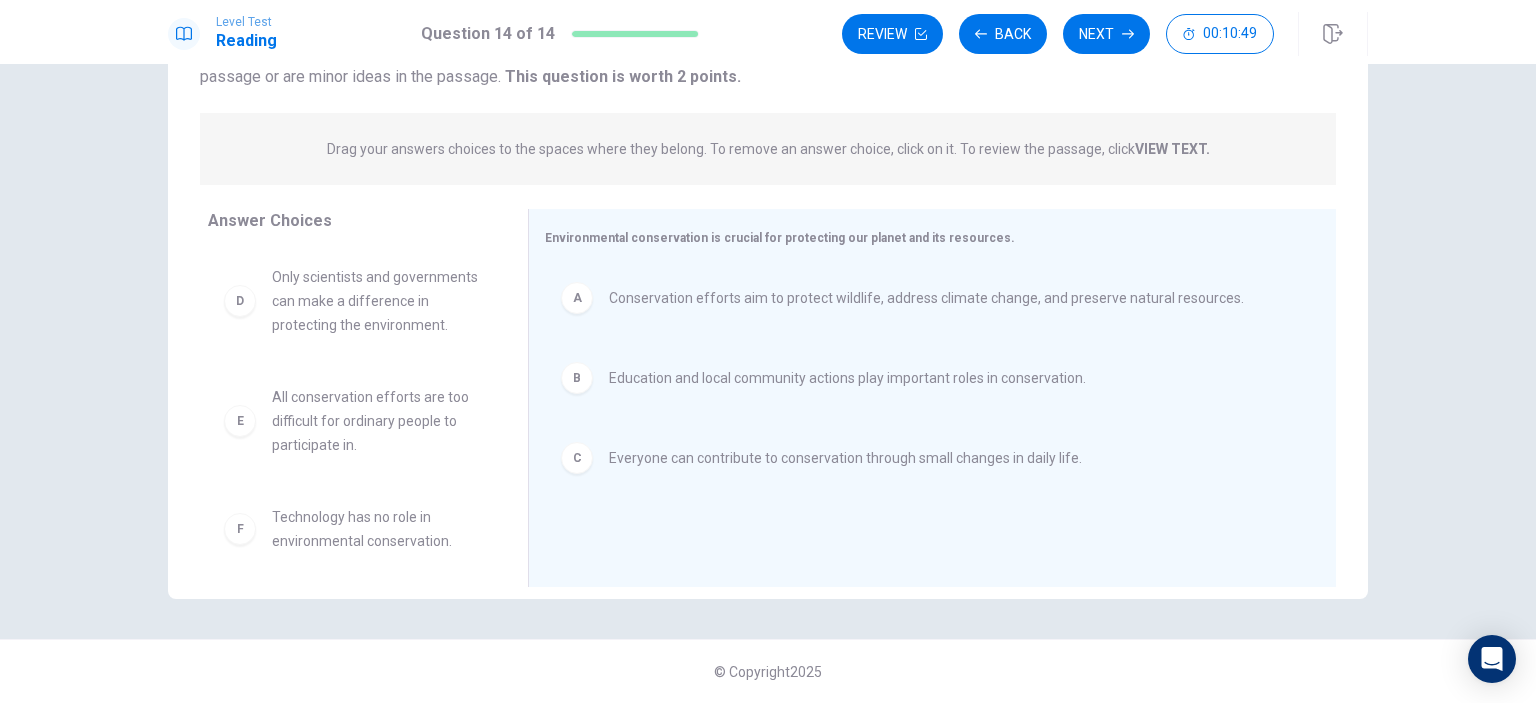 scroll, scrollTop: 36, scrollLeft: 0, axis: vertical 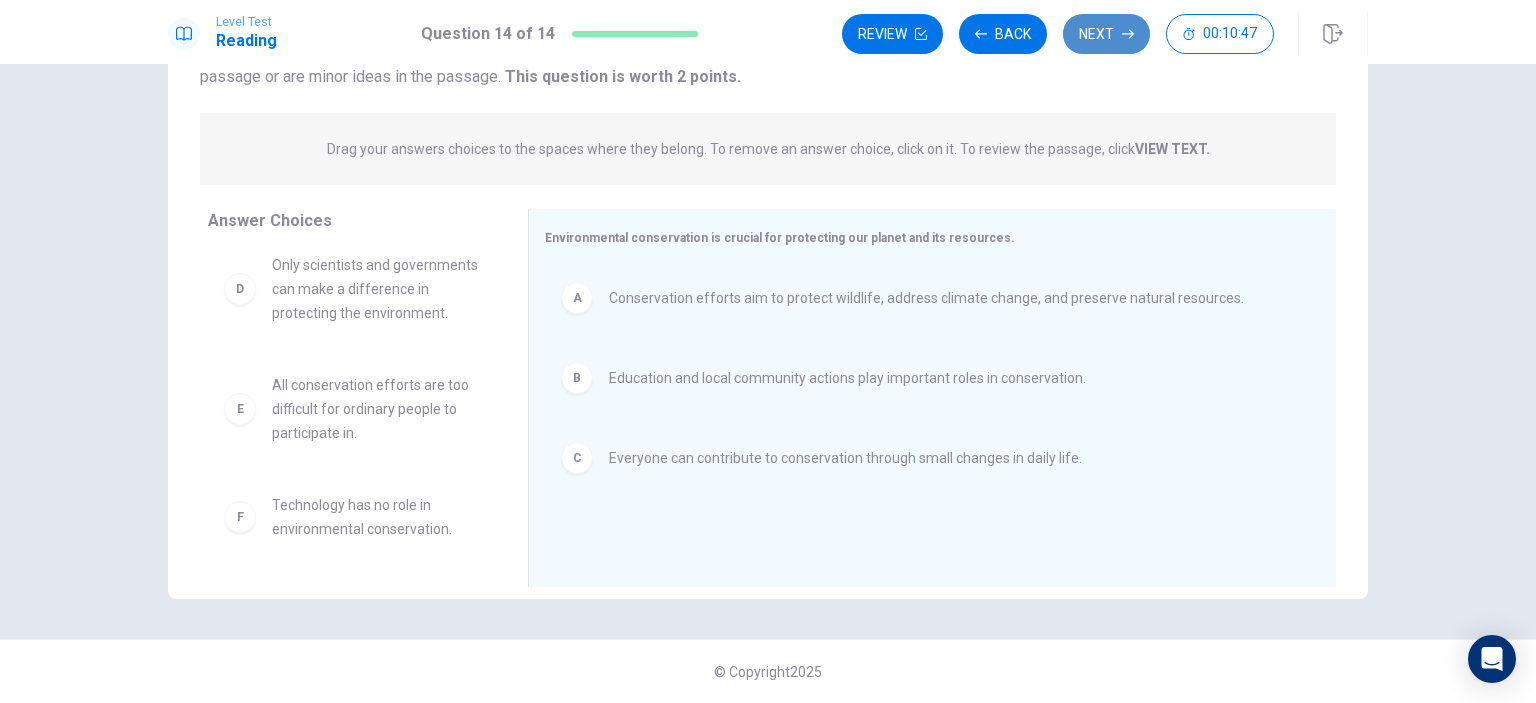 click on "Next" at bounding box center [1106, 34] 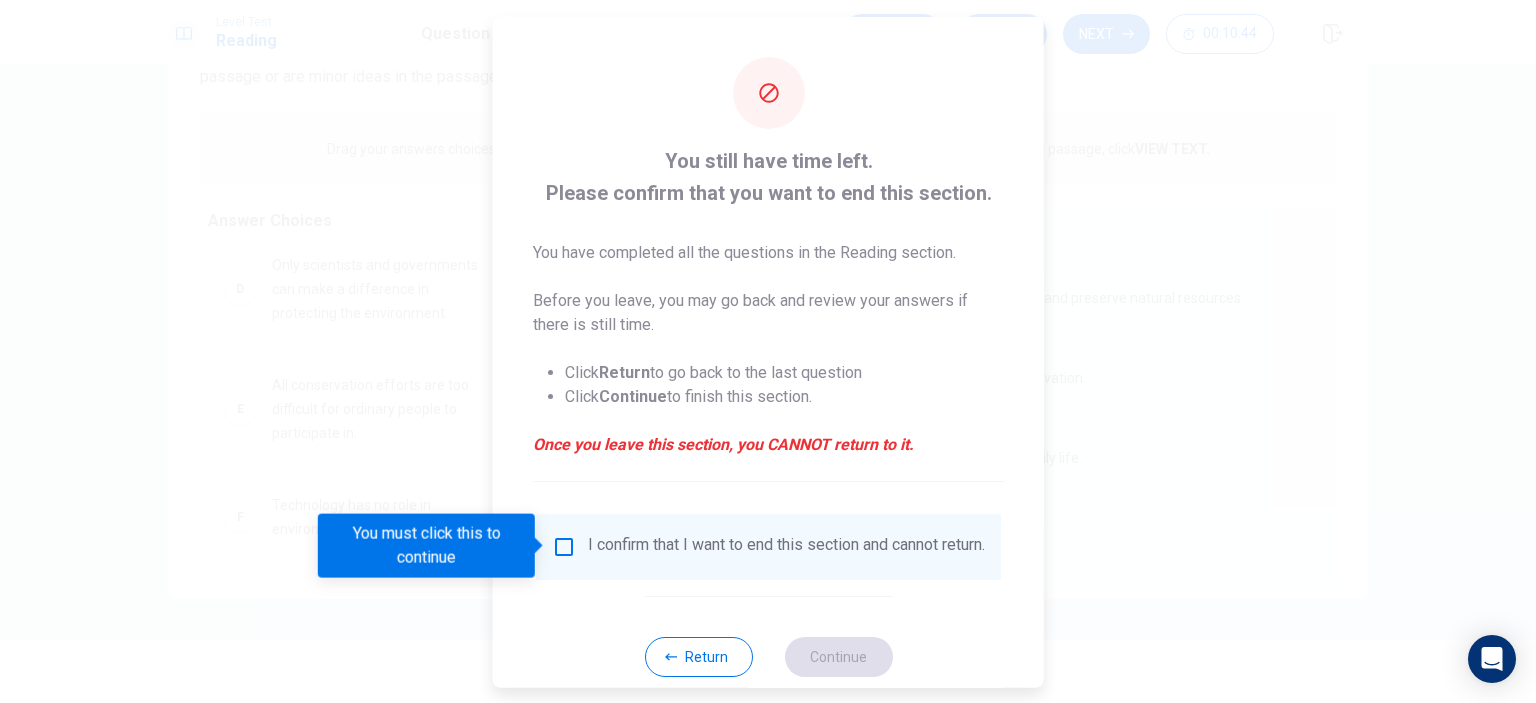 click at bounding box center [564, 546] 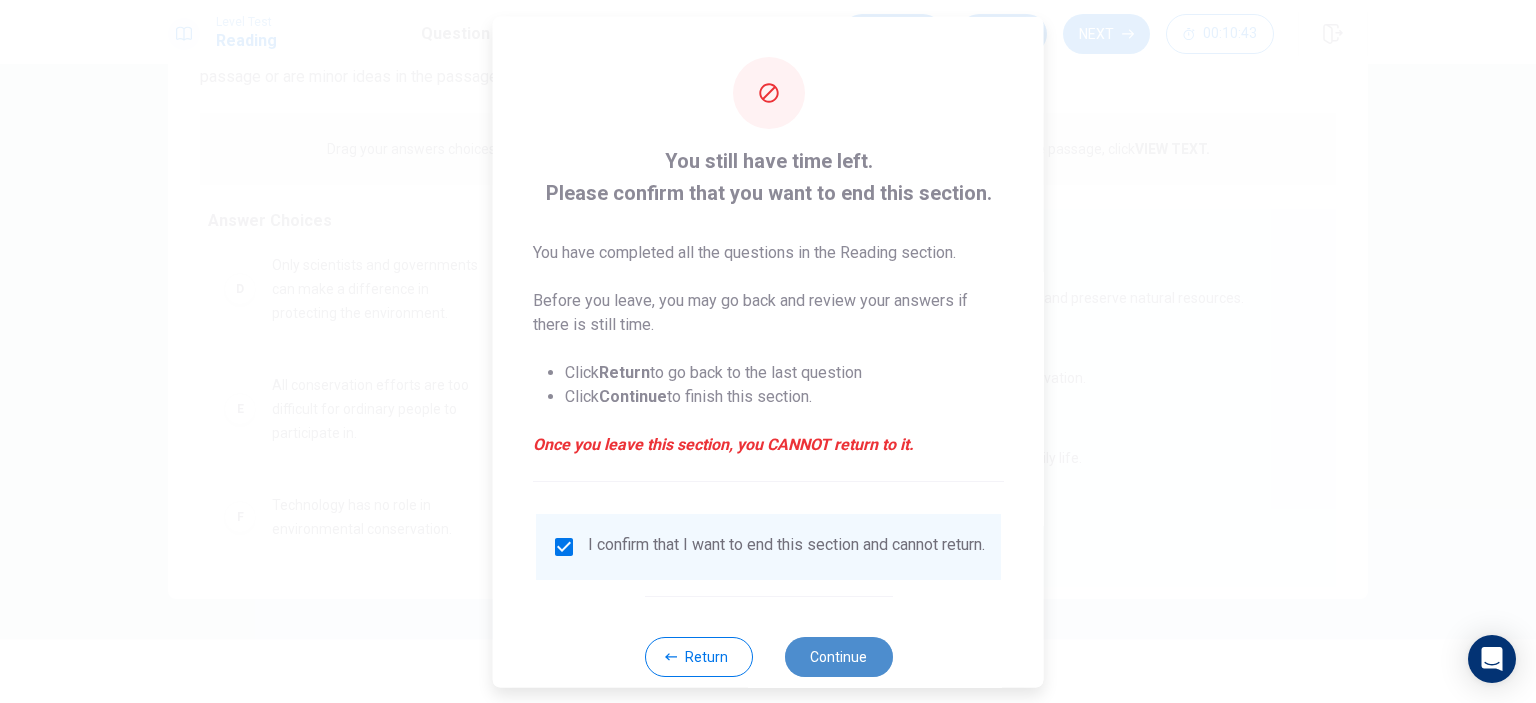 click on "Continue" at bounding box center (838, 656) 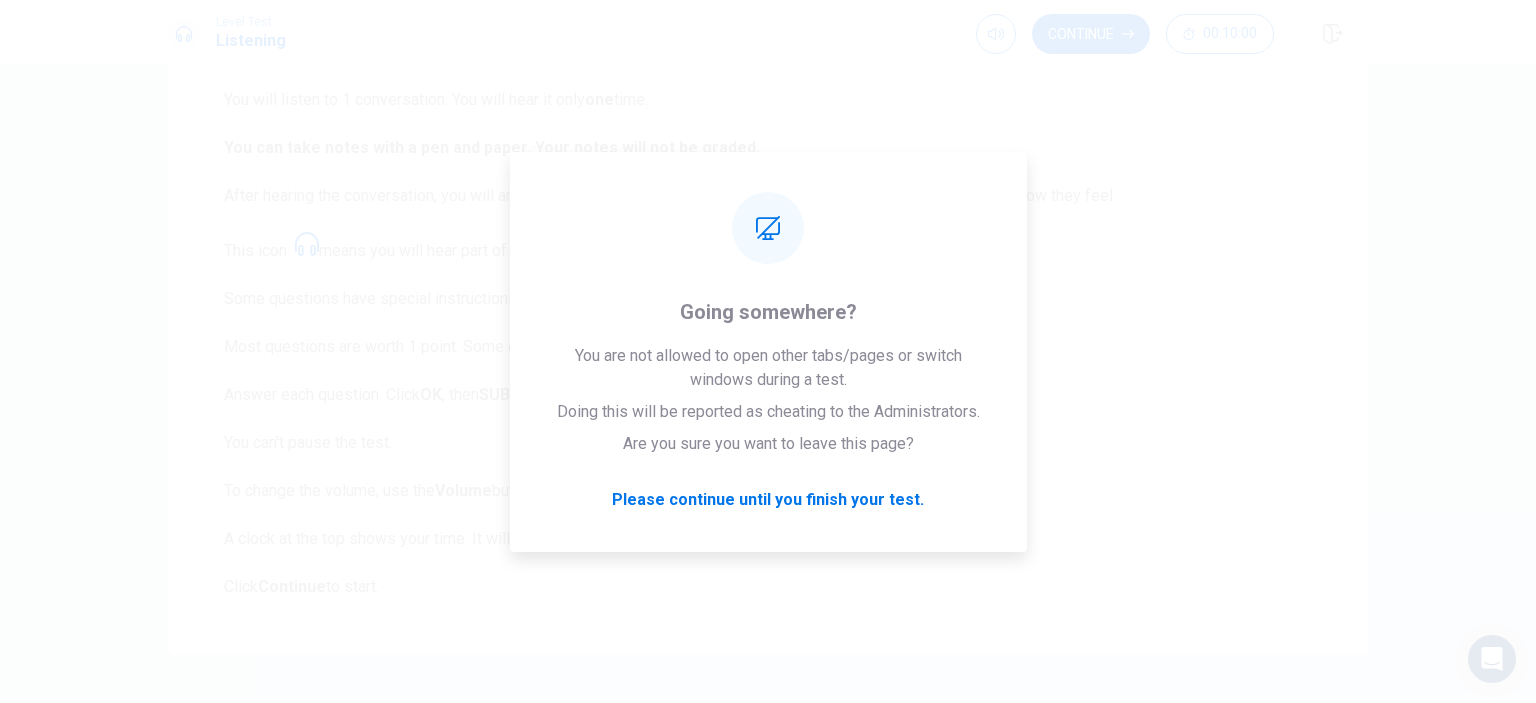 click on "Level Test   Listening Continue 00:10:00 00:10:00 Continue Listening Section Directions This test checks how well you understand spoken English.
You will listen to 1 conversation. You will hear it only  one  time.
You can take notes with a pen and paper. Your notes will not be graded.
After hearing the conversation, you will answer questions about the main idea, details, why people are talking, and how they feel.
This icon    means you will hear part of the conversation again and answer a question about it.
Some questions have special instructions in gray boxes. Make sure to read these carefully.
Most questions are worth 1 point. Some questions are worth more points.
Answer each question. Click  OK , then  SUBMIT  to continue. You can't go back to earlier questions.
You can't pause the test.
To change the volume, use the  Volume  button at the top.
A clock at the top shows your time. It will not count down during the conversation.
Click  Continue  to start. © Copyright  2025 Going somewhere?" at bounding box center (768, 351) 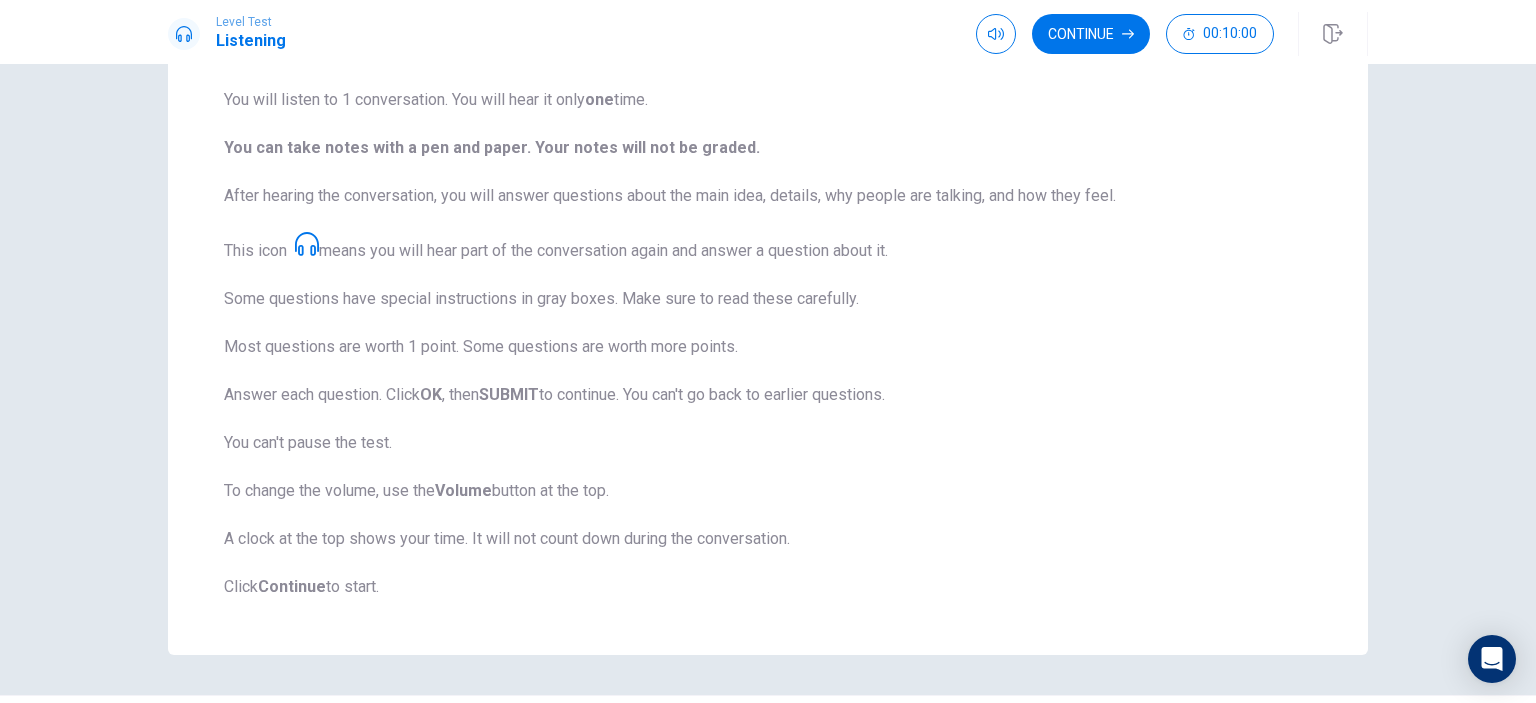click on "This test checks how well you understand spoken English.
You will listen to 1 conversation. You will hear it only  one  time.
You can take notes with a pen and paper. Your notes will not be graded.
After hearing the conversation, you will answer questions about the main idea, details, why people are talking, and how they feel.
This icon    means you will hear part of the conversation again and answer a question about it.
Some questions have special instructions in gray boxes. Make sure to read these carefully.
Most questions are worth 1 point. Some questions are worth more points.
Answer each question. Click  OK , then  SUBMIT  to continue. You can't go back to earlier questions.
You can't pause the test.
To change the volume, use the  Volume  button at the top.
A clock at the top shows your time. It will not count down during the conversation.
Click  Continue  to start." at bounding box center [768, 319] 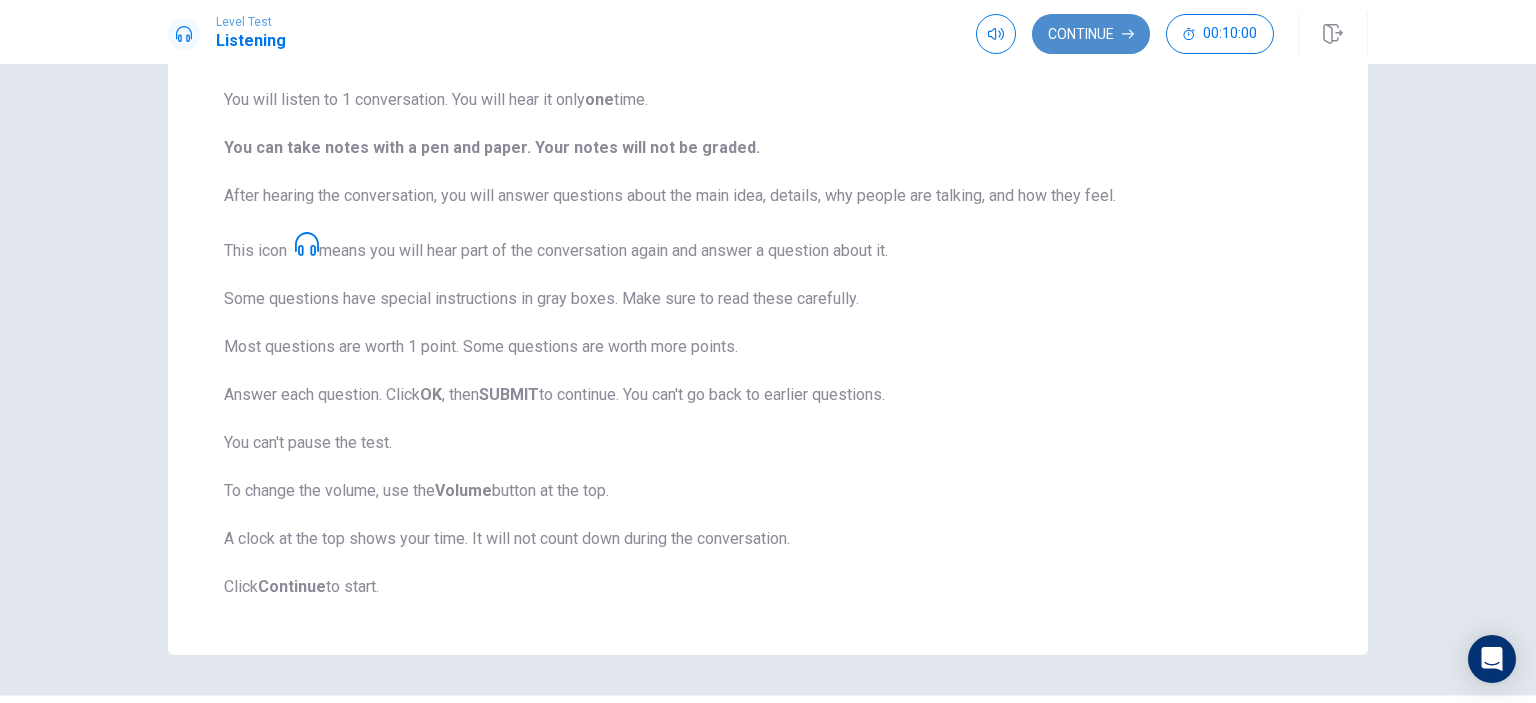 click on "Continue" at bounding box center [1091, 34] 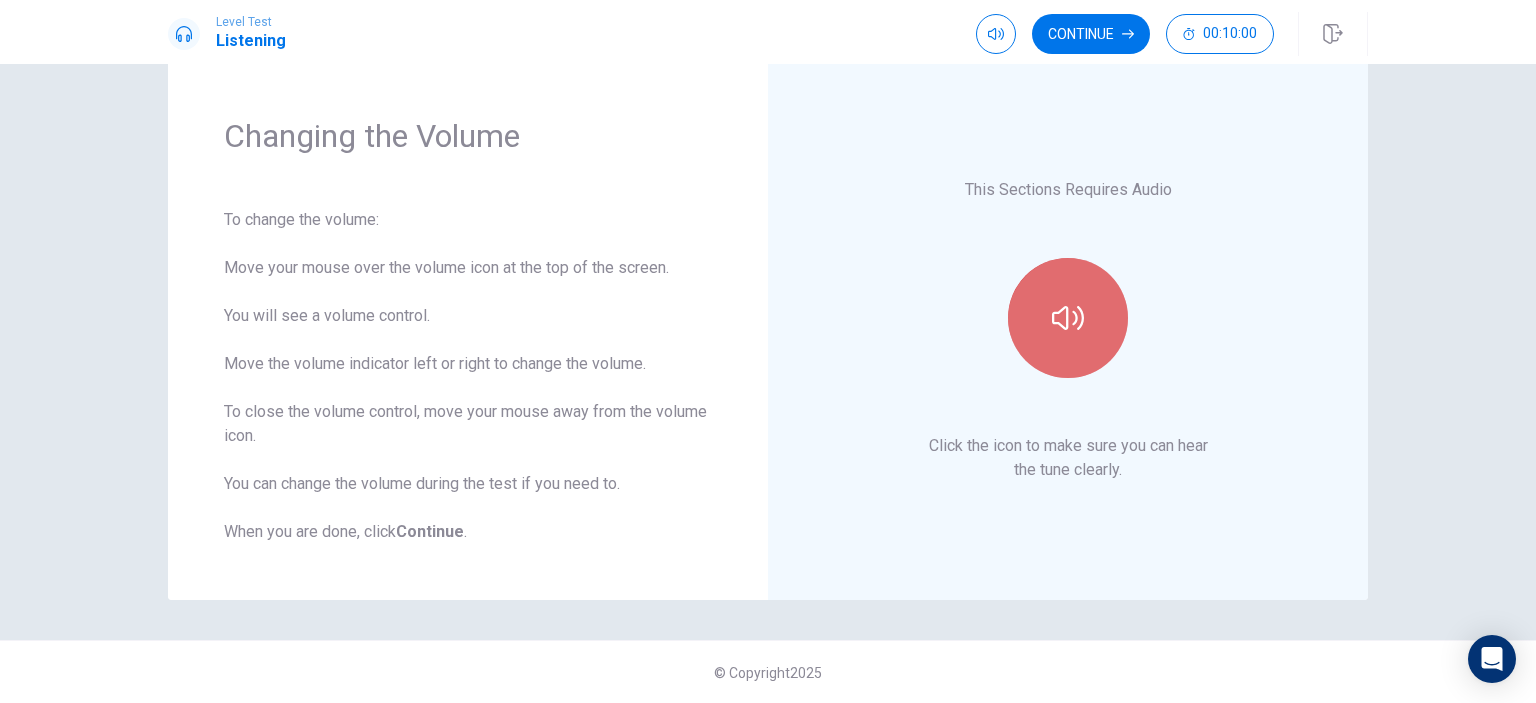 click at bounding box center [1068, 318] 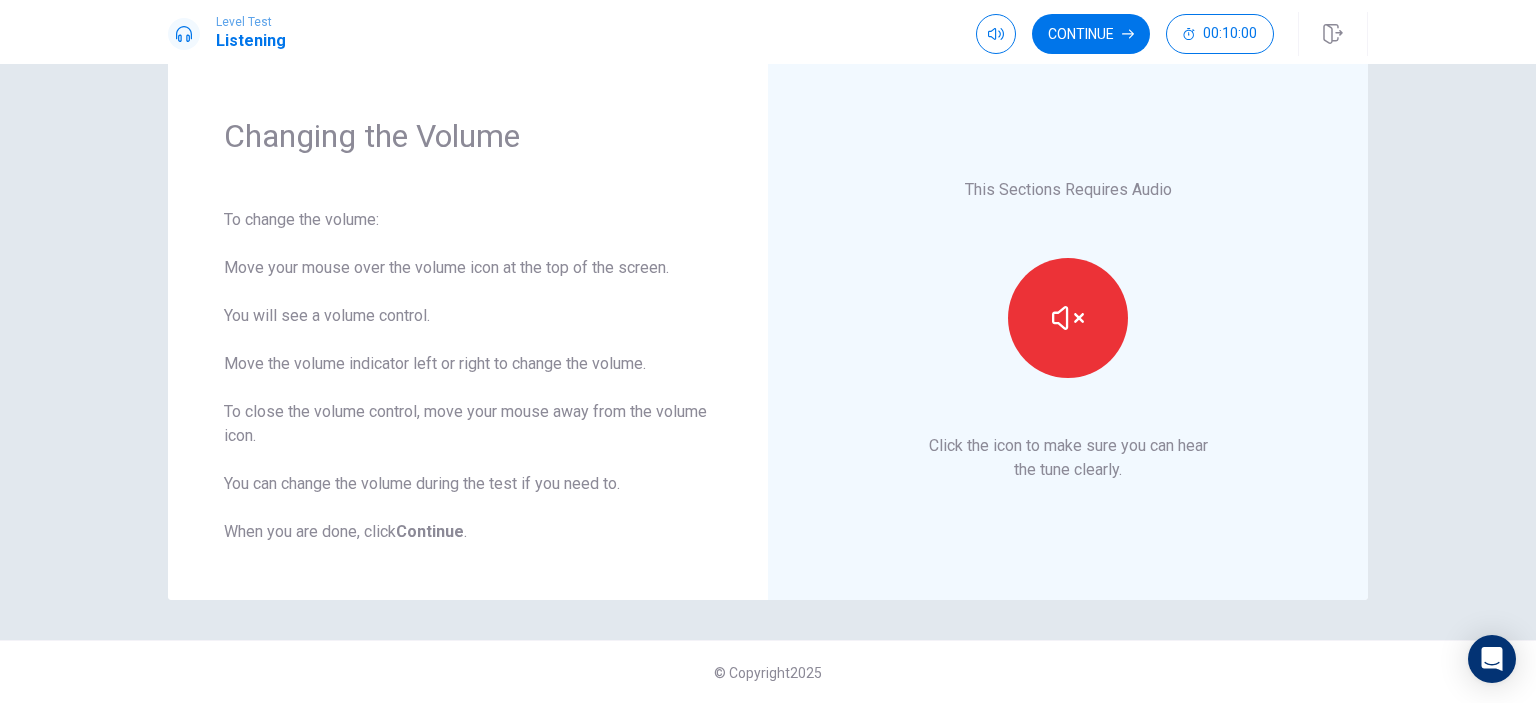 drag, startPoint x: 1227, startPoint y: 392, endPoint x: 1132, endPoint y: 314, distance: 122.91867 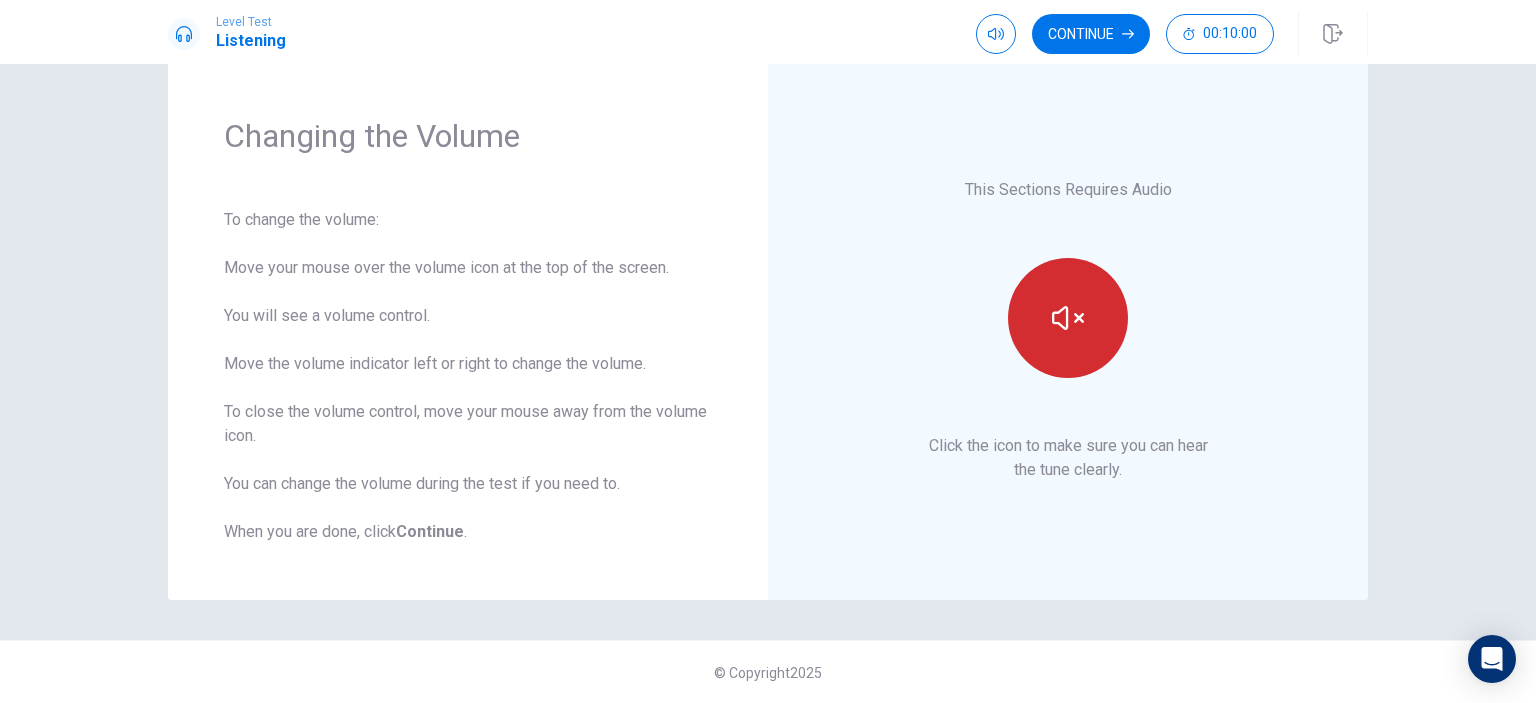 click at bounding box center [1068, 318] 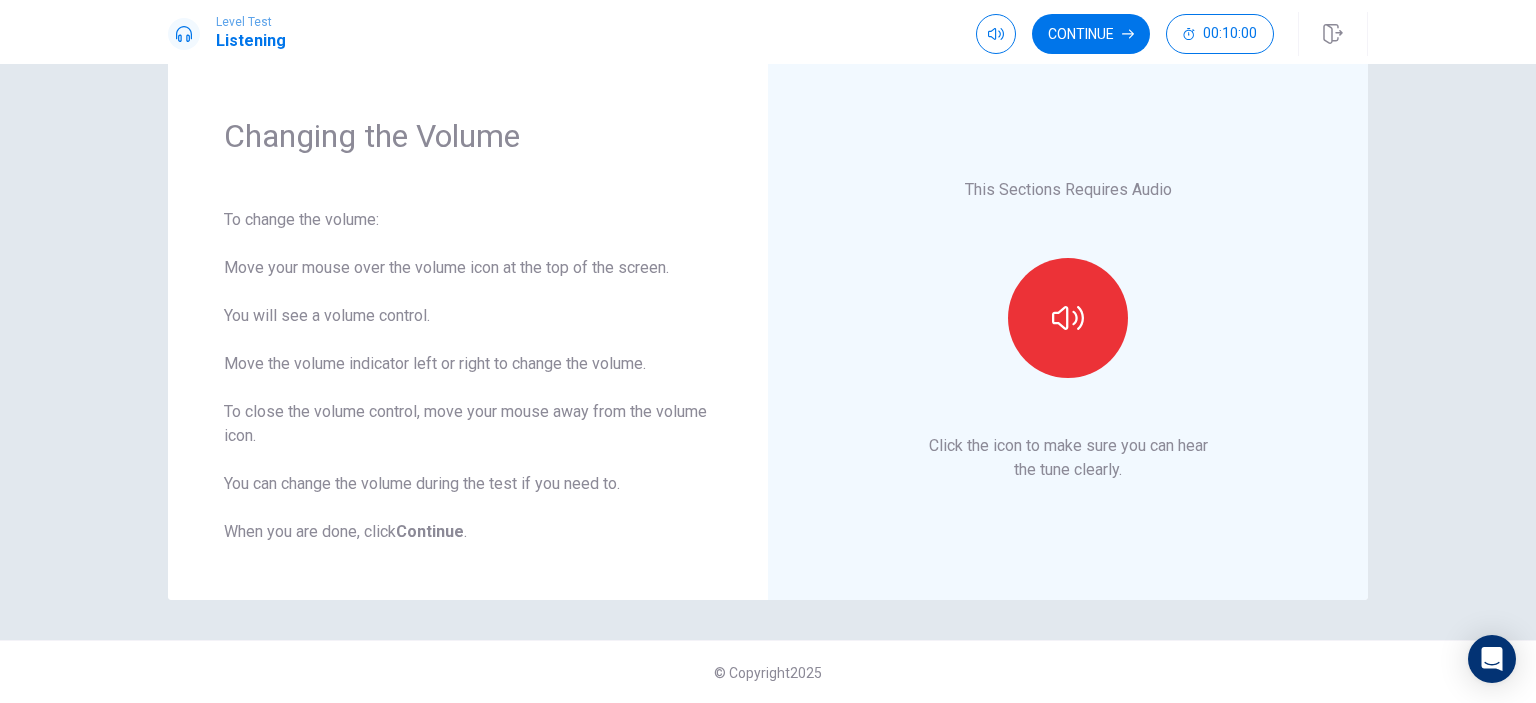 click on "This Sections Requires Audio Click the icon to make sure you can hear   the tune clearly." at bounding box center (1068, 330) 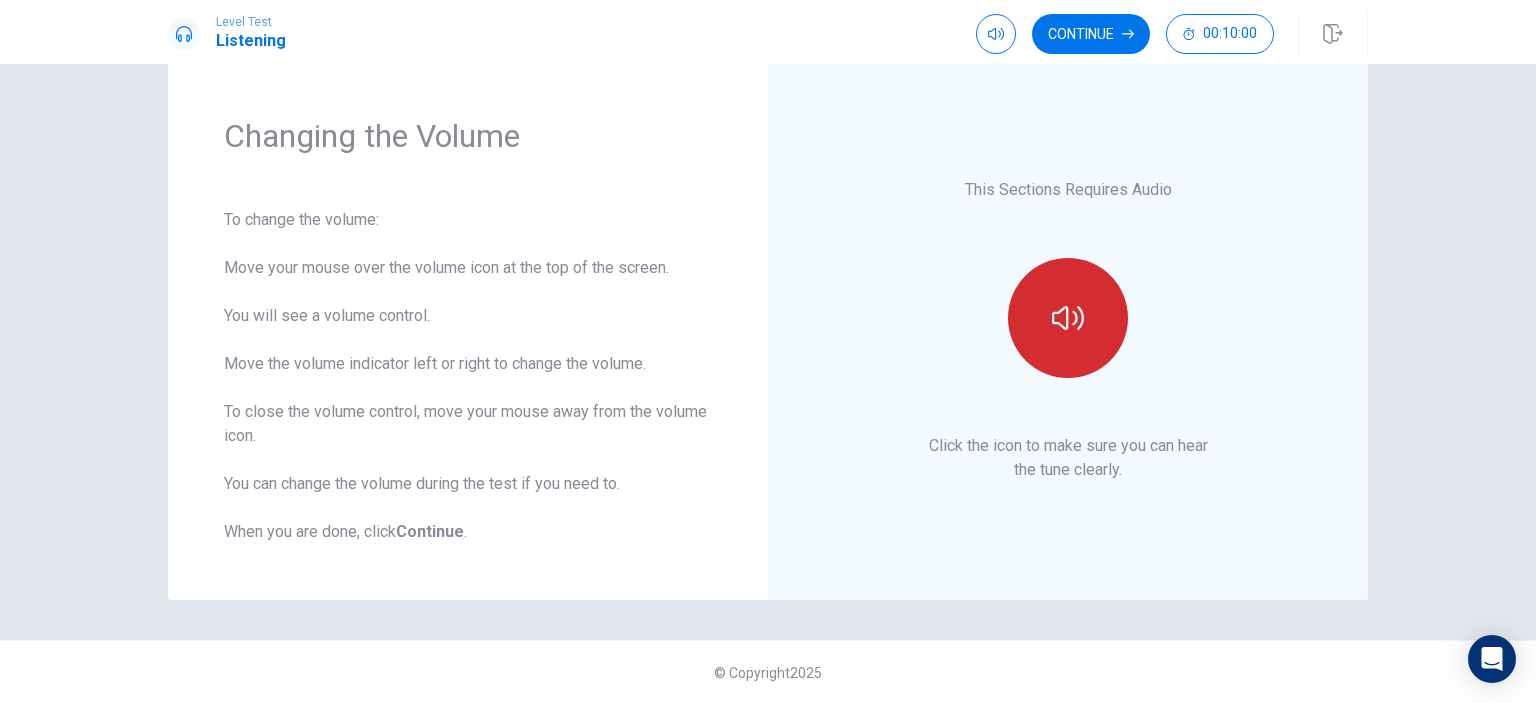 click at bounding box center (1068, 318) 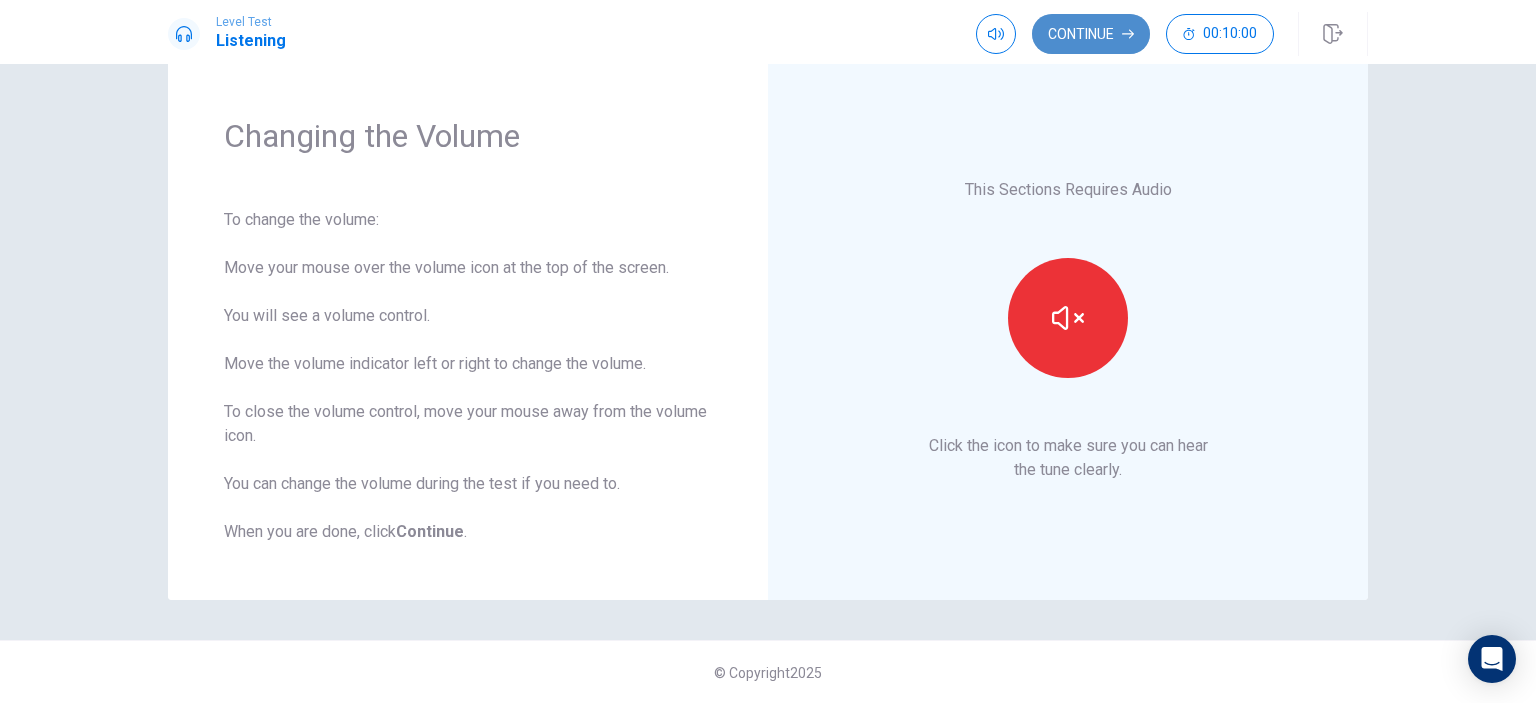 click on "Continue" at bounding box center [1091, 34] 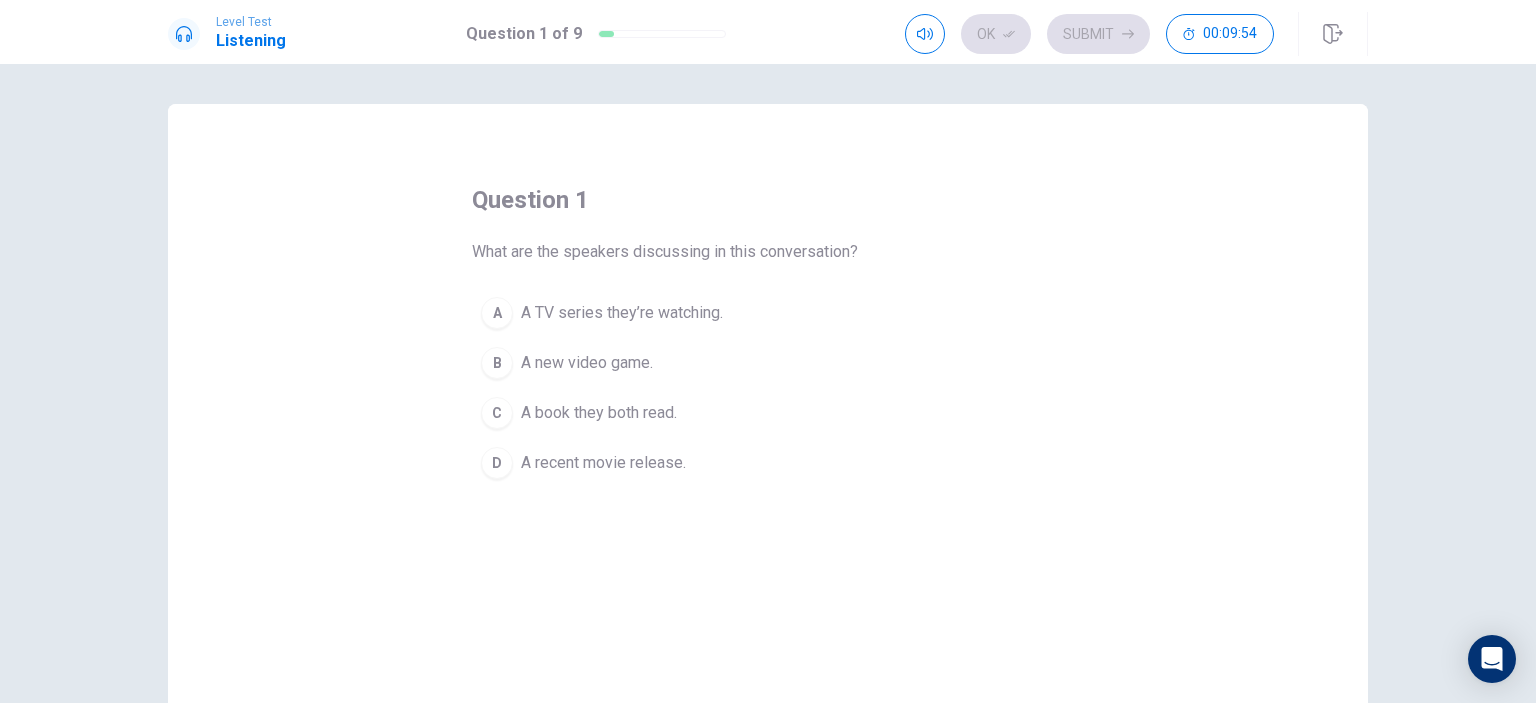 drag, startPoint x: 352, startPoint y: 432, endPoint x: 473, endPoint y: 451, distance: 122.48265 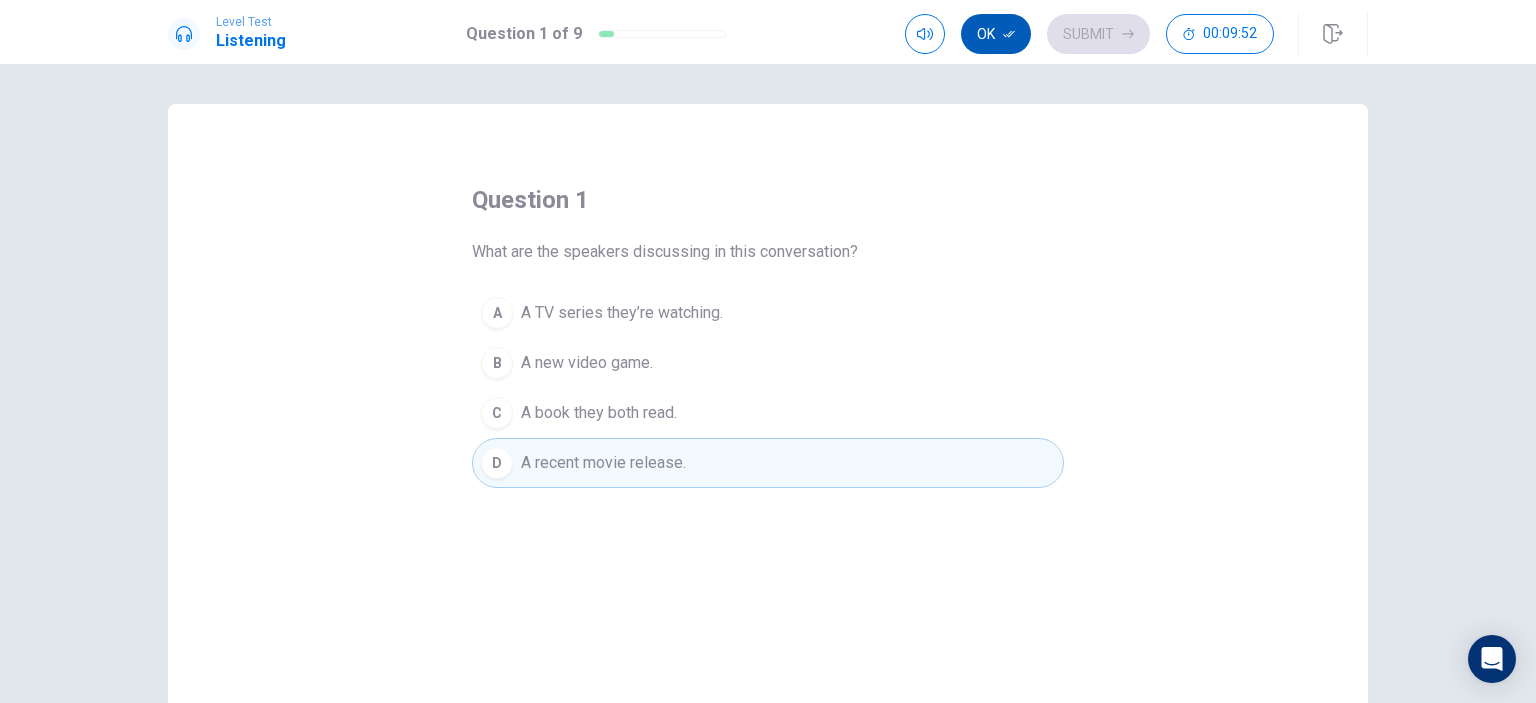 click on "Ok" at bounding box center (996, 34) 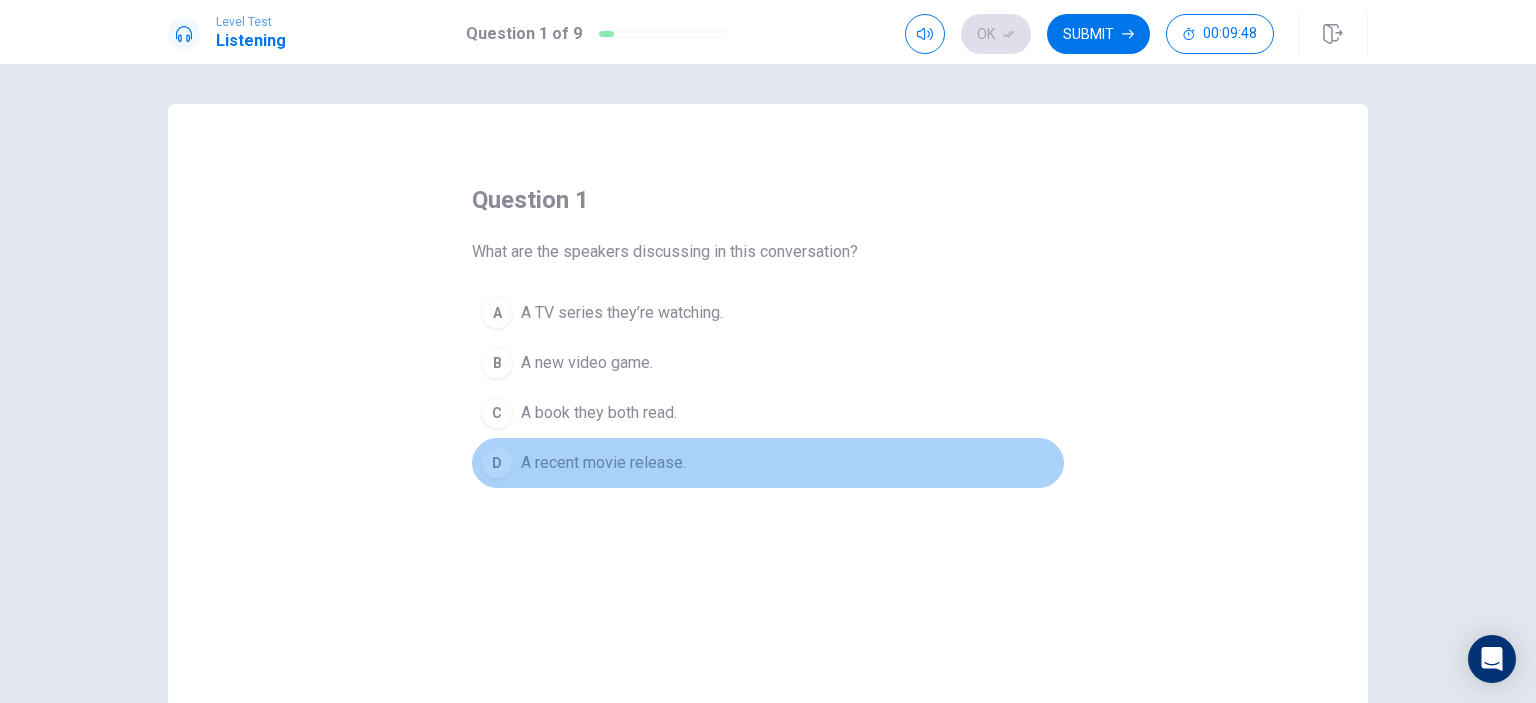 click on "A recent movie release." at bounding box center [603, 463] 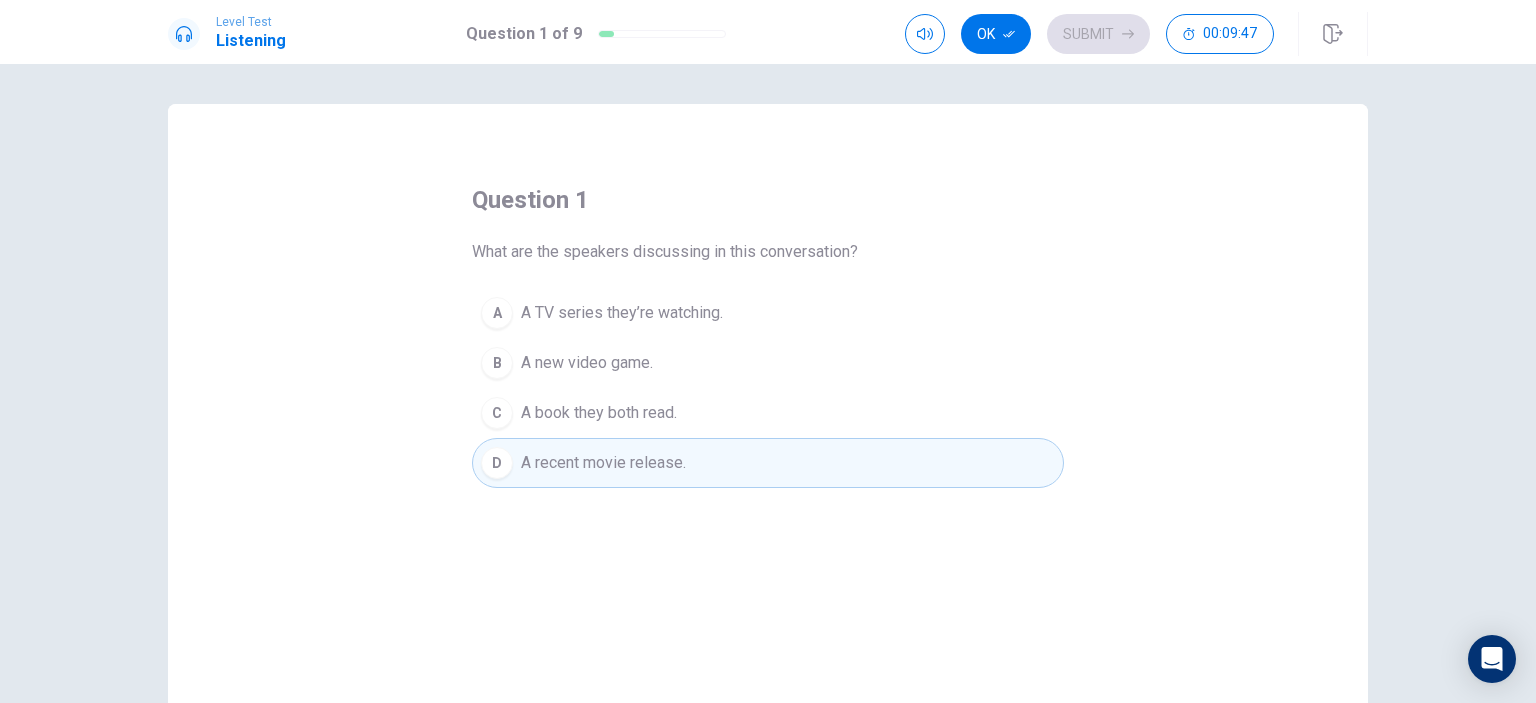 click on "D A recent movie release." at bounding box center (768, 463) 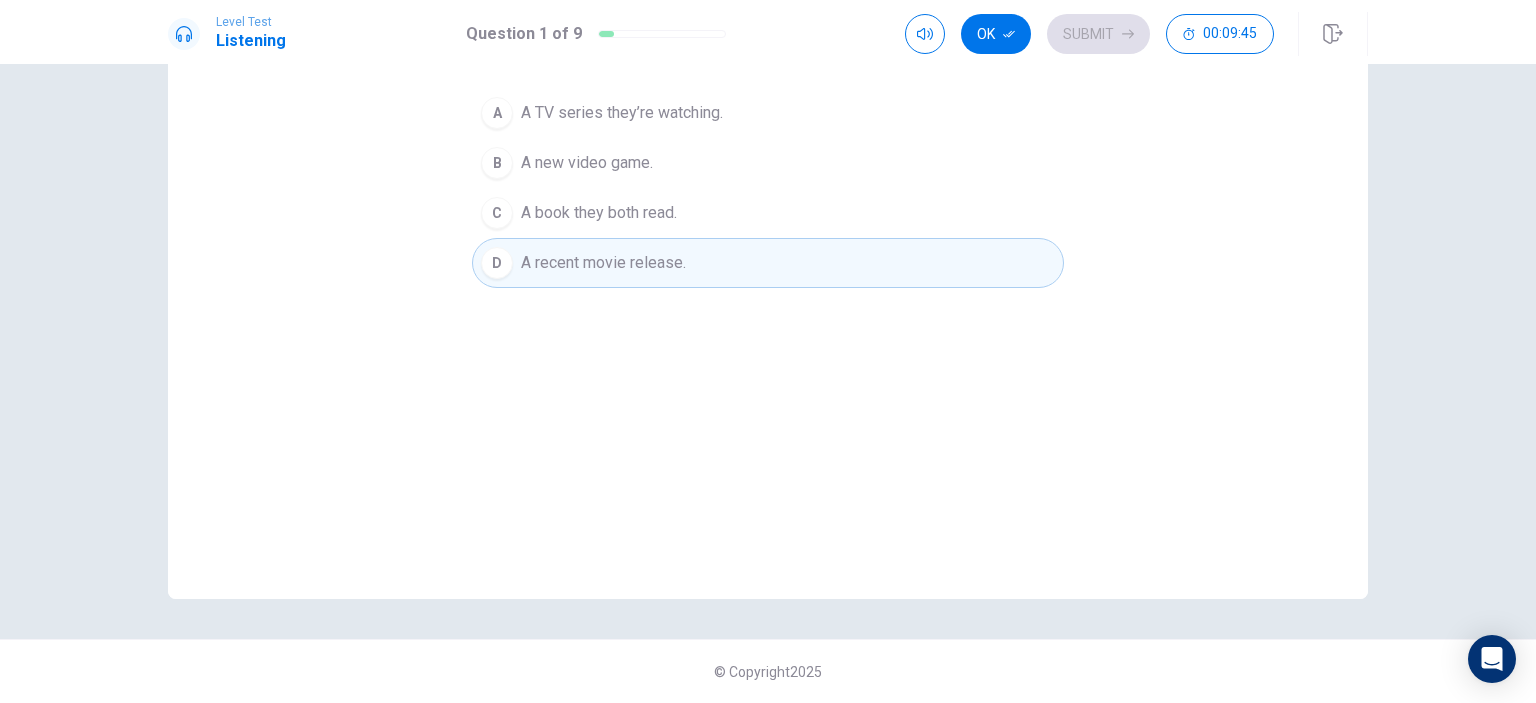 scroll, scrollTop: 0, scrollLeft: 0, axis: both 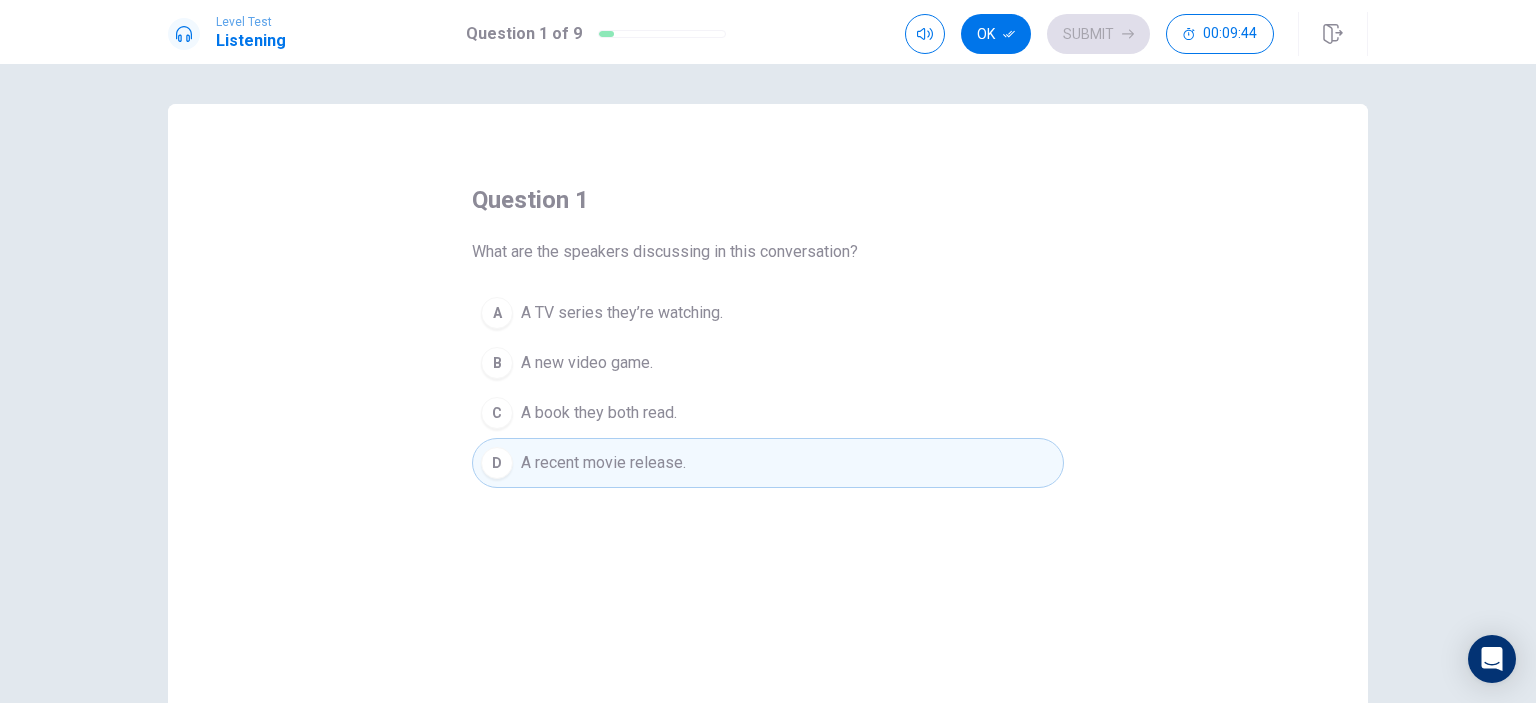 click on "question   1 What are the speakers discussing in this conversation? A A TV series they’re watching. B A new video game.
C A book they both read.
D A recent movie release." at bounding box center [768, 451] 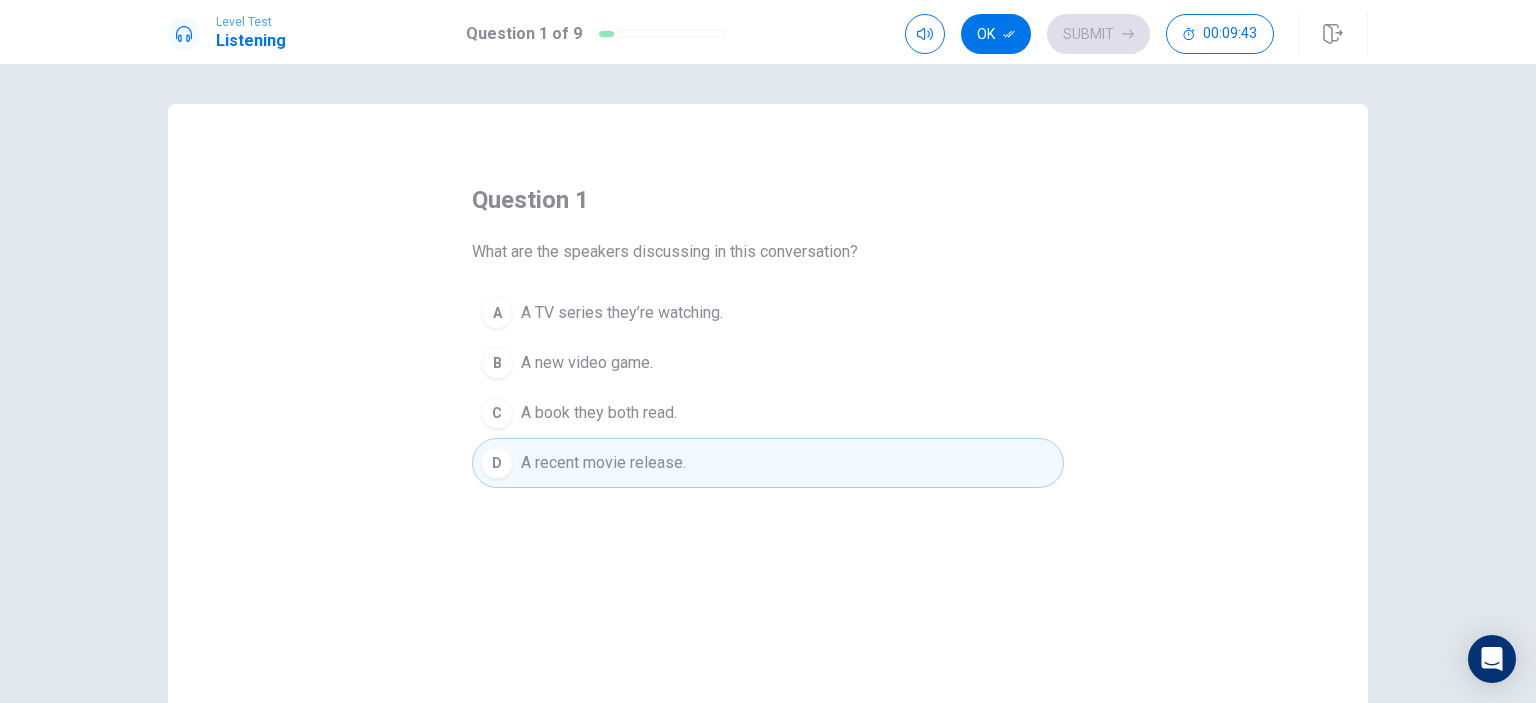 click on "What are the speakers discussing in this conversation?" at bounding box center [665, 252] 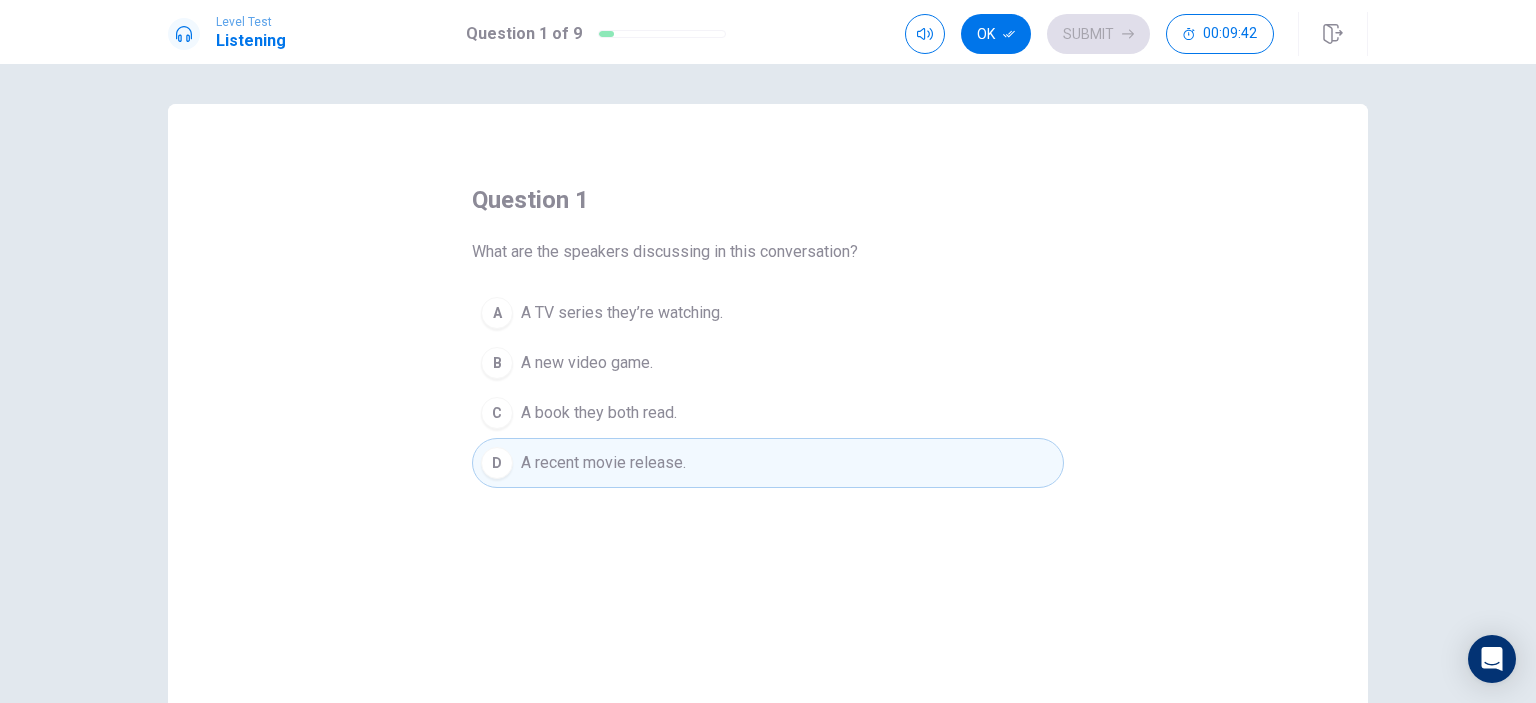 click on "A recent movie release." at bounding box center [603, 463] 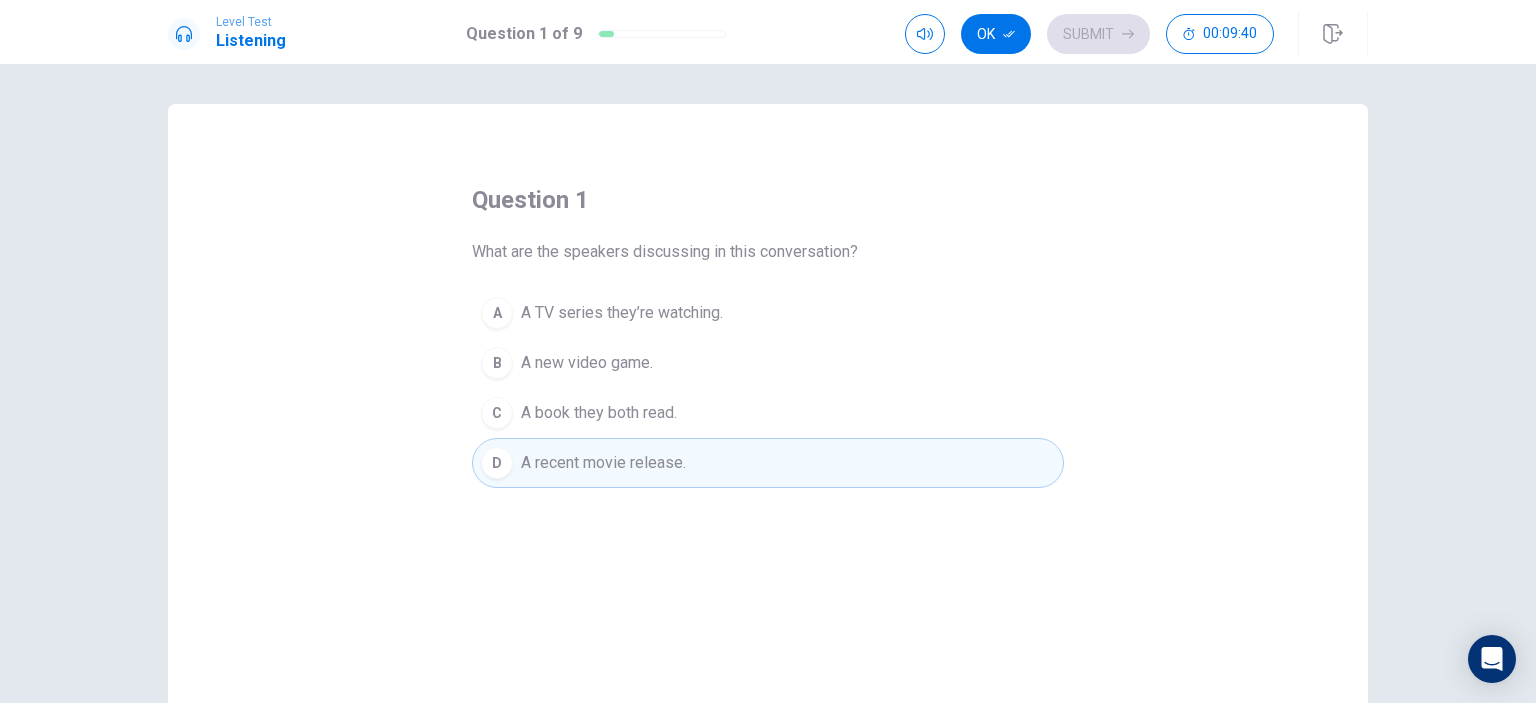 click on "Ok" at bounding box center [996, 34] 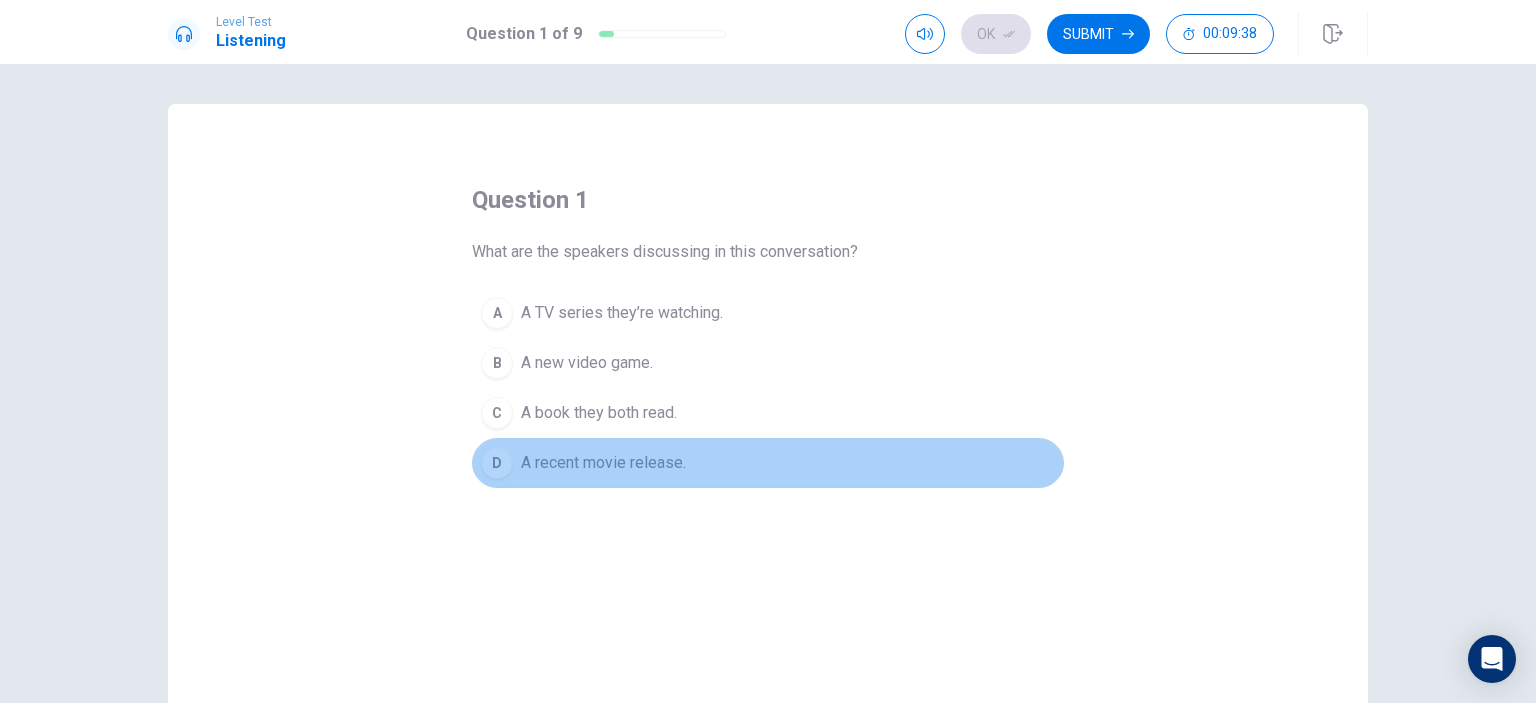 click on "D A recent movie release." at bounding box center [768, 463] 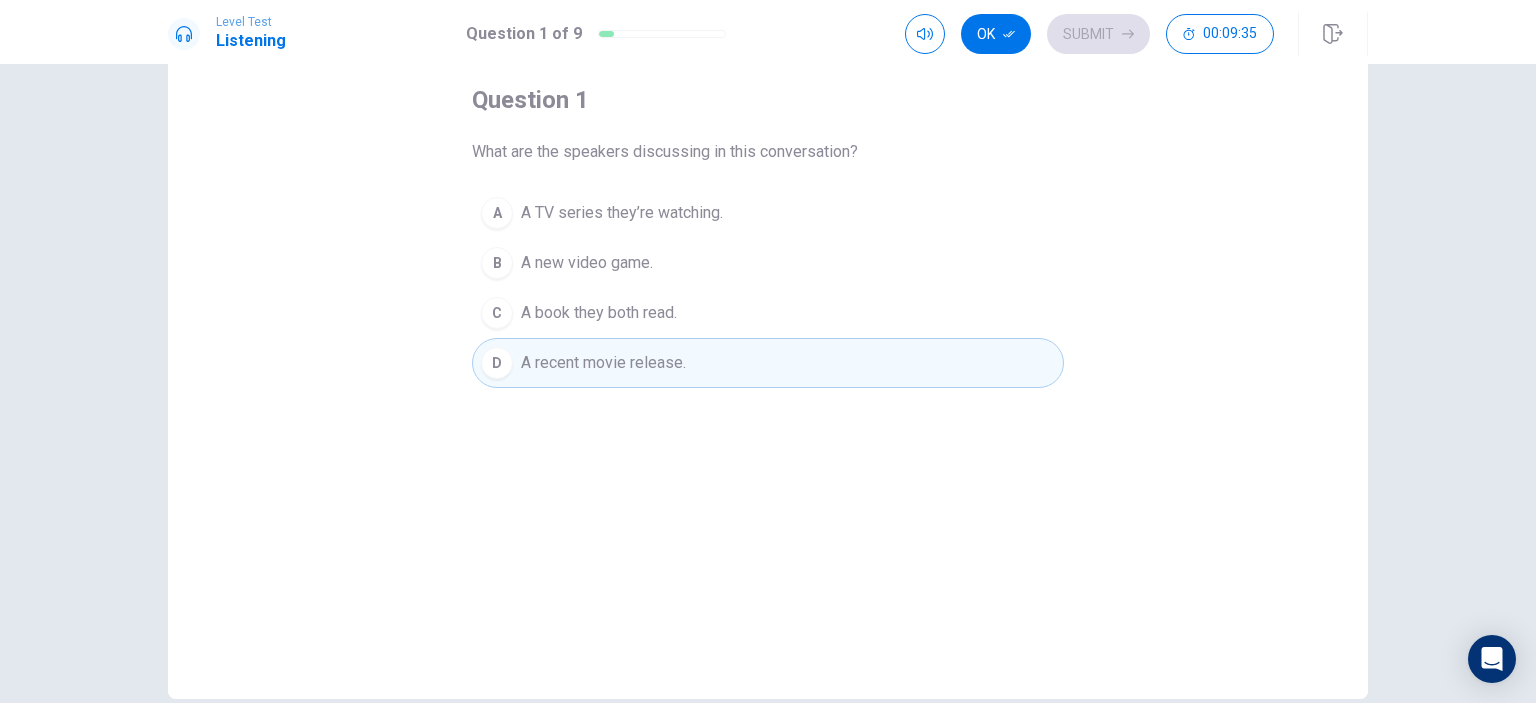scroll, scrollTop: 200, scrollLeft: 0, axis: vertical 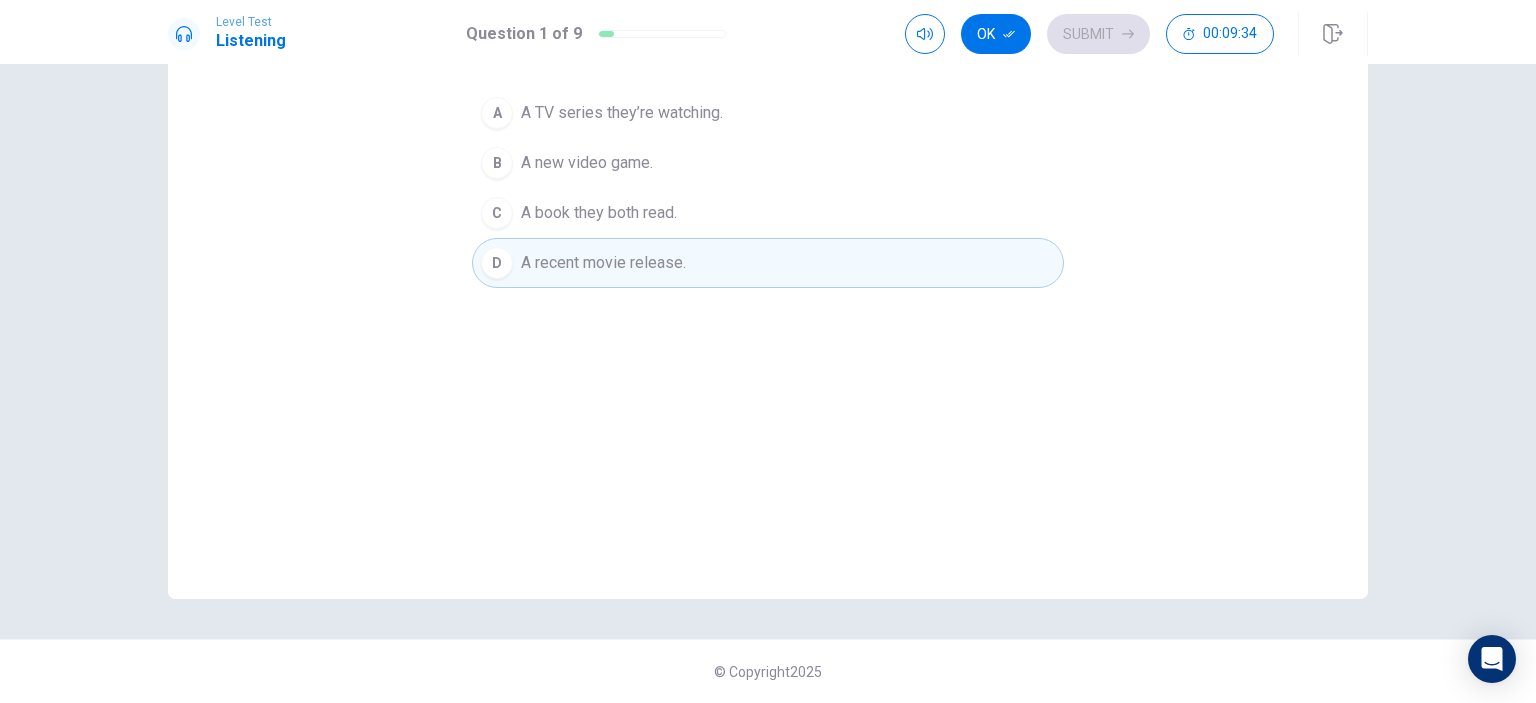 click on "question   1 What are the speakers discussing in this conversation? A A TV series they’re watching. B A new video game.
C A book they both read.
D A recent movie release." at bounding box center [768, 251] 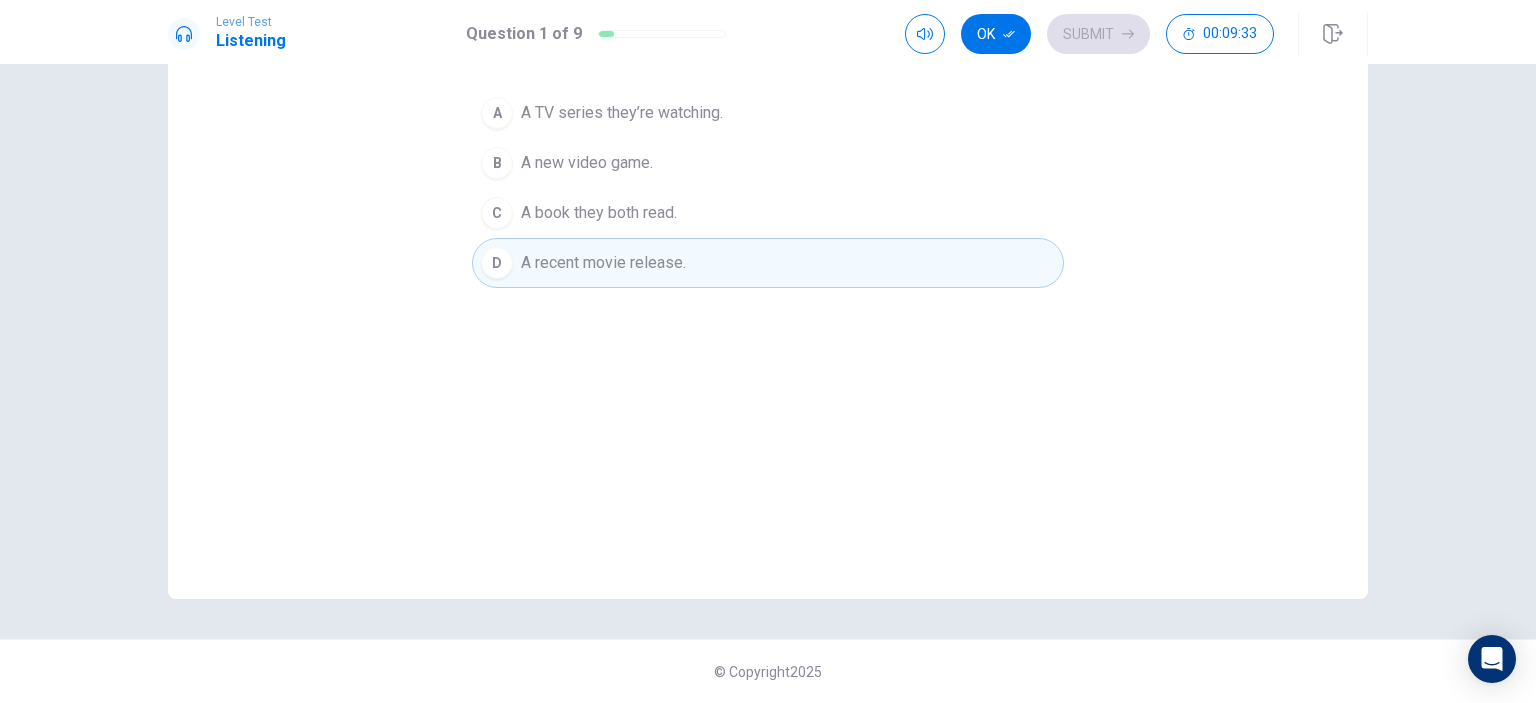 scroll, scrollTop: 100, scrollLeft: 0, axis: vertical 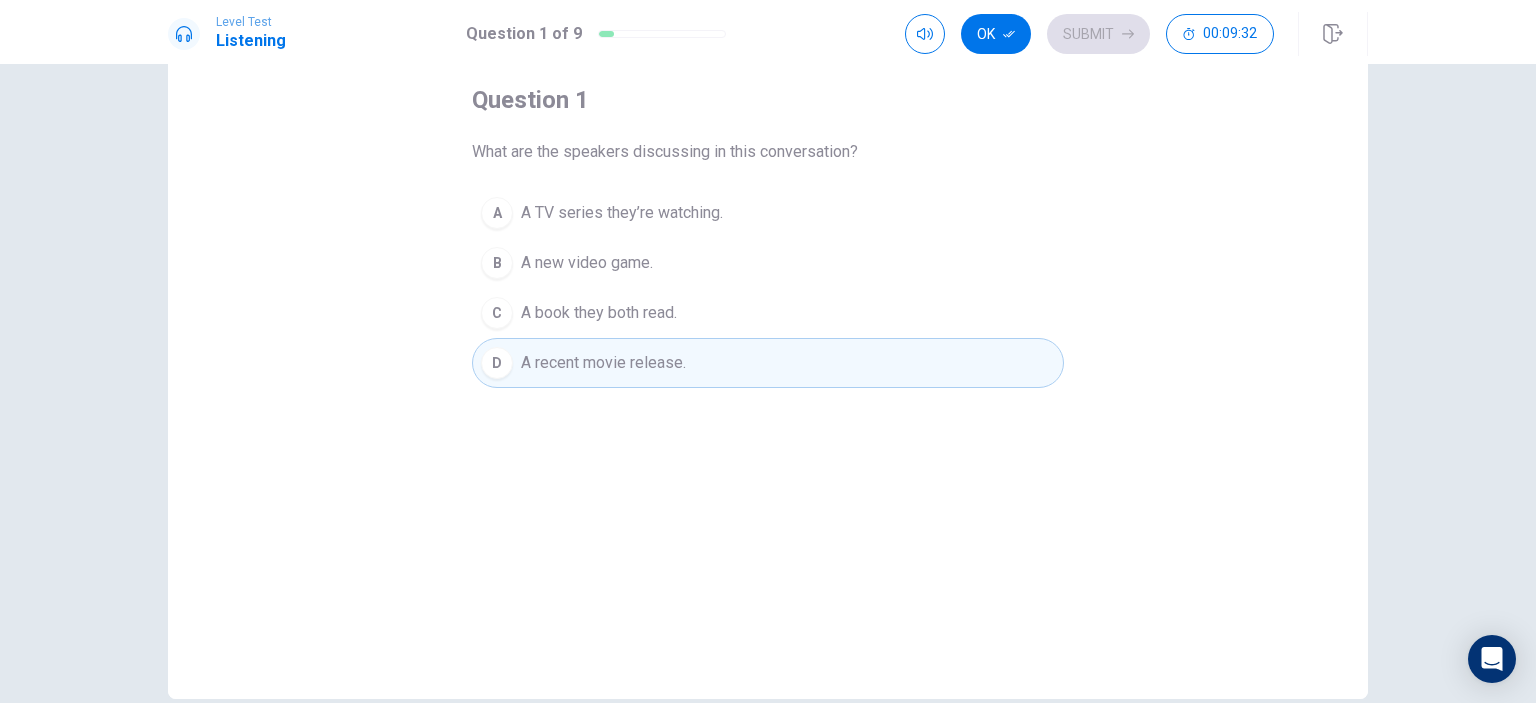 click on "D A recent movie release." at bounding box center (768, 363) 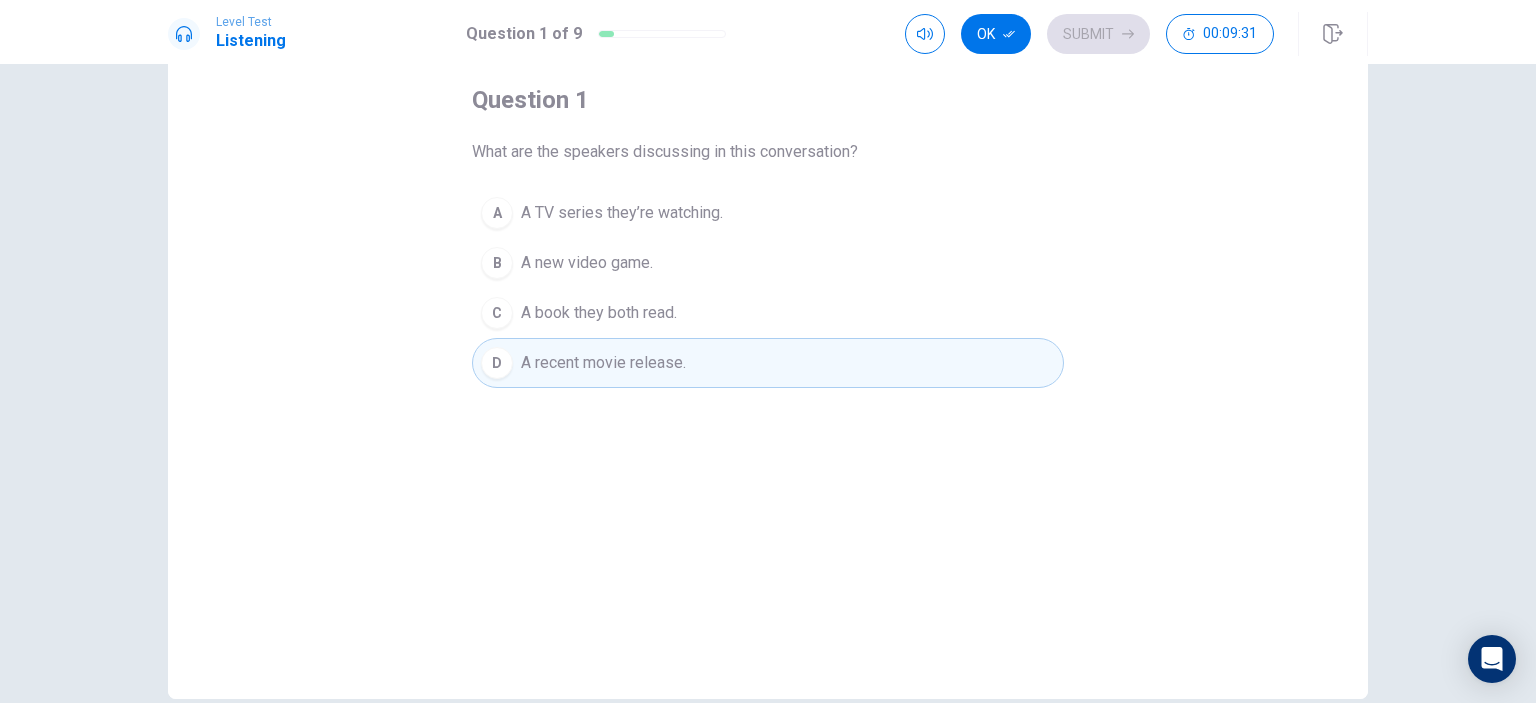 scroll, scrollTop: 0, scrollLeft: 0, axis: both 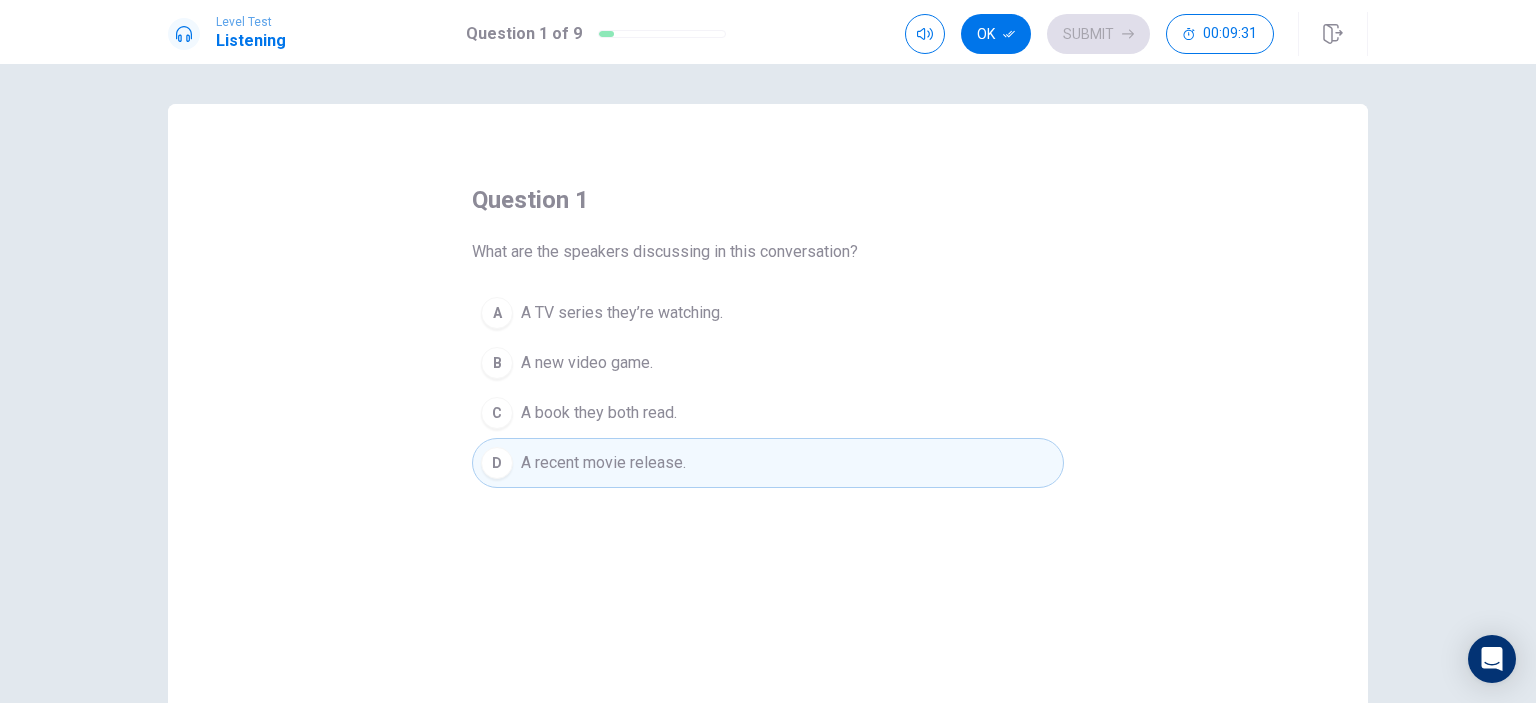 click at bounding box center [662, 34] 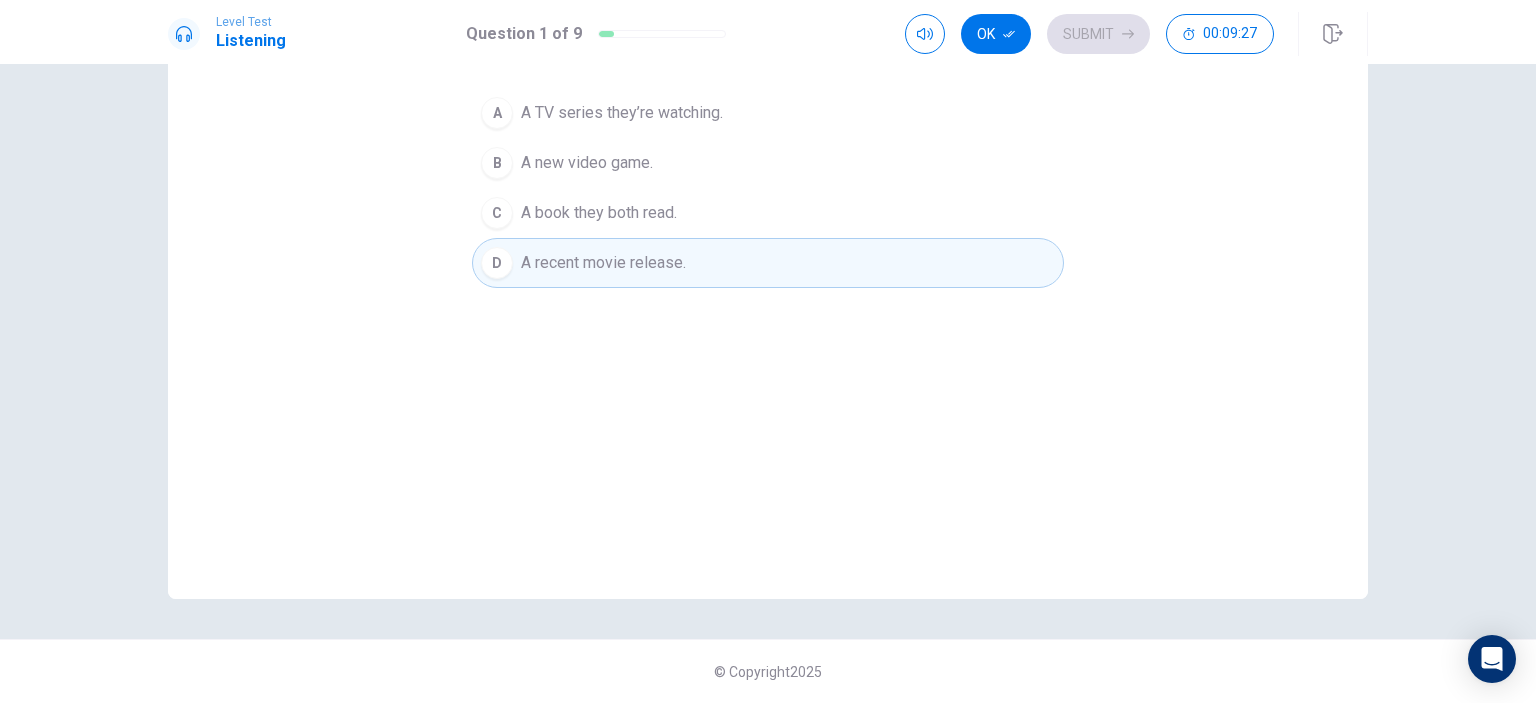 scroll, scrollTop: 0, scrollLeft: 0, axis: both 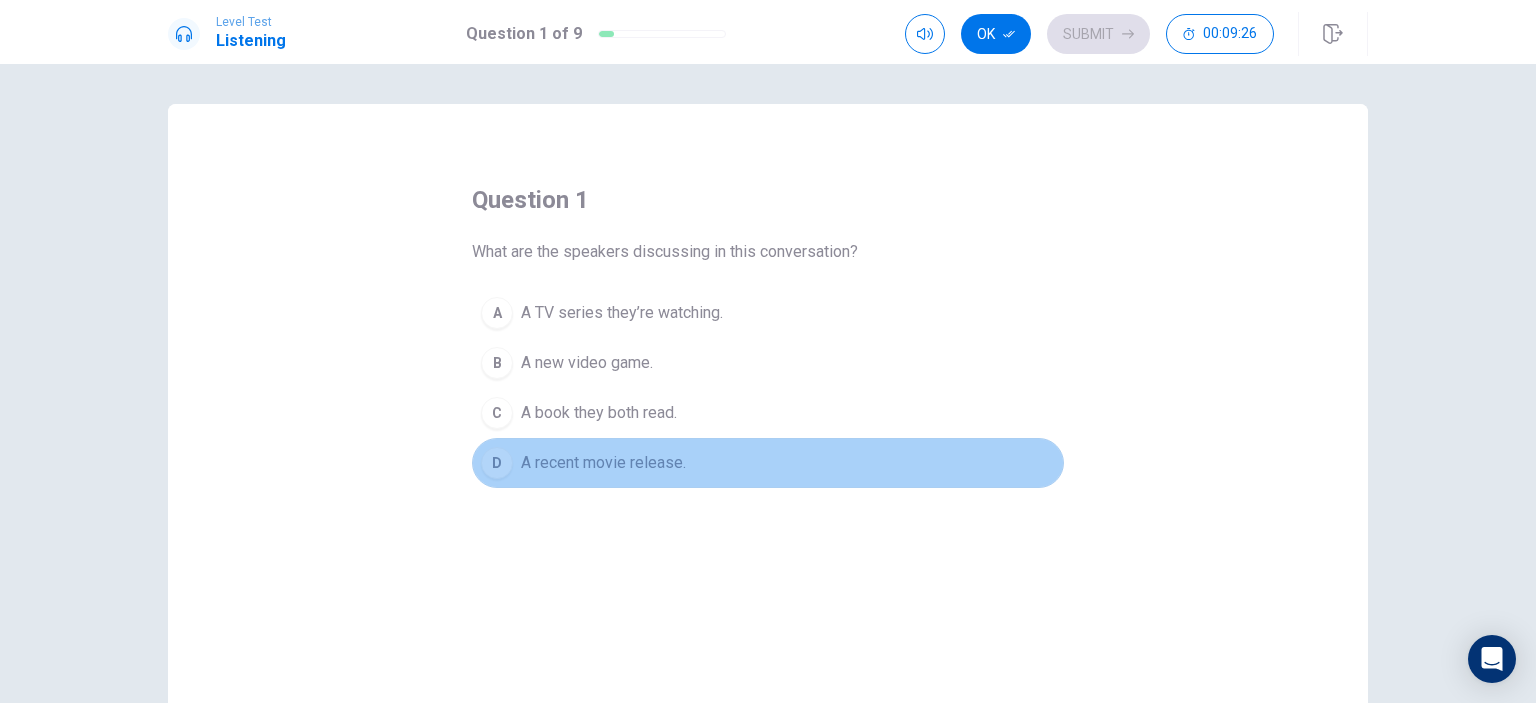 click on "A recent movie release." at bounding box center [603, 463] 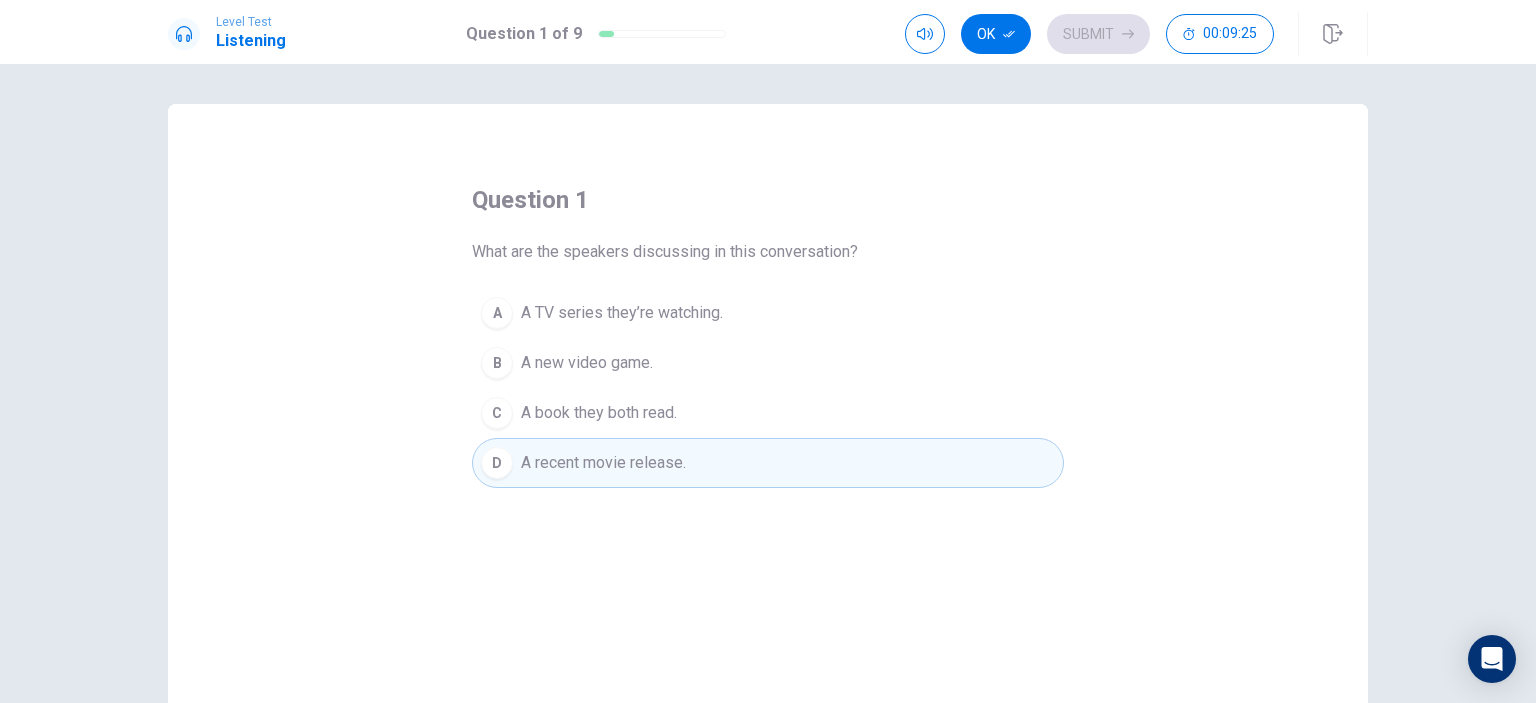 click on "A TV series they’re watching." at bounding box center [622, 313] 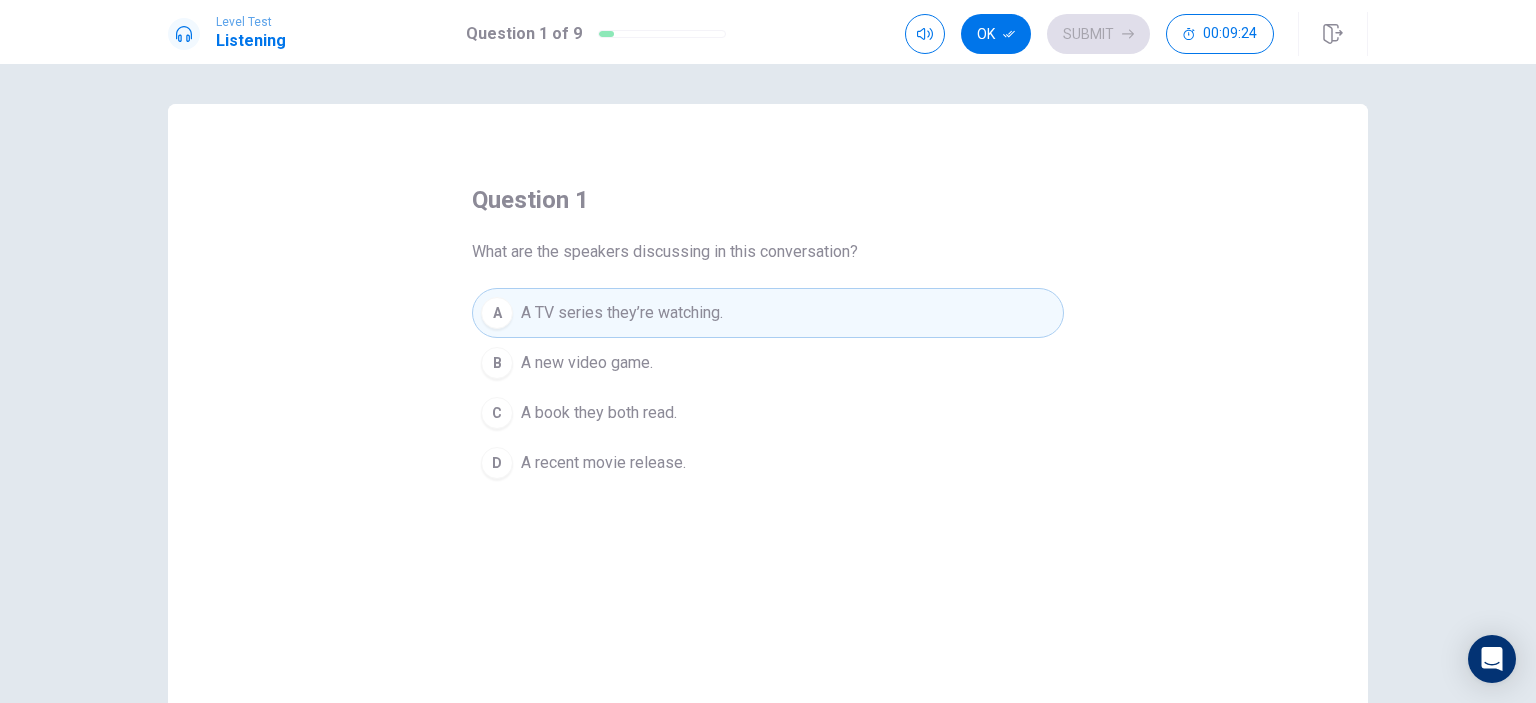 click on "D A recent movie release." at bounding box center [768, 463] 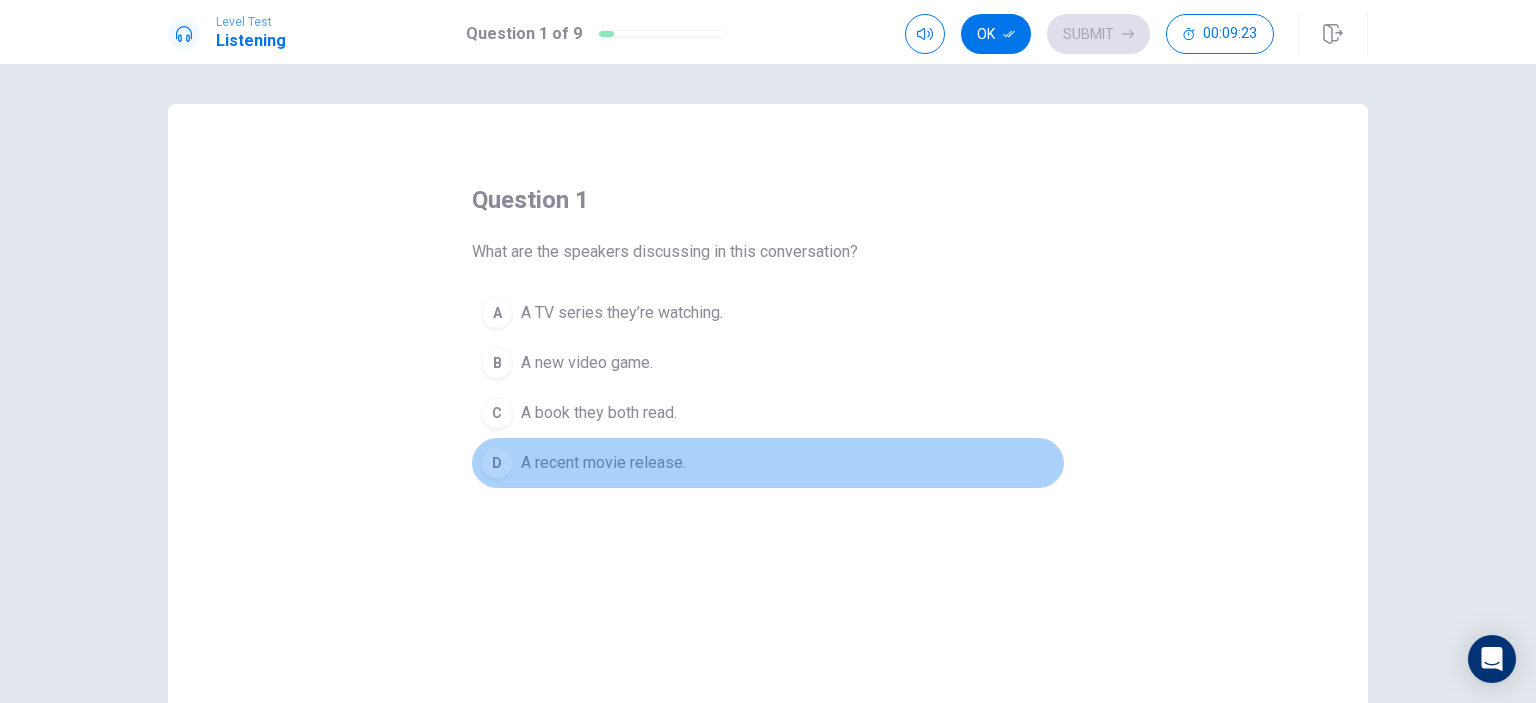 click on "A recent movie release." at bounding box center [603, 463] 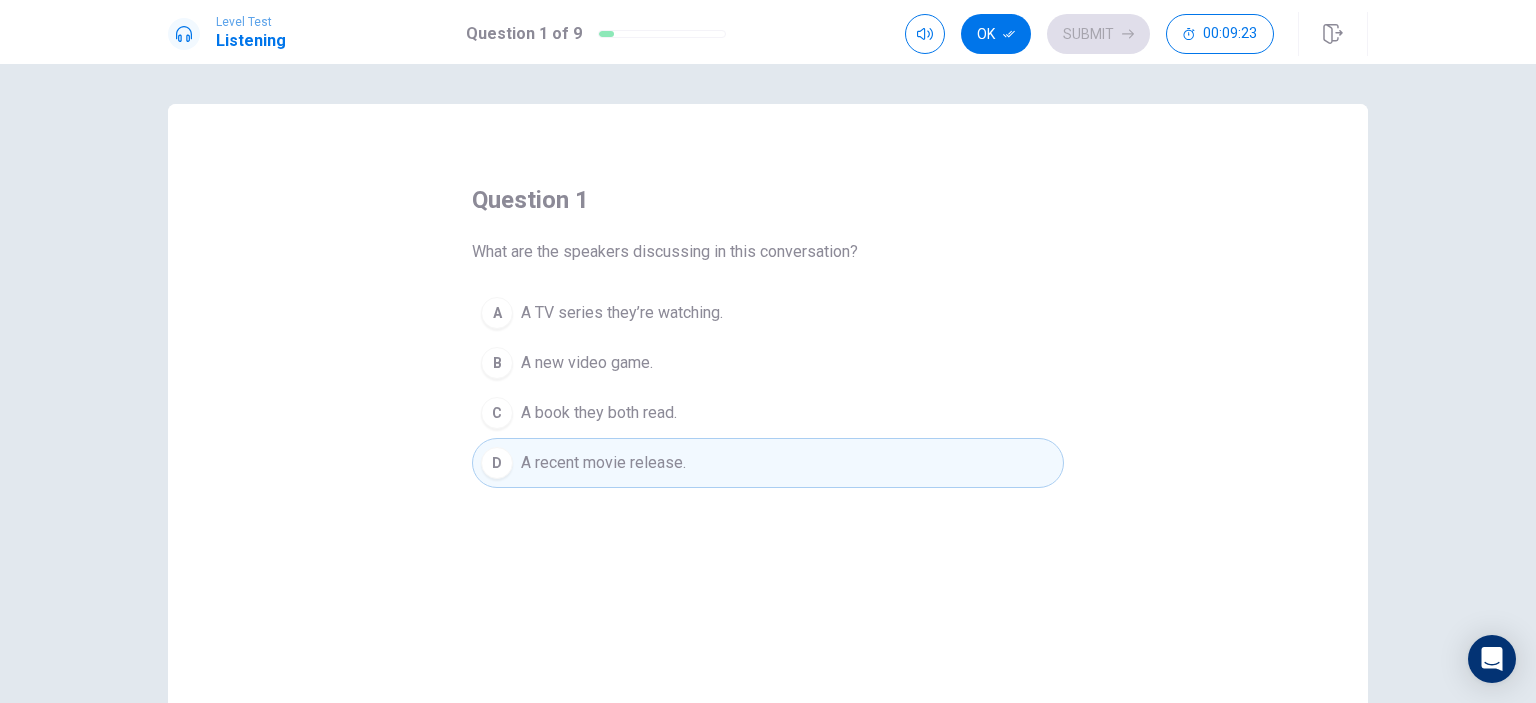 click on "A recent movie release." at bounding box center [603, 463] 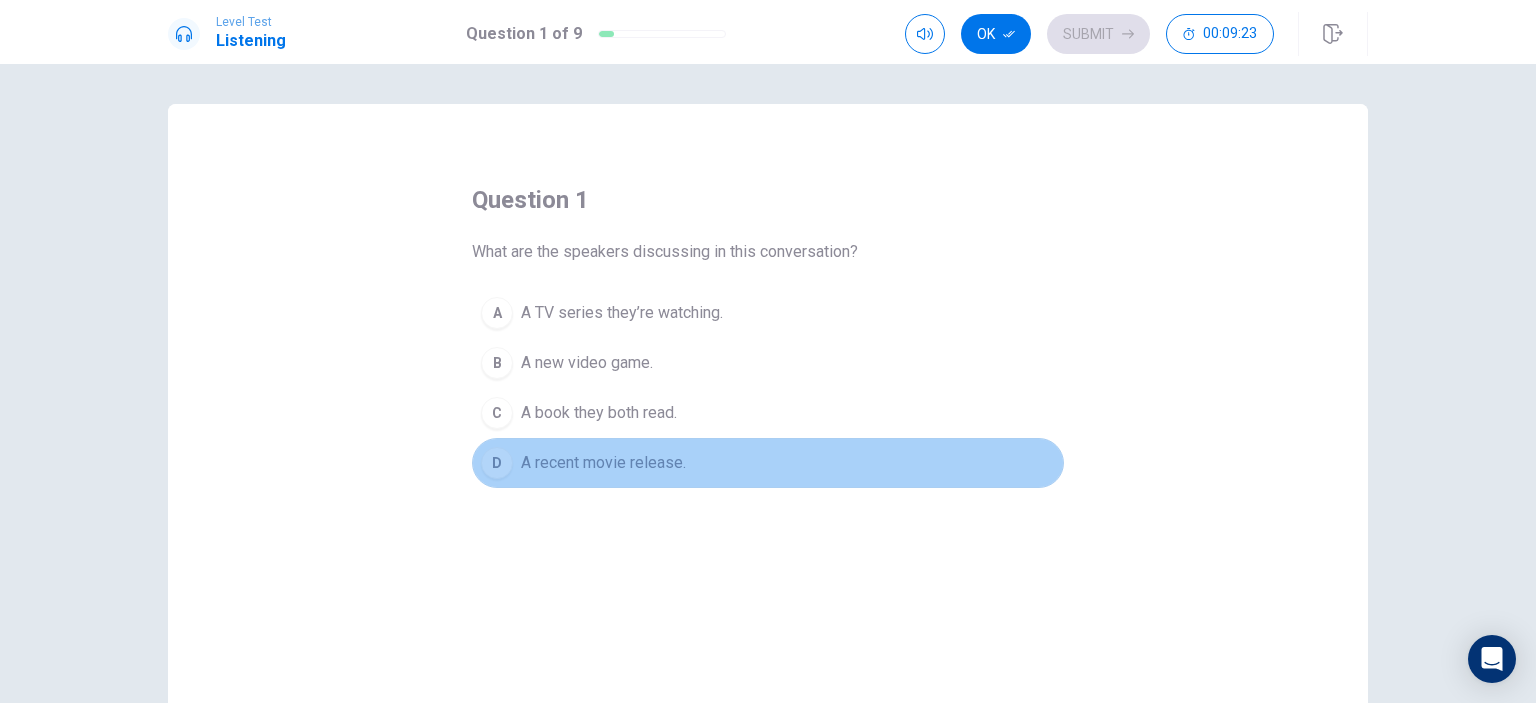 drag, startPoint x: 617, startPoint y: 455, endPoint x: 638, endPoint y: 448, distance: 22.135944 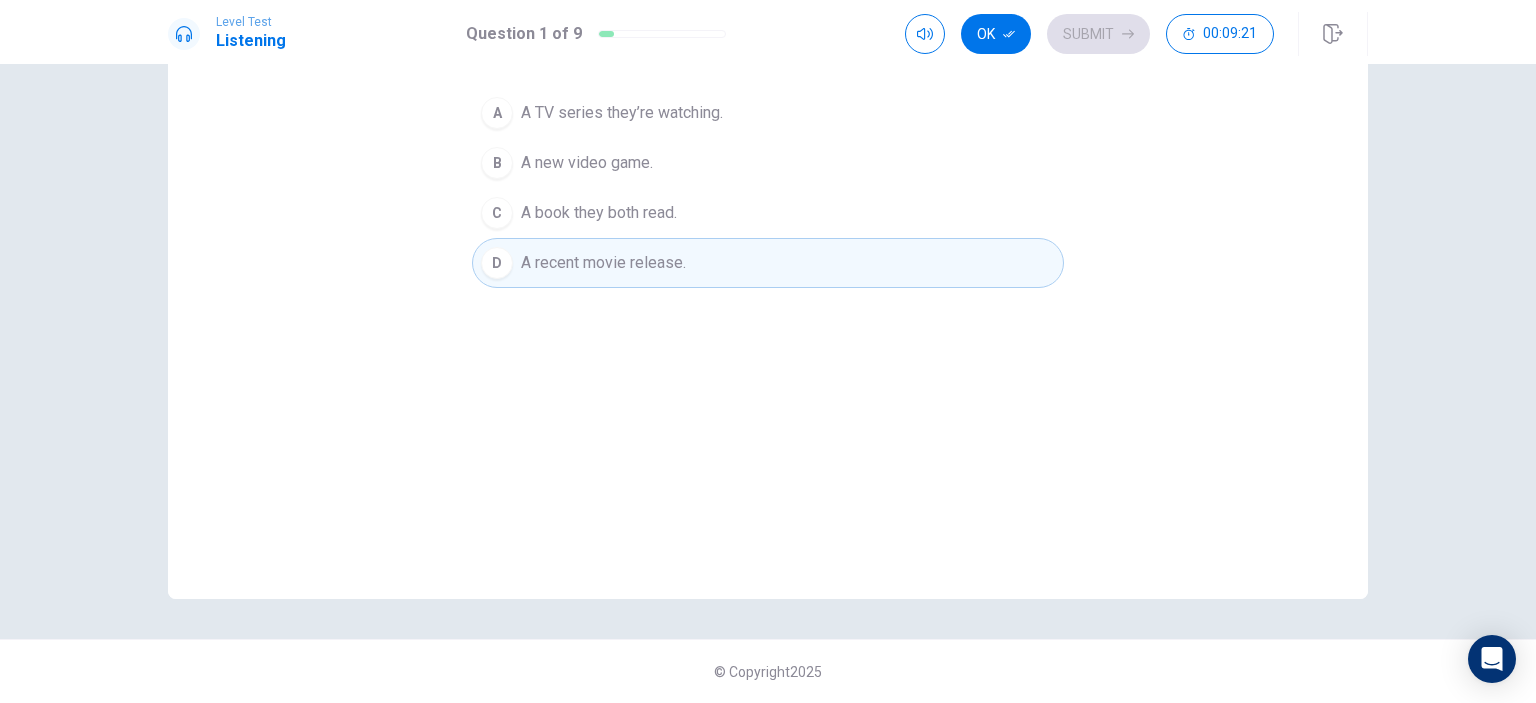 scroll, scrollTop: 100, scrollLeft: 0, axis: vertical 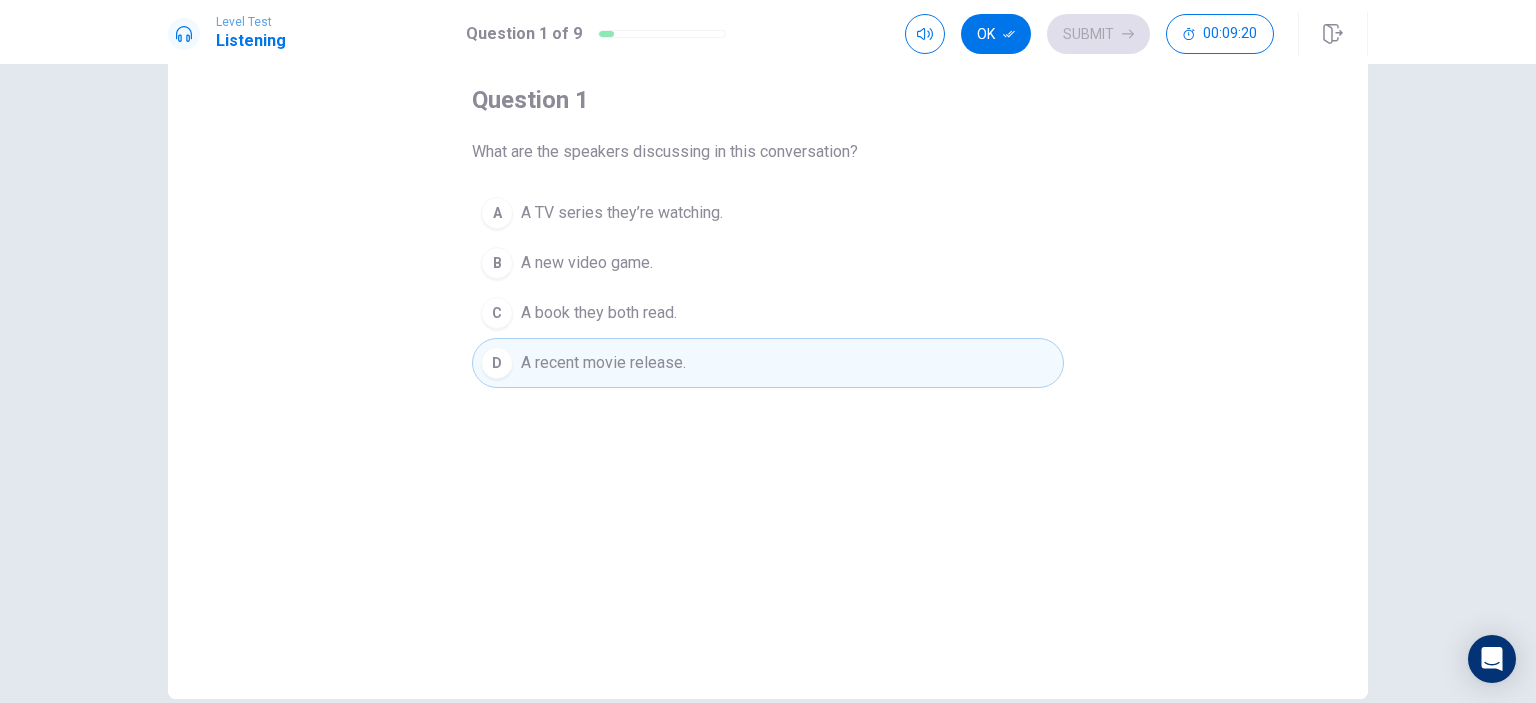 click on "question   1 What are the speakers discussing in this conversation? A A TV series they’re watching. B A new video game.
C A book they both read.
D A recent movie release." at bounding box center [768, 351] 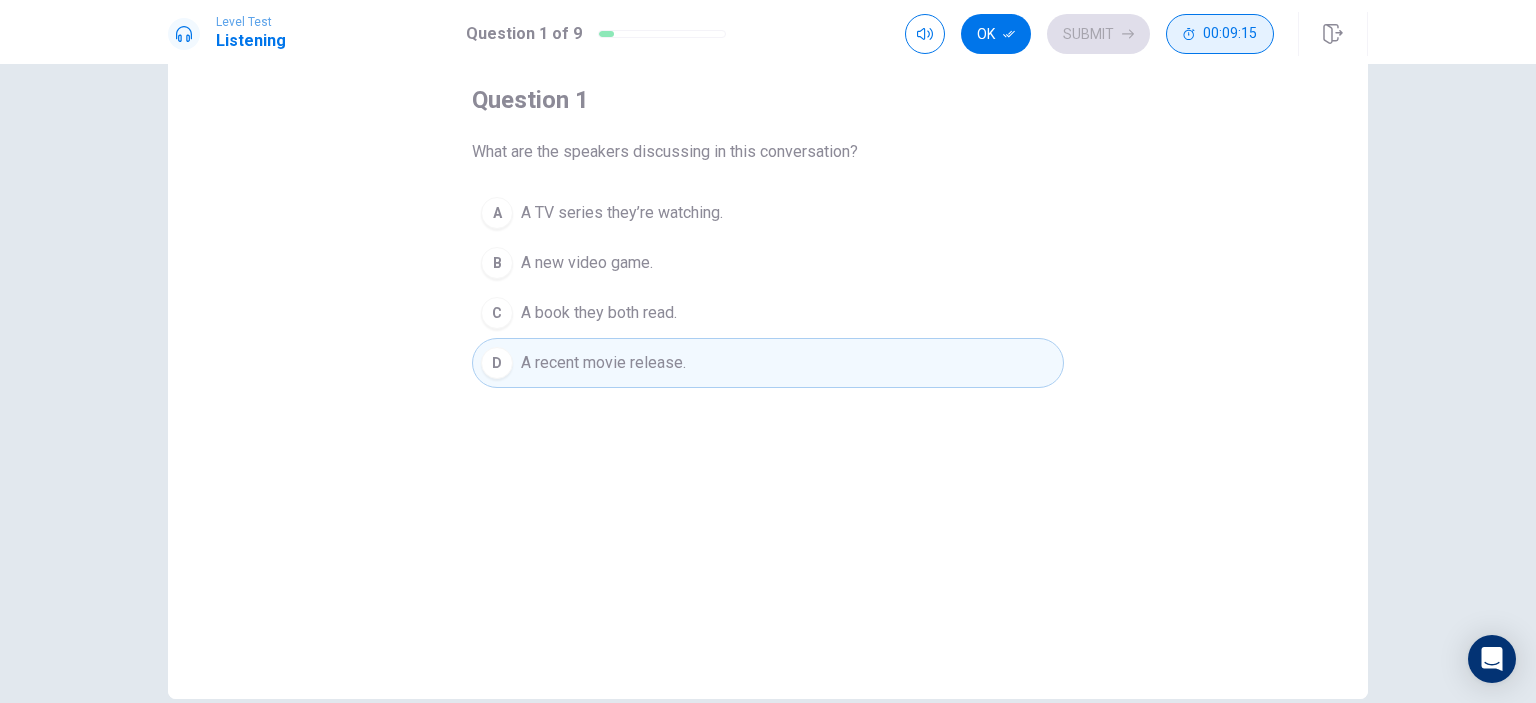 click on "00:09:15" at bounding box center (1230, 34) 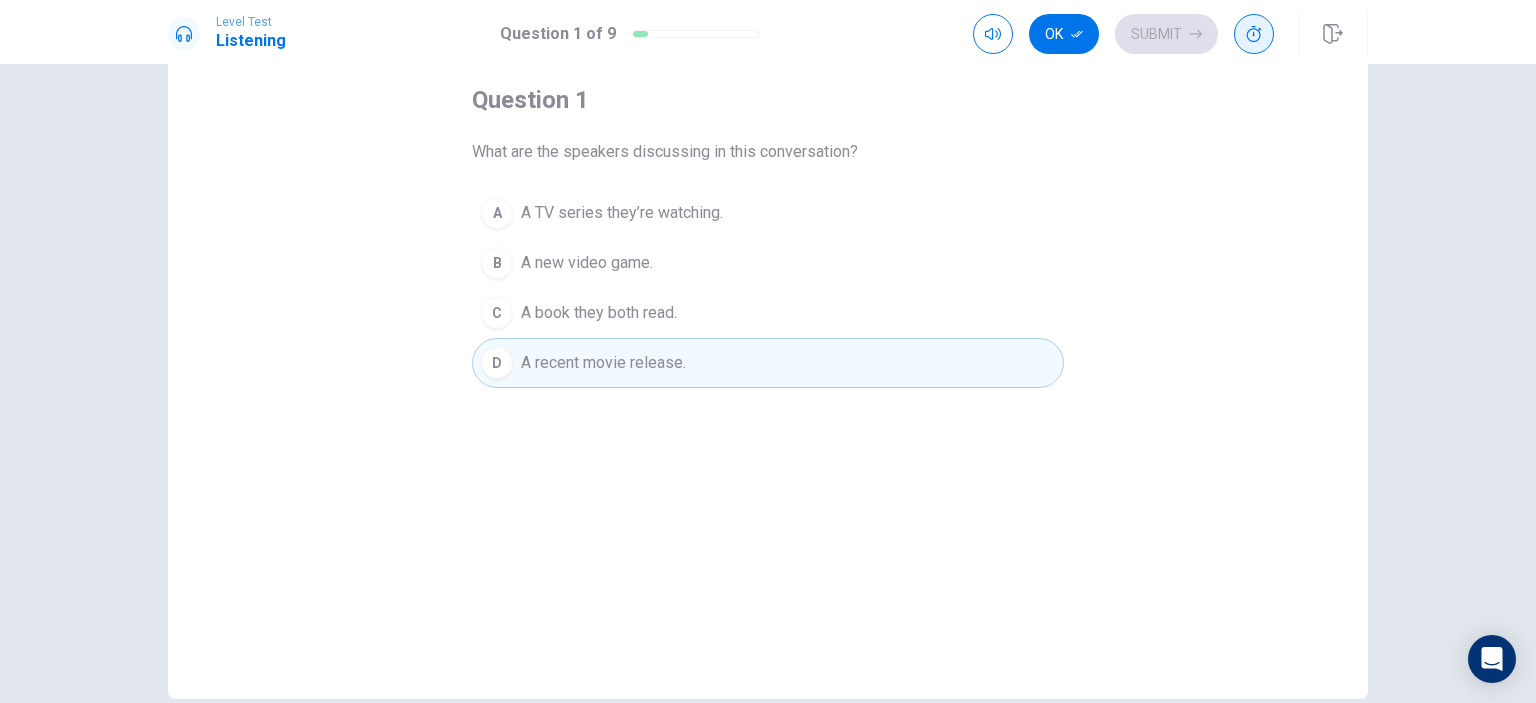 click at bounding box center [1254, 34] 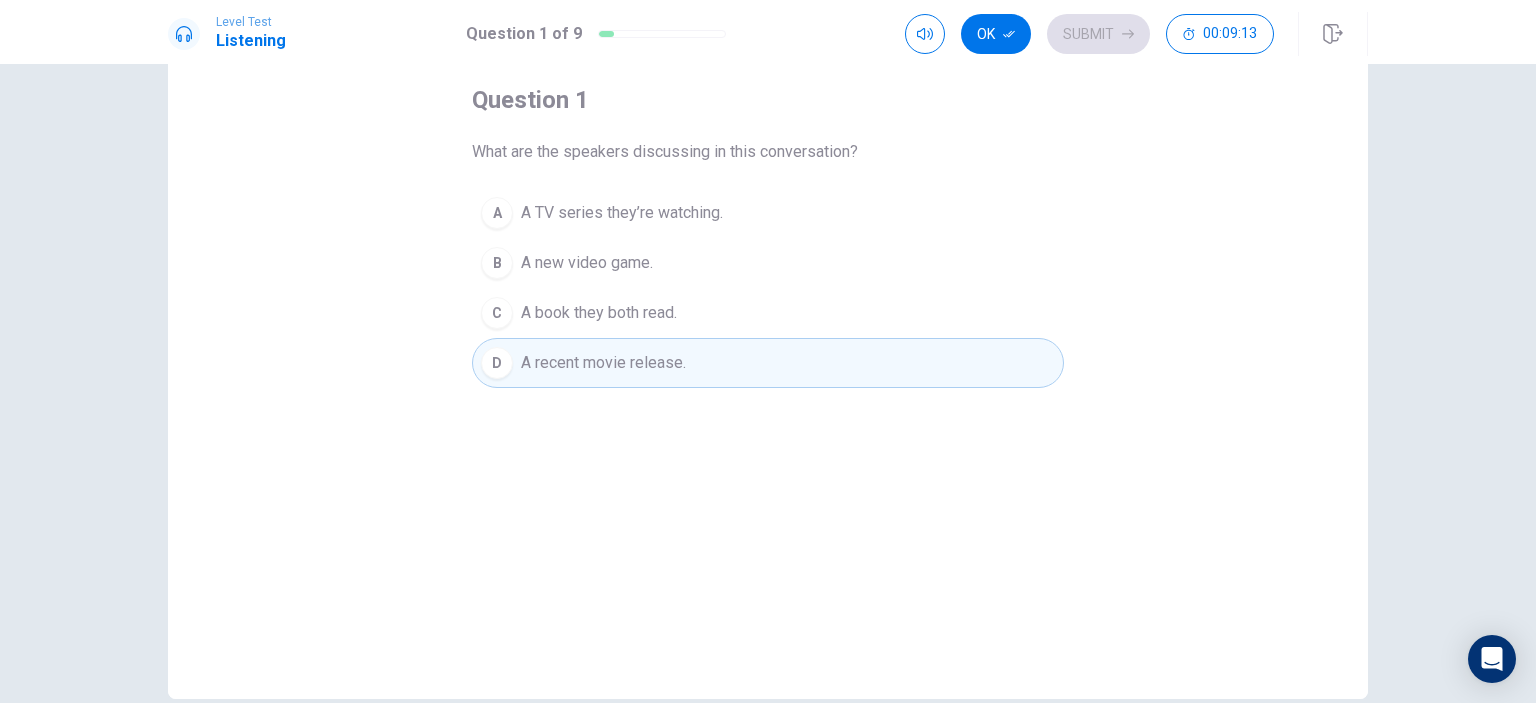 scroll, scrollTop: 0, scrollLeft: 0, axis: both 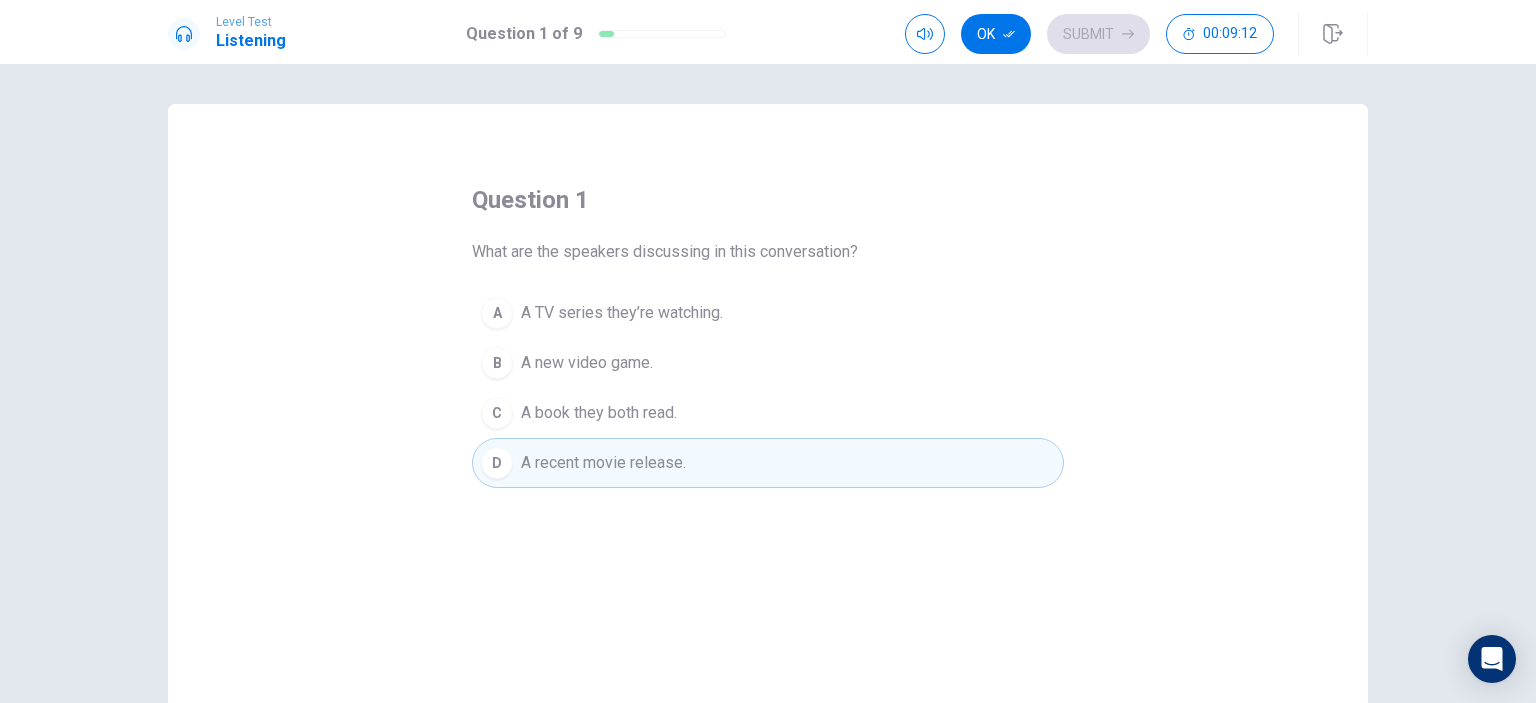 click on "A recent movie release." at bounding box center [603, 463] 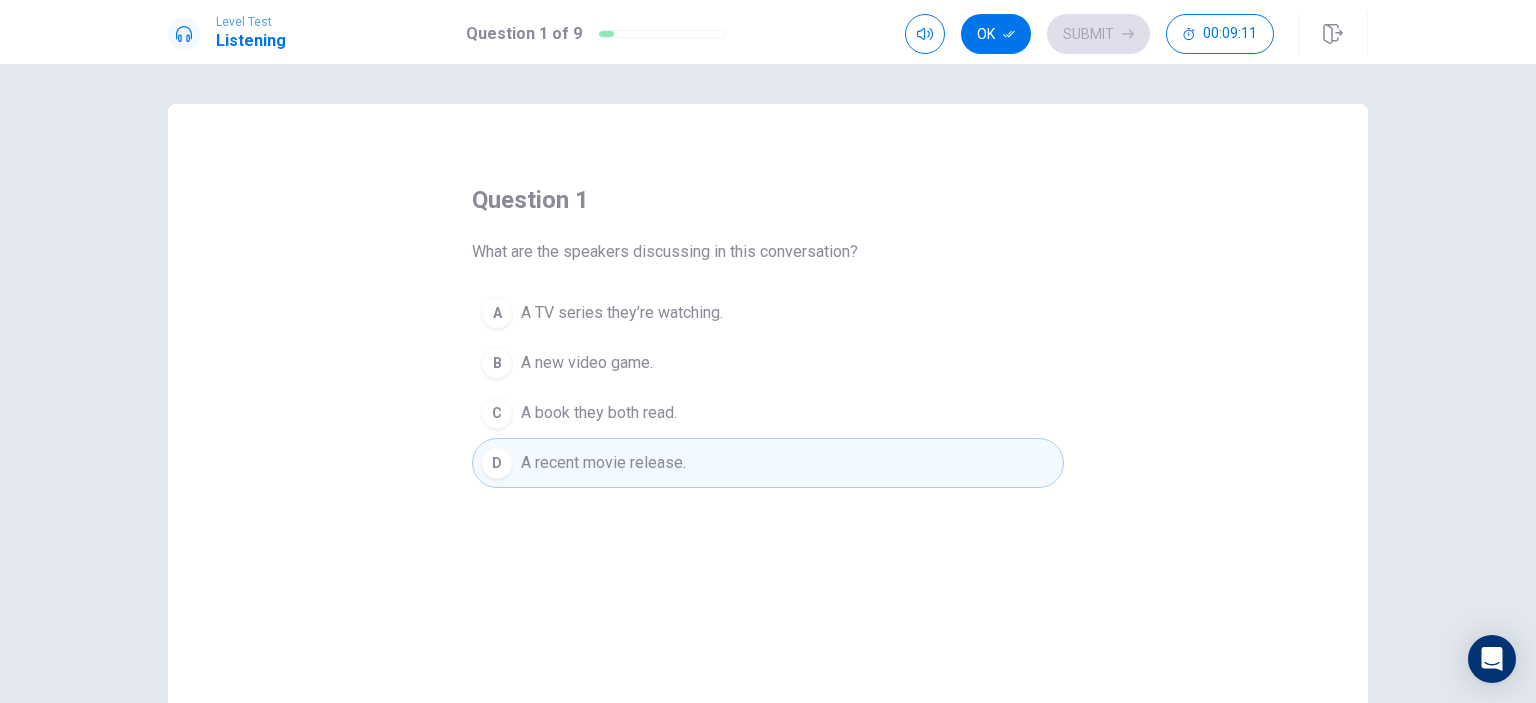 click on "A recent movie release." at bounding box center [603, 463] 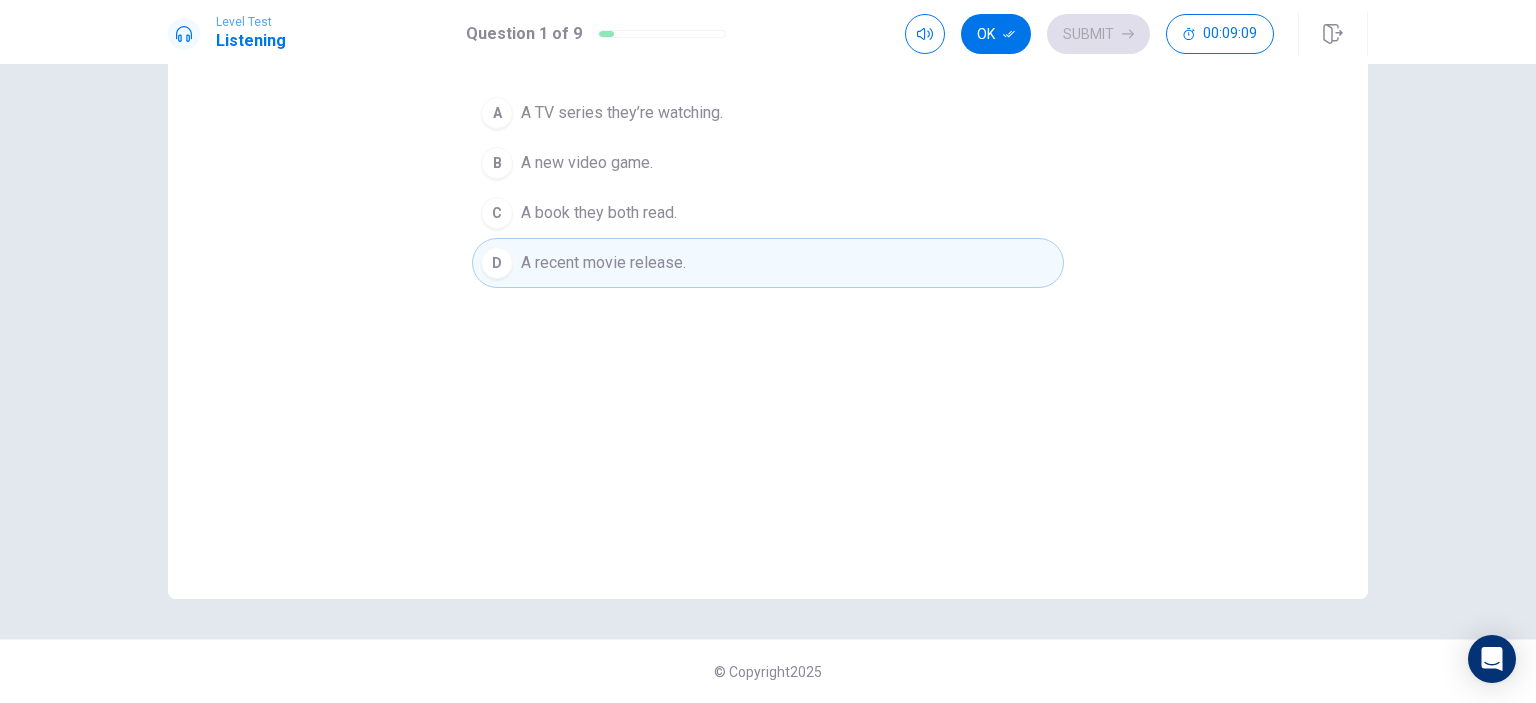 scroll, scrollTop: 0, scrollLeft: 0, axis: both 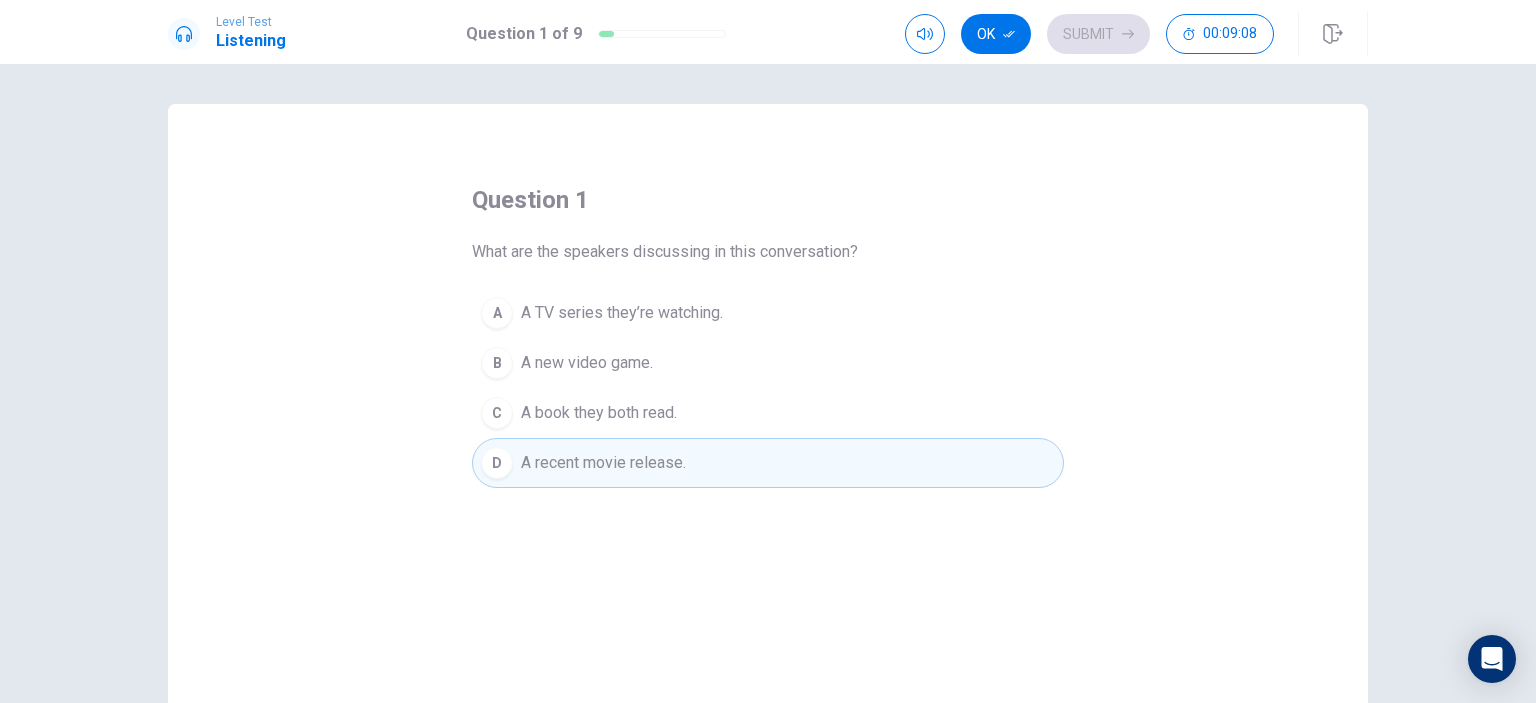 click on "question   1 What are the speakers discussing in this conversation? A A TV series they’re watching. B A new video game.
C A book they both read.
D A recent movie release." at bounding box center [768, 451] 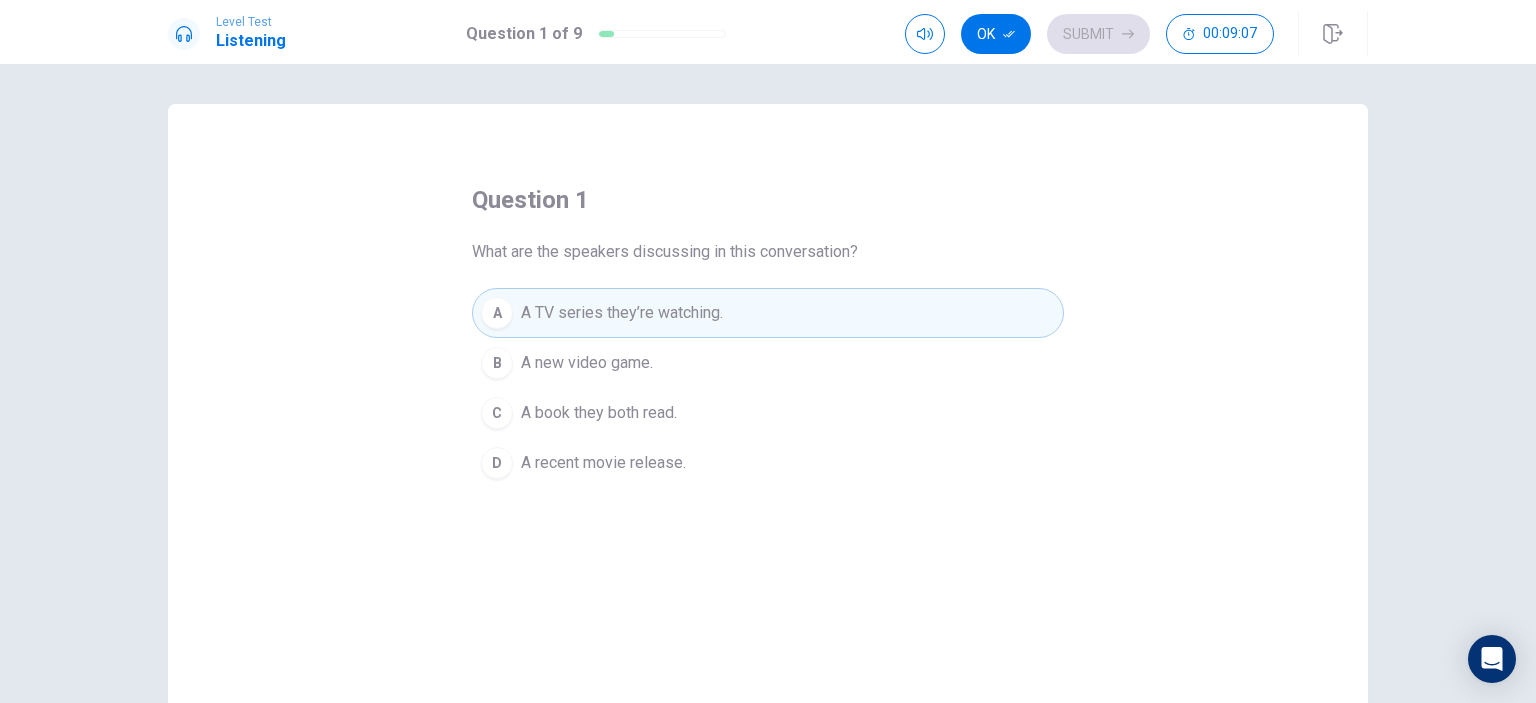 drag, startPoint x: 717, startPoint y: 438, endPoint x: 711, endPoint y: 447, distance: 10.816654 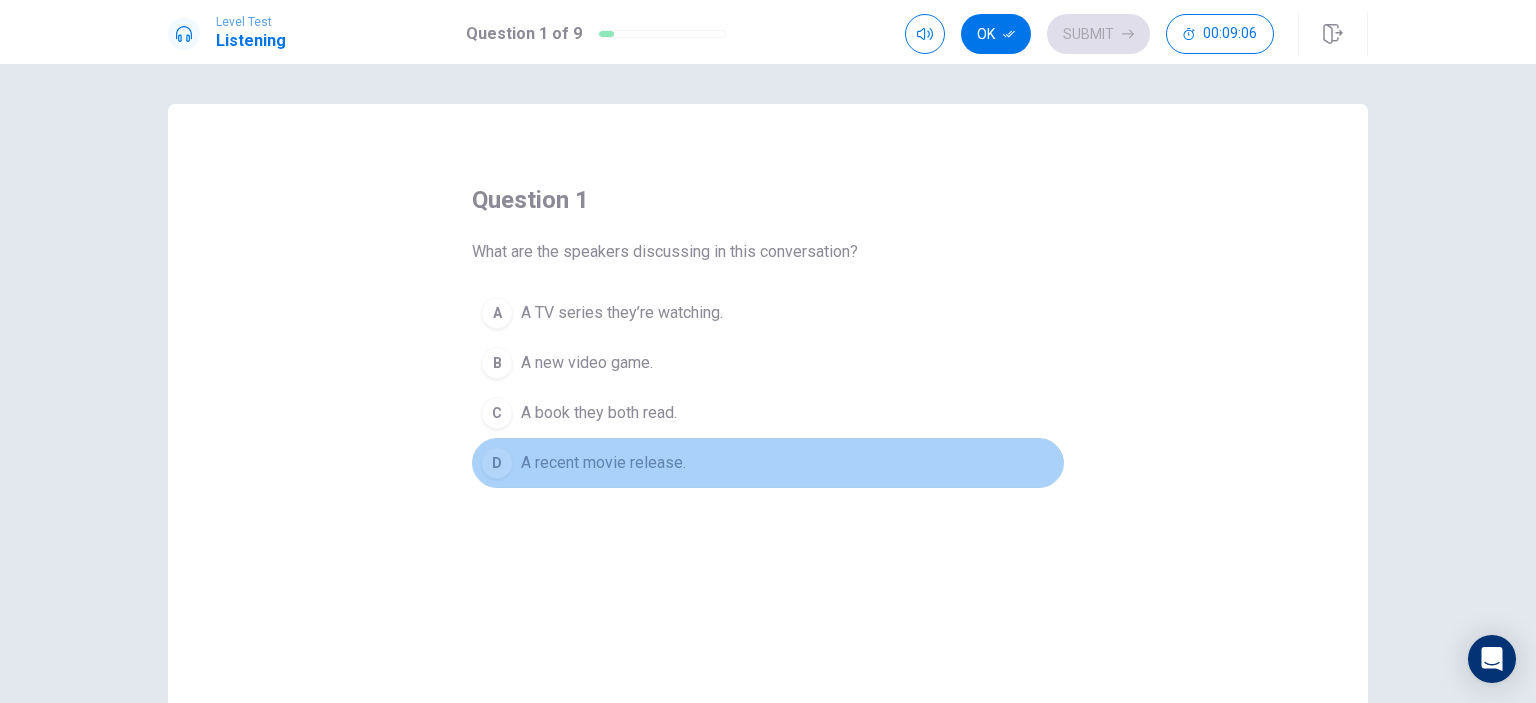 click on "A recent movie release." at bounding box center [603, 463] 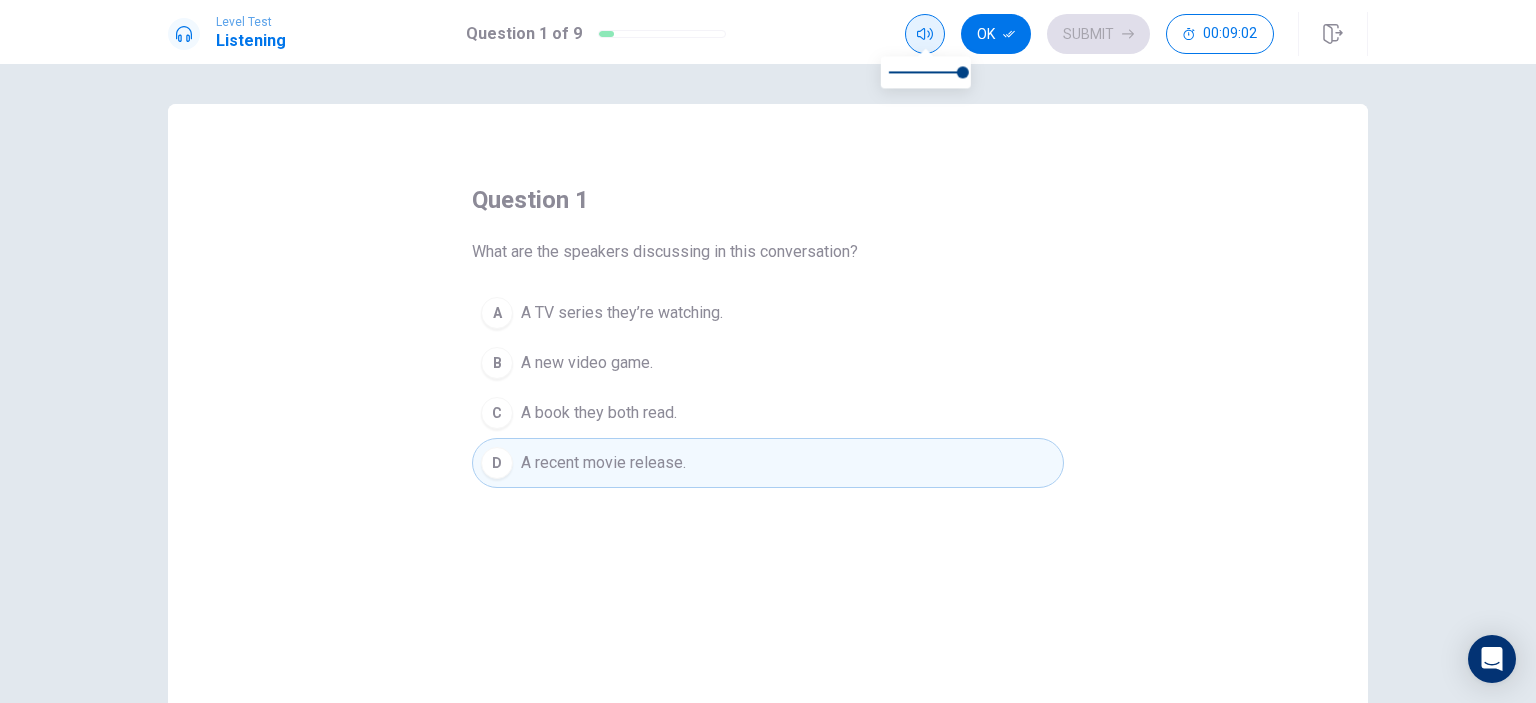 click 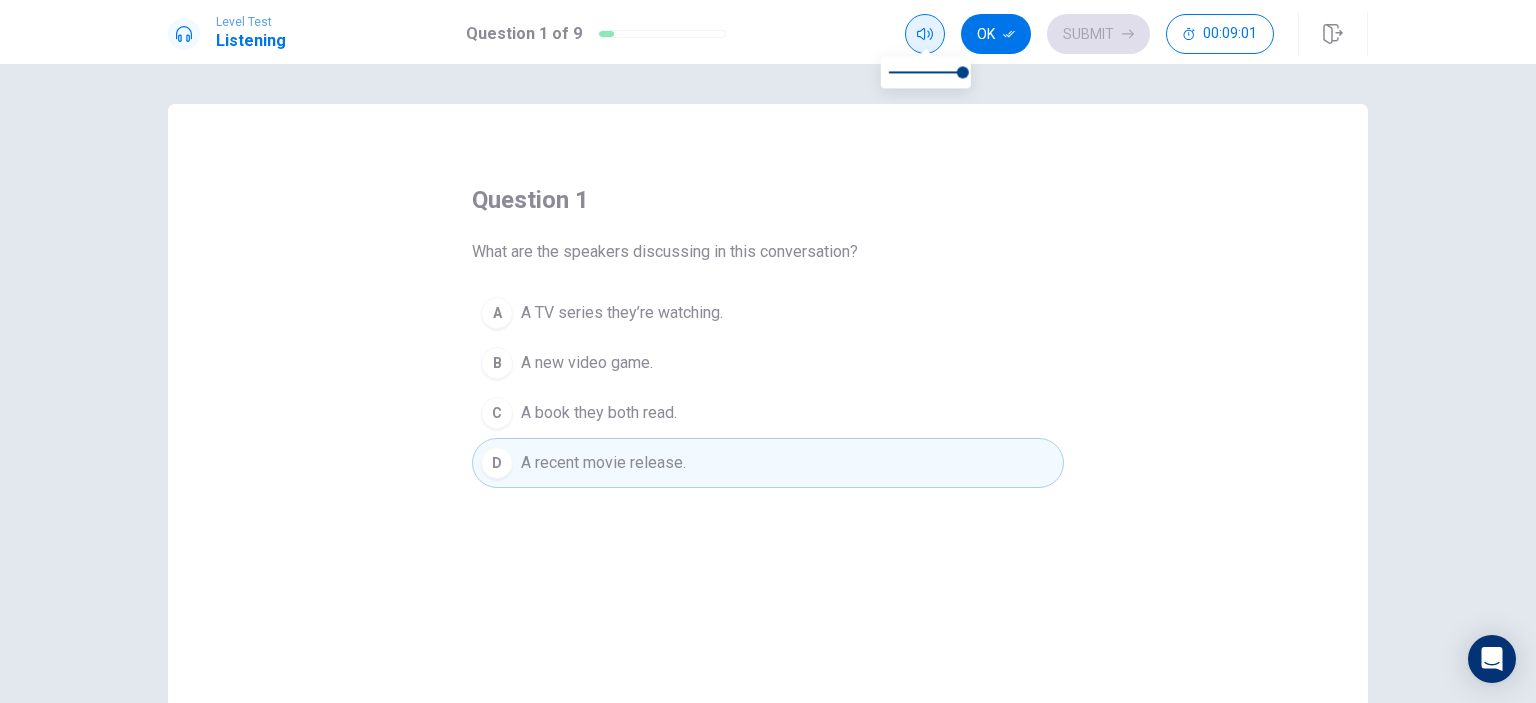 click 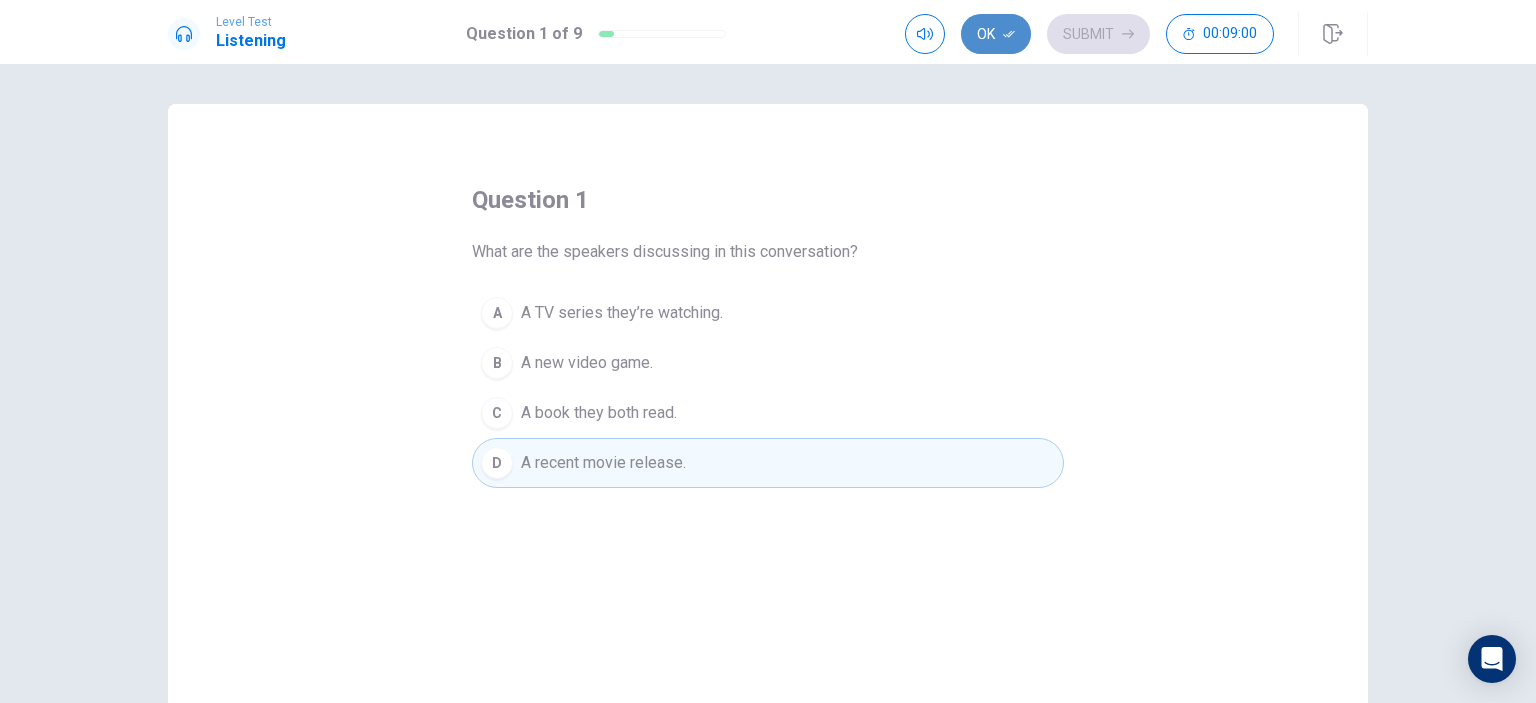 click 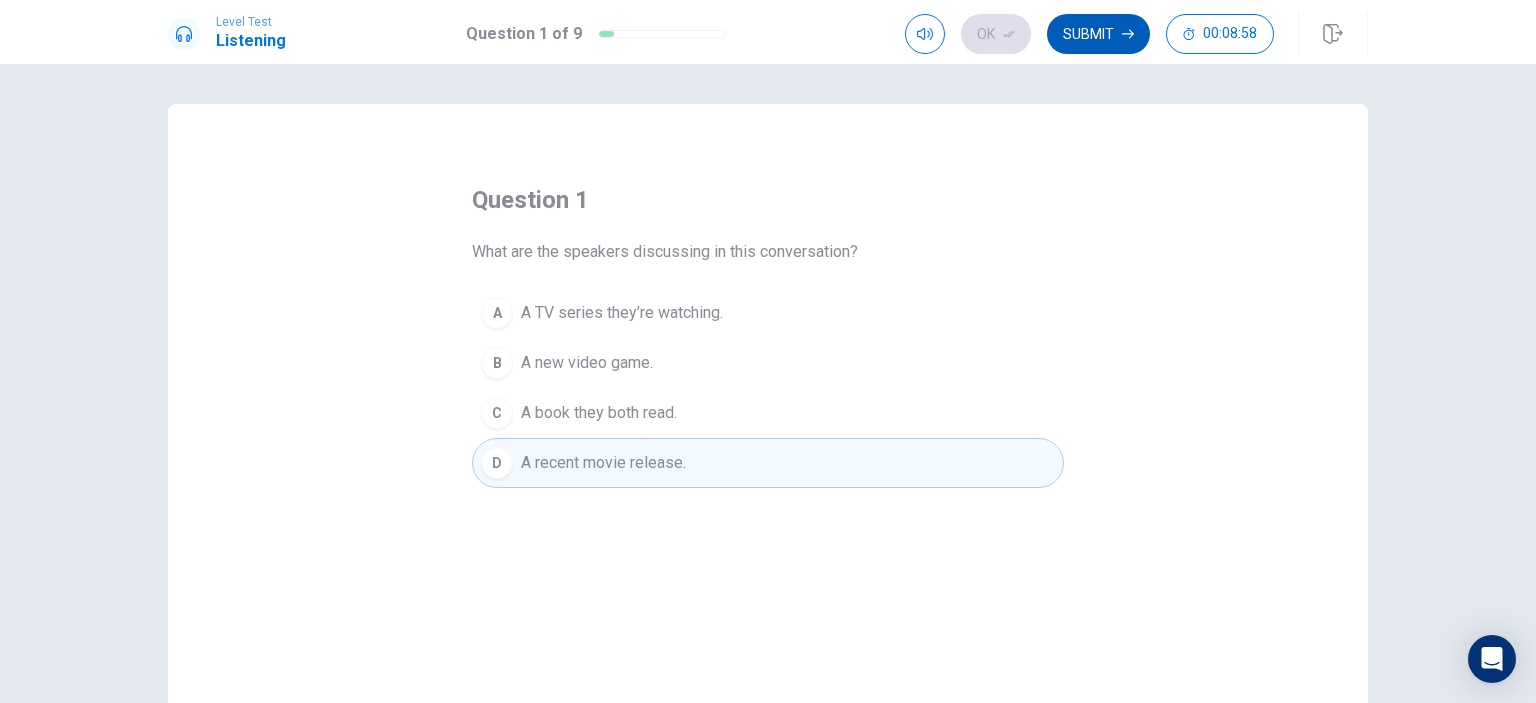 click on "Submit" at bounding box center (1098, 34) 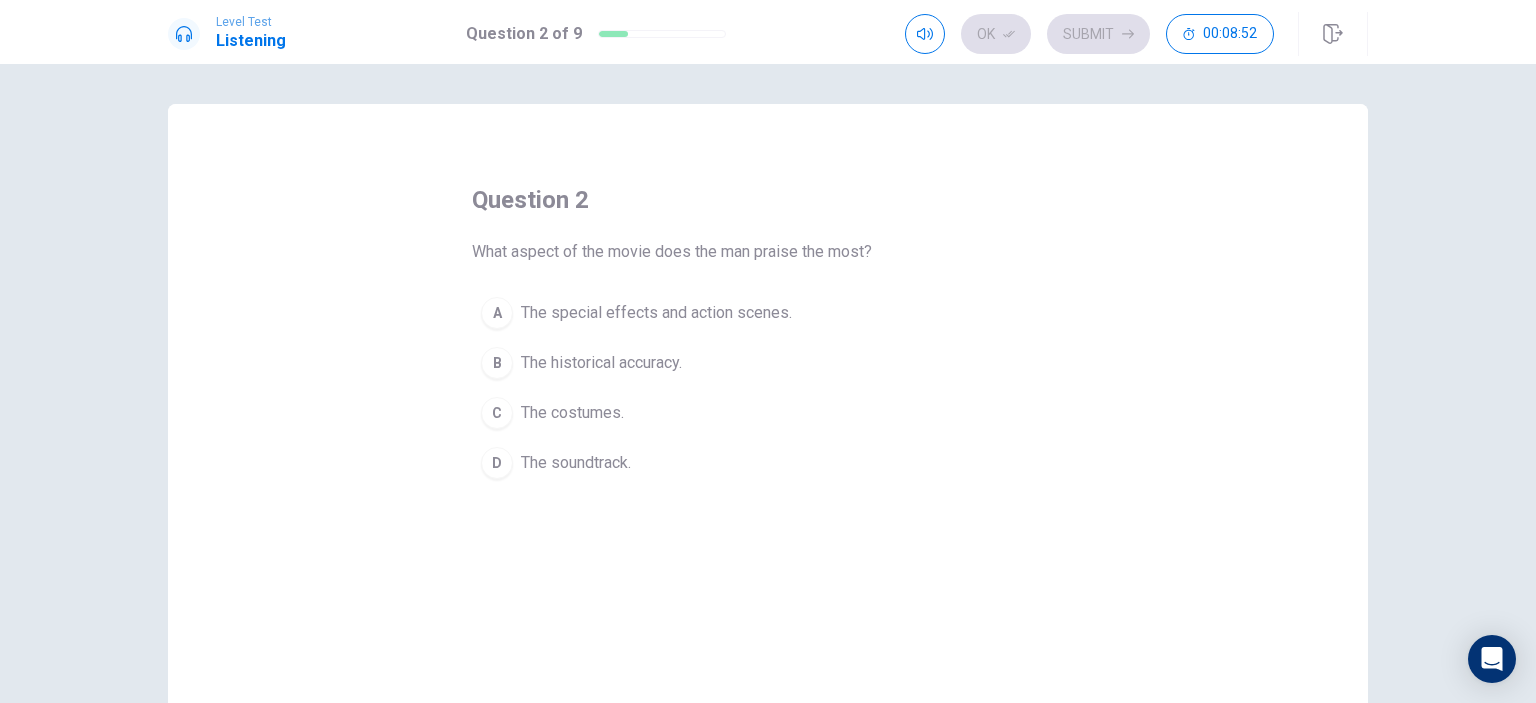 click on "The special effects and action scenes." at bounding box center (656, 313) 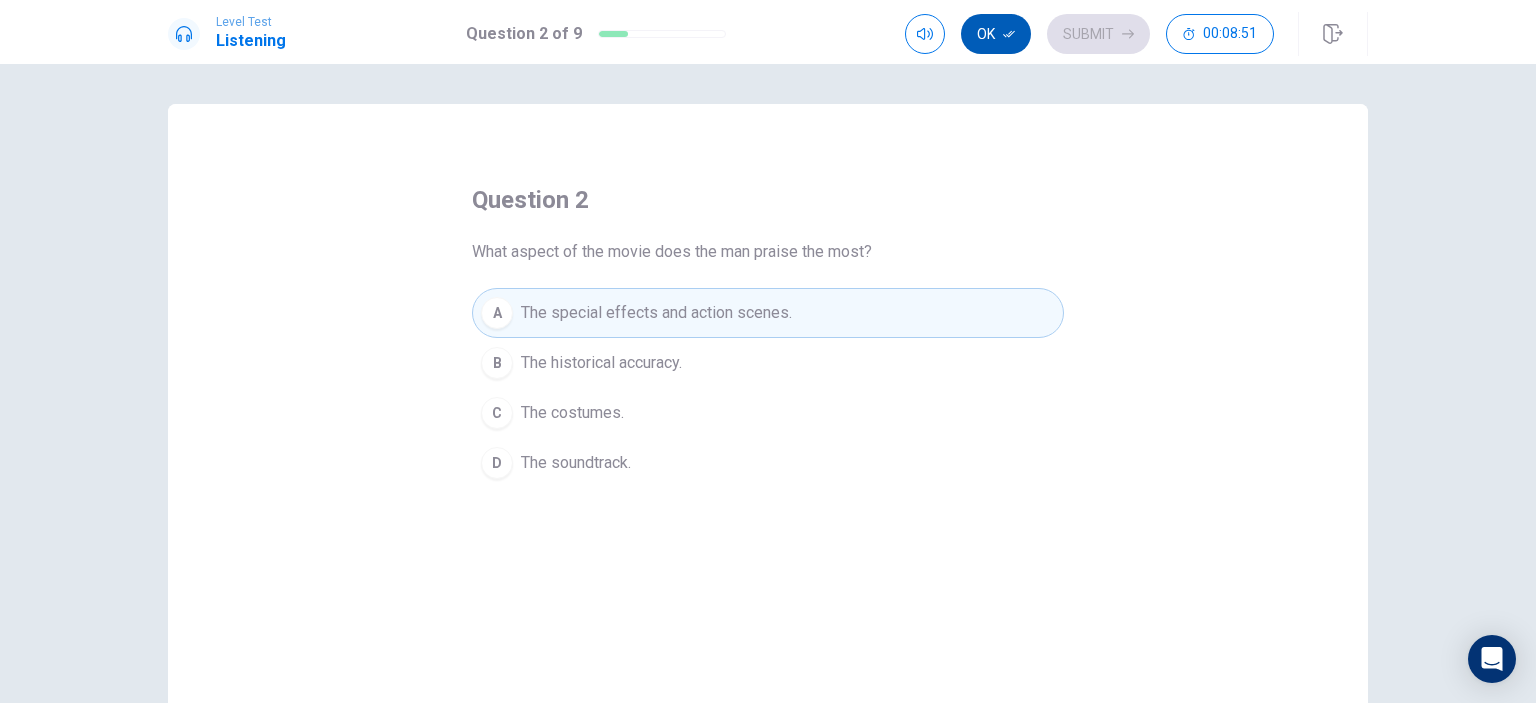 click 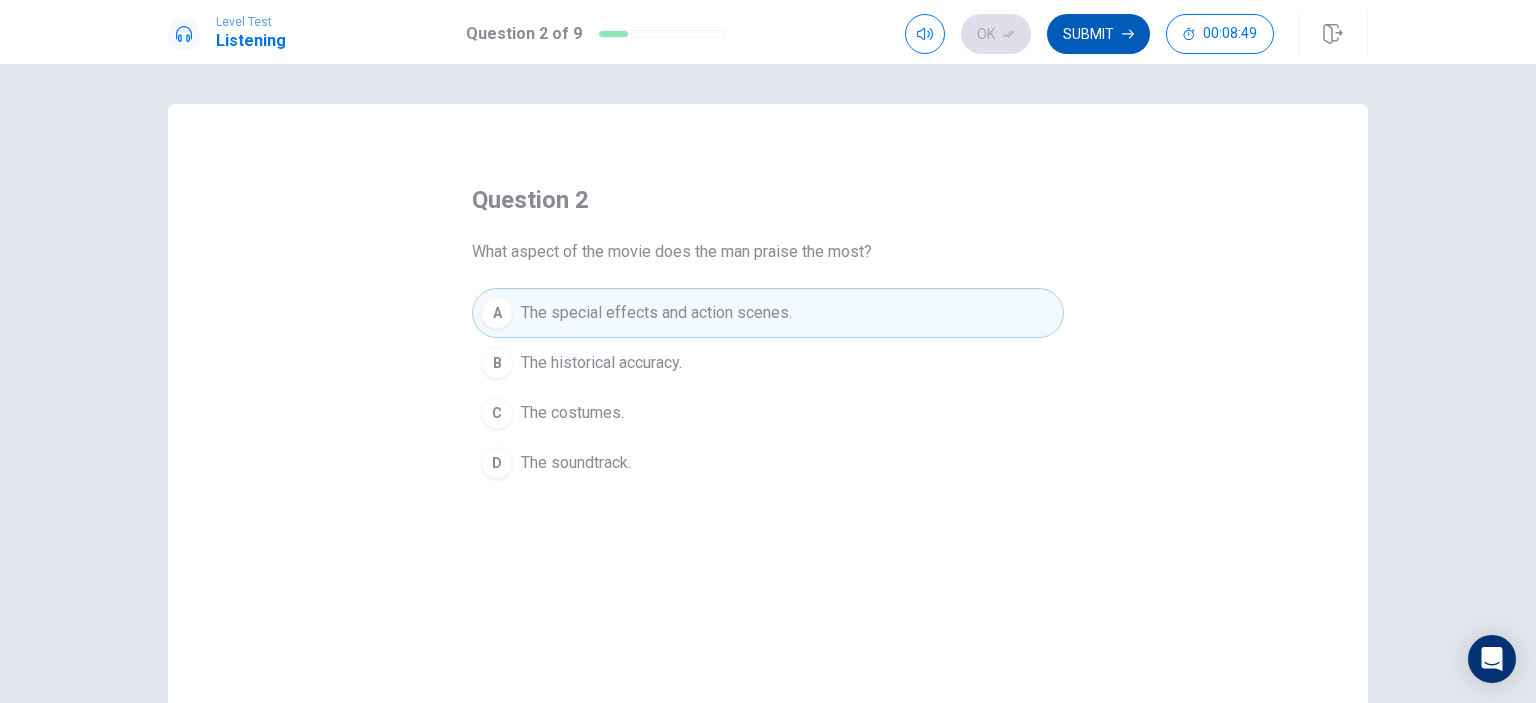 click on "Submit" at bounding box center (1098, 34) 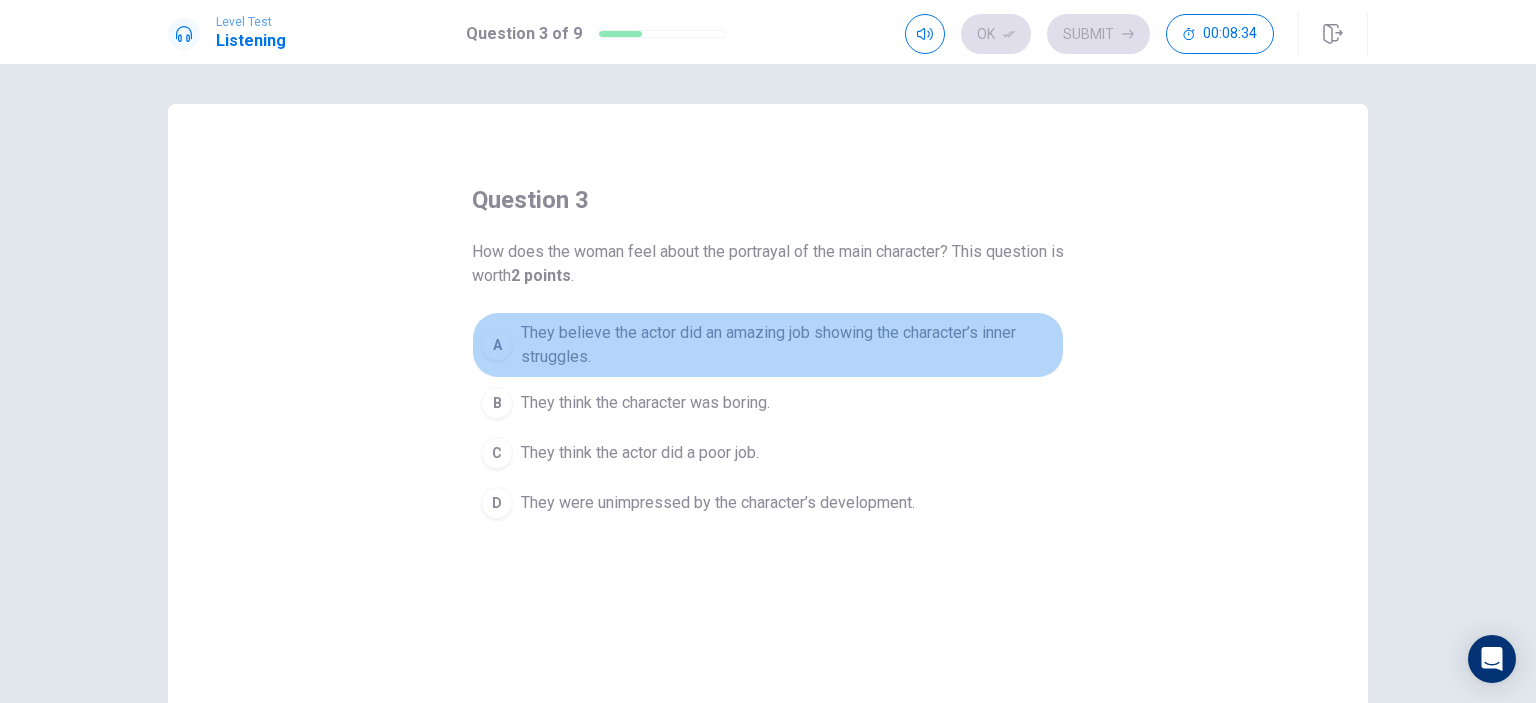 click on "They believe the actor did an amazing job showing the character’s inner struggles." at bounding box center (788, 345) 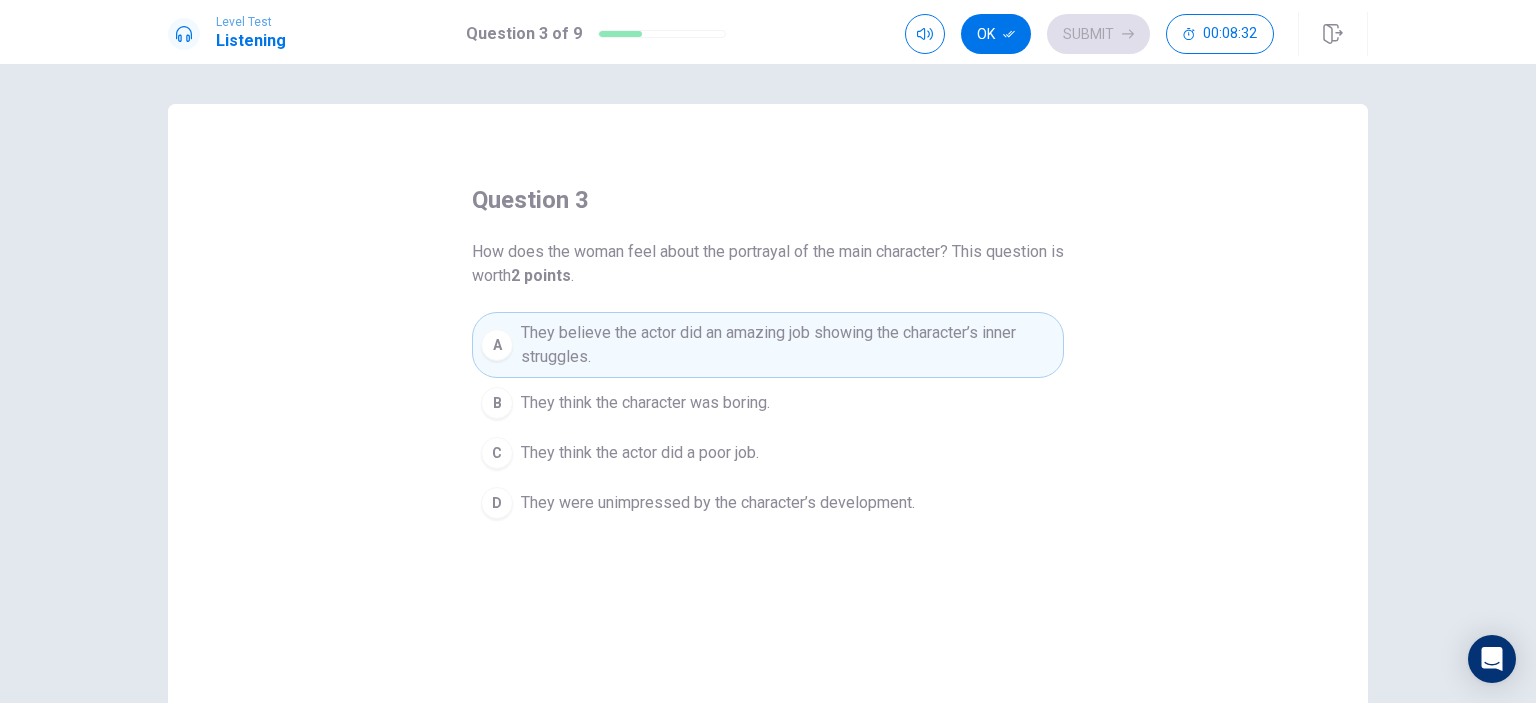 click on "They believe the actor did an amazing job showing the character’s inner struggles." at bounding box center [788, 345] 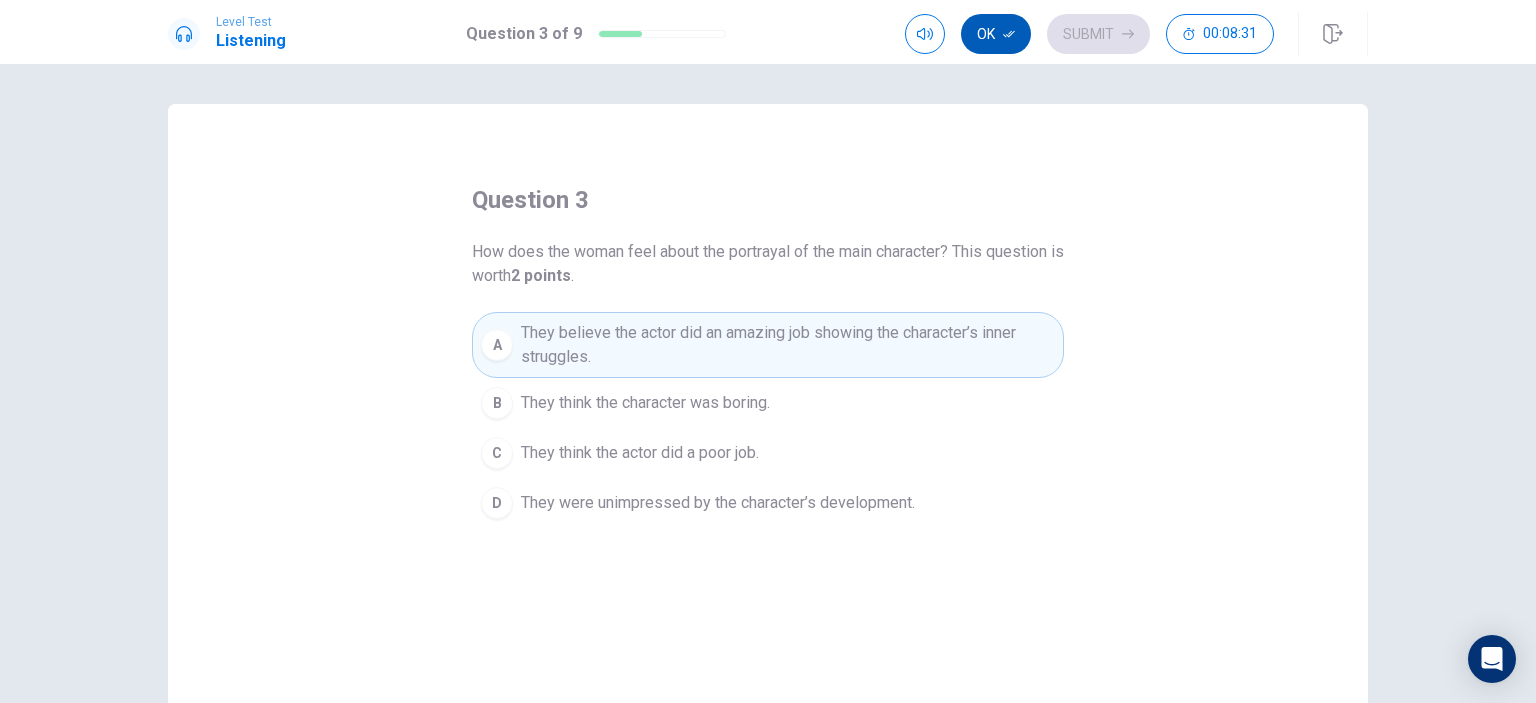 click on "Ok" at bounding box center [996, 34] 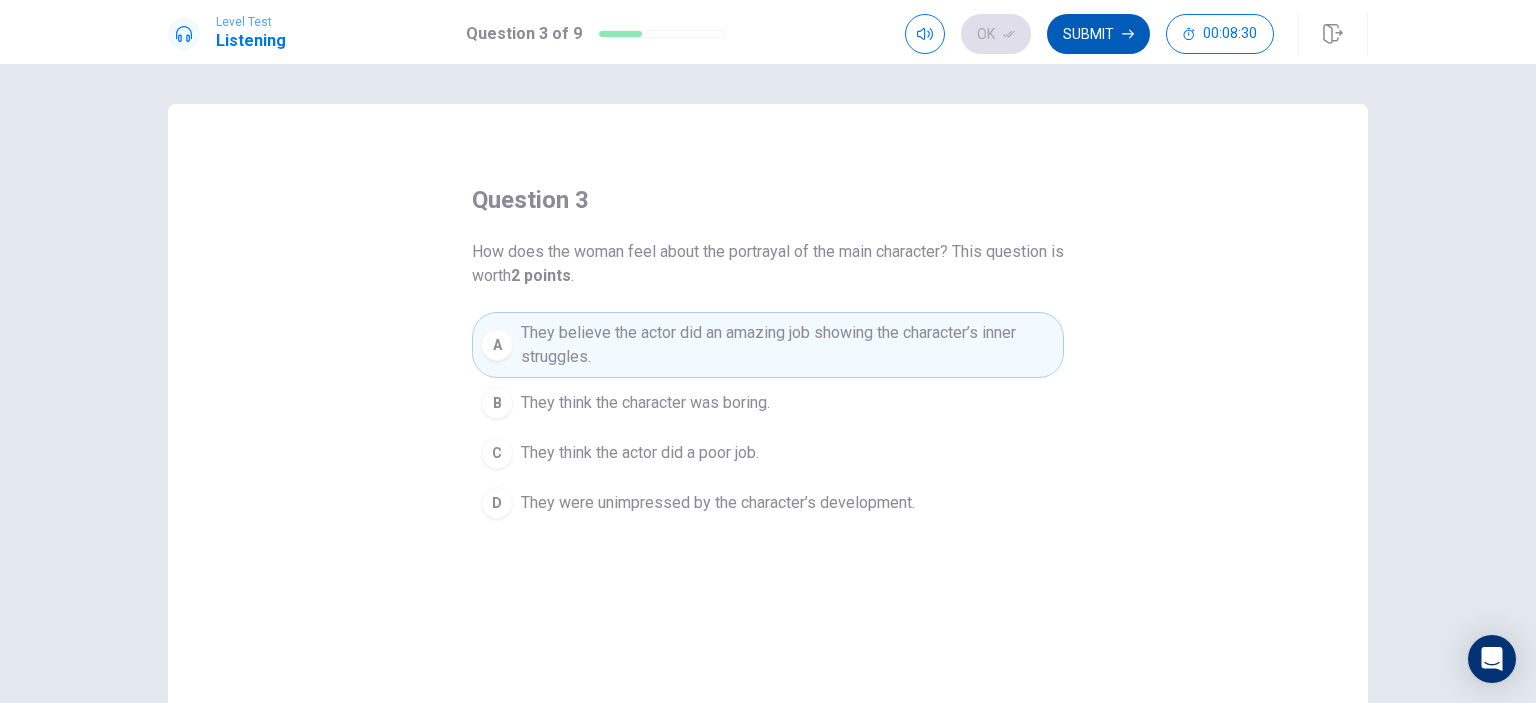 click on "Submit" at bounding box center [1098, 34] 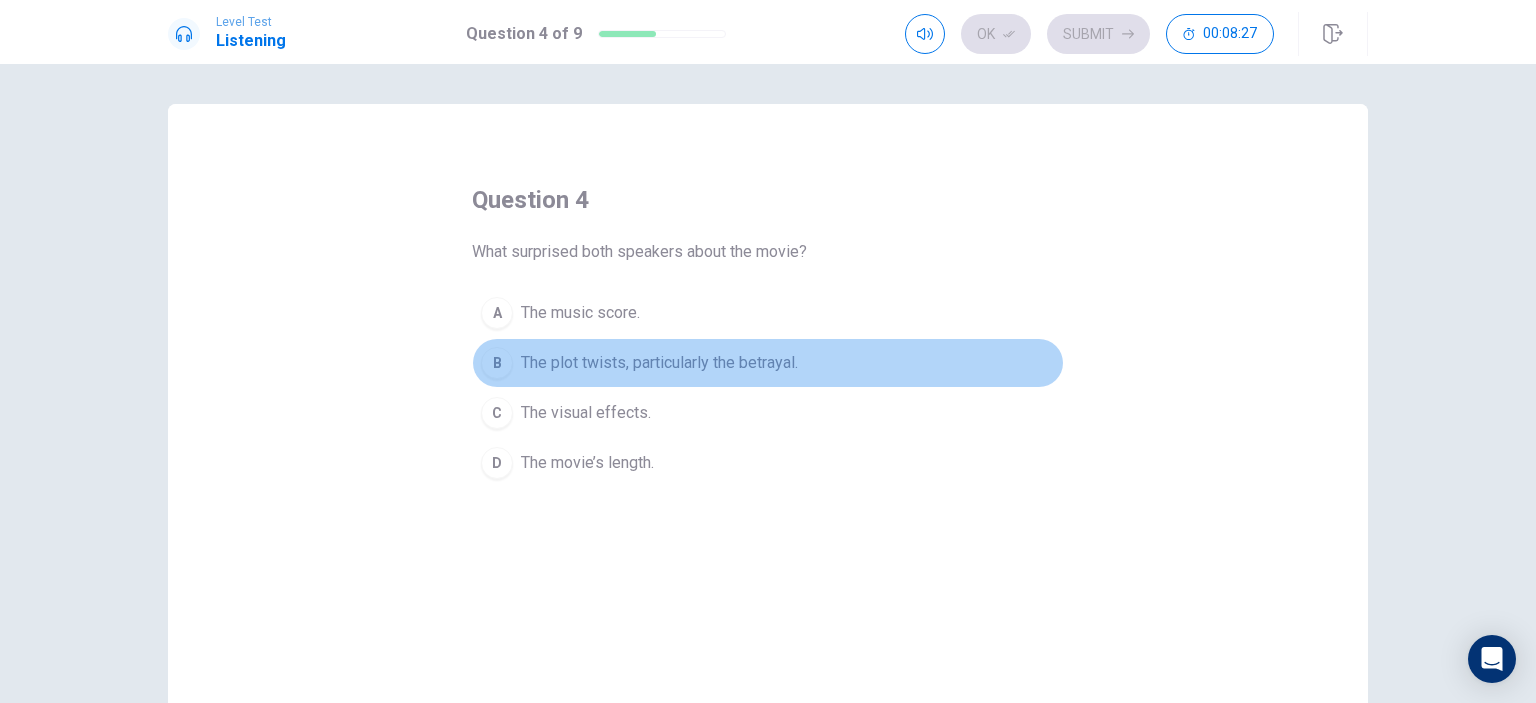 click on "The plot twists, particularly the betrayal." at bounding box center [659, 363] 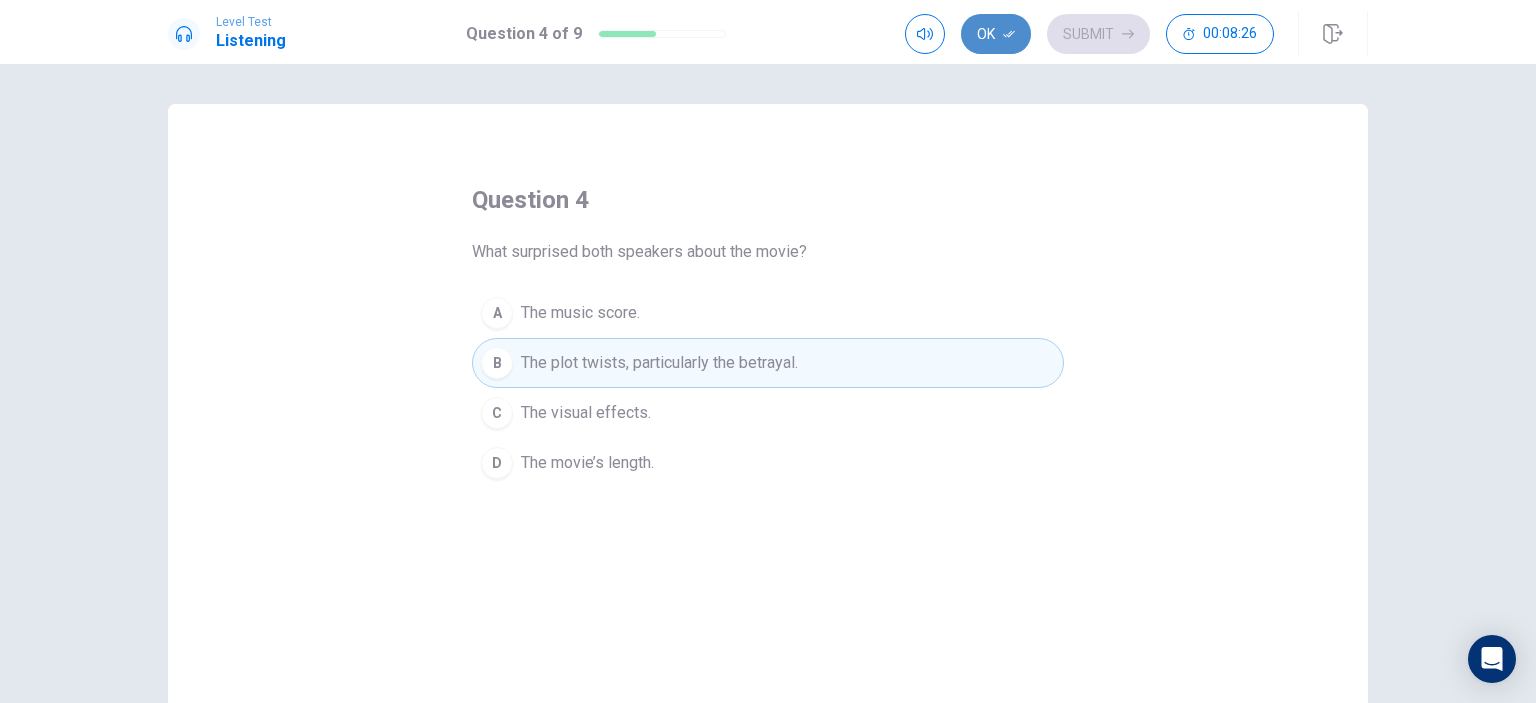 click on "Ok" at bounding box center (996, 34) 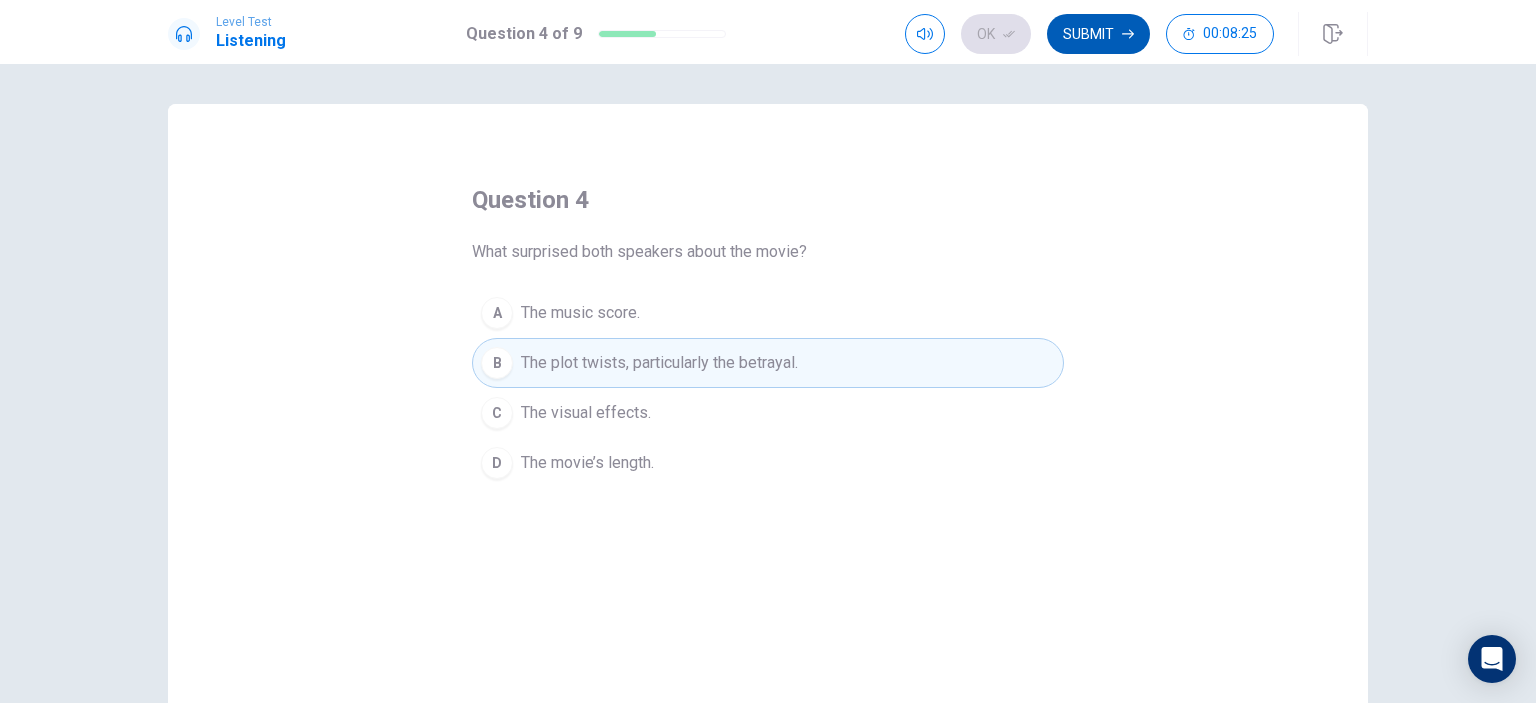click on "Submit" at bounding box center (1098, 34) 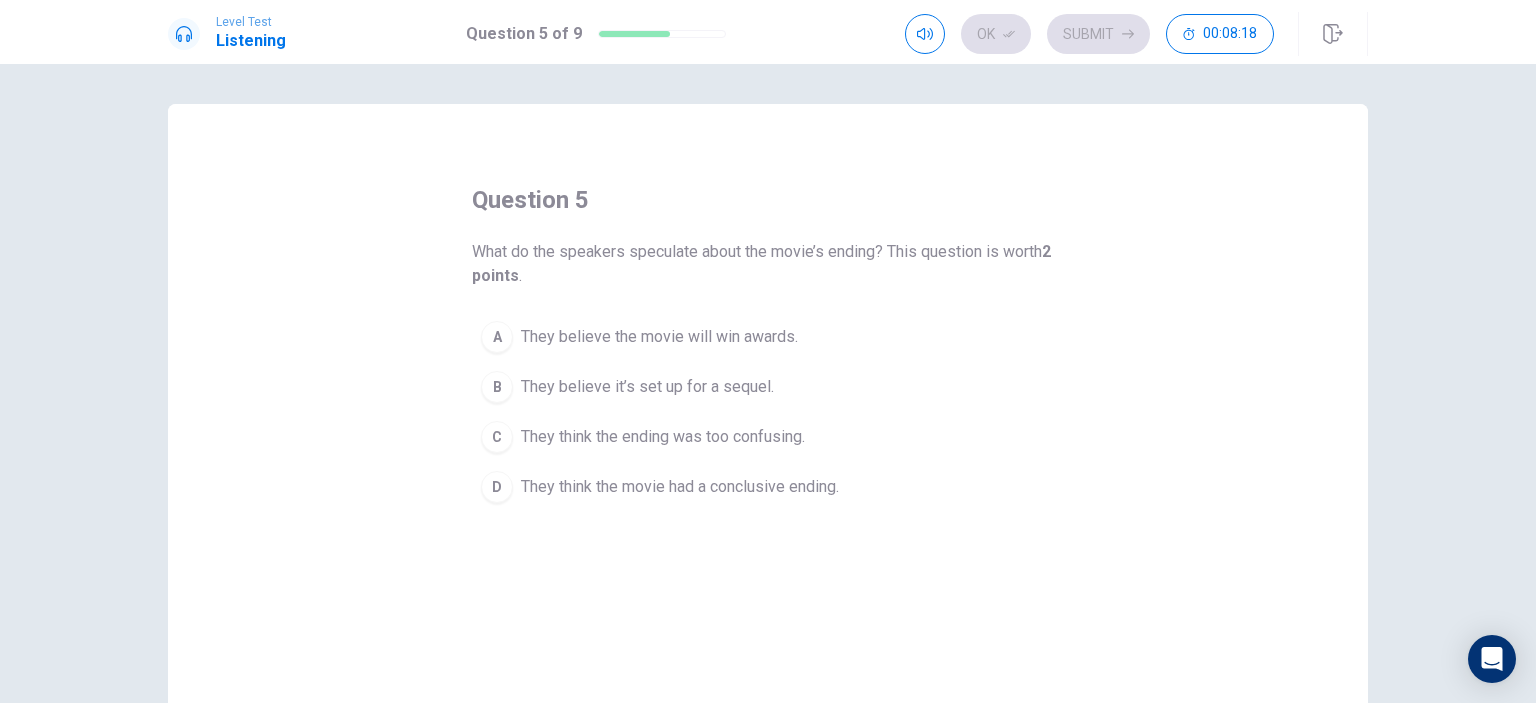 click on "They believe it’s set up for a sequel." at bounding box center [647, 387] 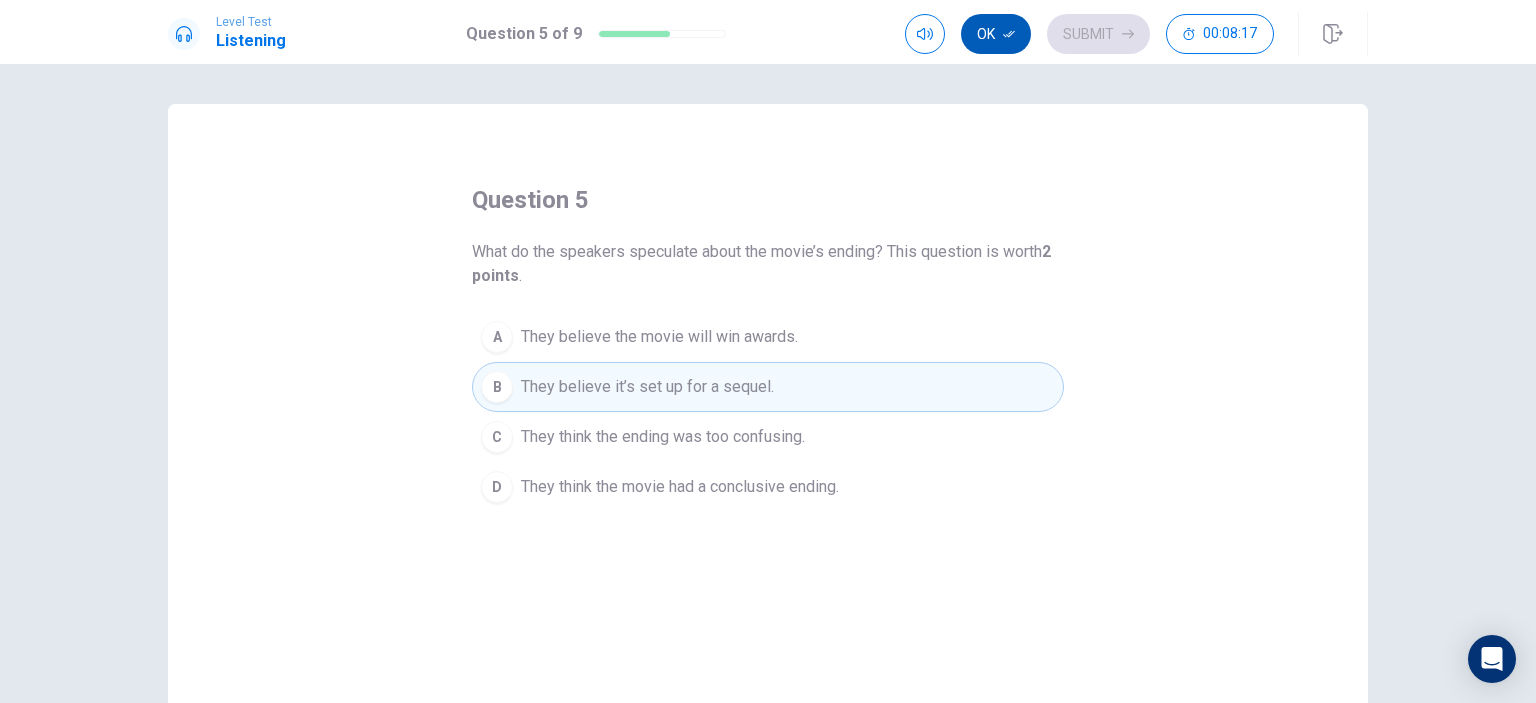 click on "Ok" at bounding box center [996, 34] 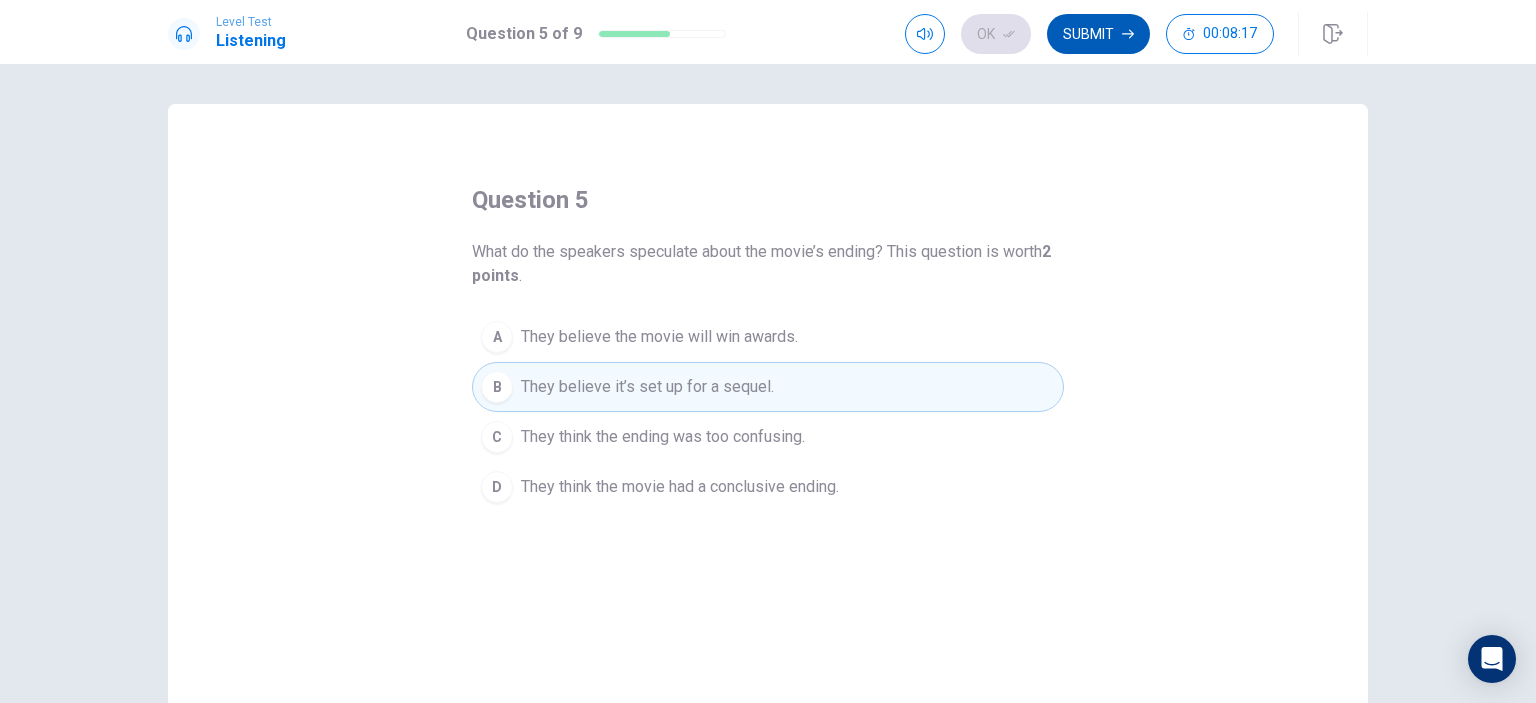 click on "Submit" at bounding box center [1098, 34] 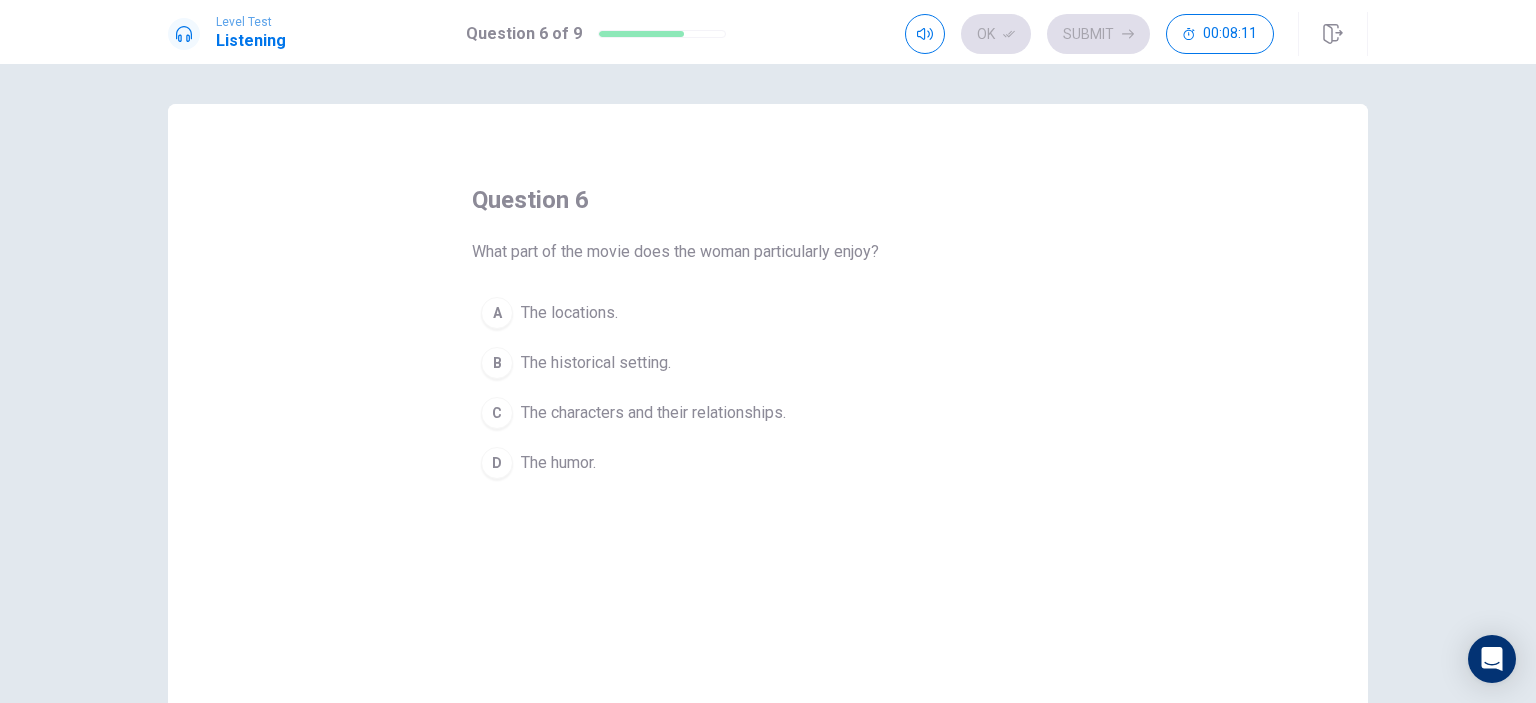 click on "C" at bounding box center [497, 413] 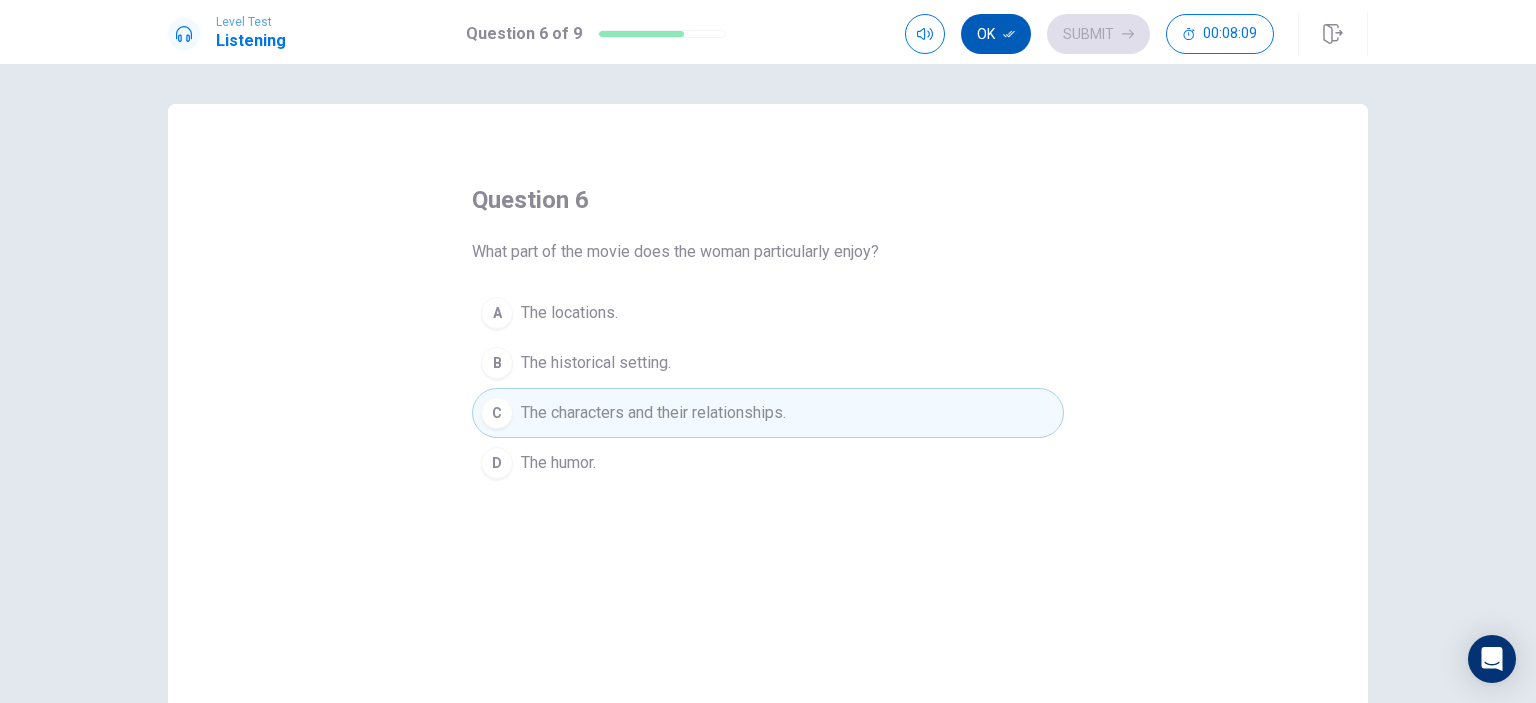 click 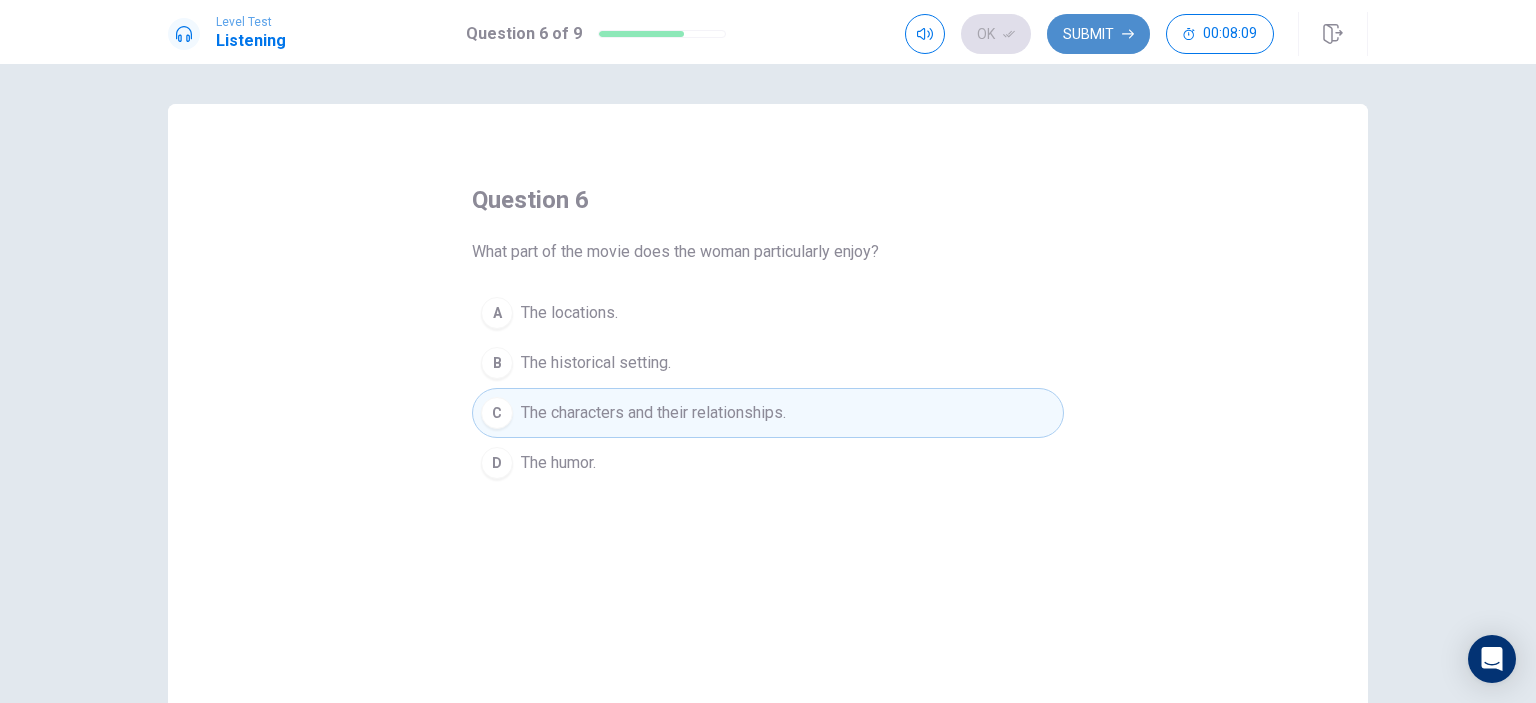 click on "Submit" at bounding box center [1098, 34] 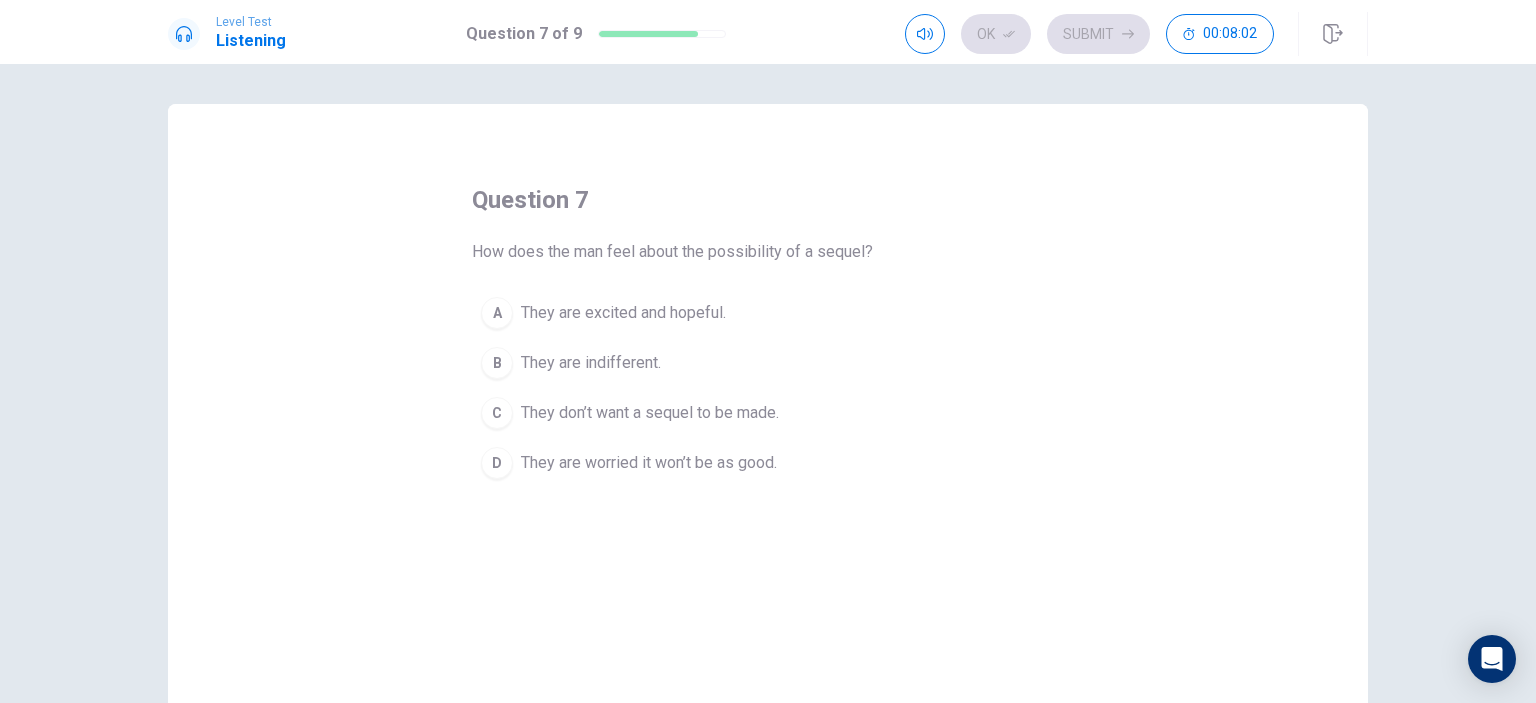 click on "They are excited and hopeful." at bounding box center (623, 313) 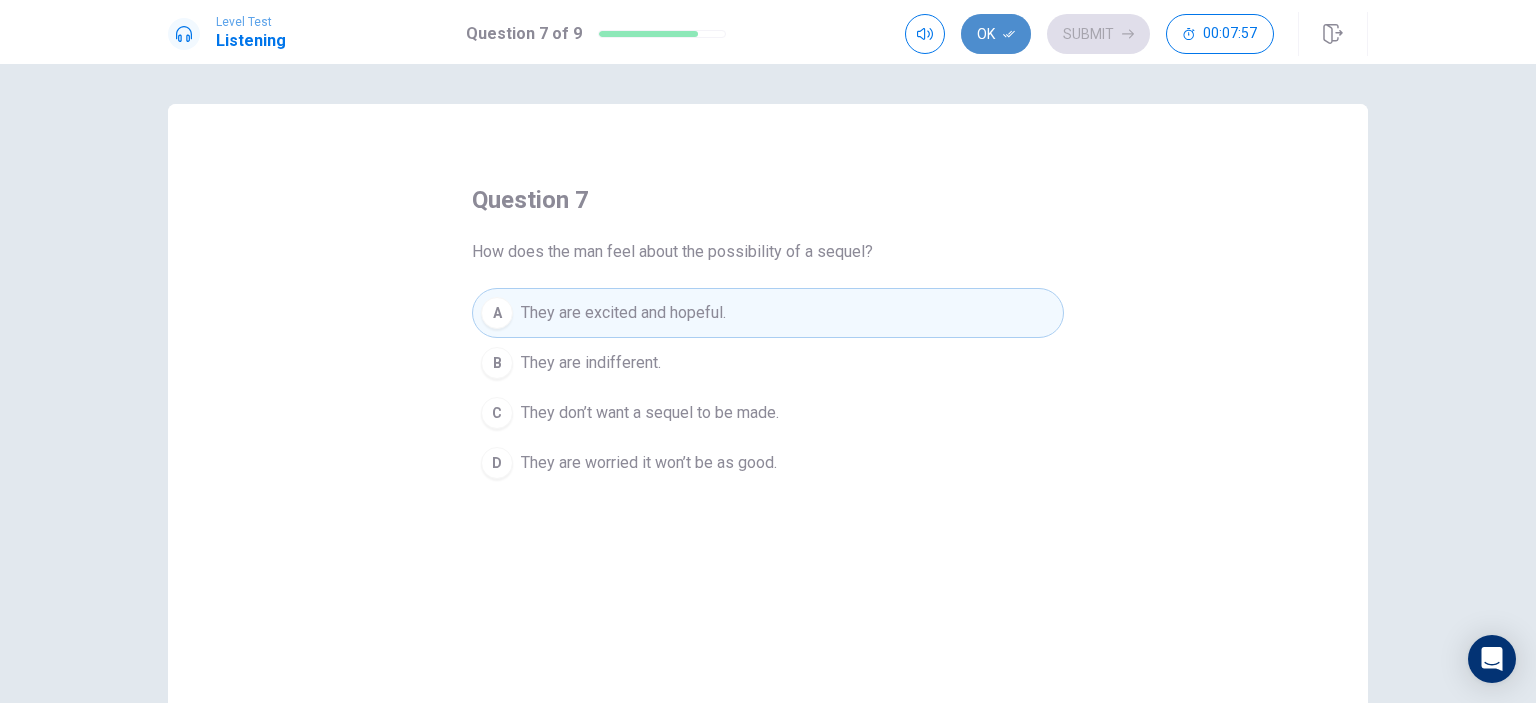 click 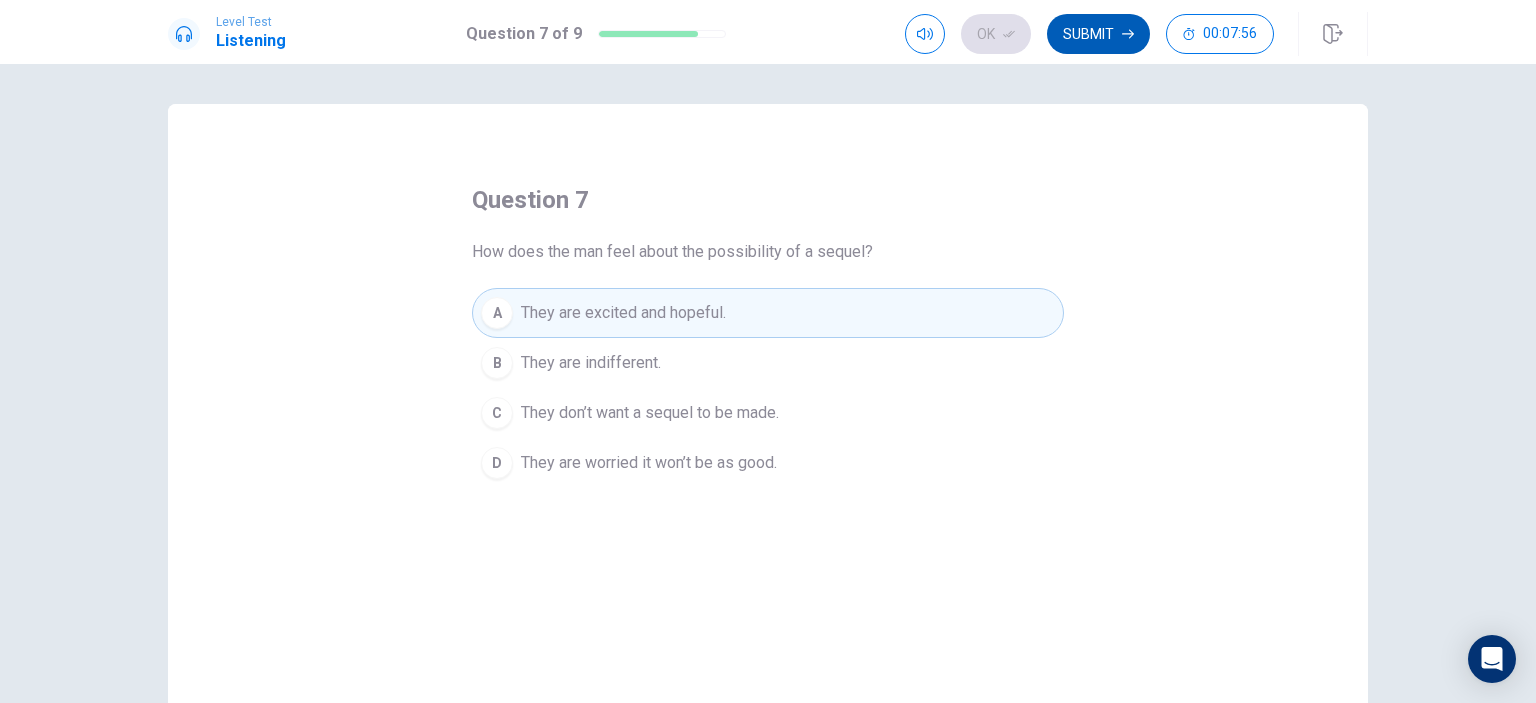 click on "Submit" at bounding box center (1098, 34) 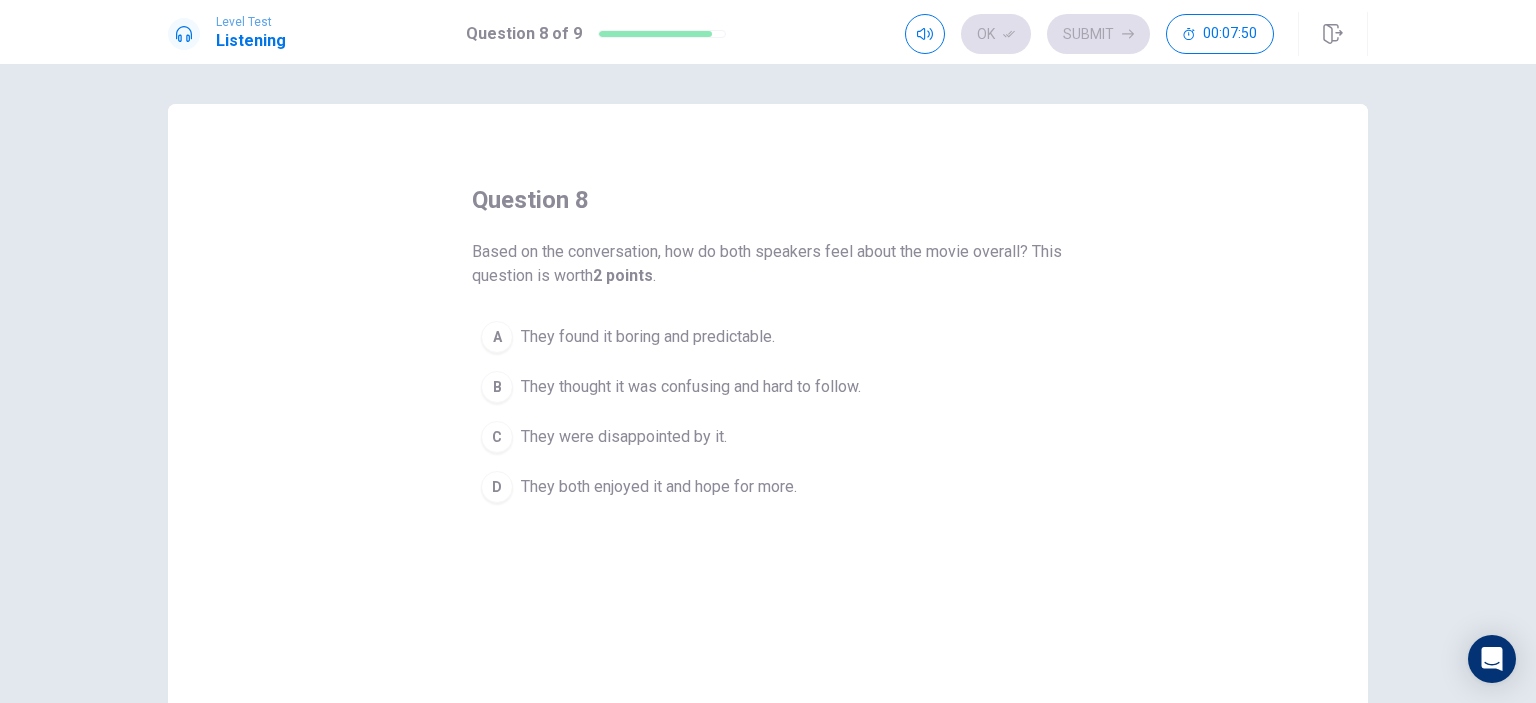 click on "They both enjoyed it and hope for more." at bounding box center (659, 487) 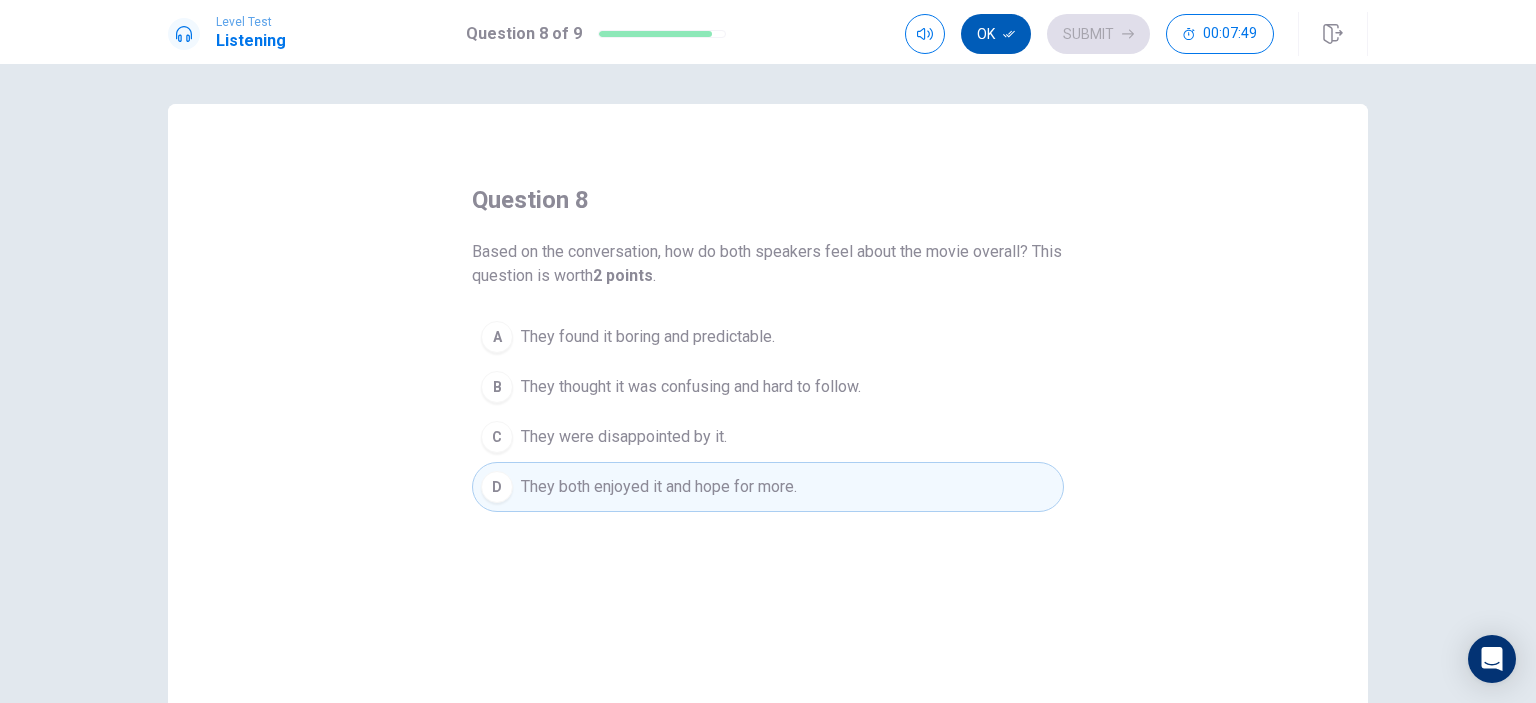 click on "Ok" at bounding box center (996, 34) 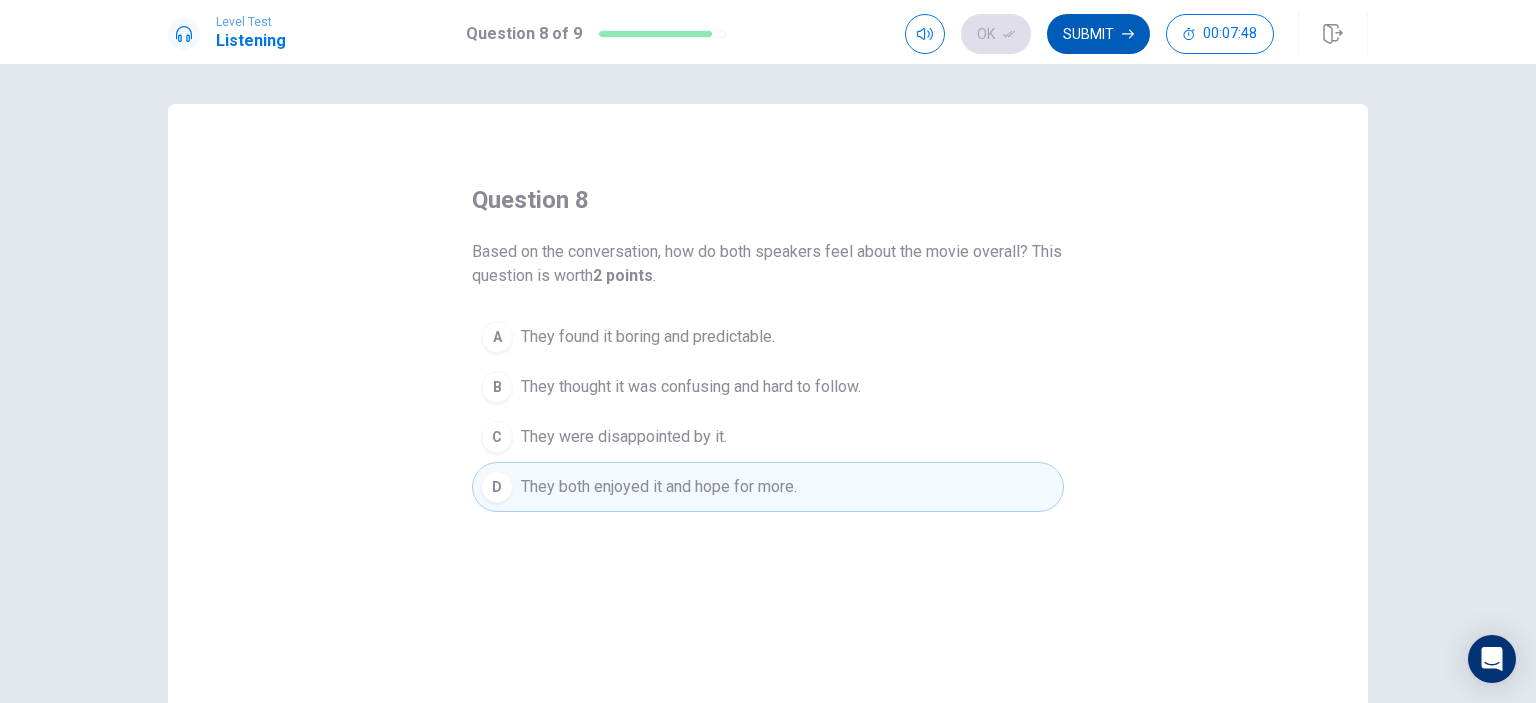 click on "Submit" at bounding box center [1098, 34] 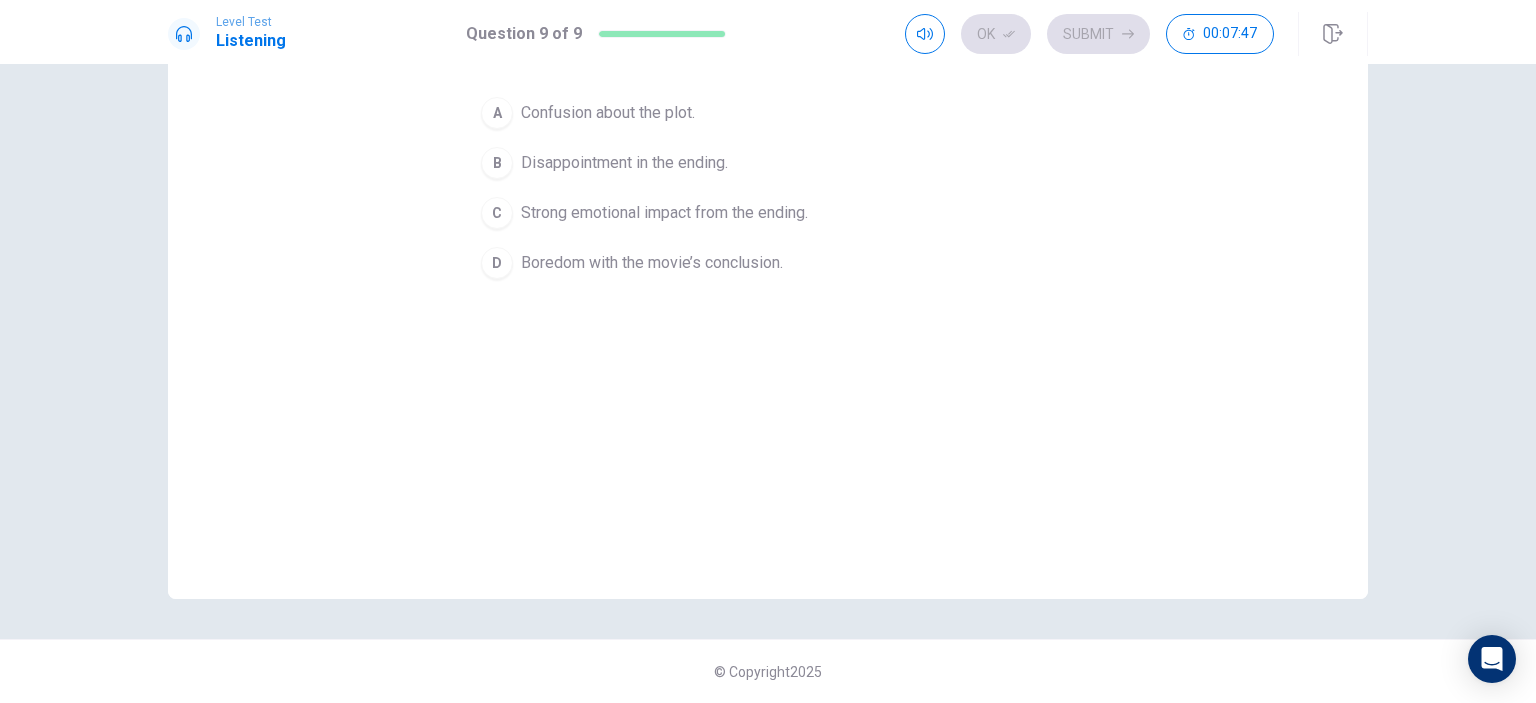 scroll, scrollTop: 0, scrollLeft: 0, axis: both 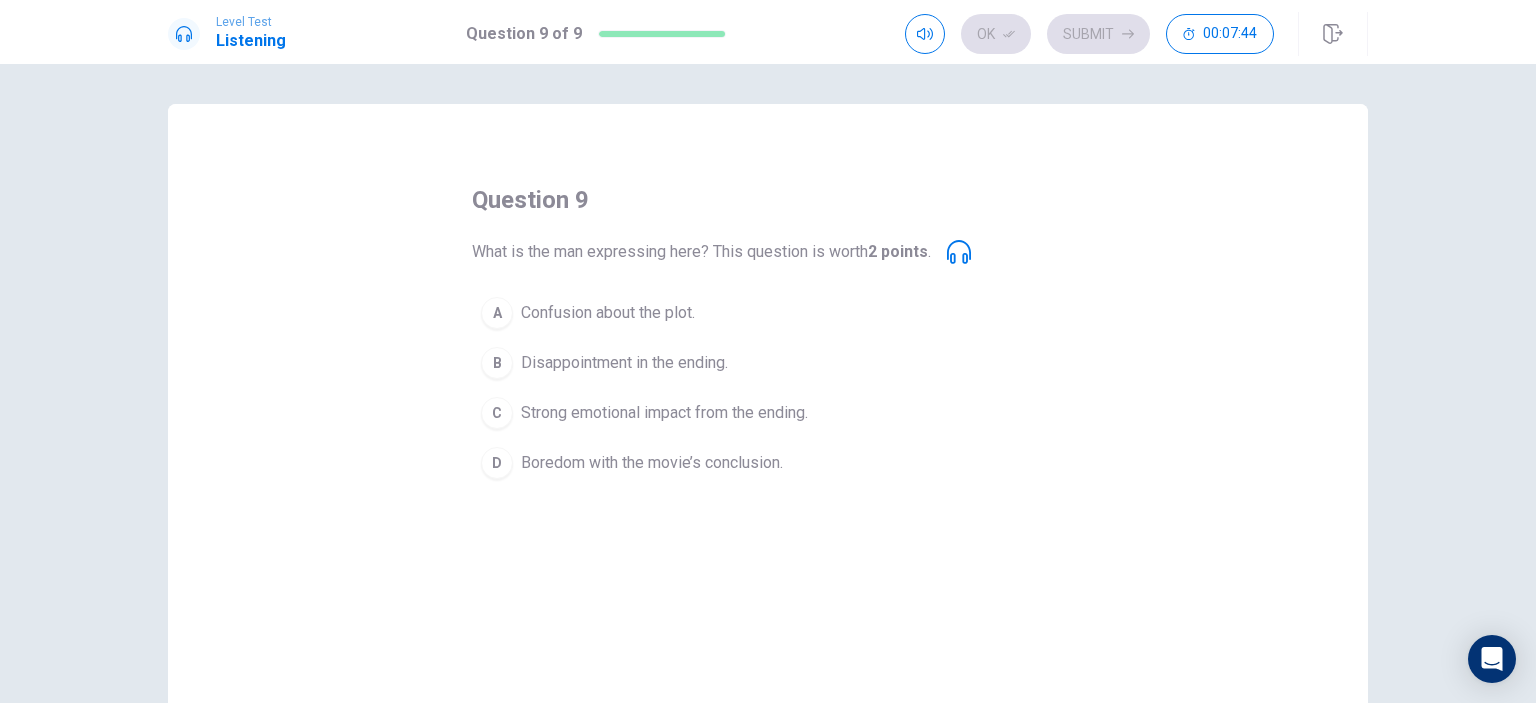 click on "Strong emotional impact from the ending." at bounding box center [664, 413] 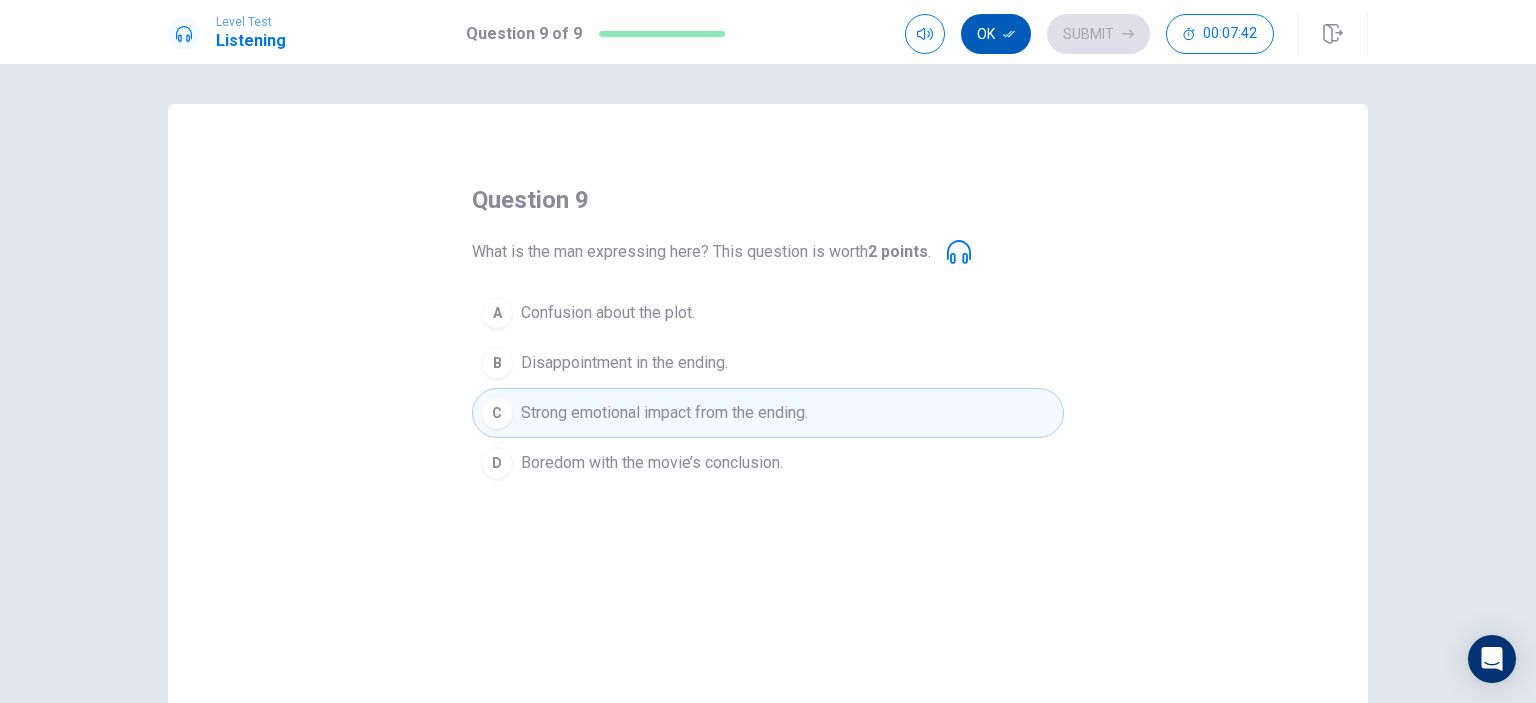click on "Ok" at bounding box center (996, 34) 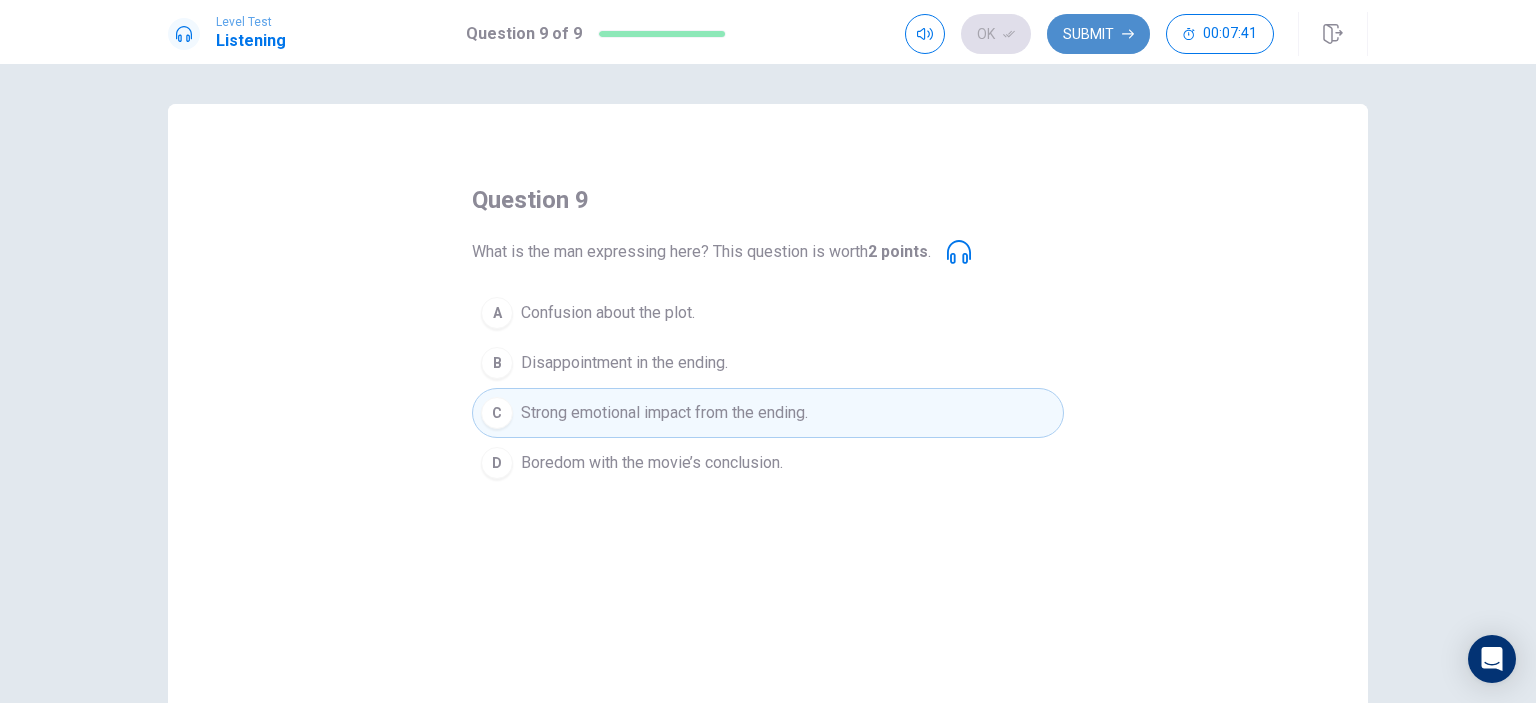 click 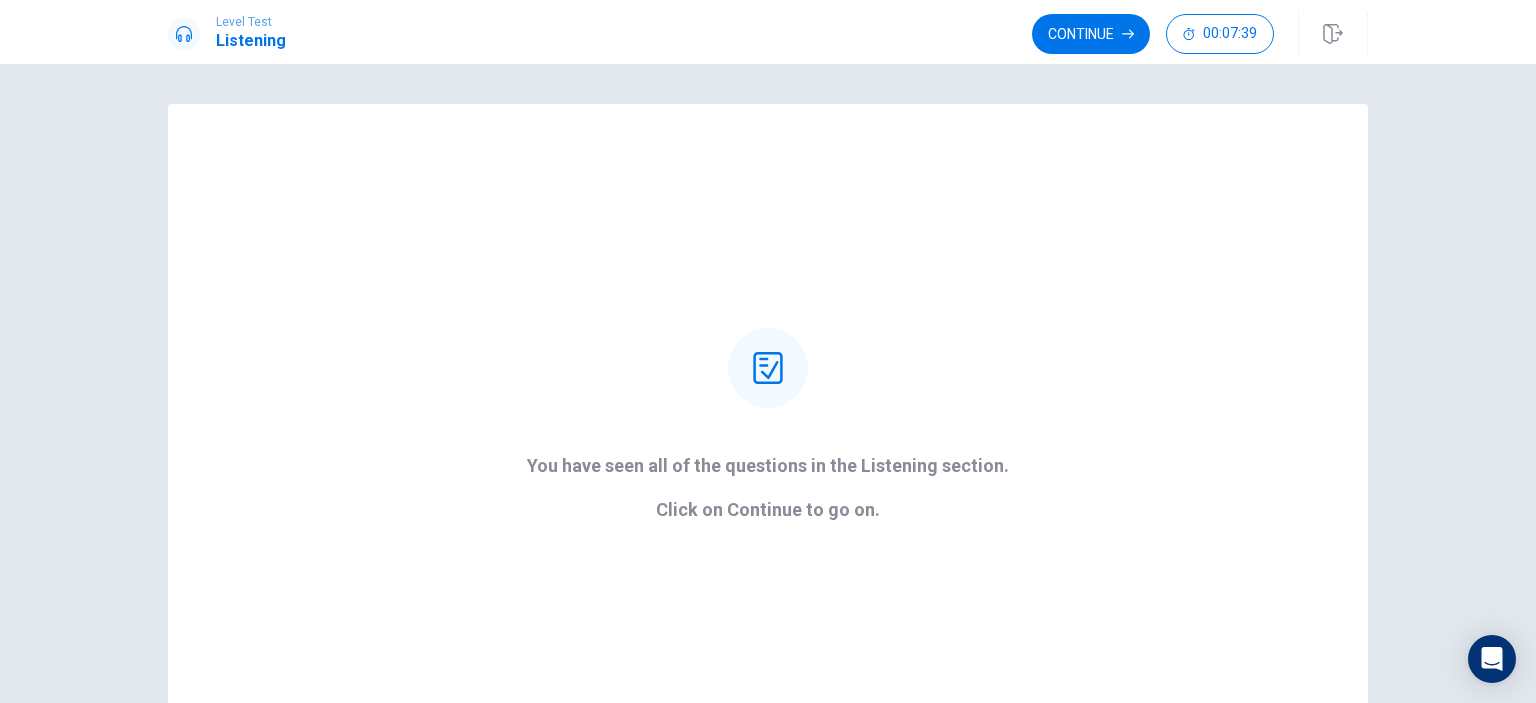 drag, startPoint x: 1110, startPoint y: 34, endPoint x: 1100, endPoint y: 42, distance: 12.806249 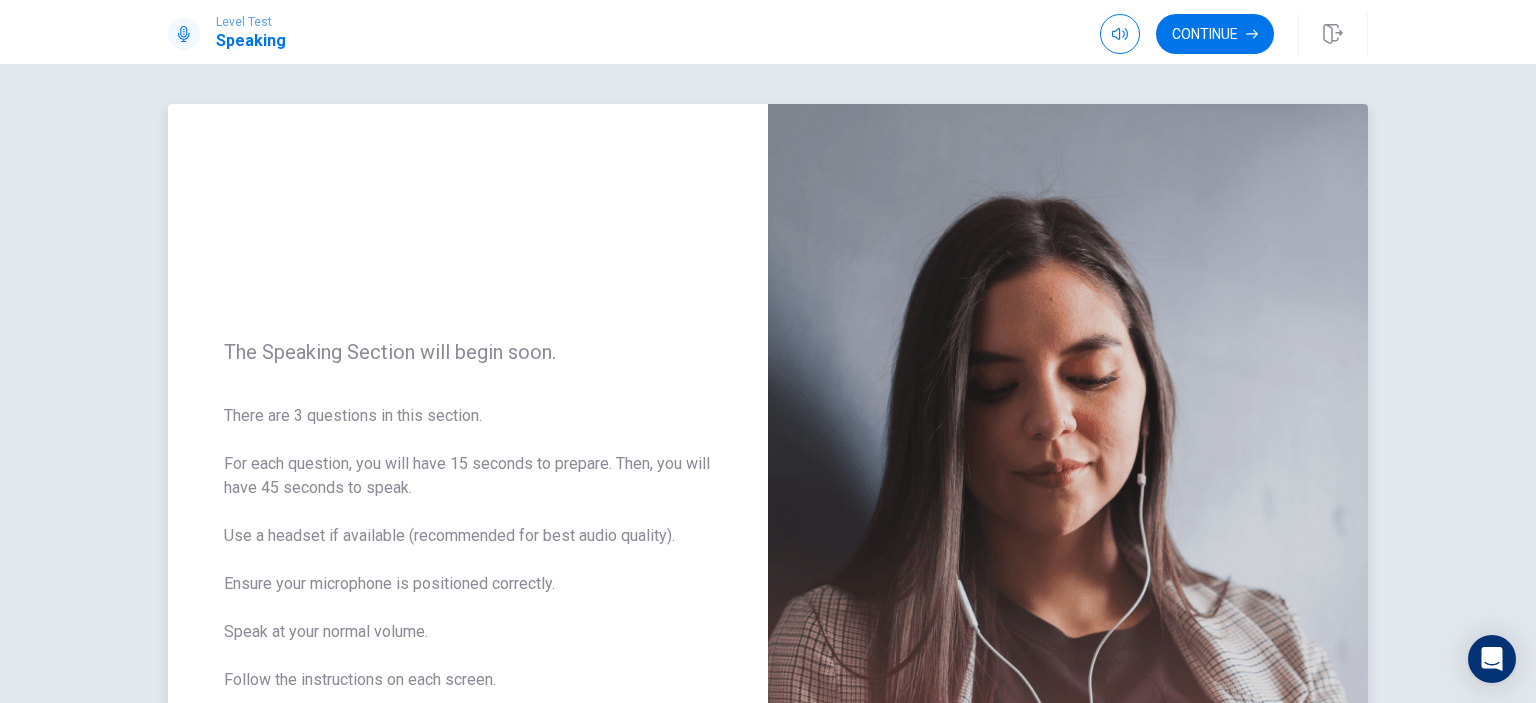 scroll, scrollTop: 200, scrollLeft: 0, axis: vertical 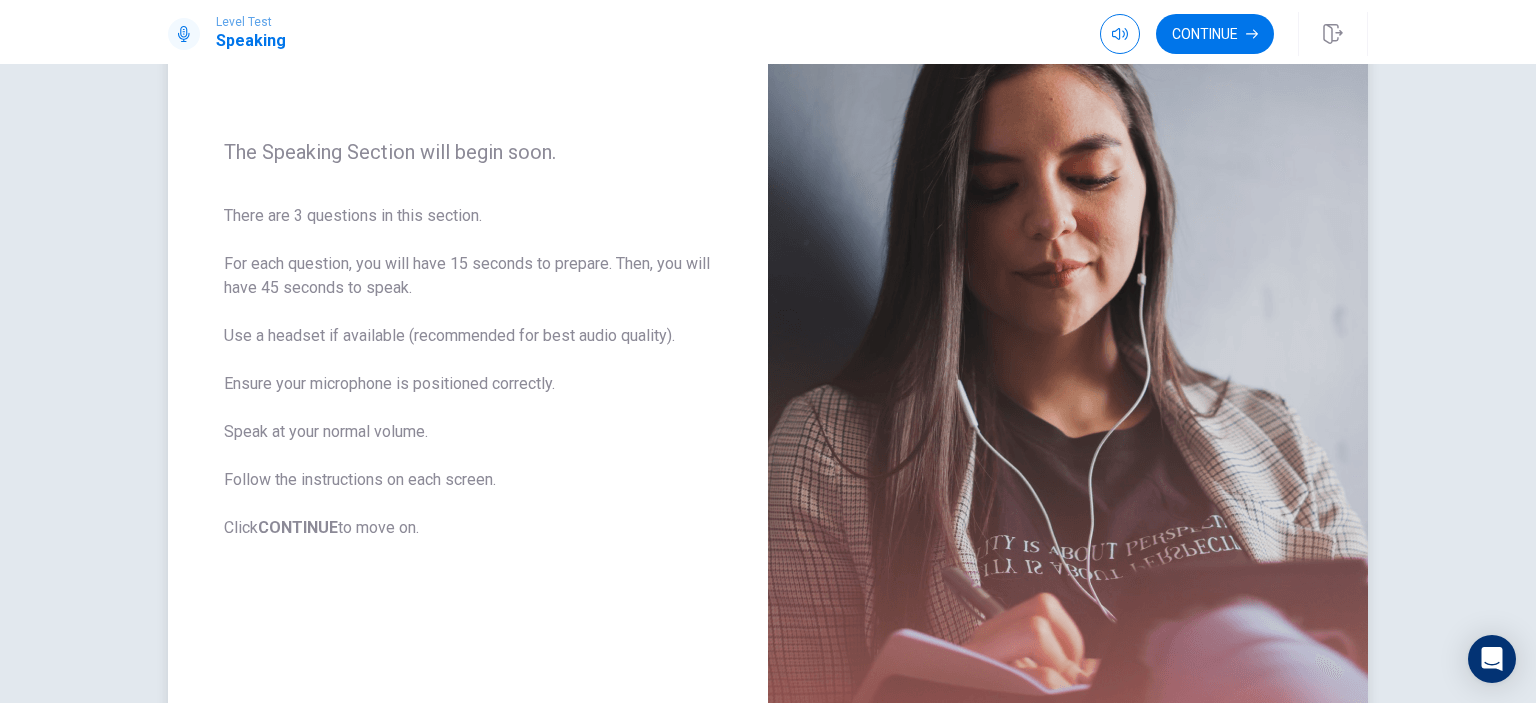 click on "There are 3 questions in this section.
For each question, you will have 15 seconds to prepare. Then, you will have 45 seconds to speak.
Use a headset if available (recommended for best audio quality).
Ensure your microphone is positioned correctly.
Speak at your normal volume.
Follow the instructions on each screen.
Click  CONTINUE  to move on." at bounding box center [468, 372] 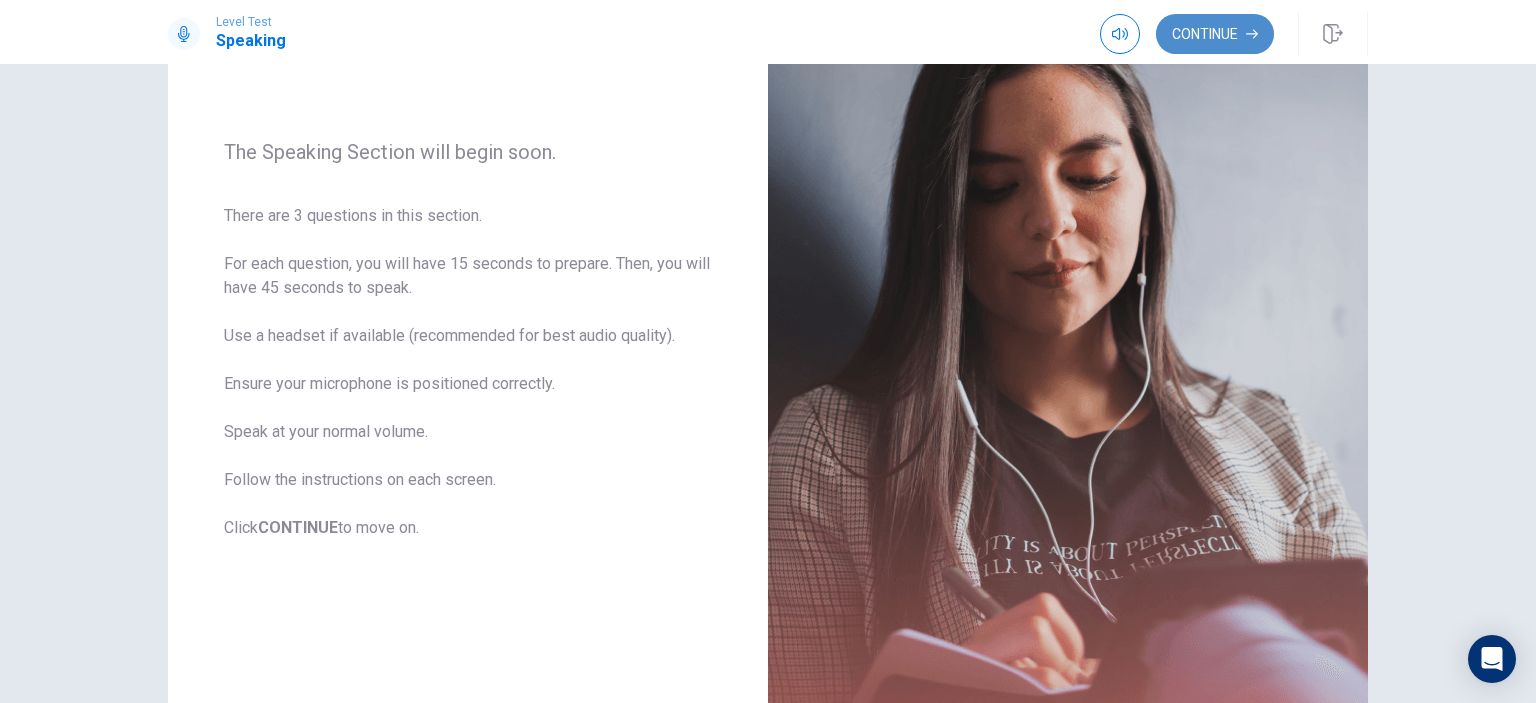click on "Continue" at bounding box center [1215, 34] 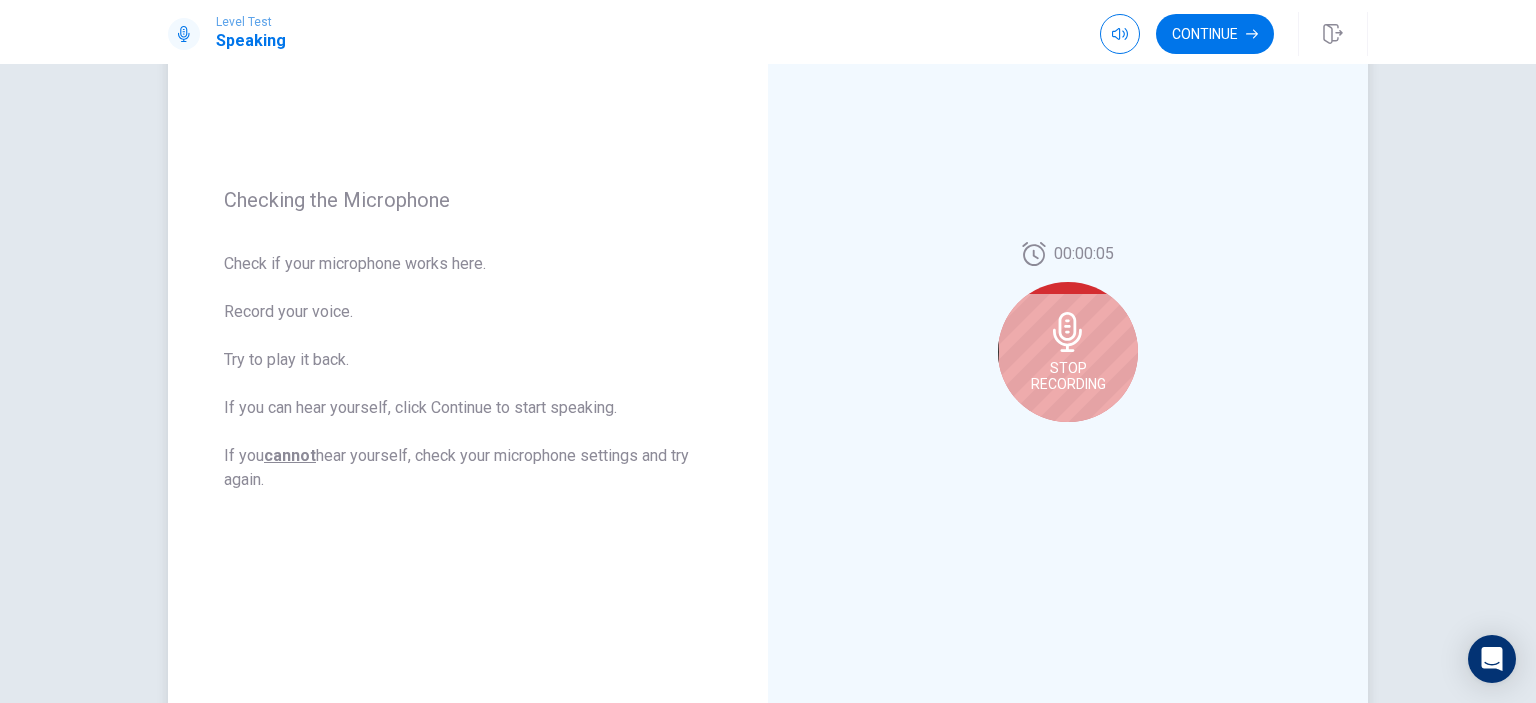click 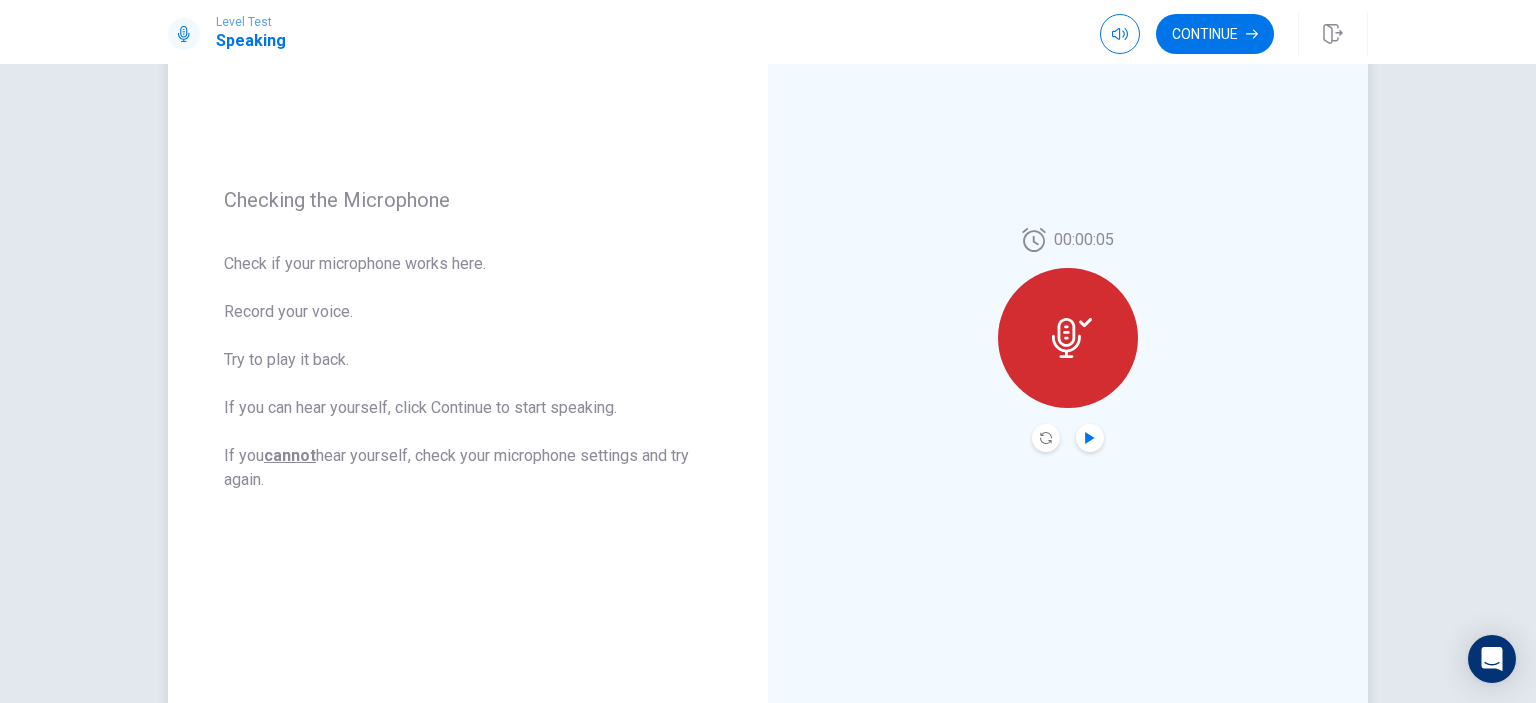 click 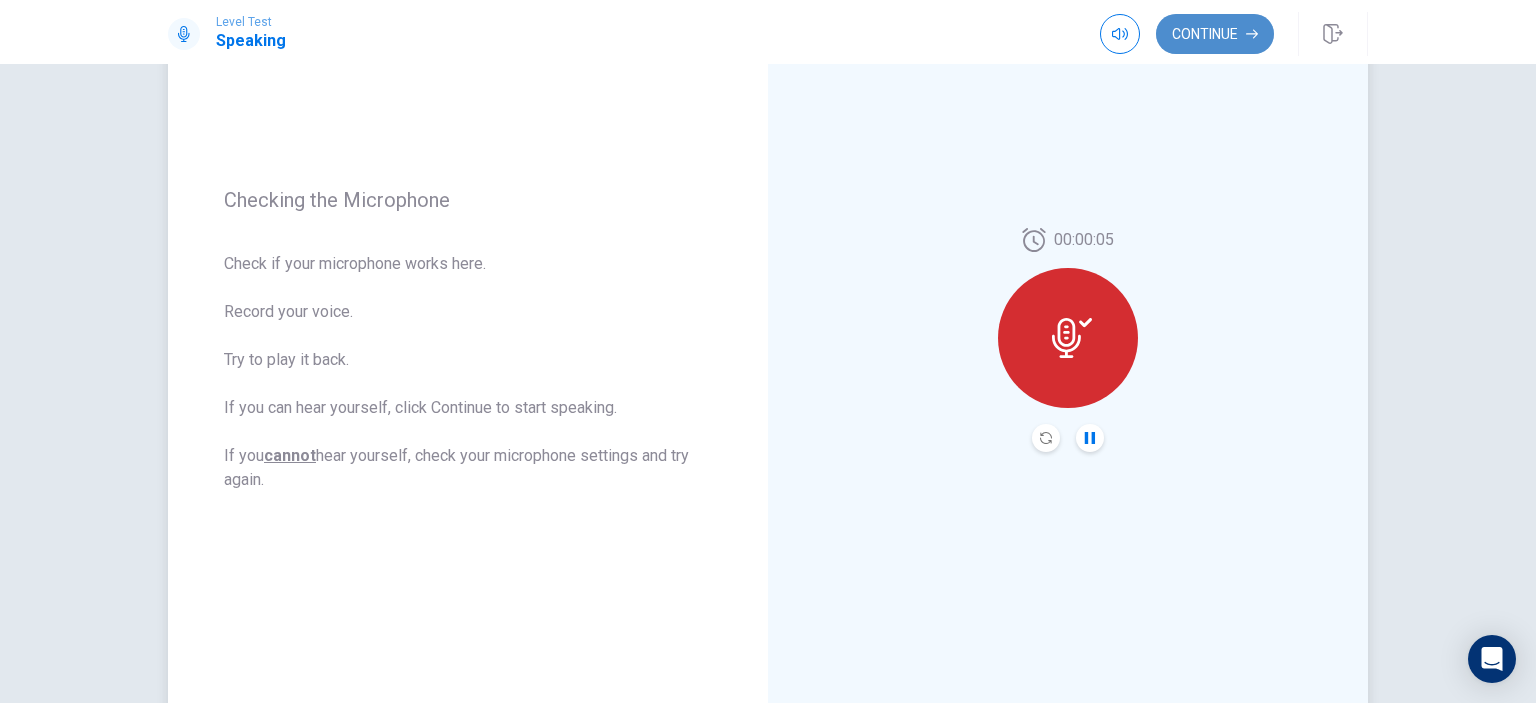 click on "Continue" at bounding box center (1215, 34) 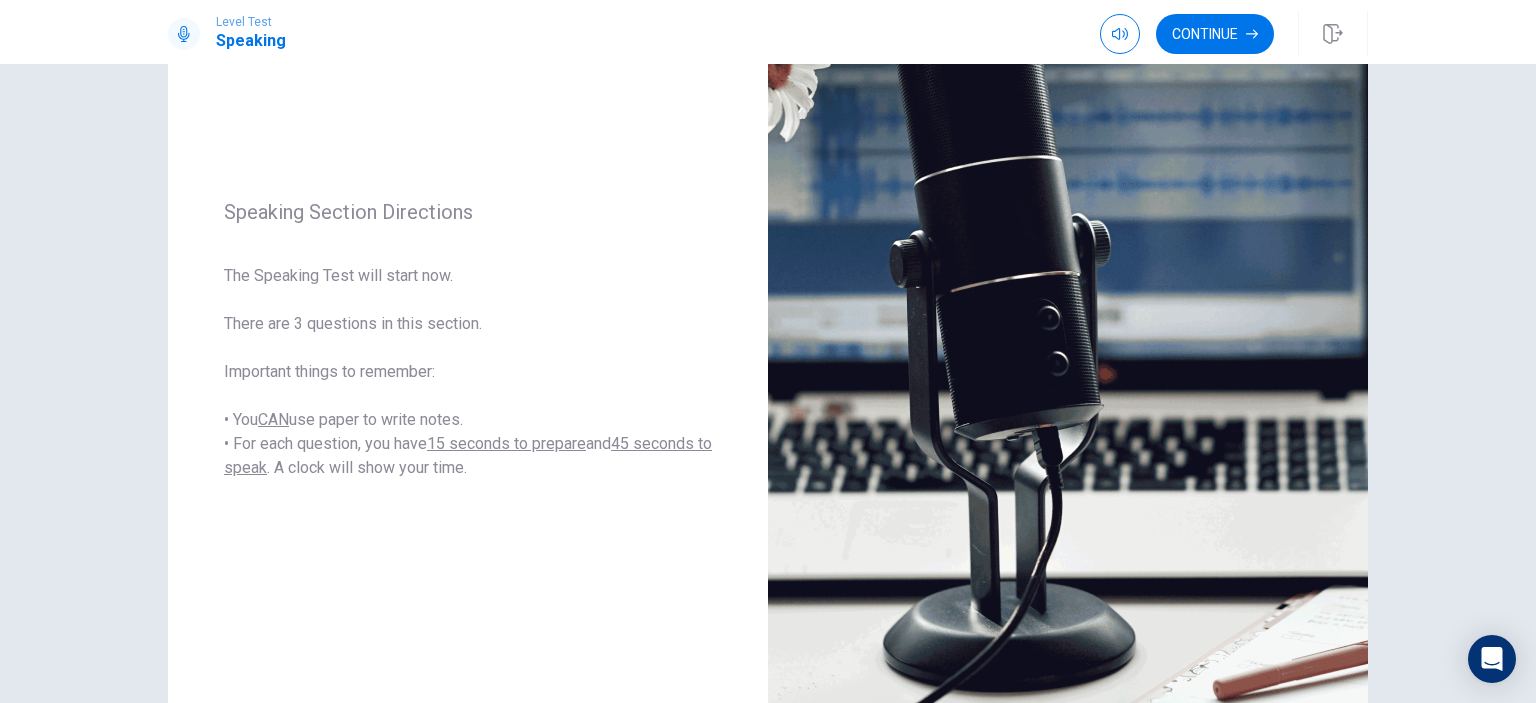 click on "Continue" at bounding box center [1215, 34] 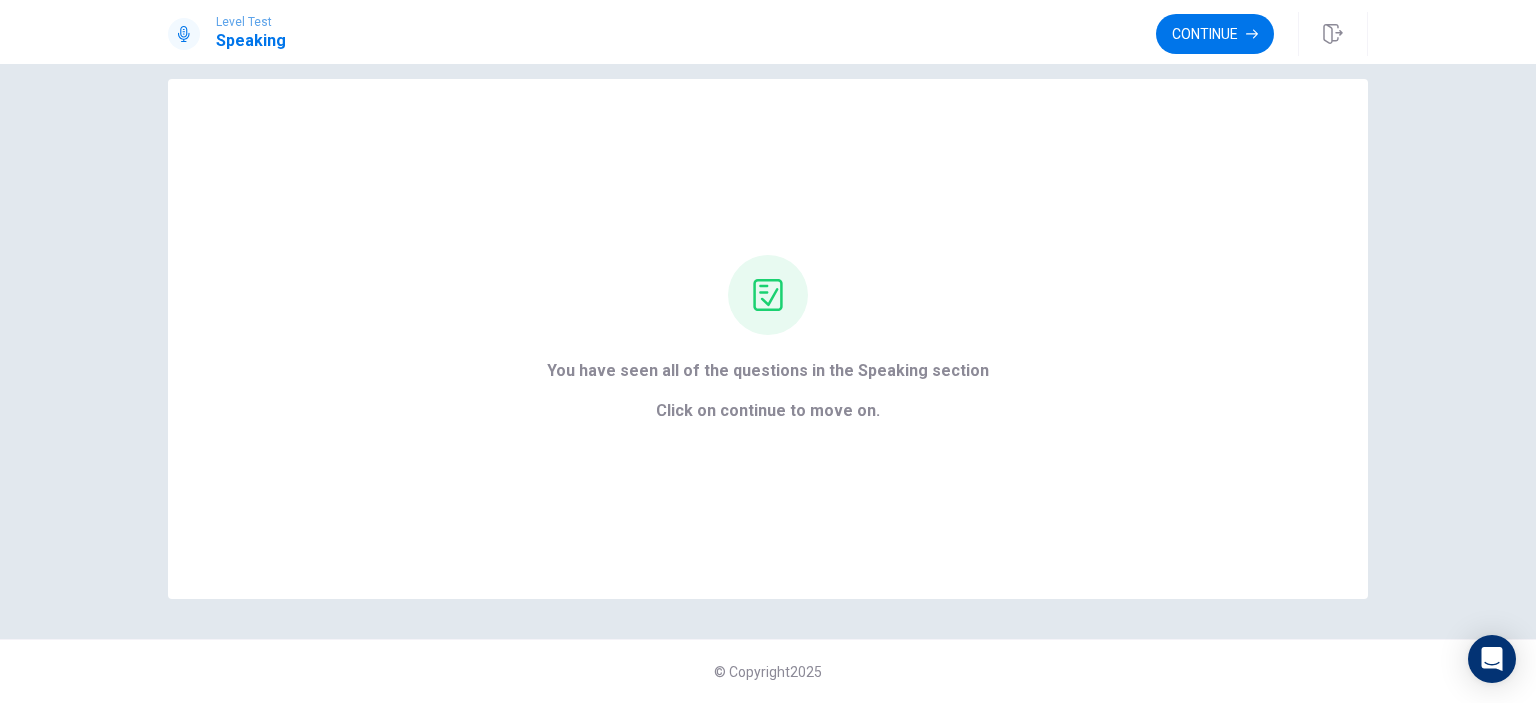 scroll, scrollTop: 24, scrollLeft: 0, axis: vertical 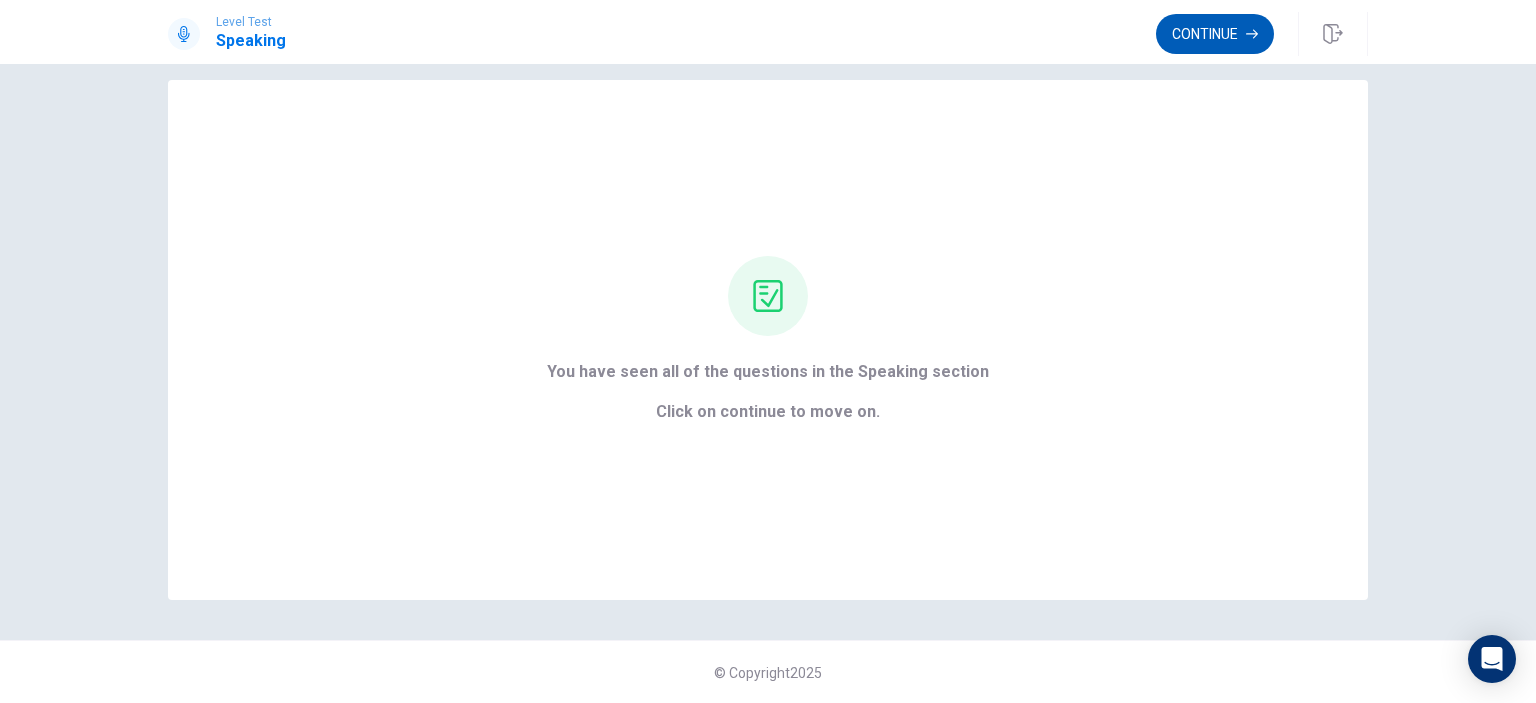 click on "Continue" at bounding box center [1215, 34] 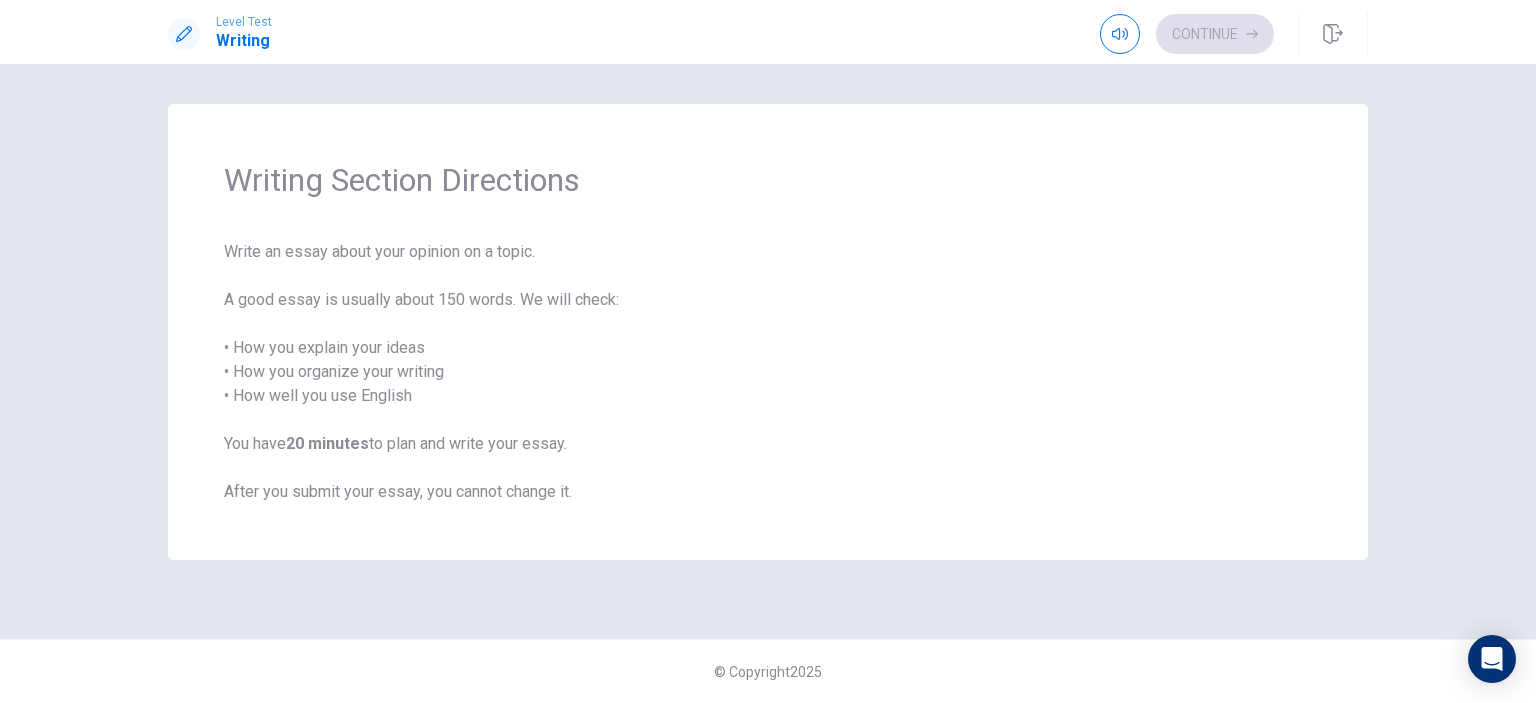scroll, scrollTop: 0, scrollLeft: 0, axis: both 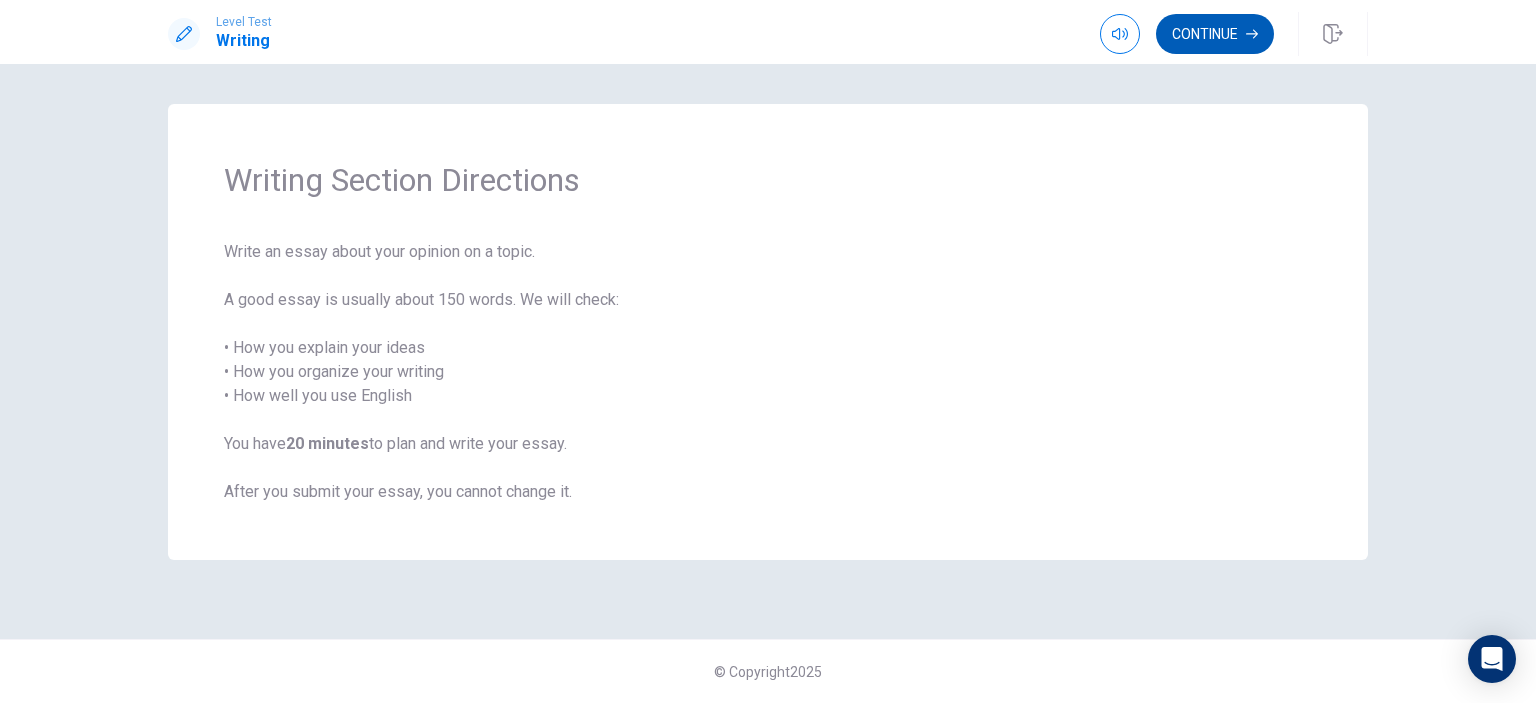 click on "Continue" at bounding box center [1215, 34] 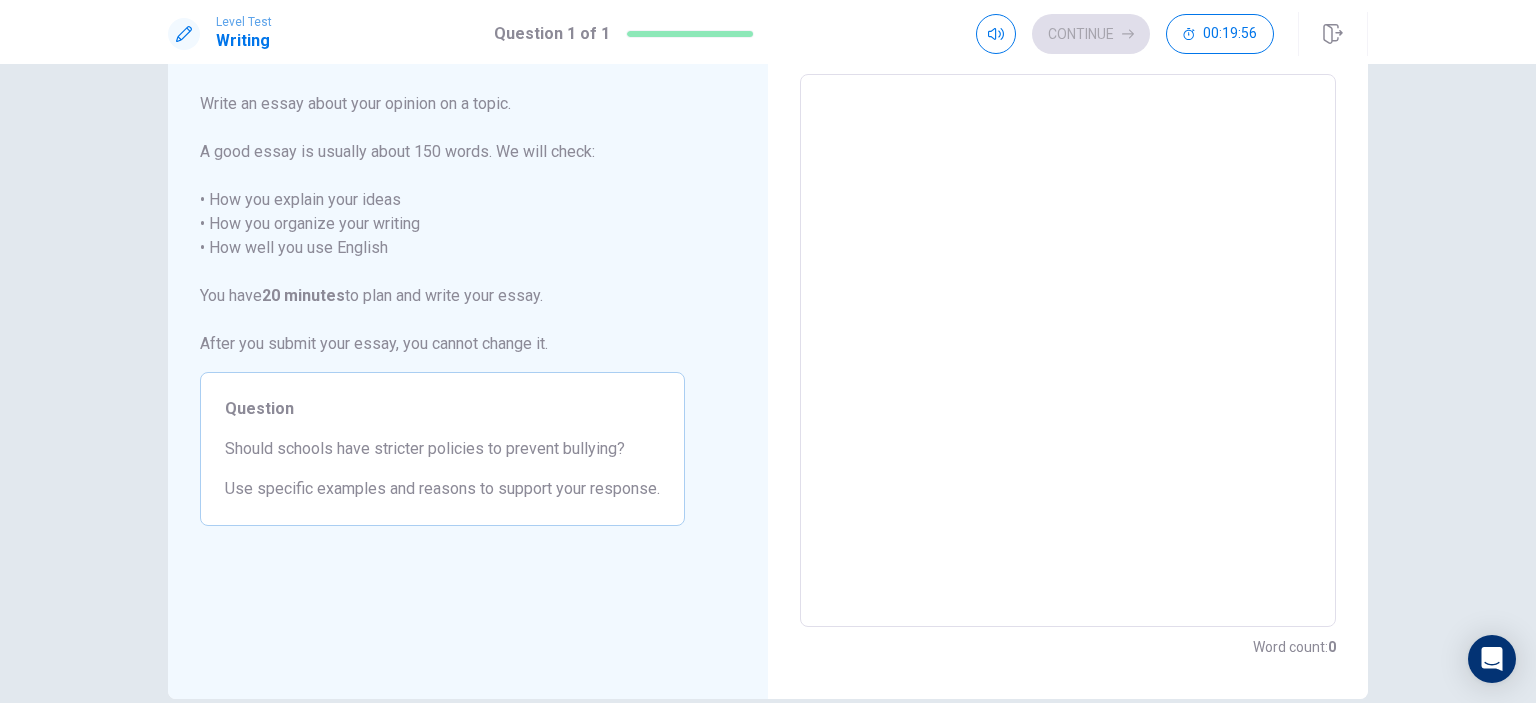 scroll, scrollTop: 0, scrollLeft: 0, axis: both 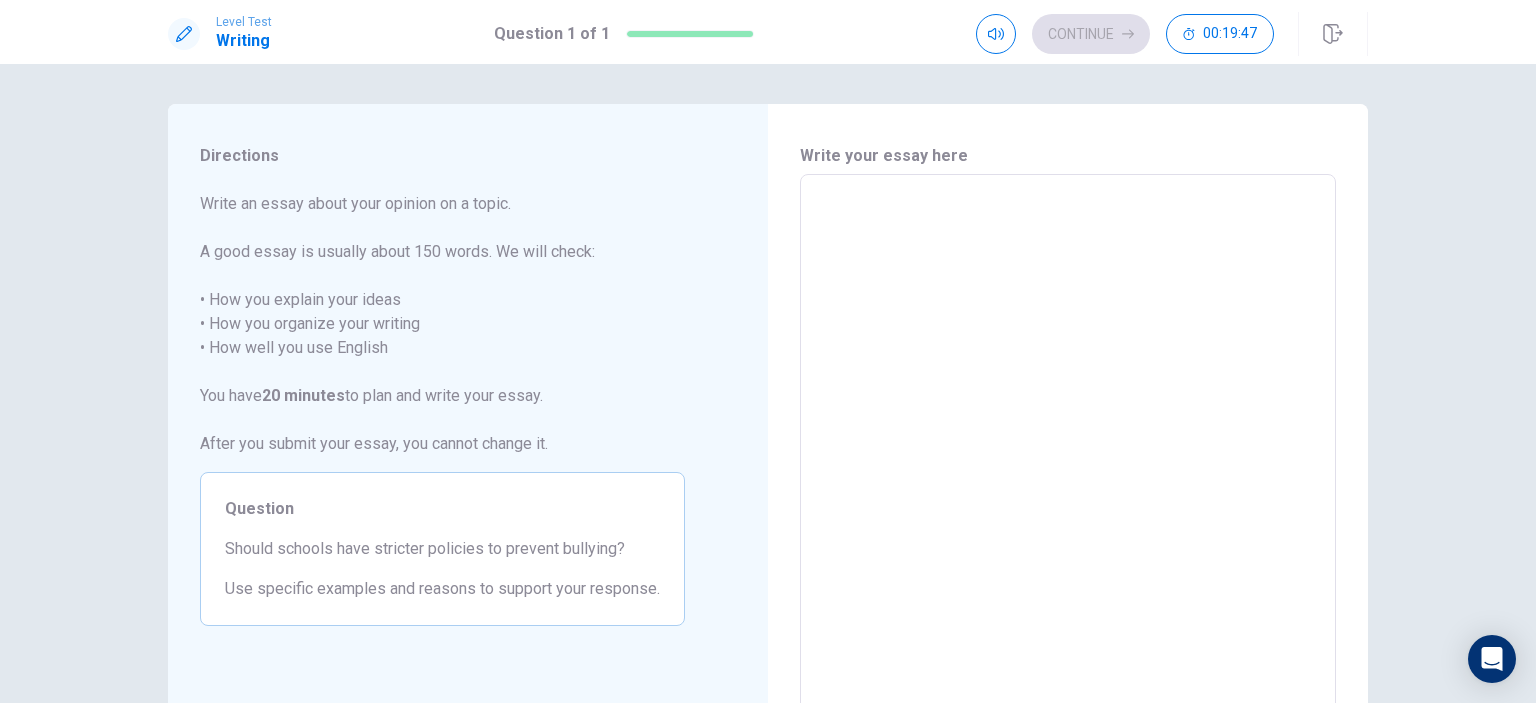 click at bounding box center (1068, 451) 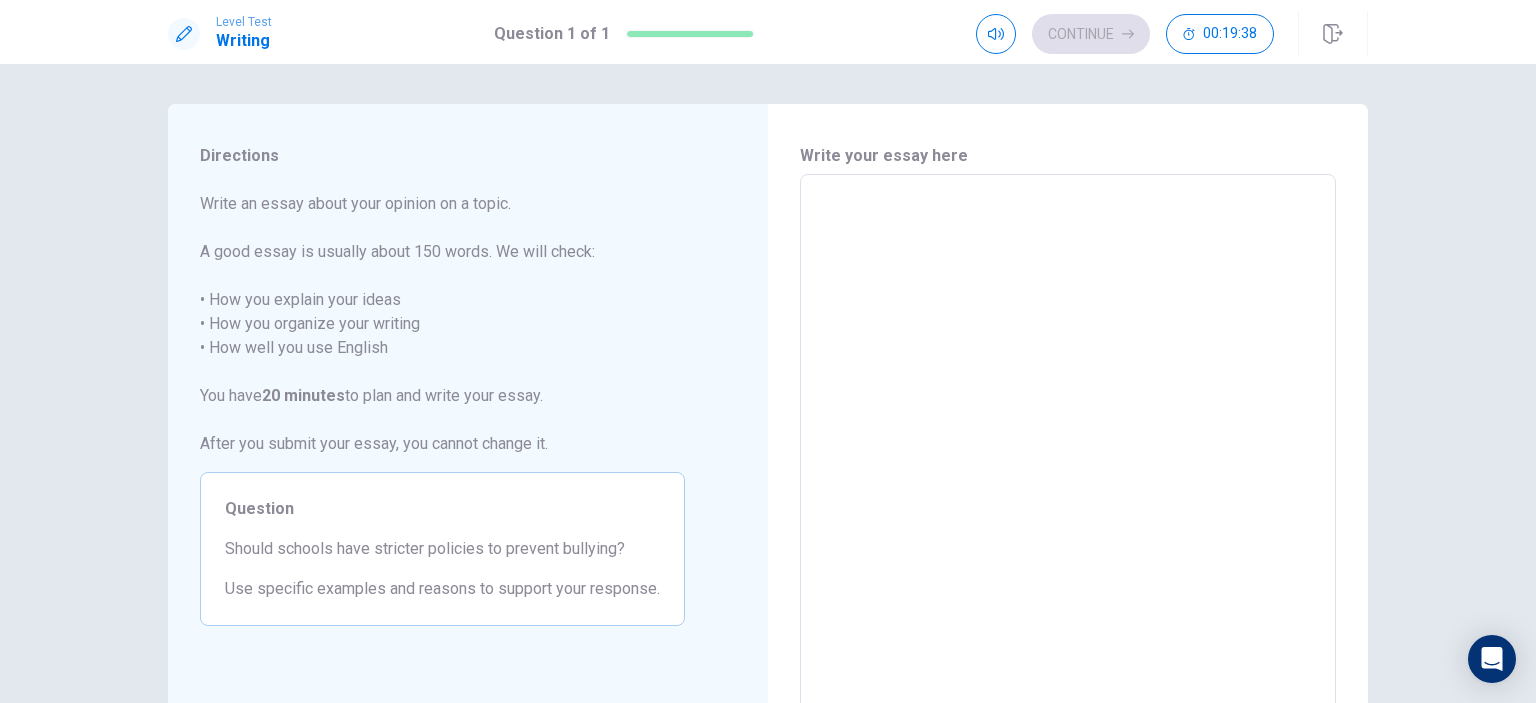click at bounding box center (1068, 451) 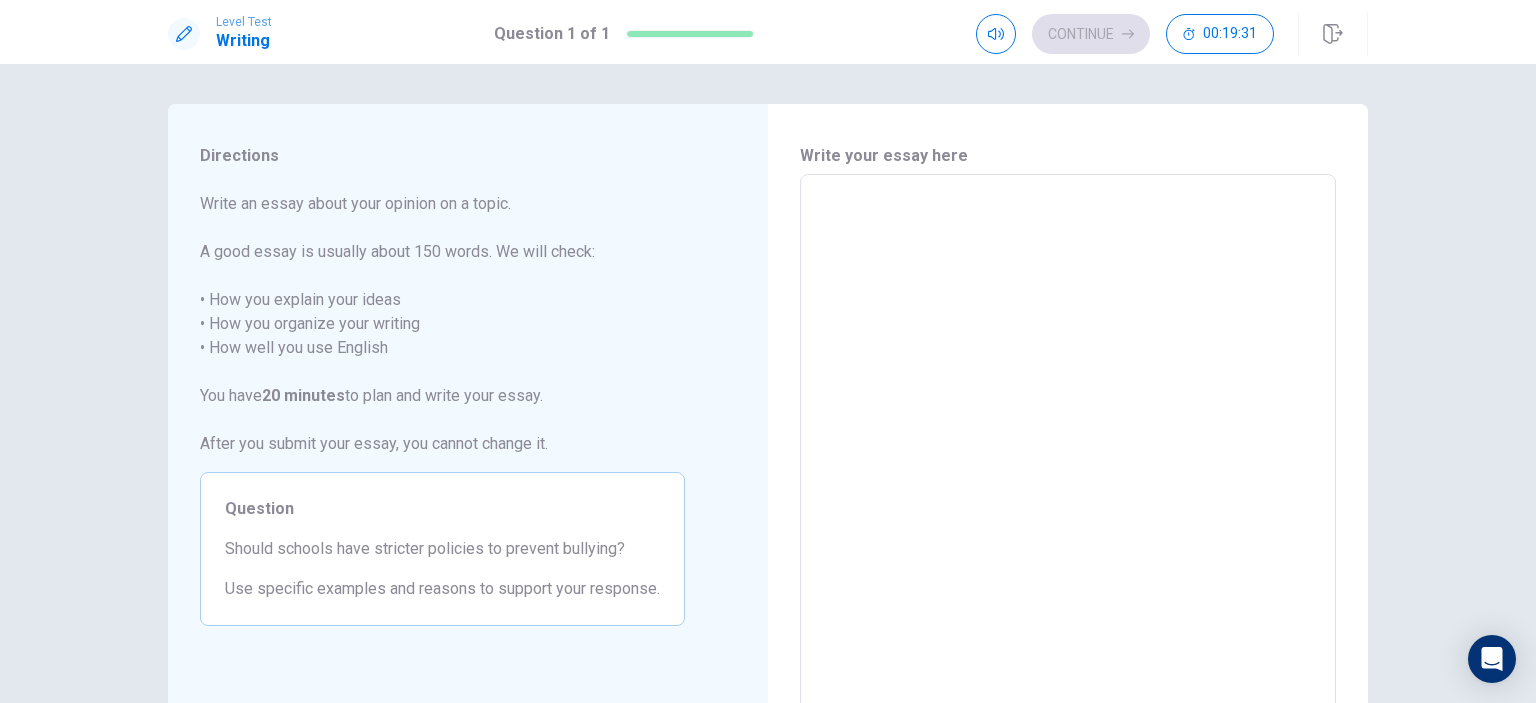 type on "S" 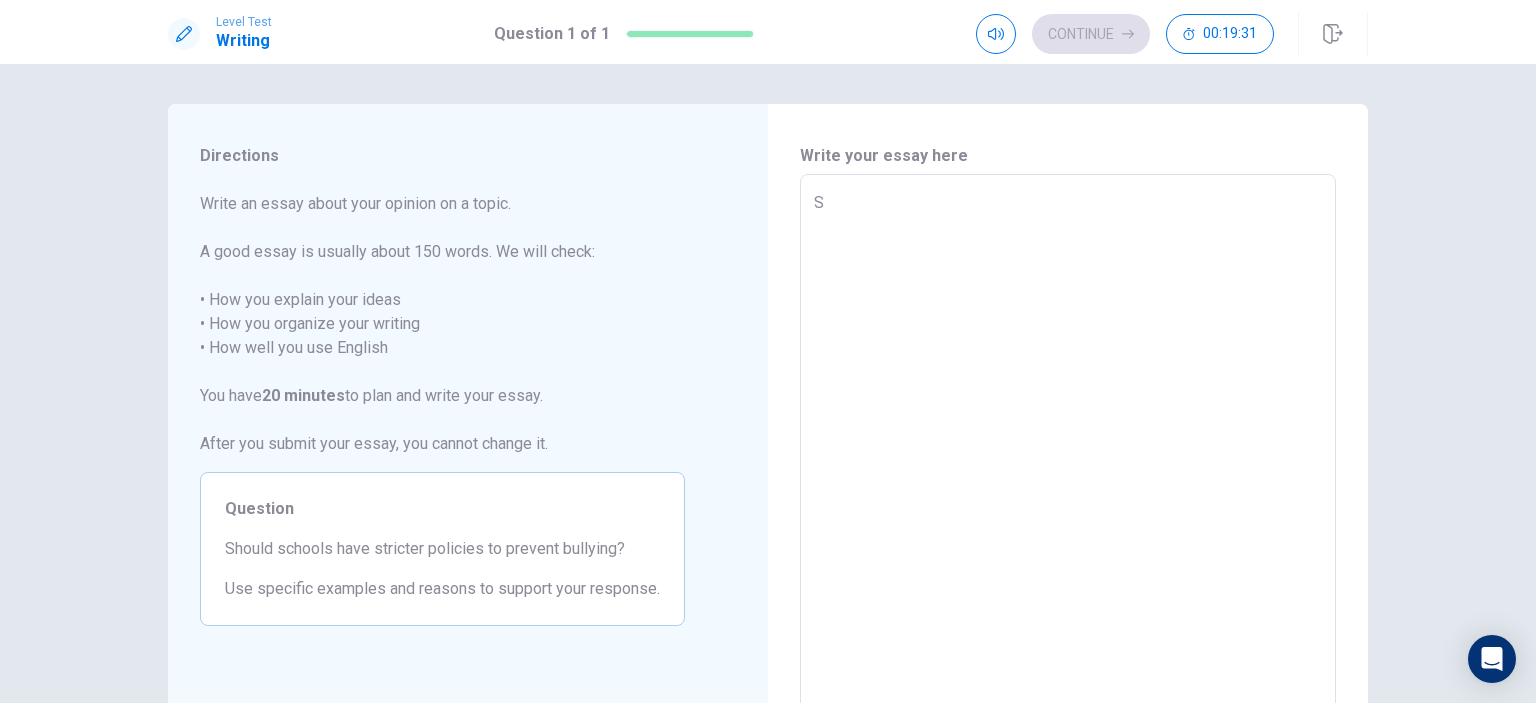 type on "x" 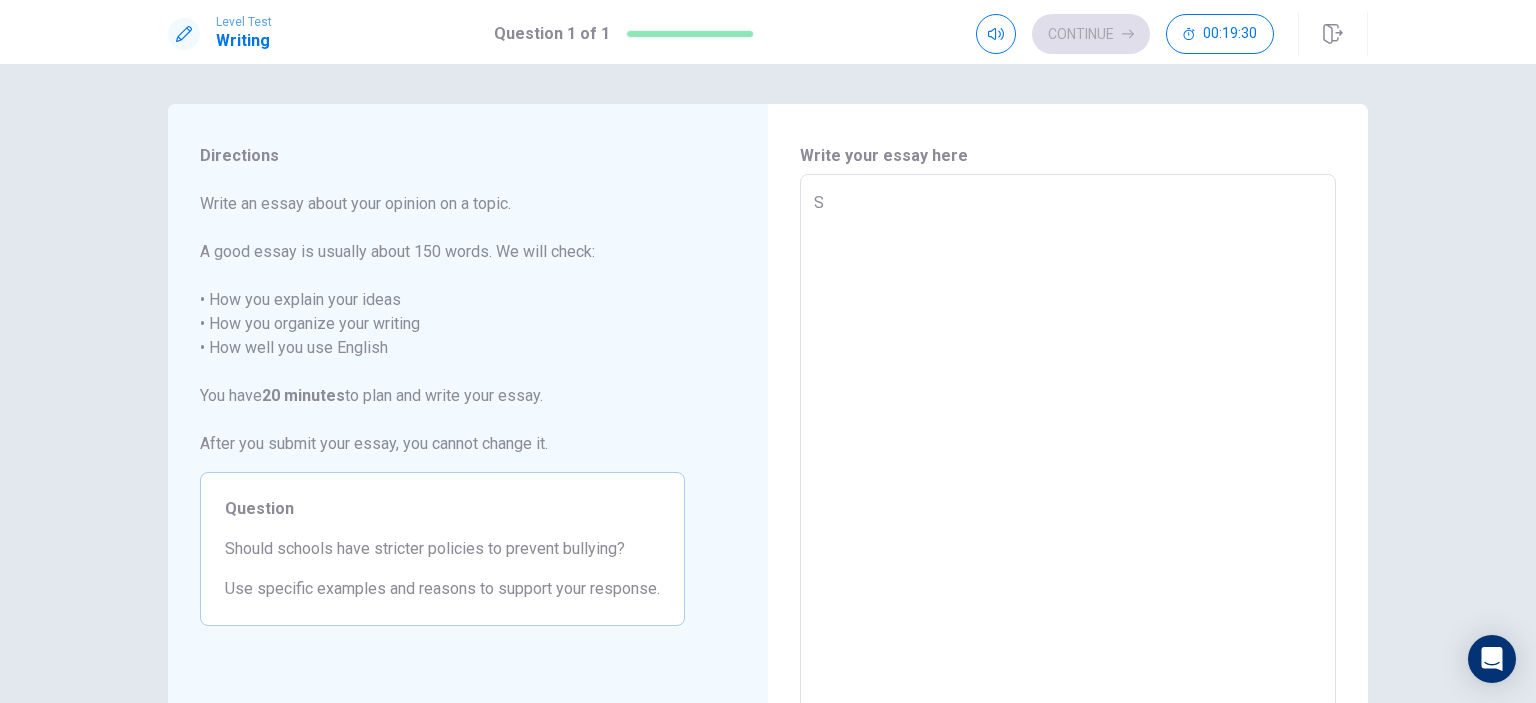 type on "Sc" 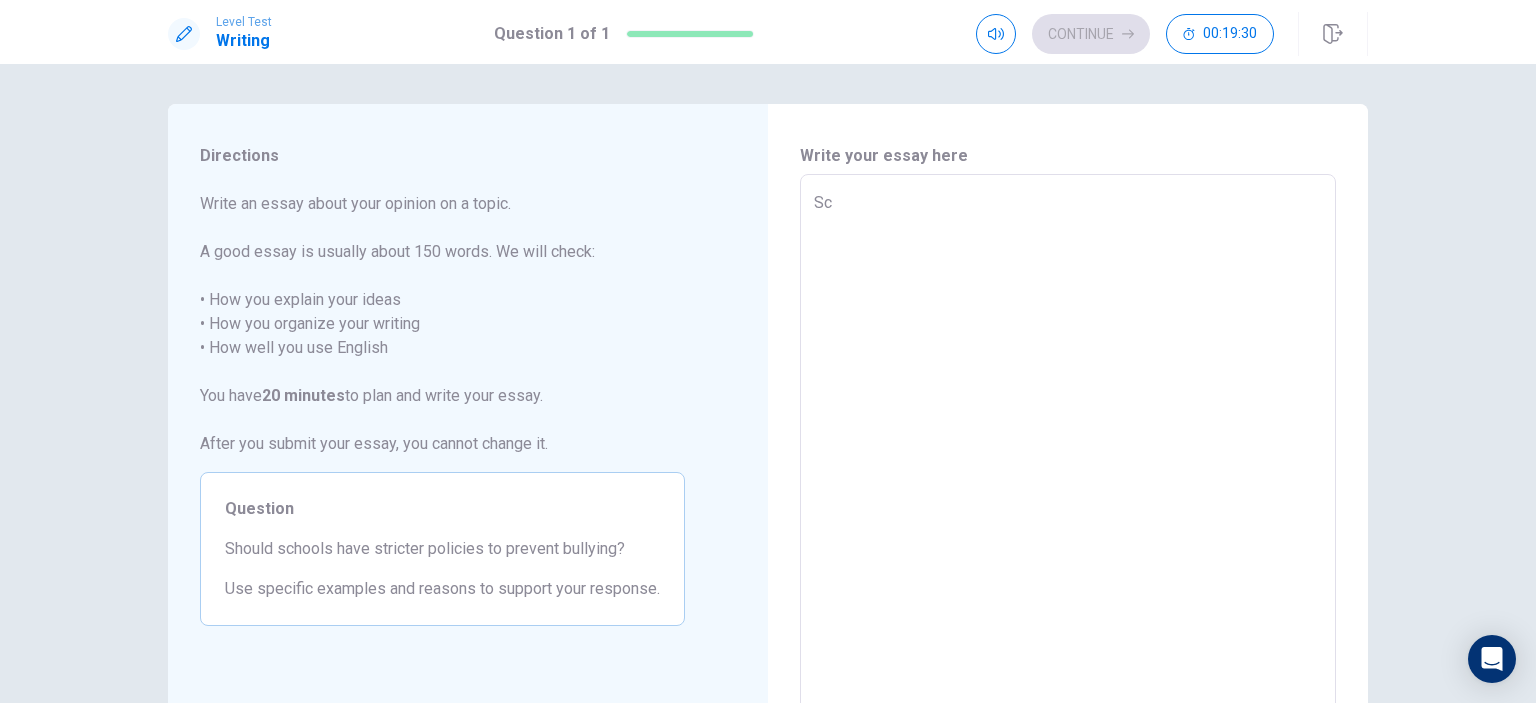 type on "x" 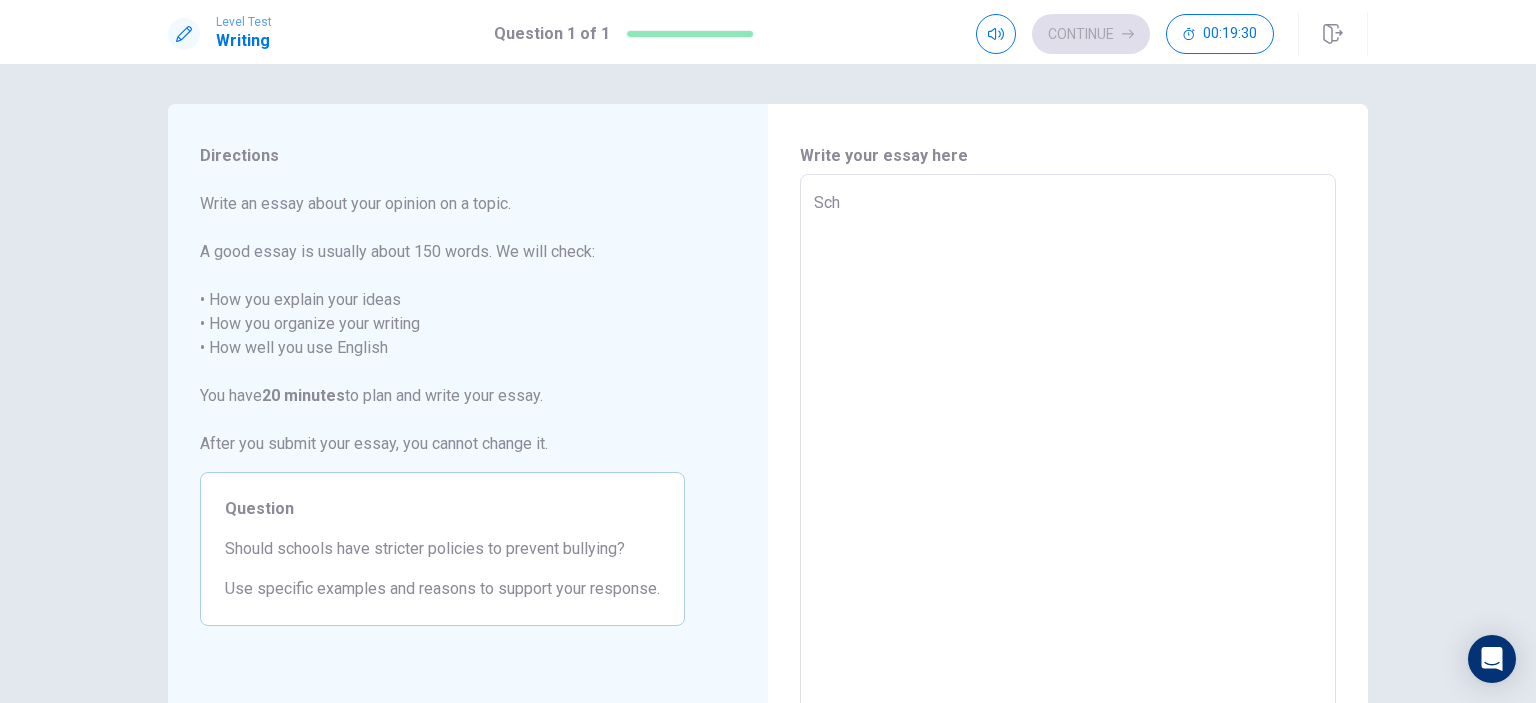 type on "x" 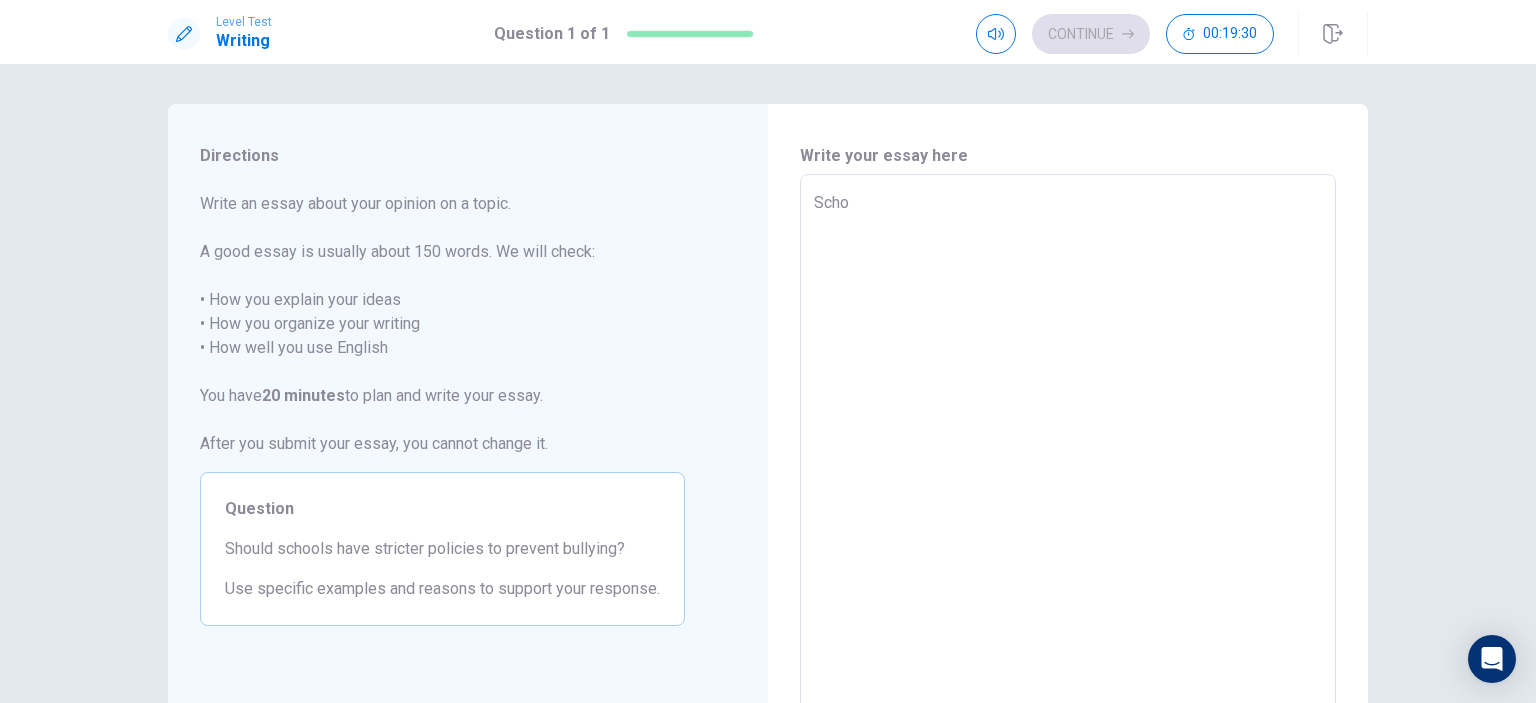 type on "x" 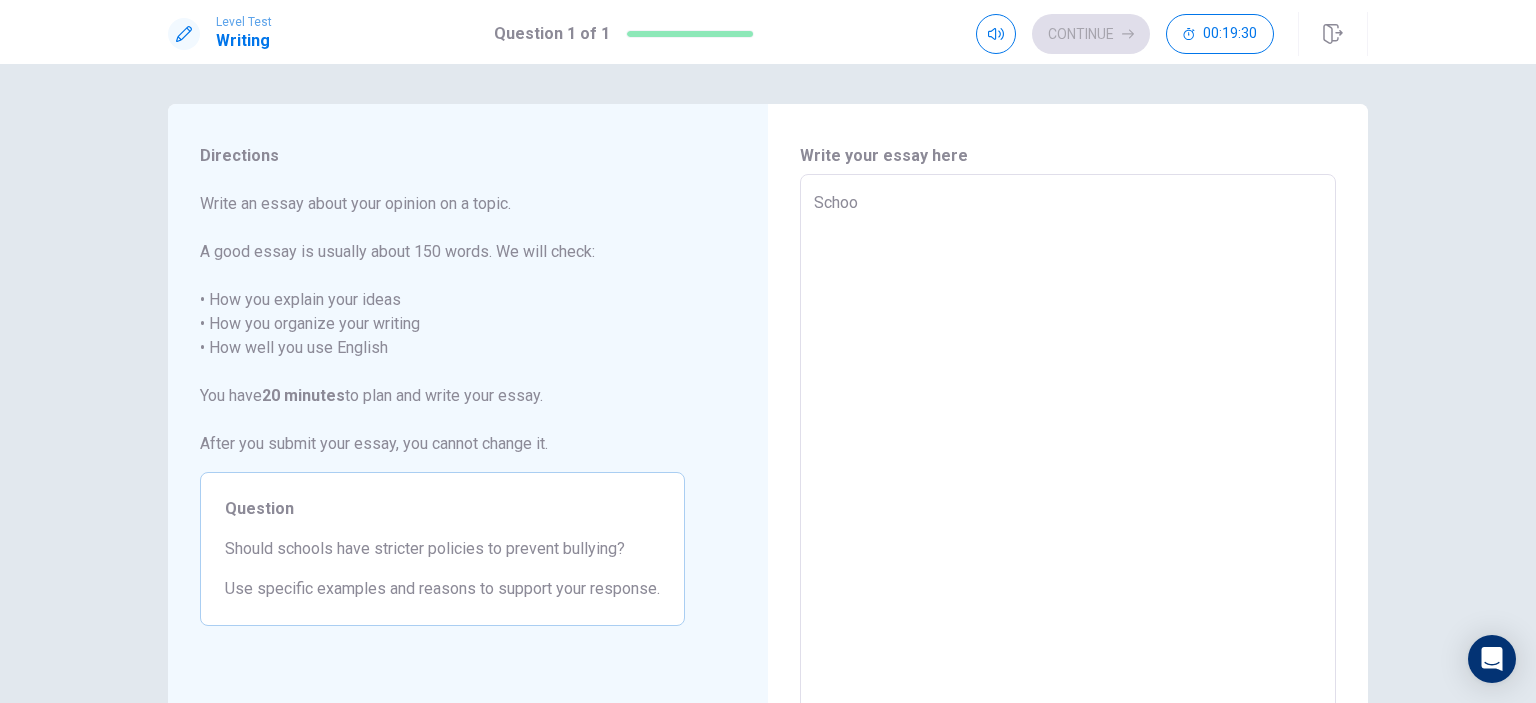 type on "x" 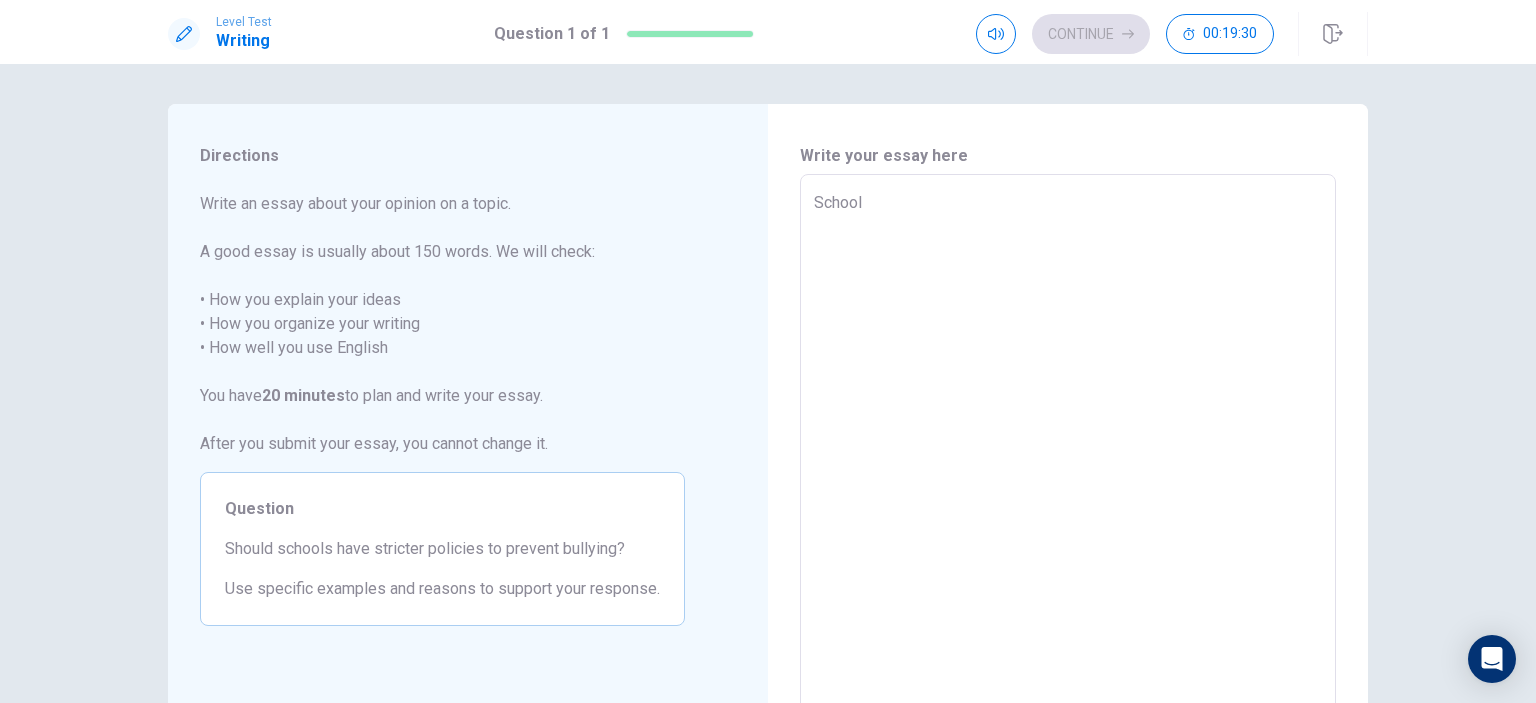 type on "x" 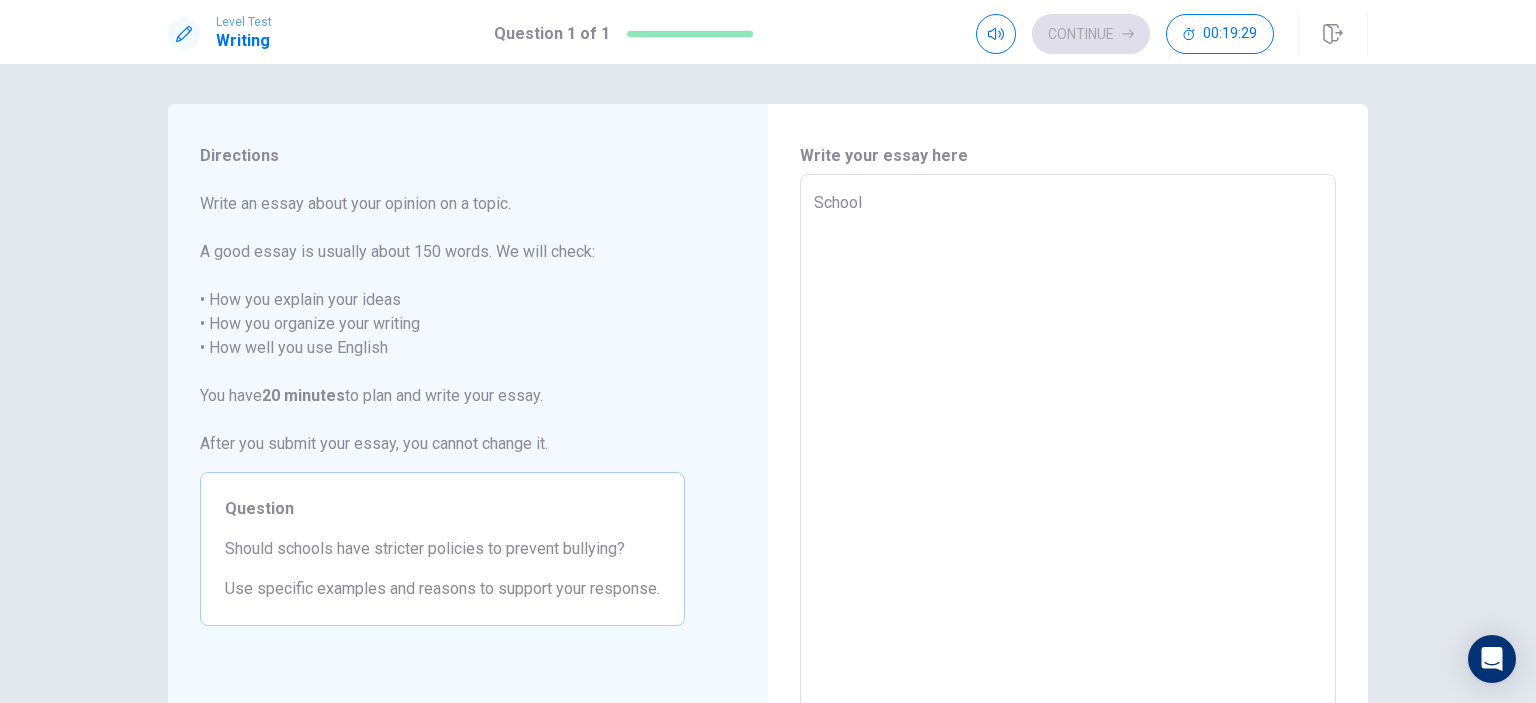 type on "Schools" 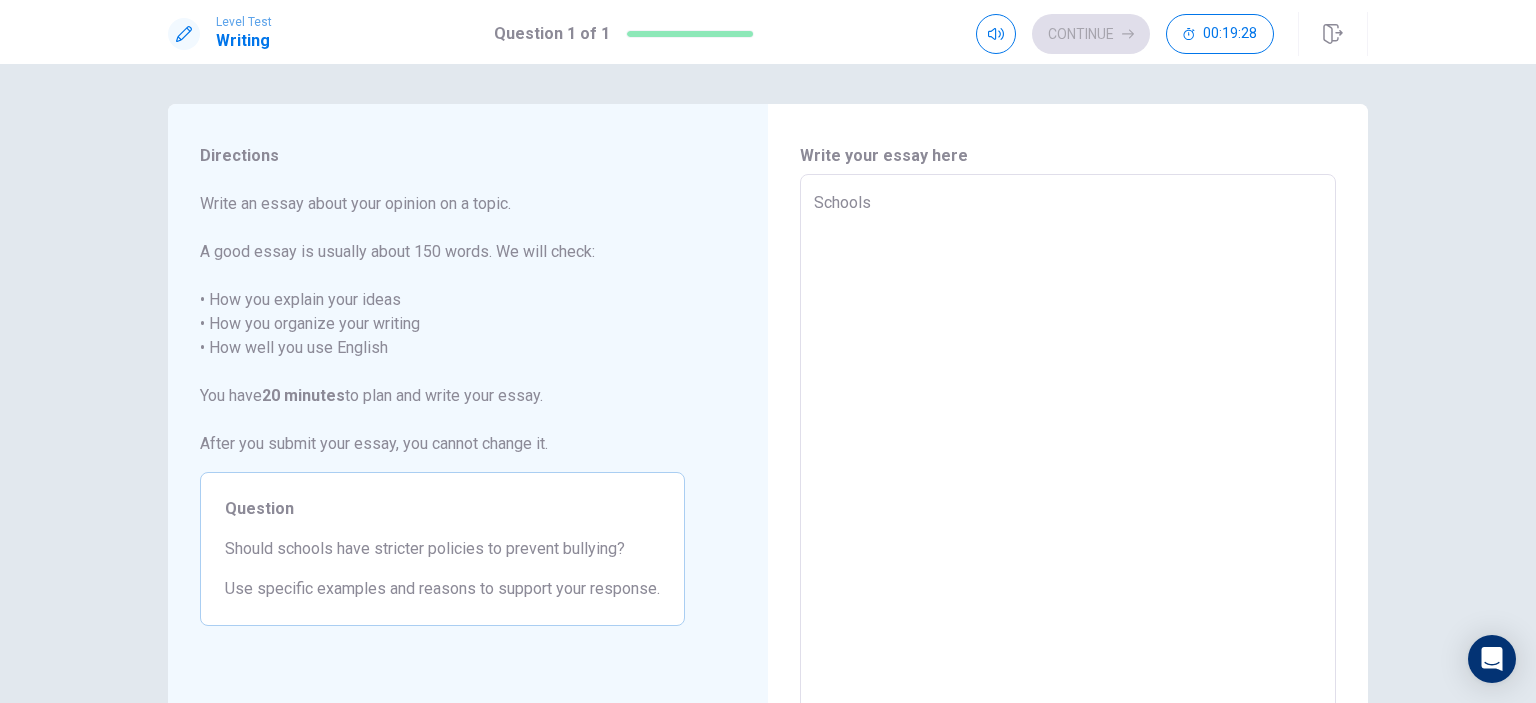 type on "x" 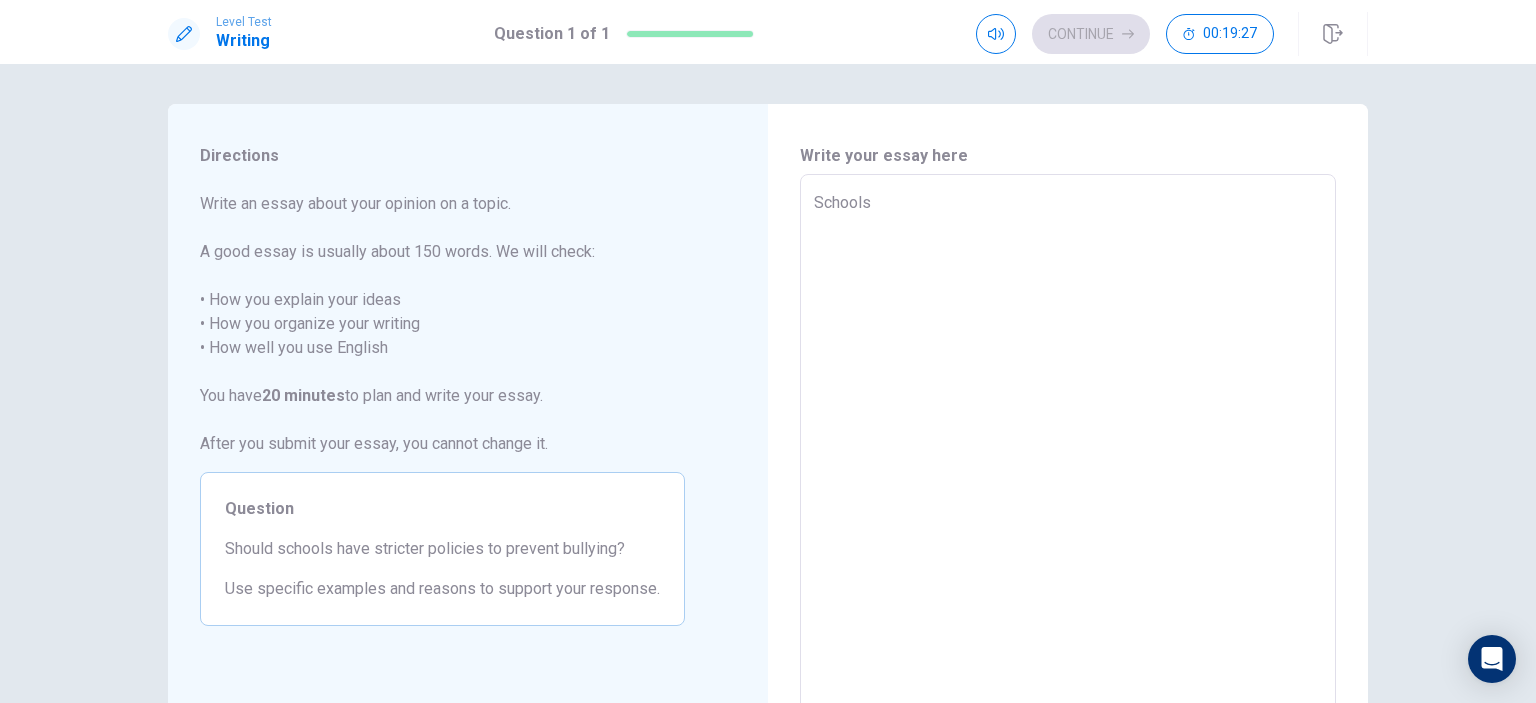 type on "Schools" 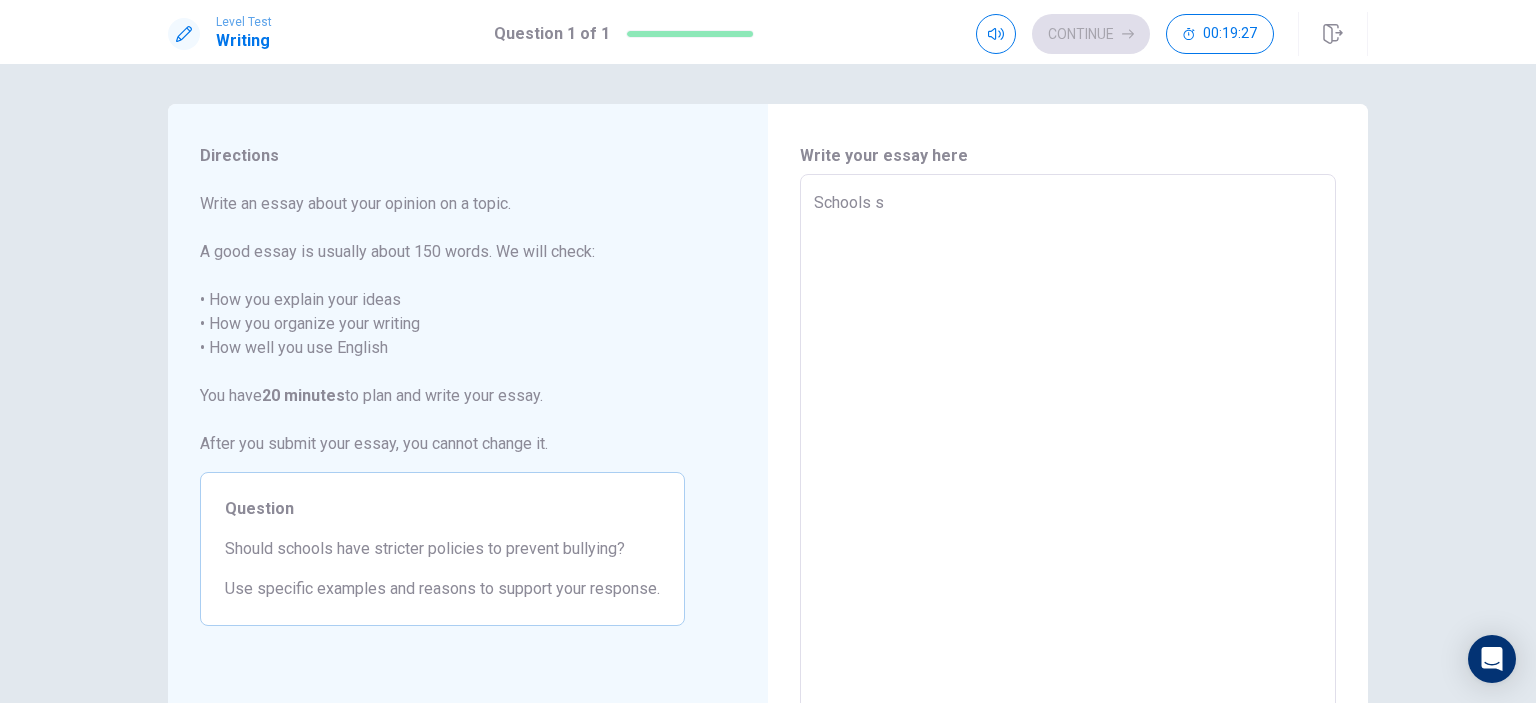 type on "x" 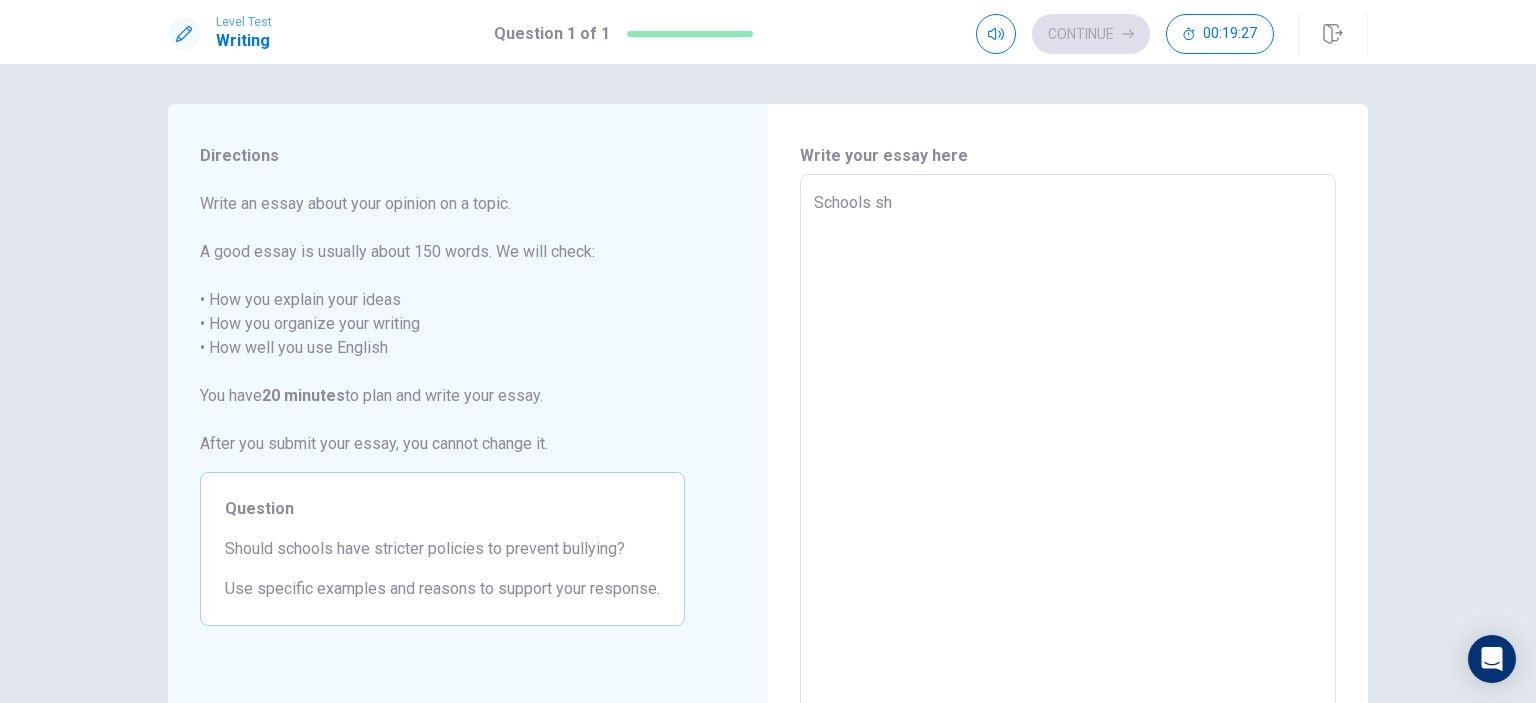 type on "Schools shu" 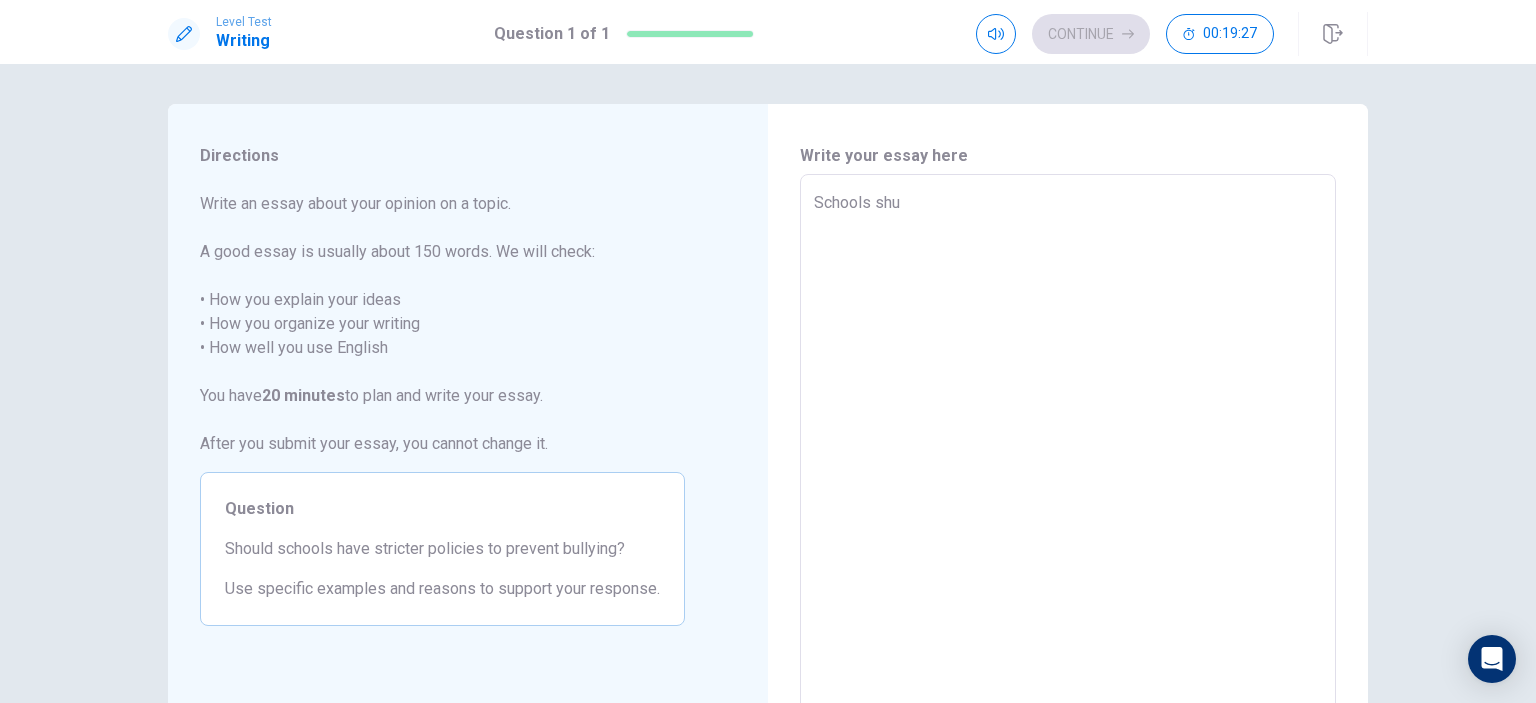 type on "x" 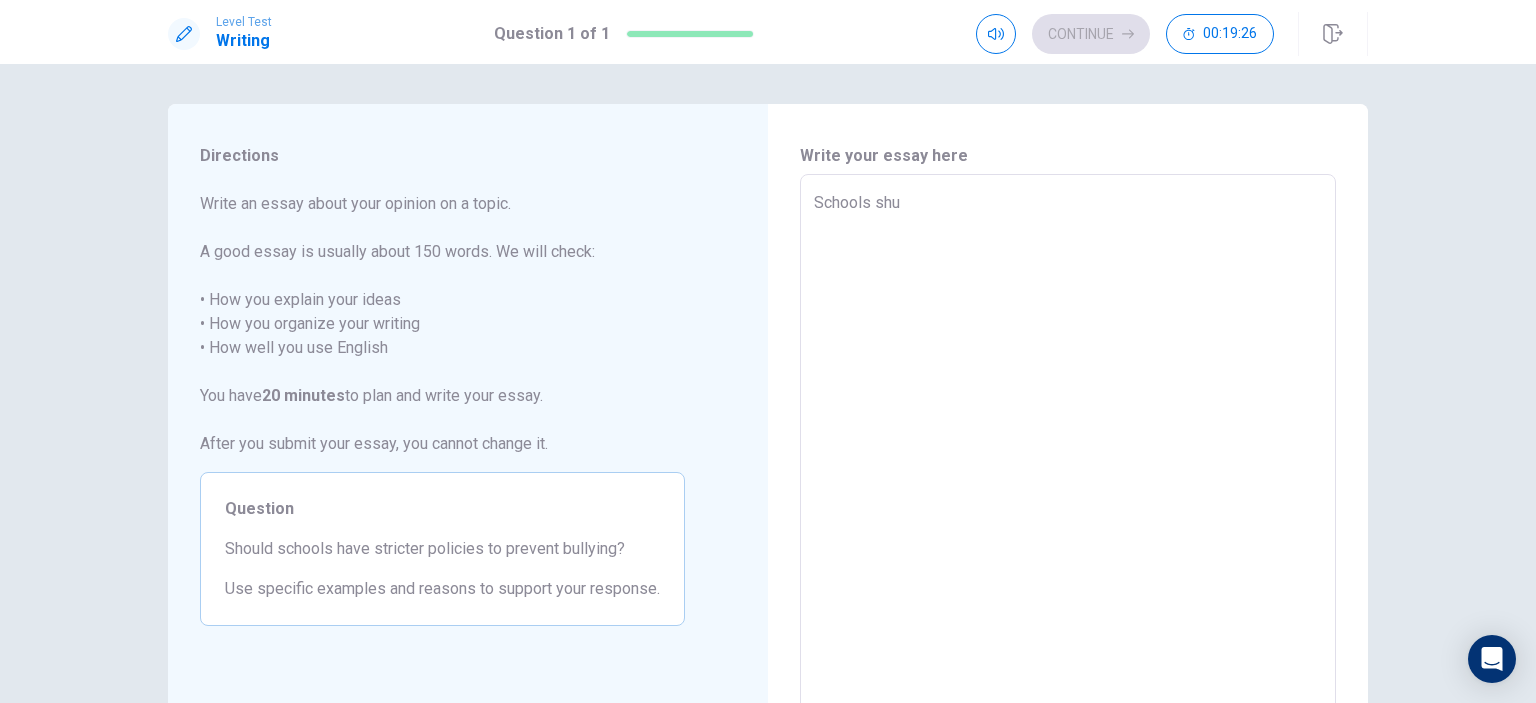 type on "Schools shul" 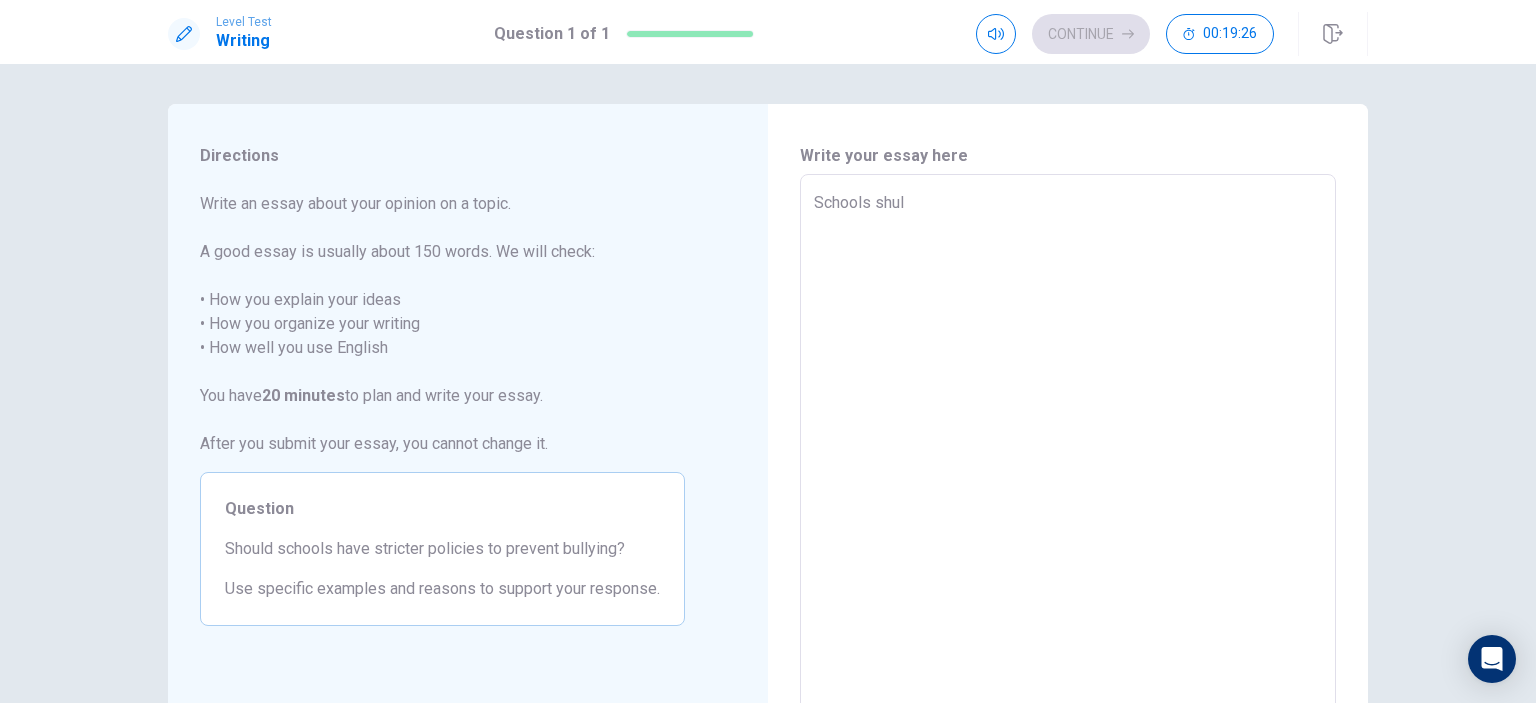 type on "x" 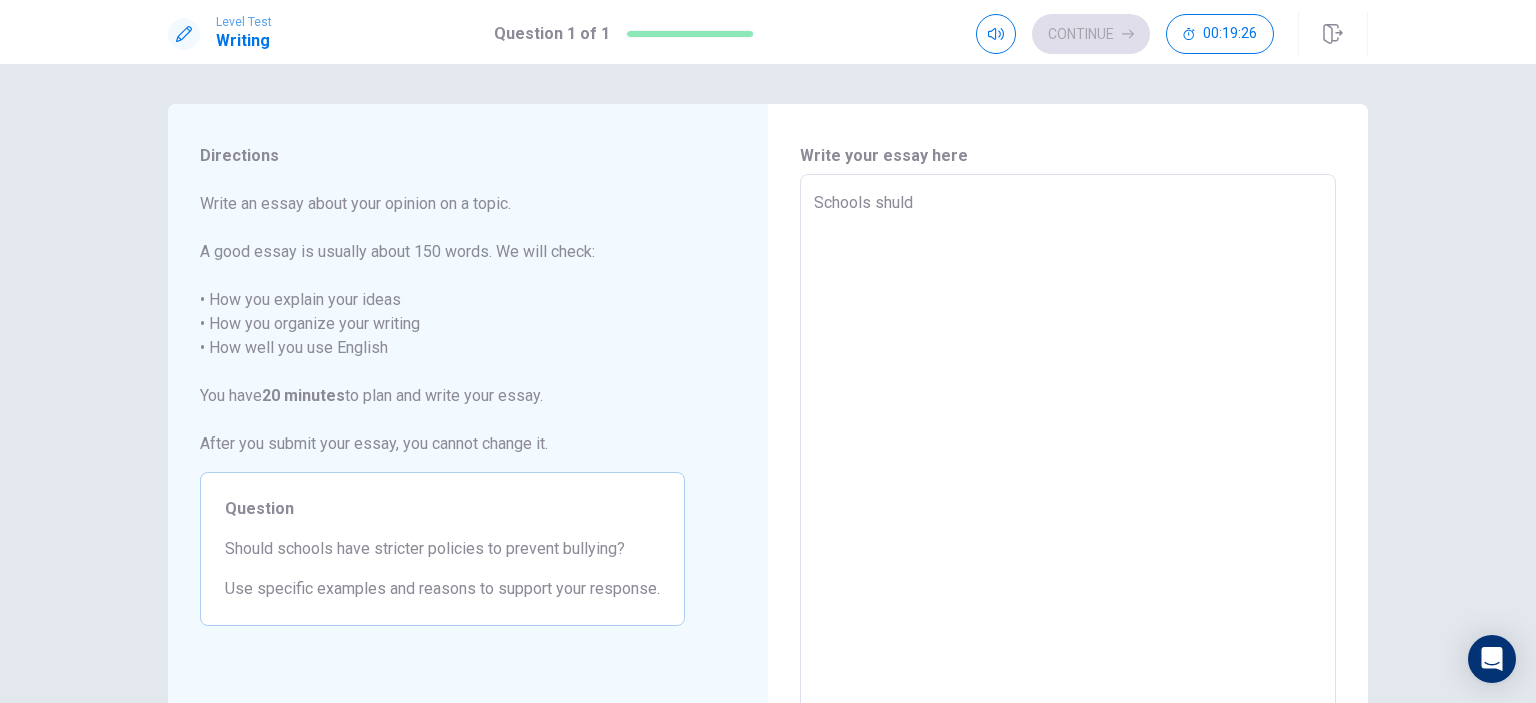 type on "x" 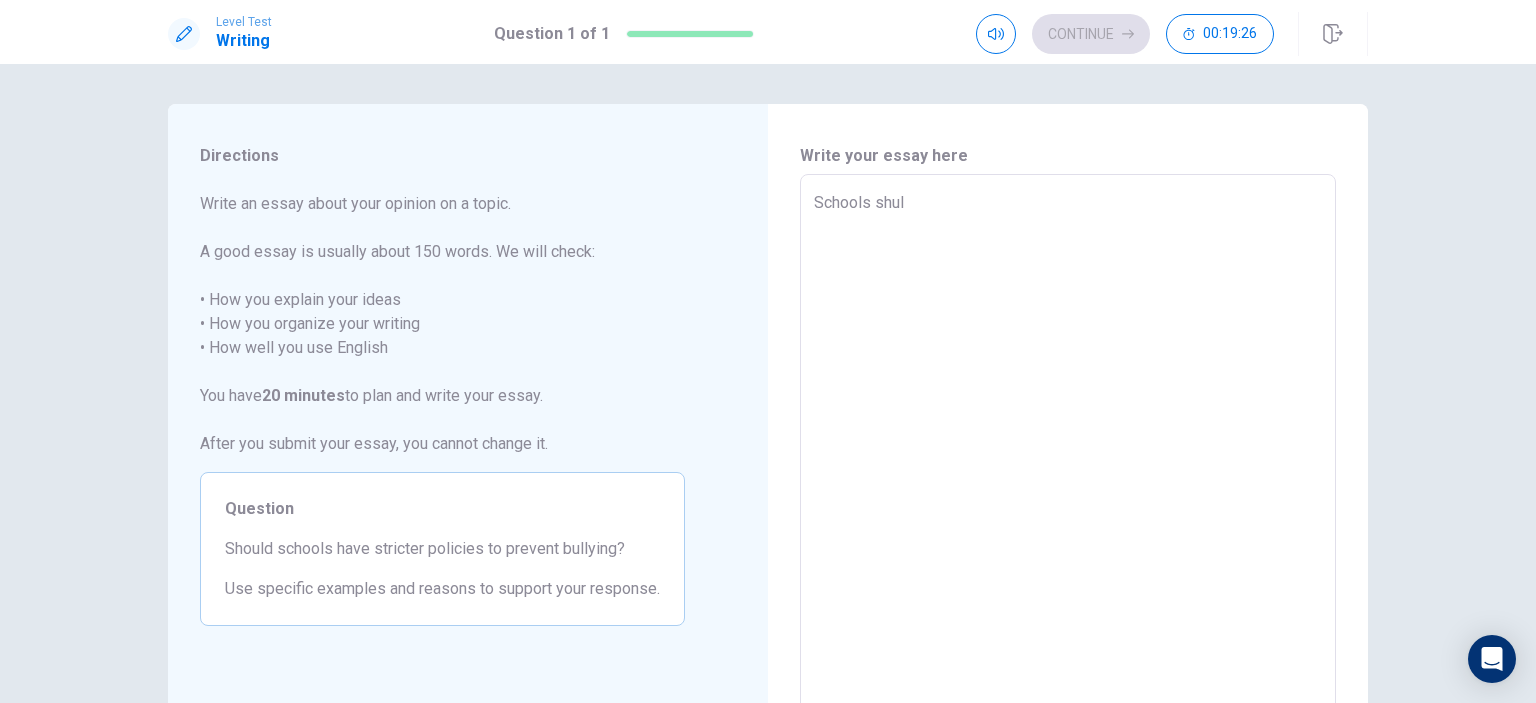 type on "x" 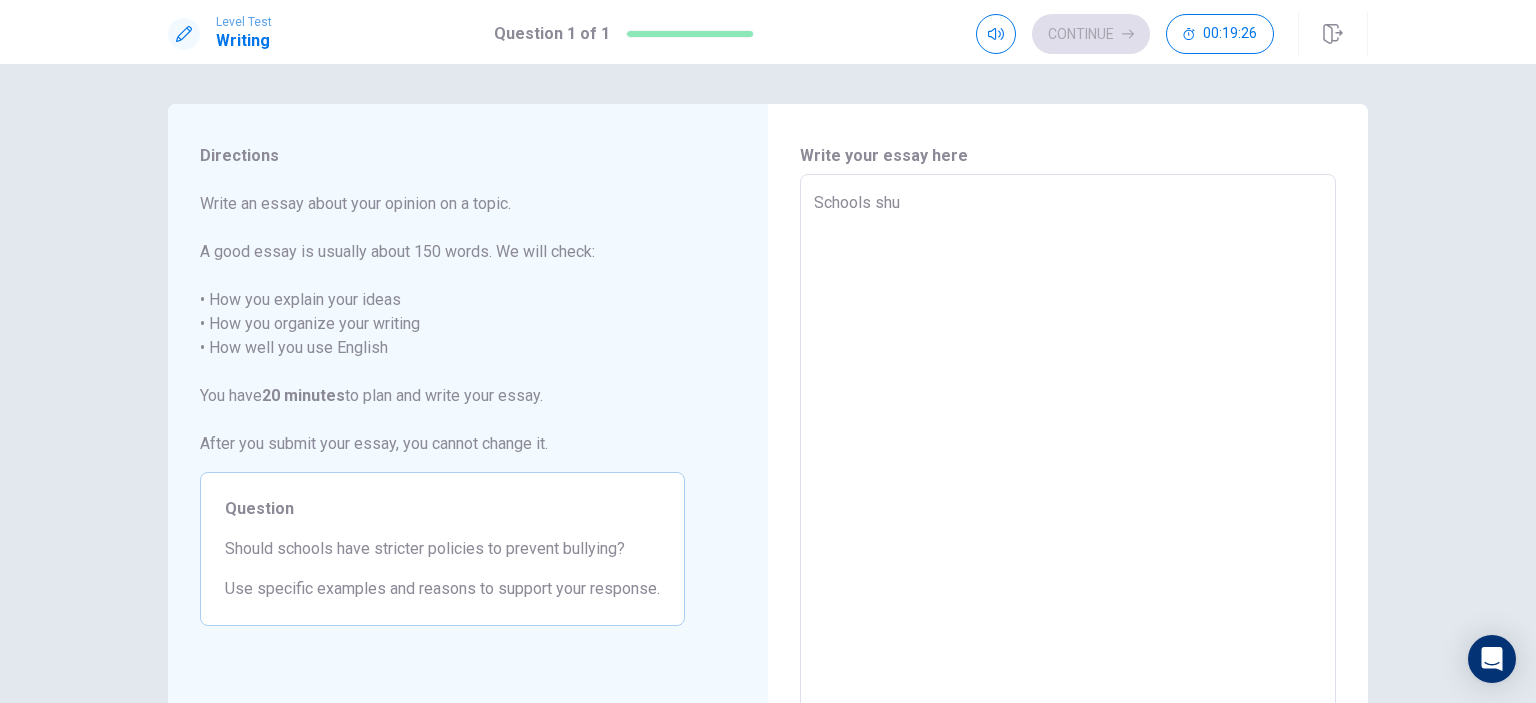 type on "x" 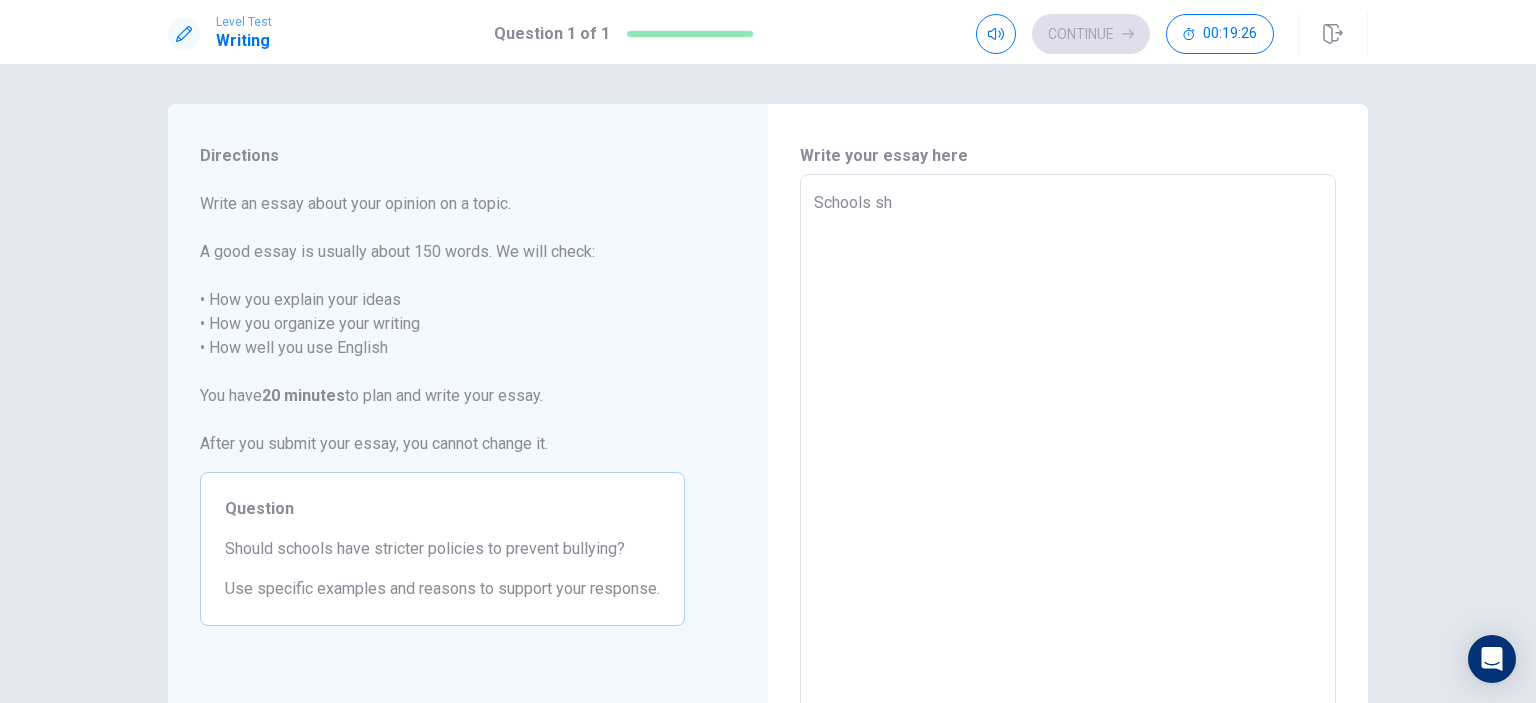 type on "x" 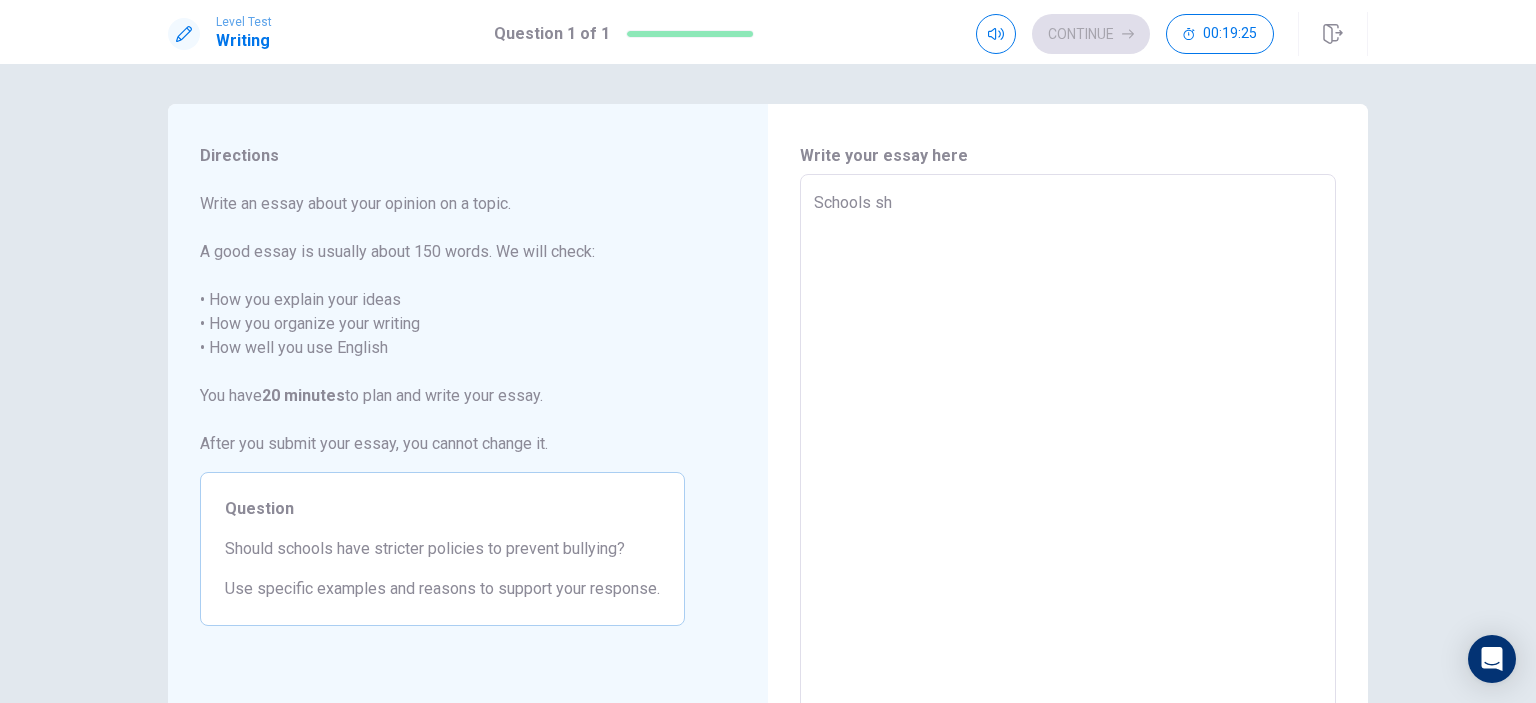 type on "Schools sho" 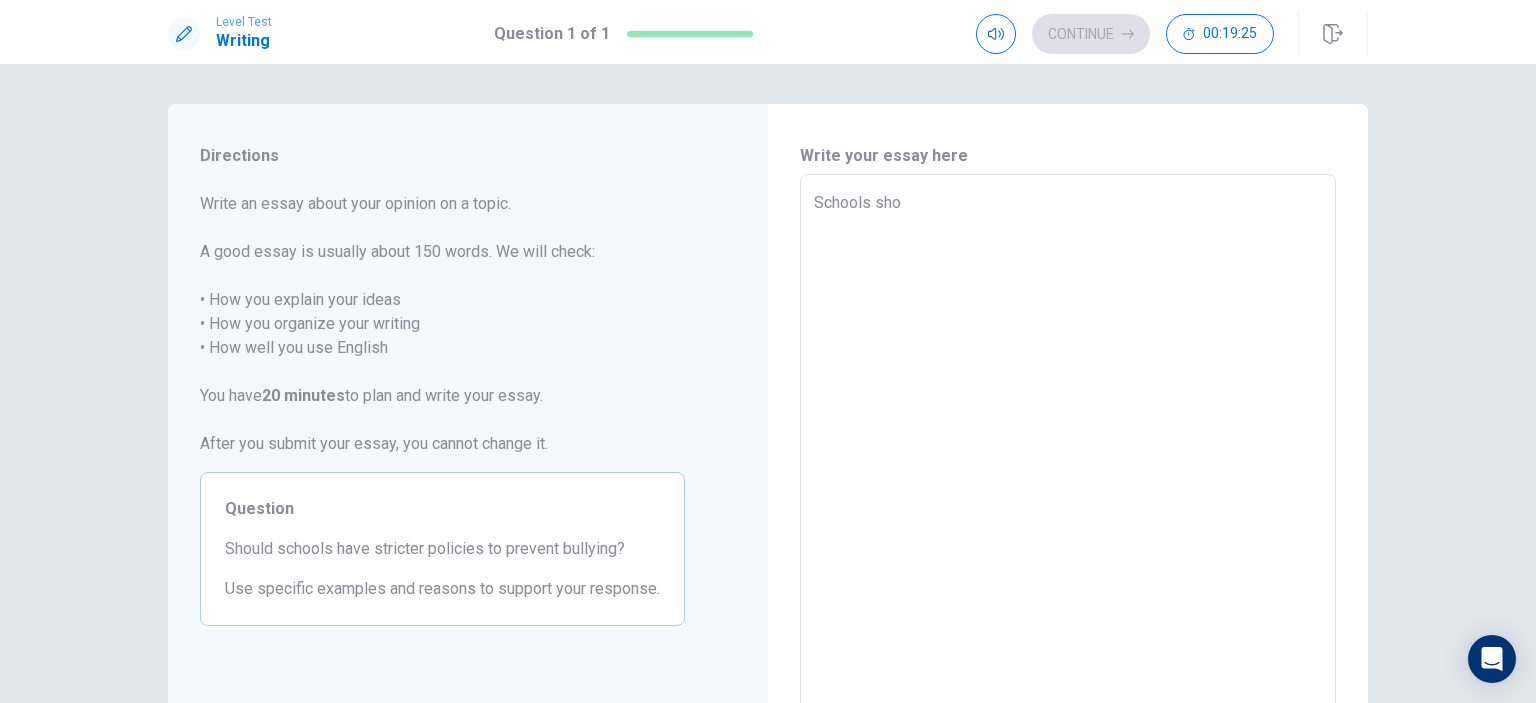 type on "x" 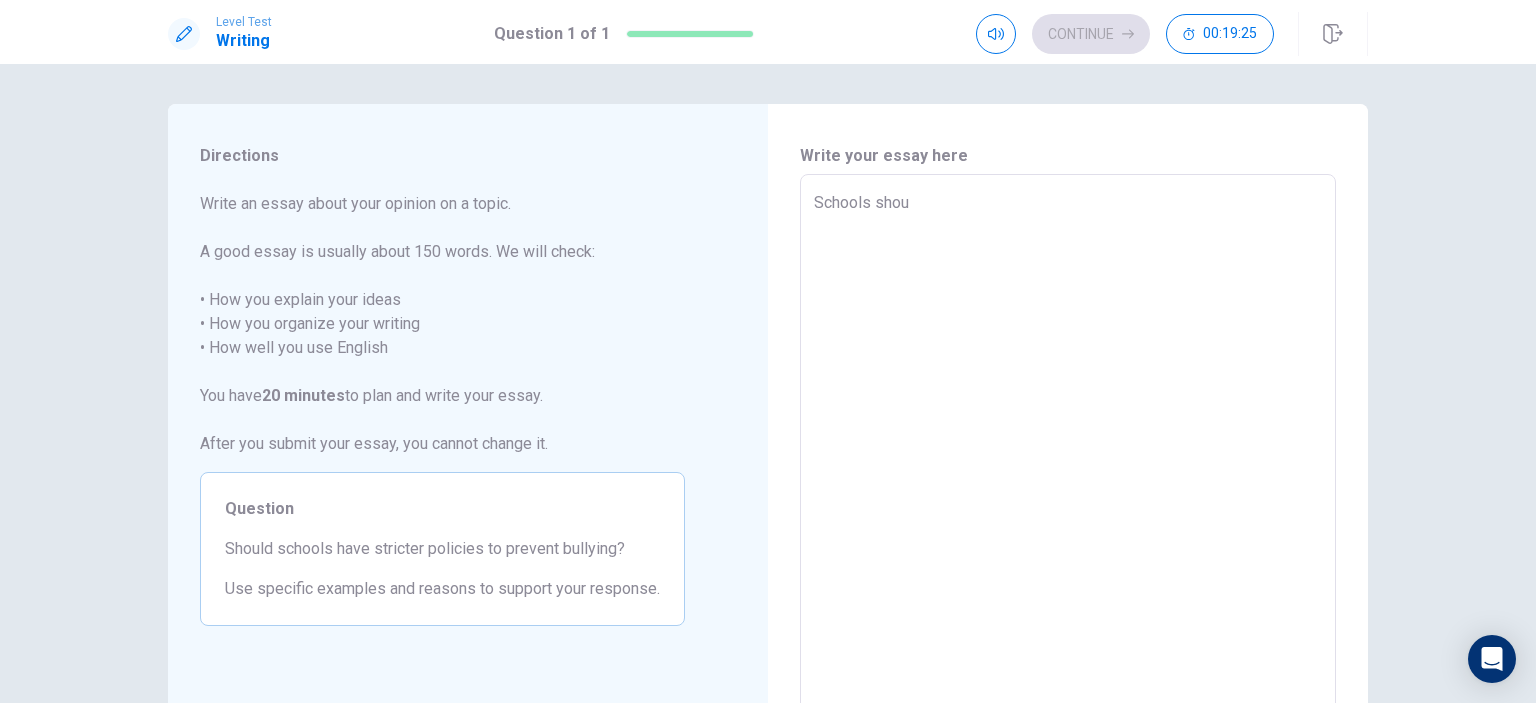type on "x" 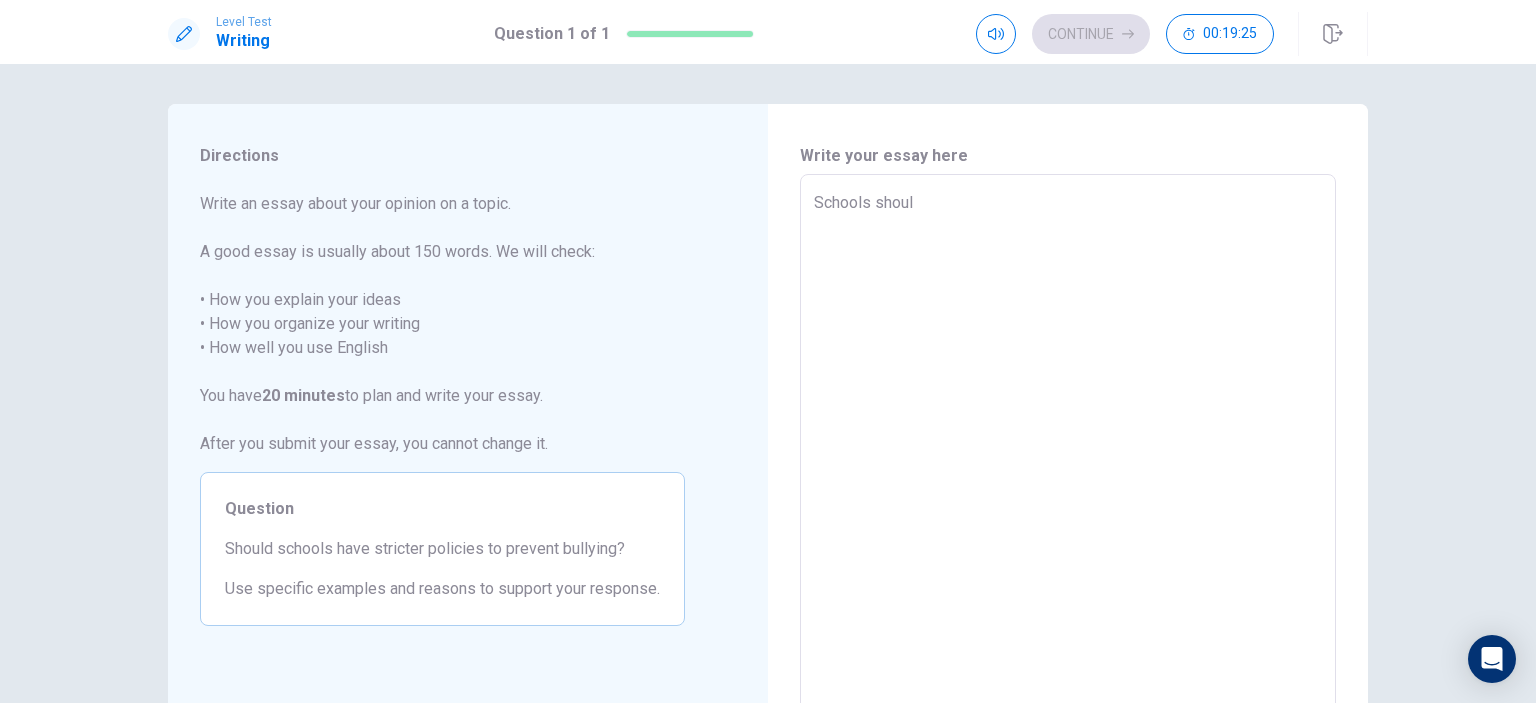 type on "x" 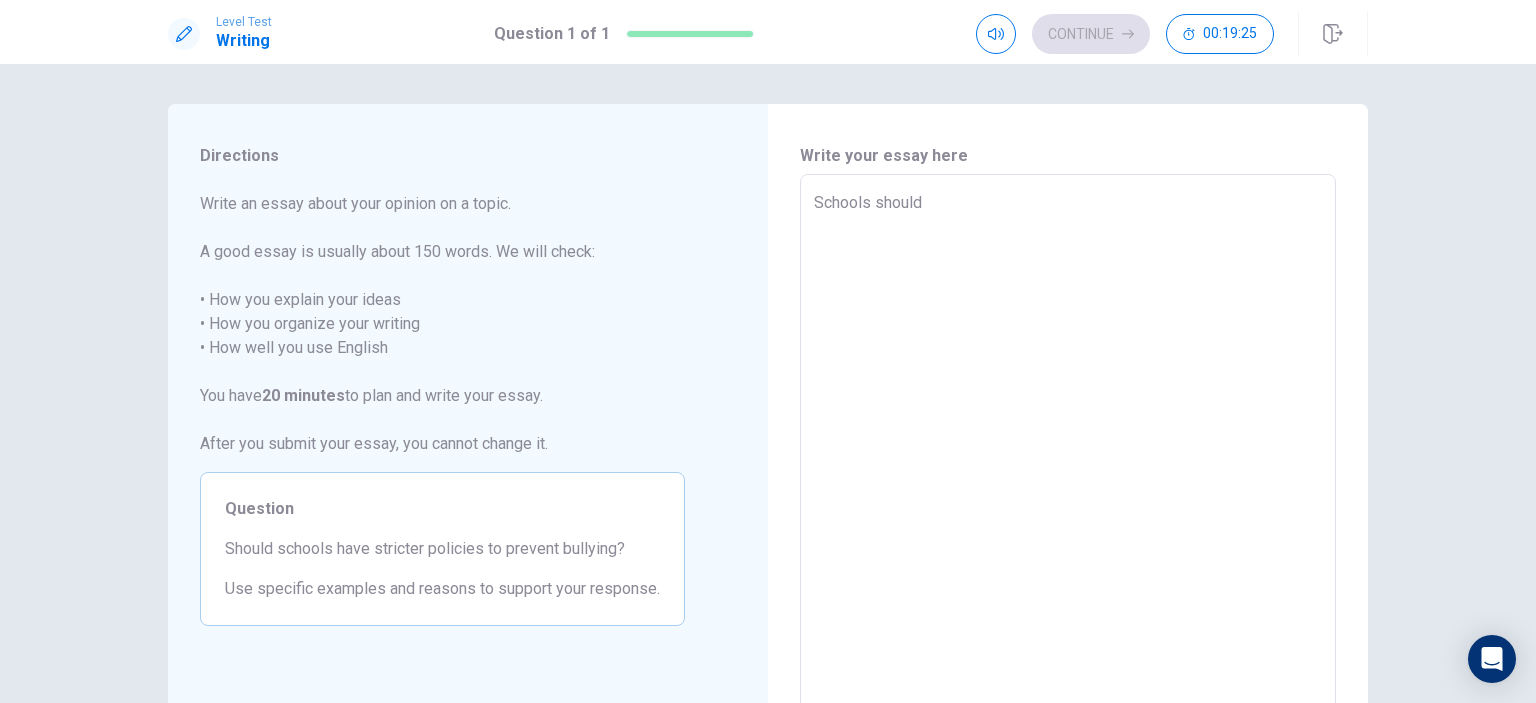 type on "x" 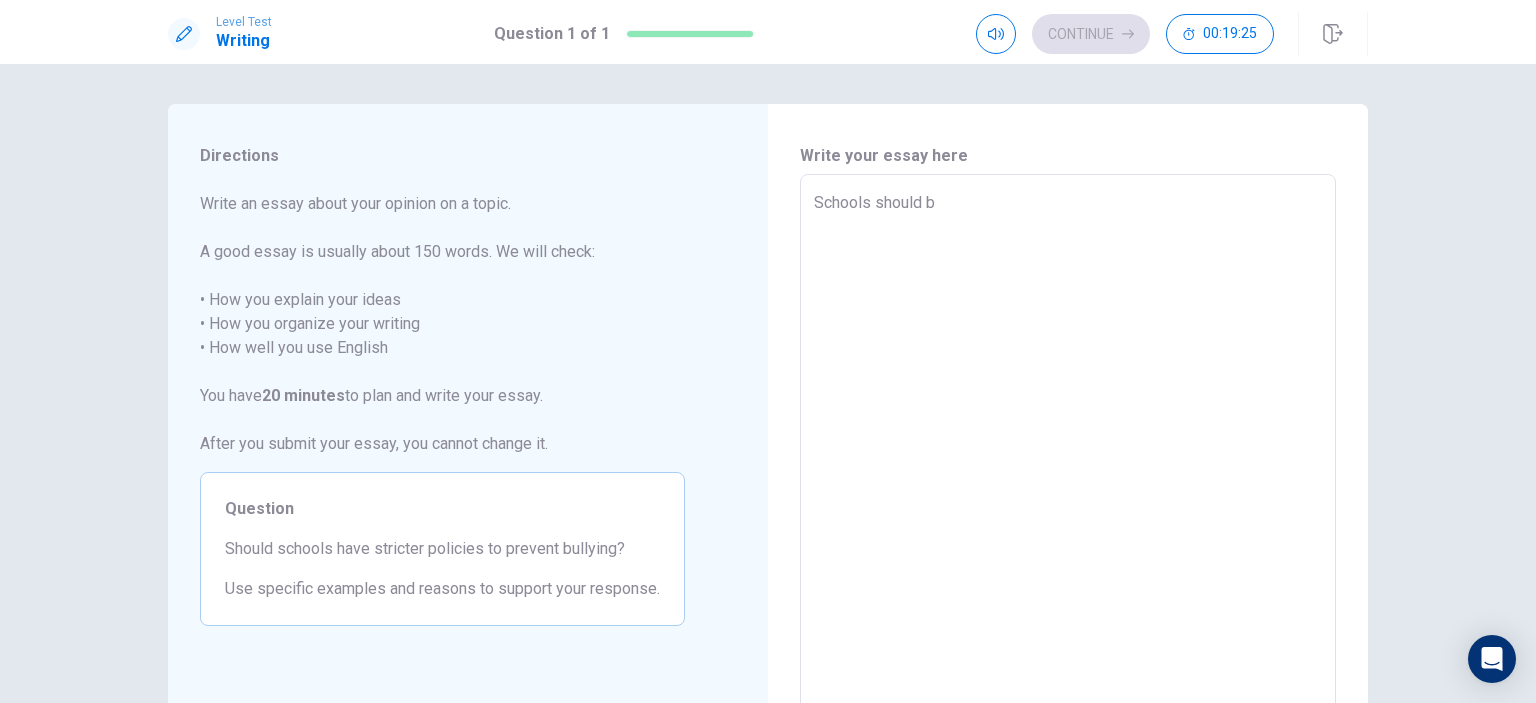type on "x" 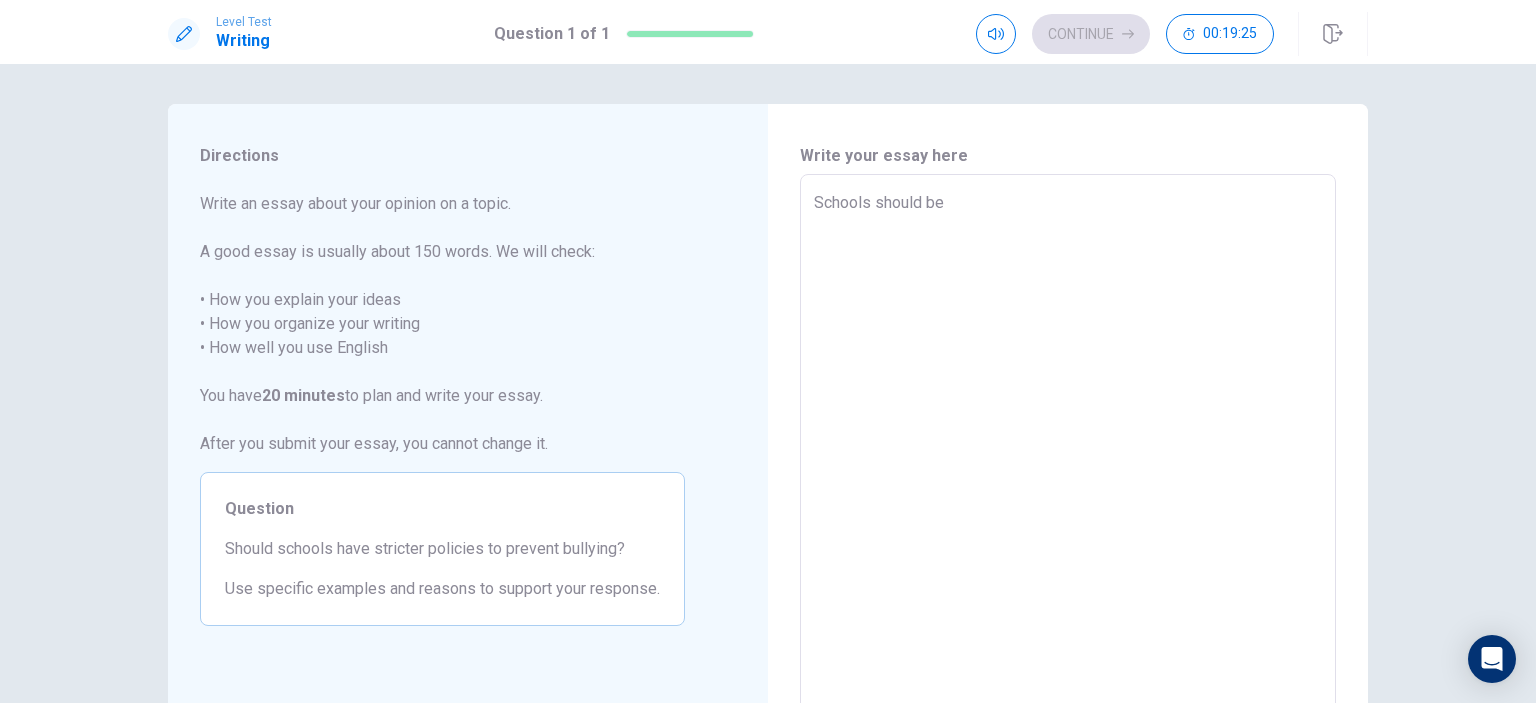 type on "x" 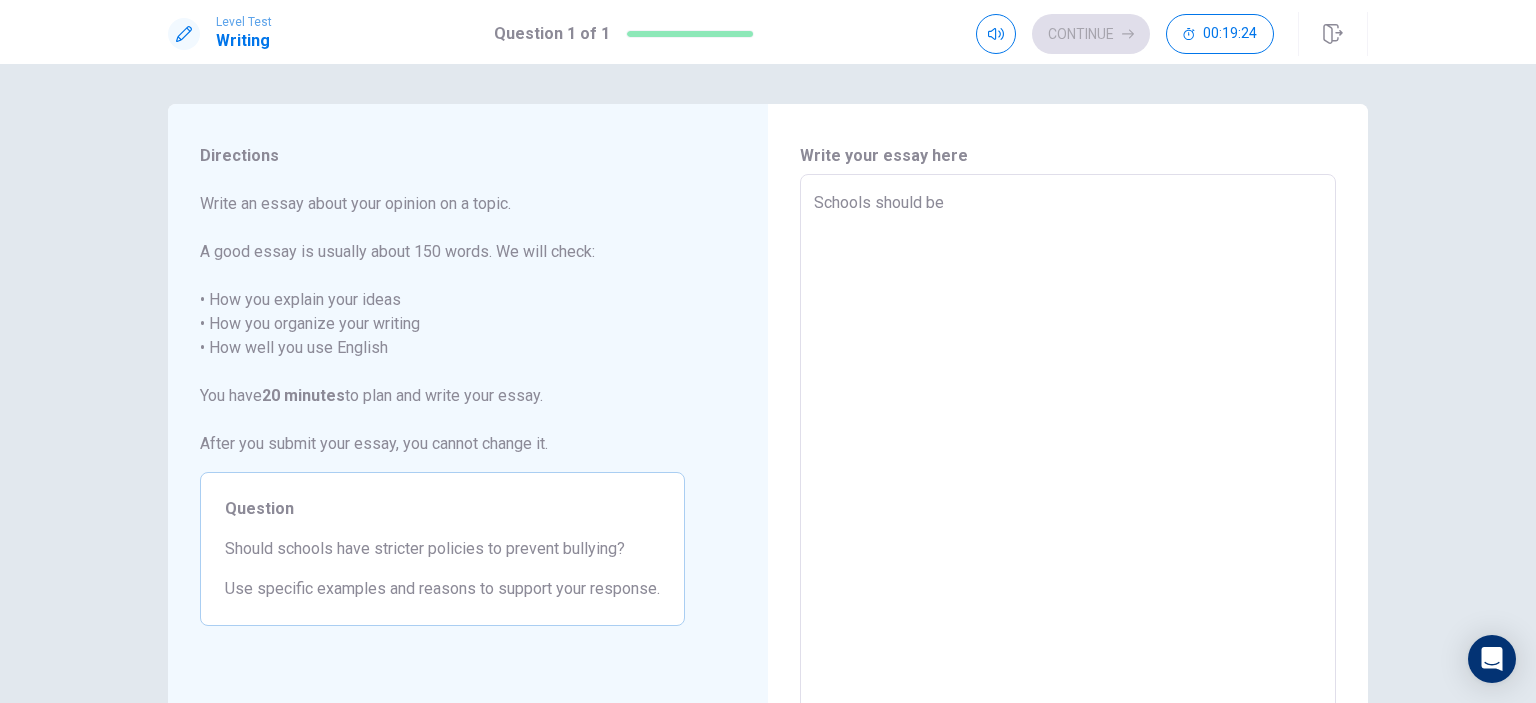 type on "Schools should be a" 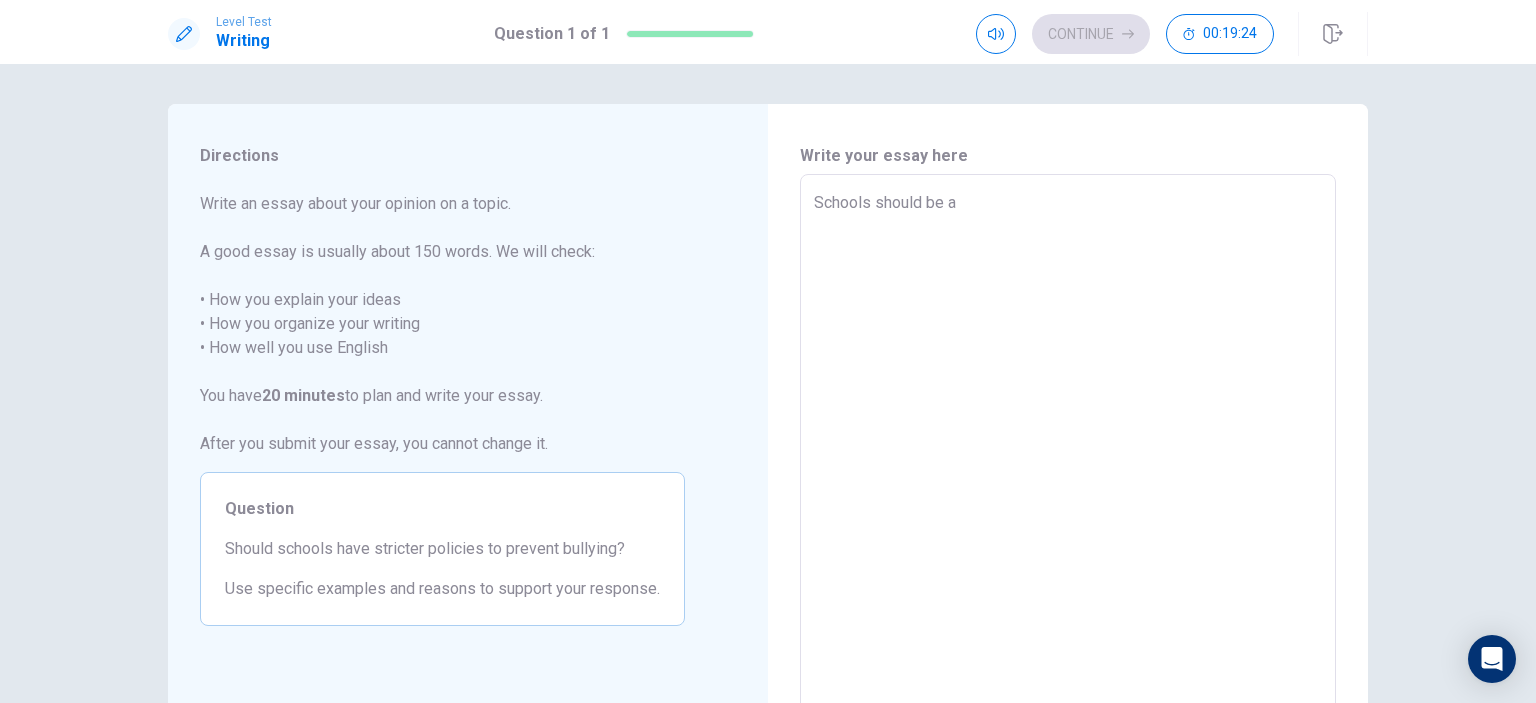 type on "x" 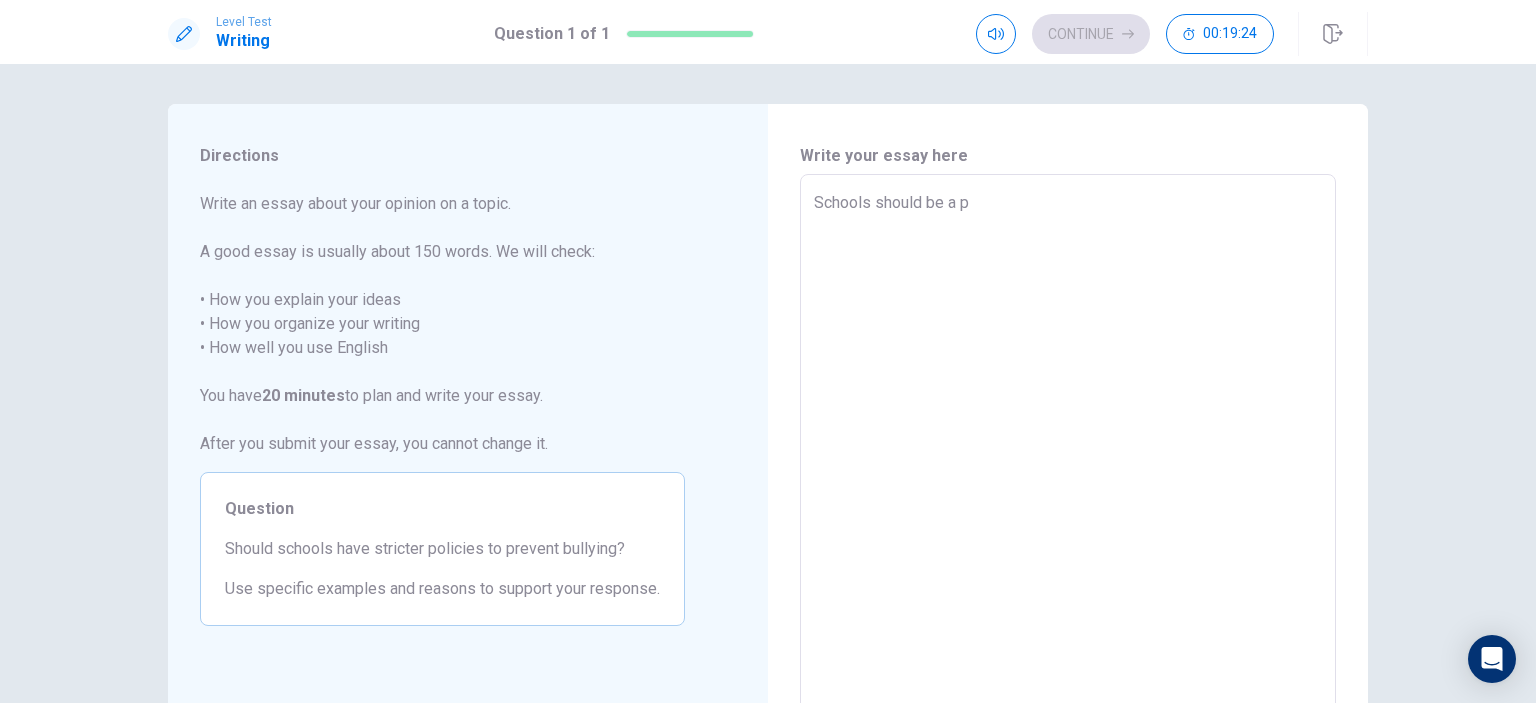 type on "x" 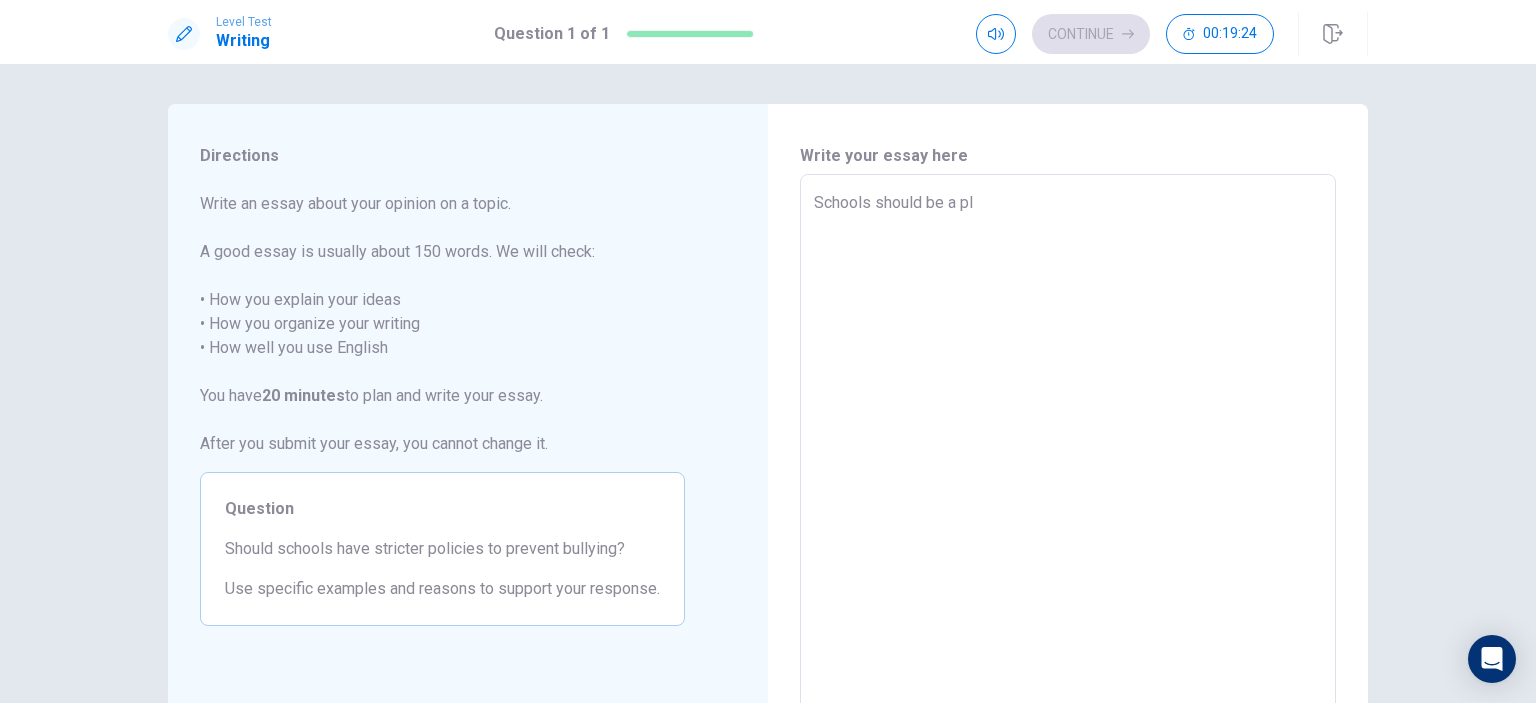 type on "x" 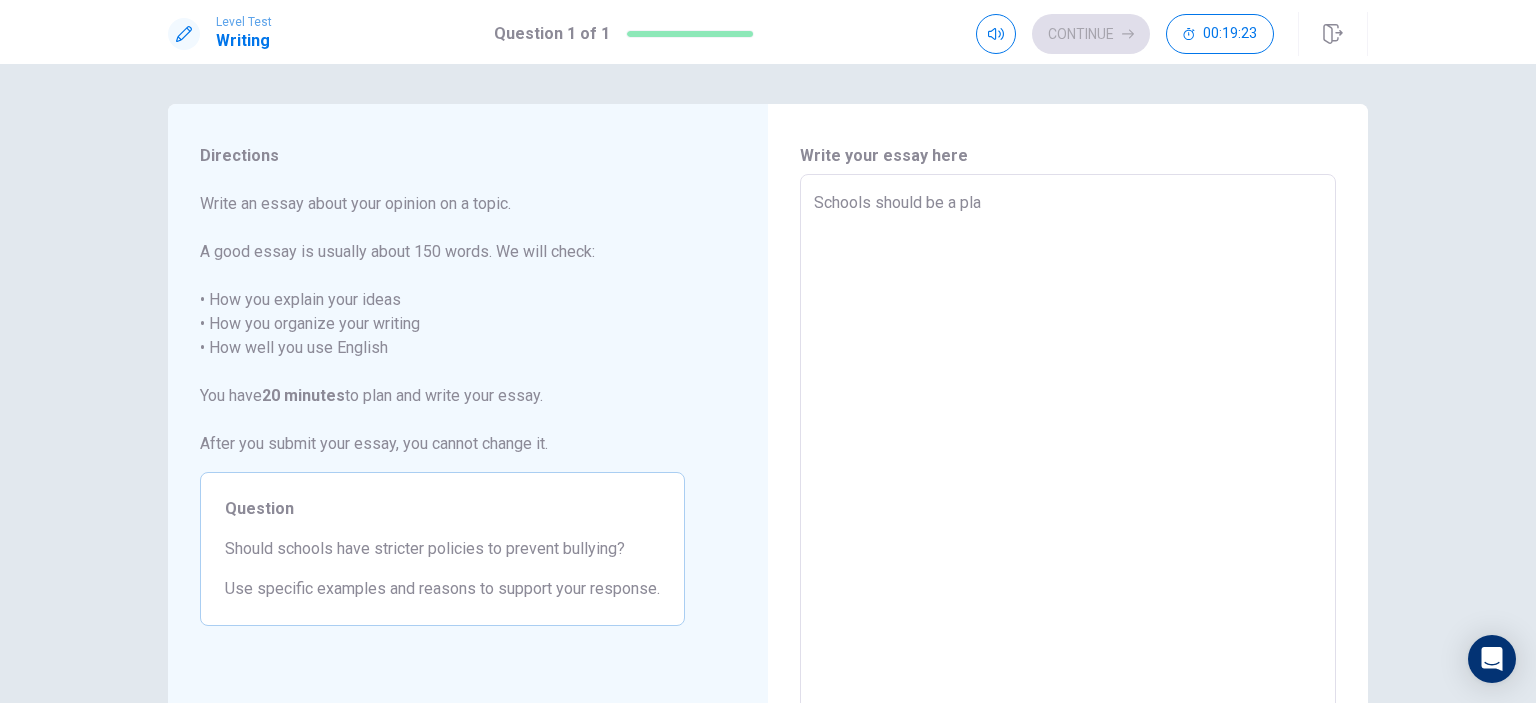 type on "x" 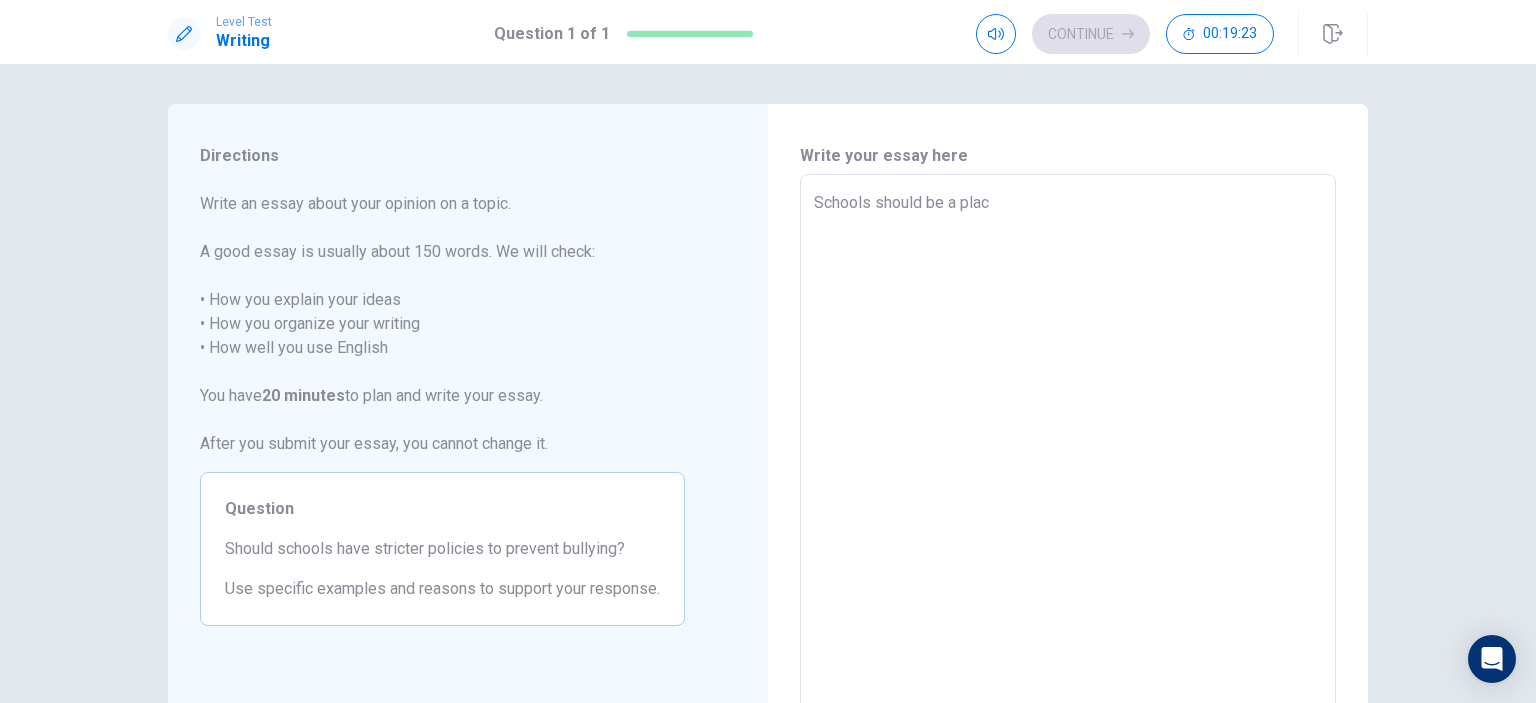 type on "x" 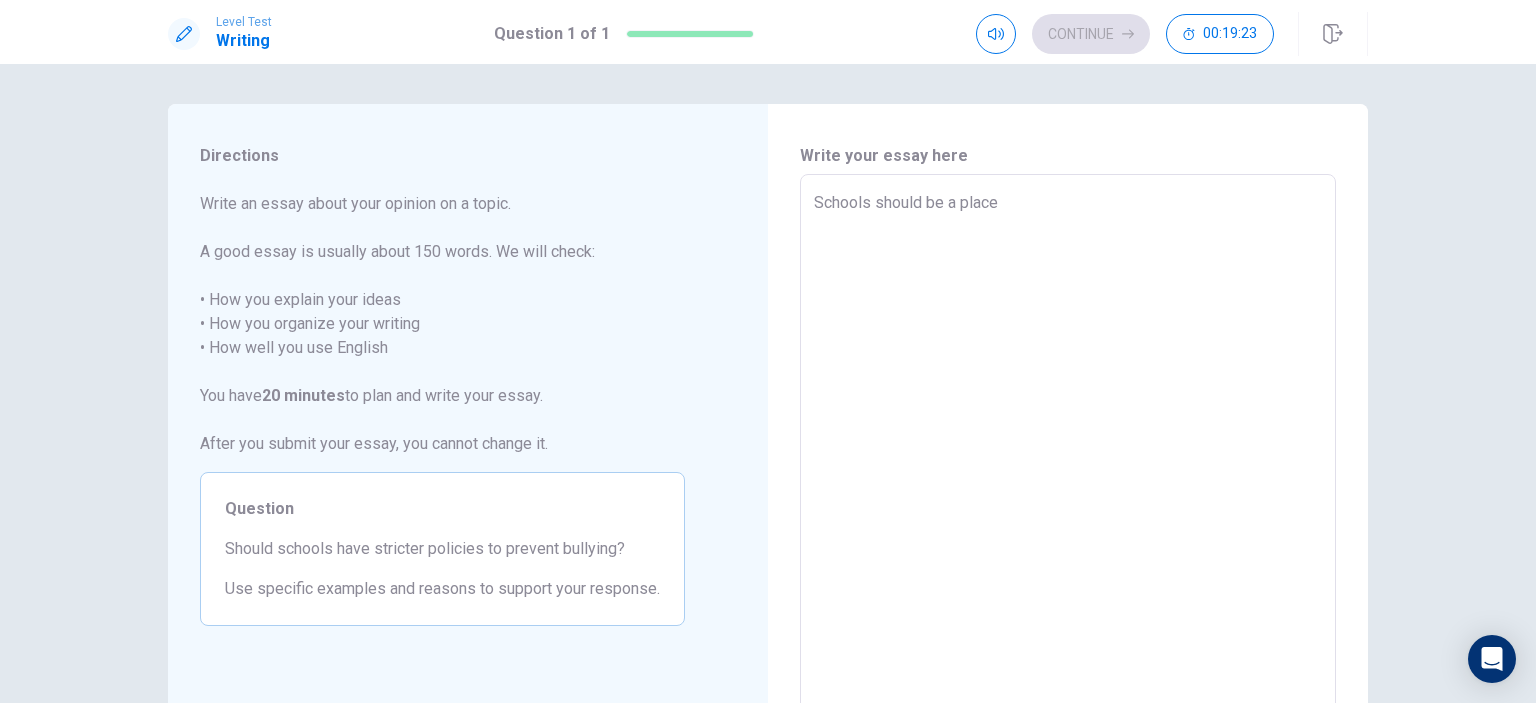 type on "x" 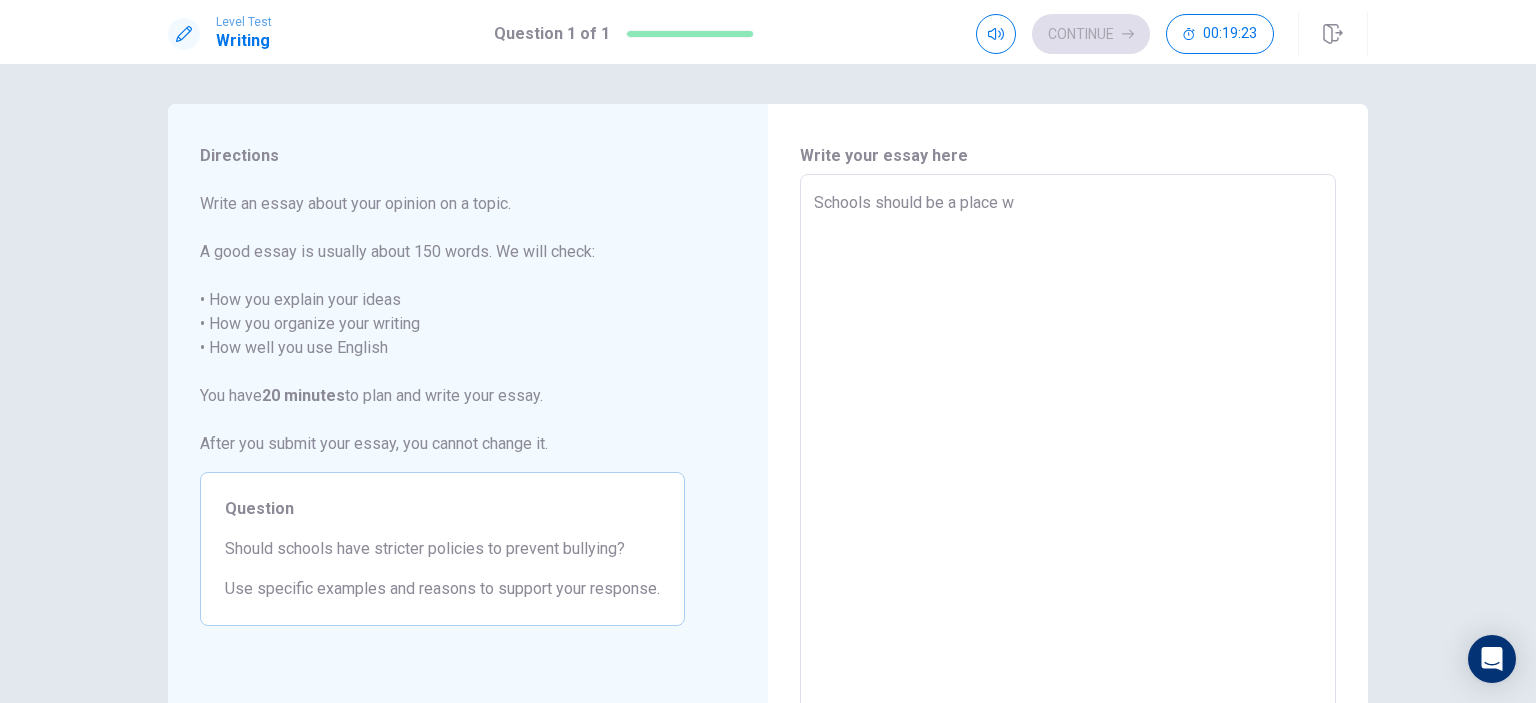 type on "x" 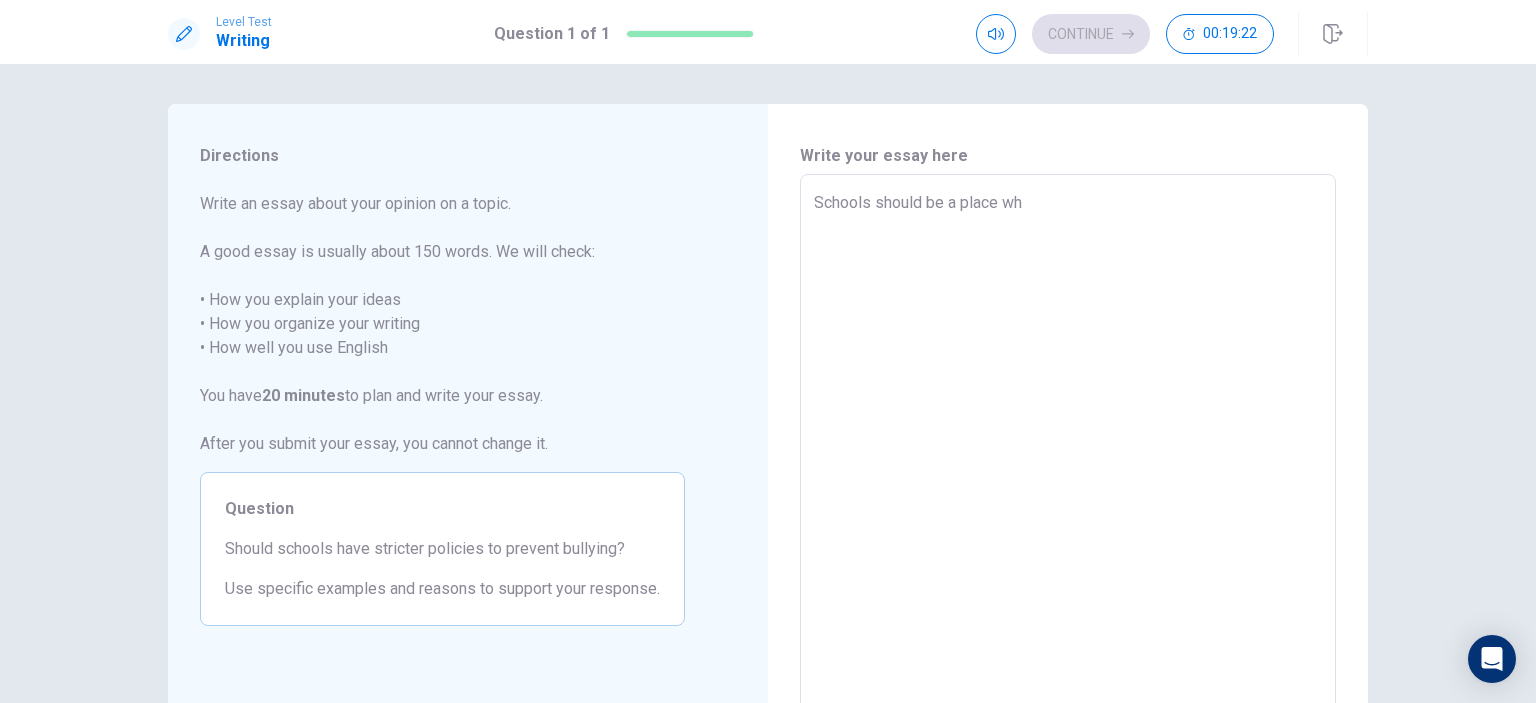 type on "Schools should be a place whe" 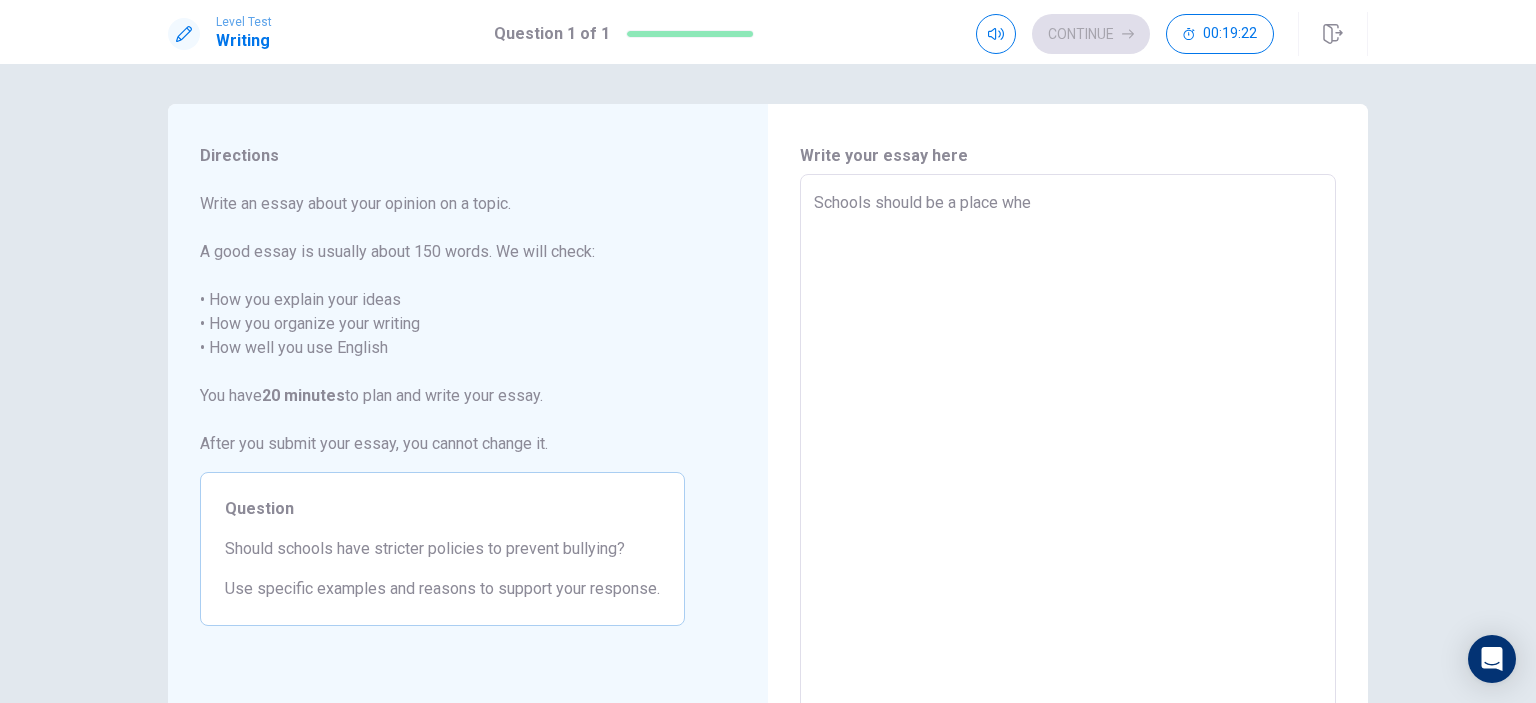type on "x" 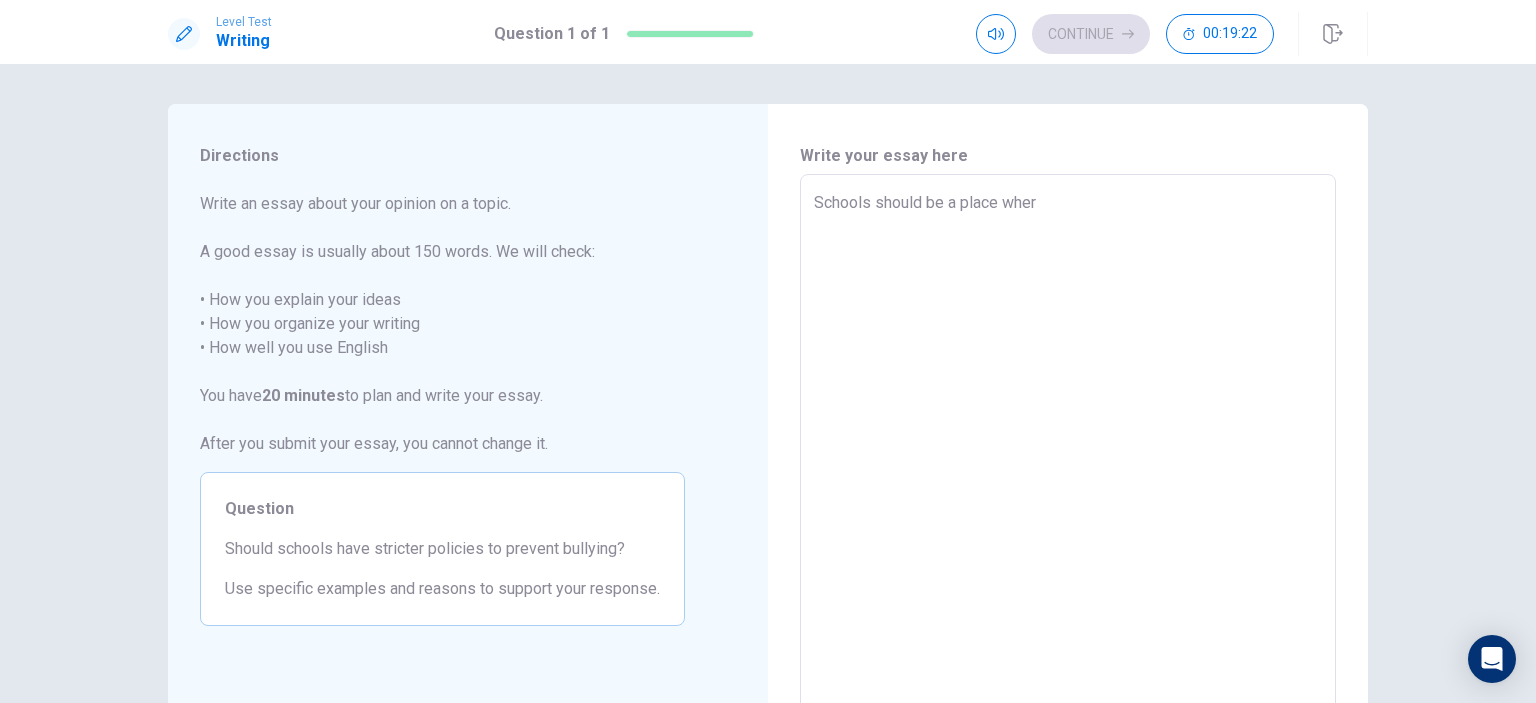 type on "x" 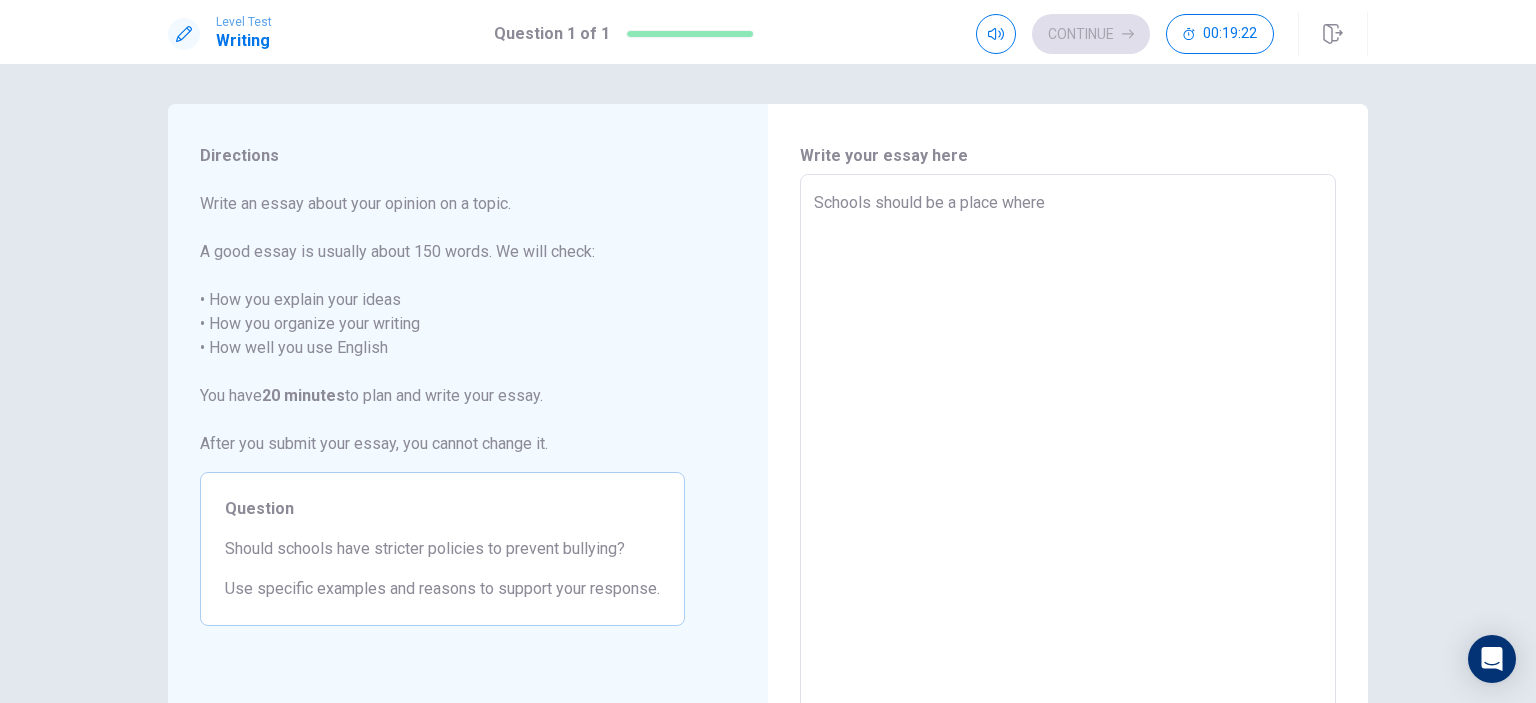 type on "x" 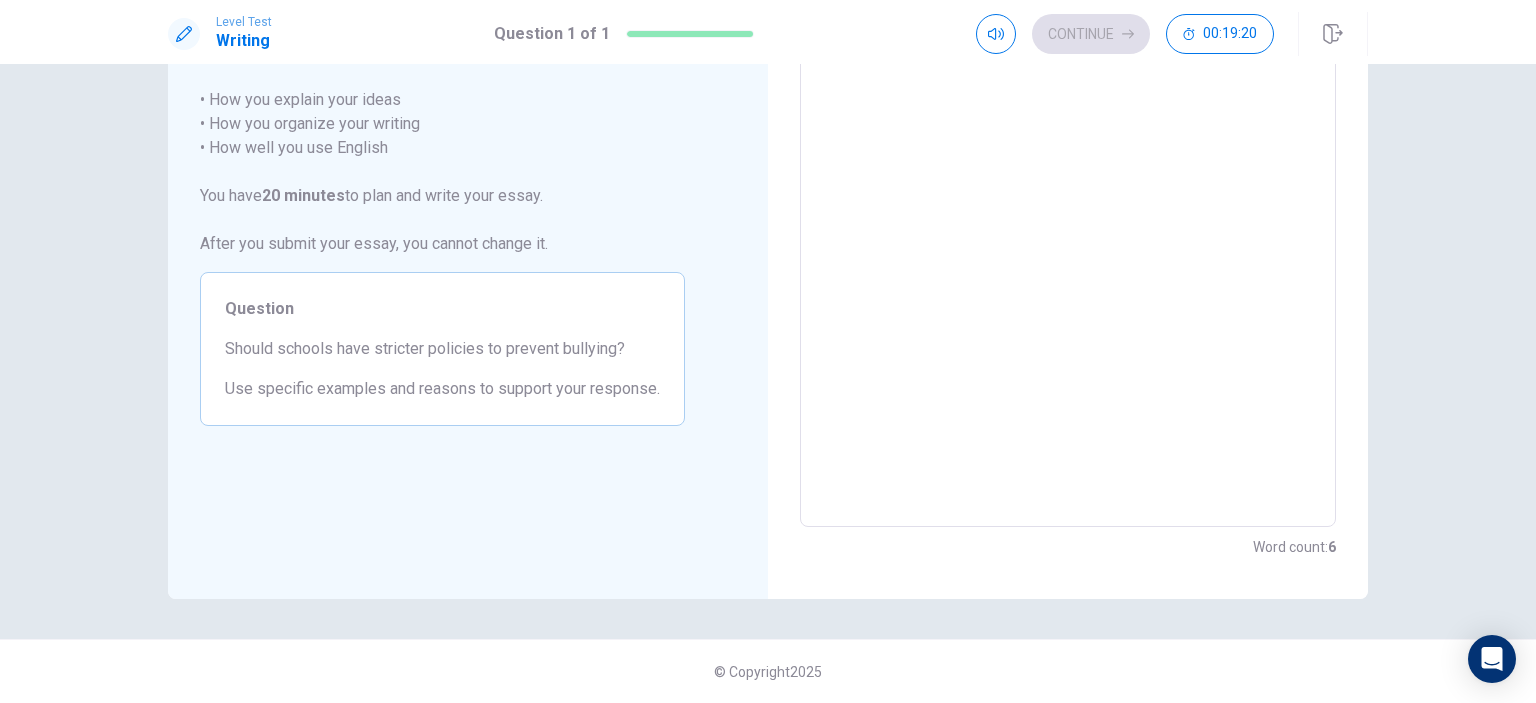 scroll, scrollTop: 0, scrollLeft: 0, axis: both 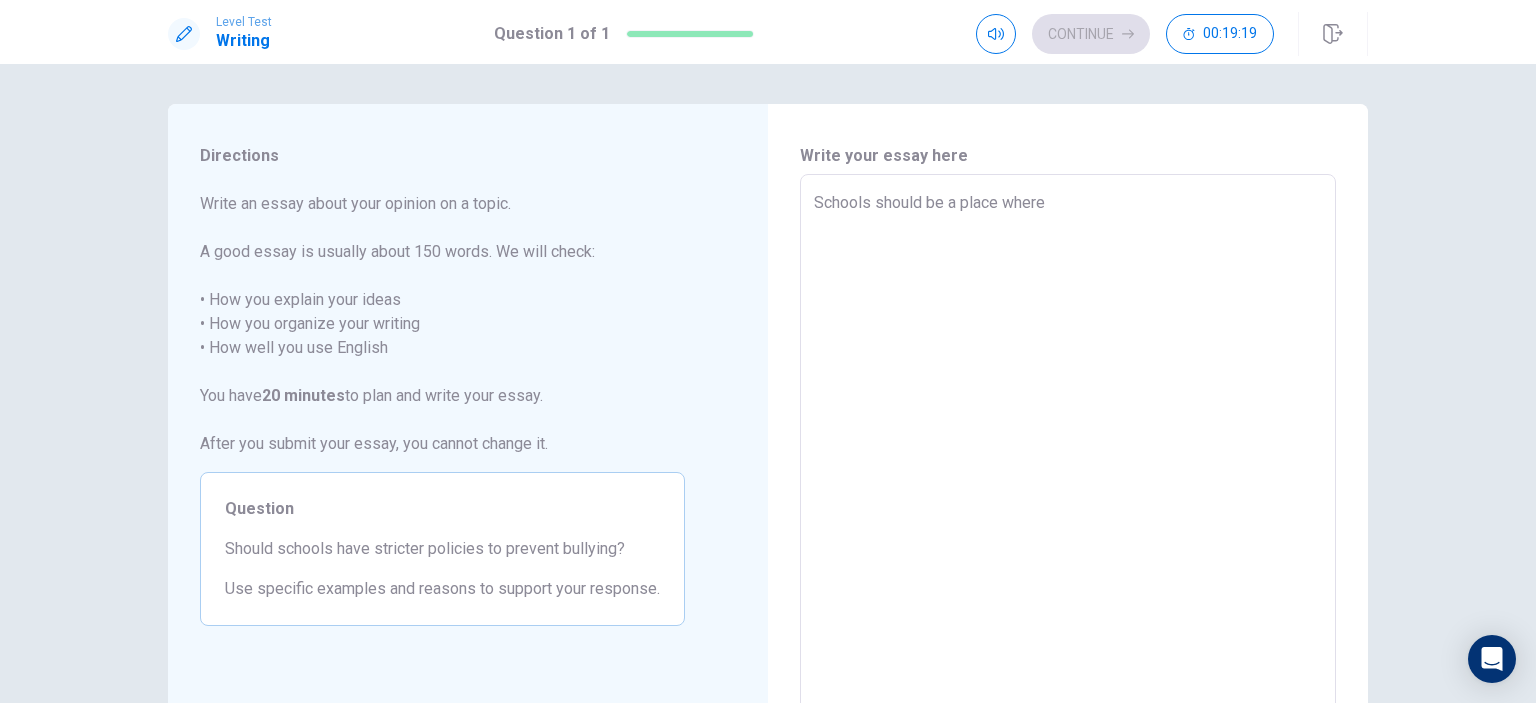 type on "x" 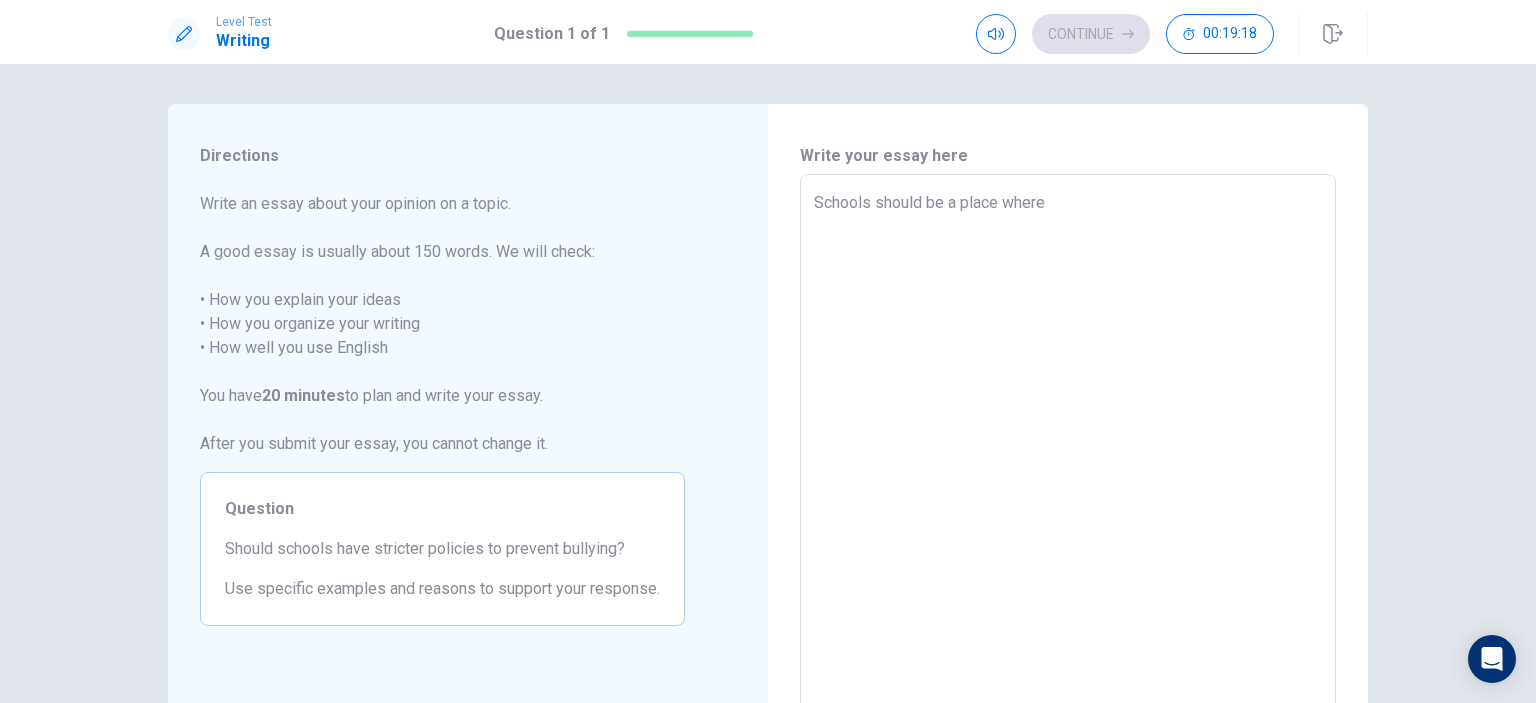 type on "Schools should be a place where s" 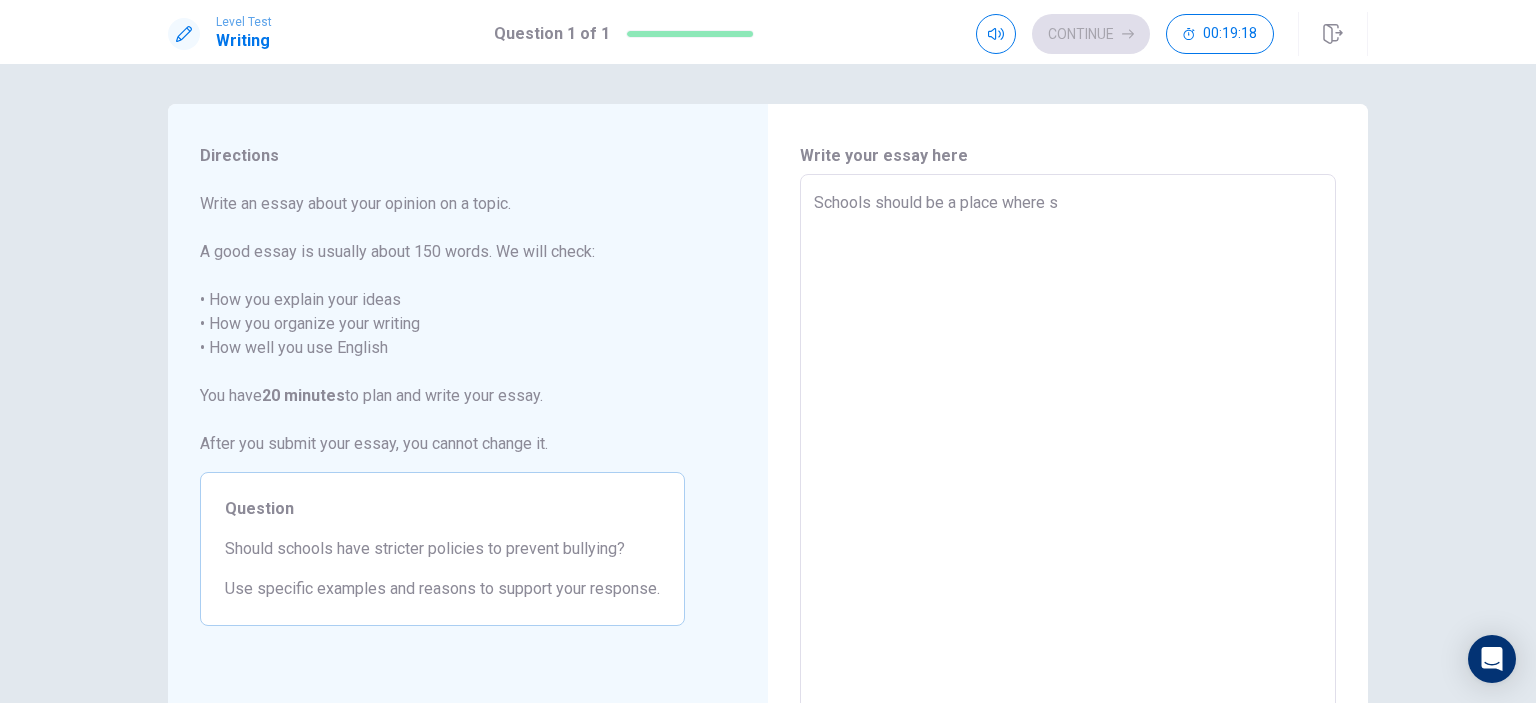 type on "x" 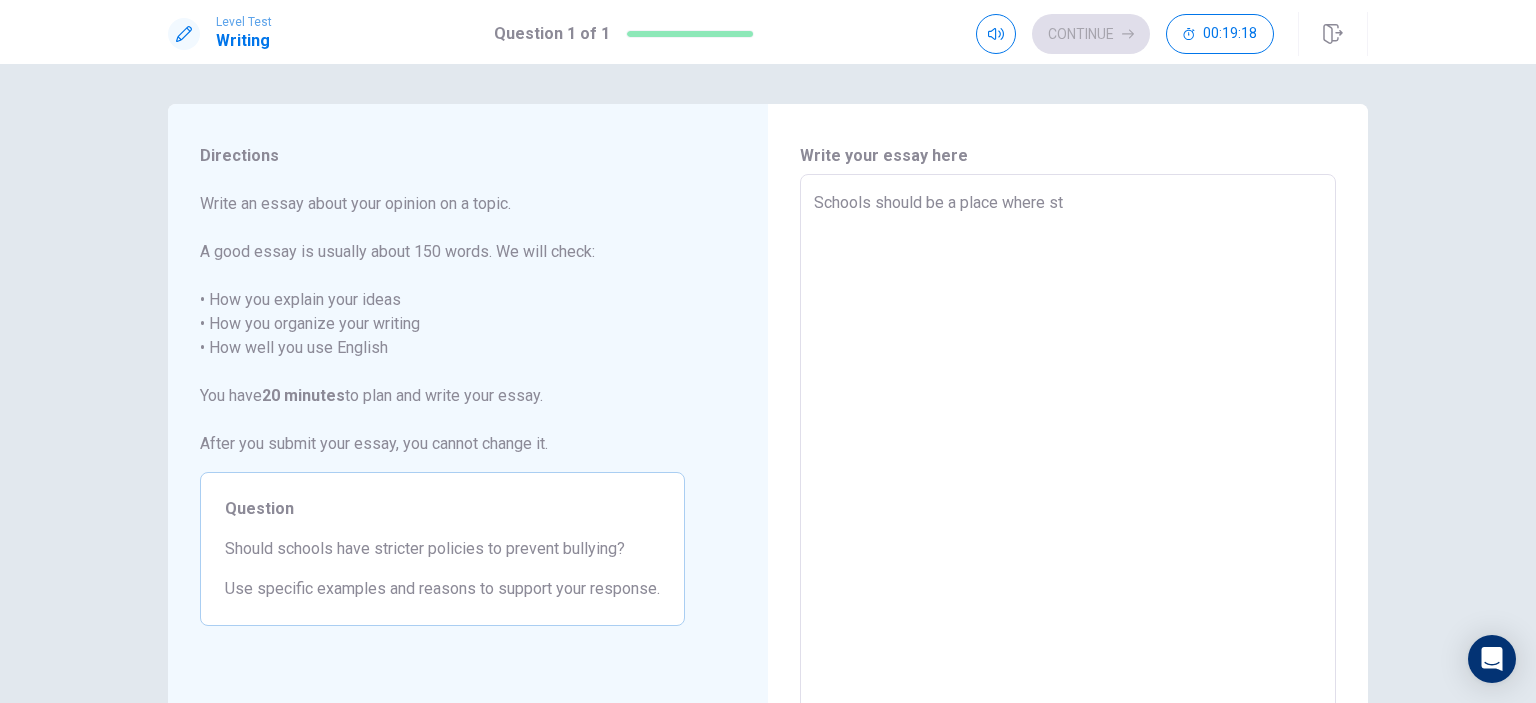 type on "x" 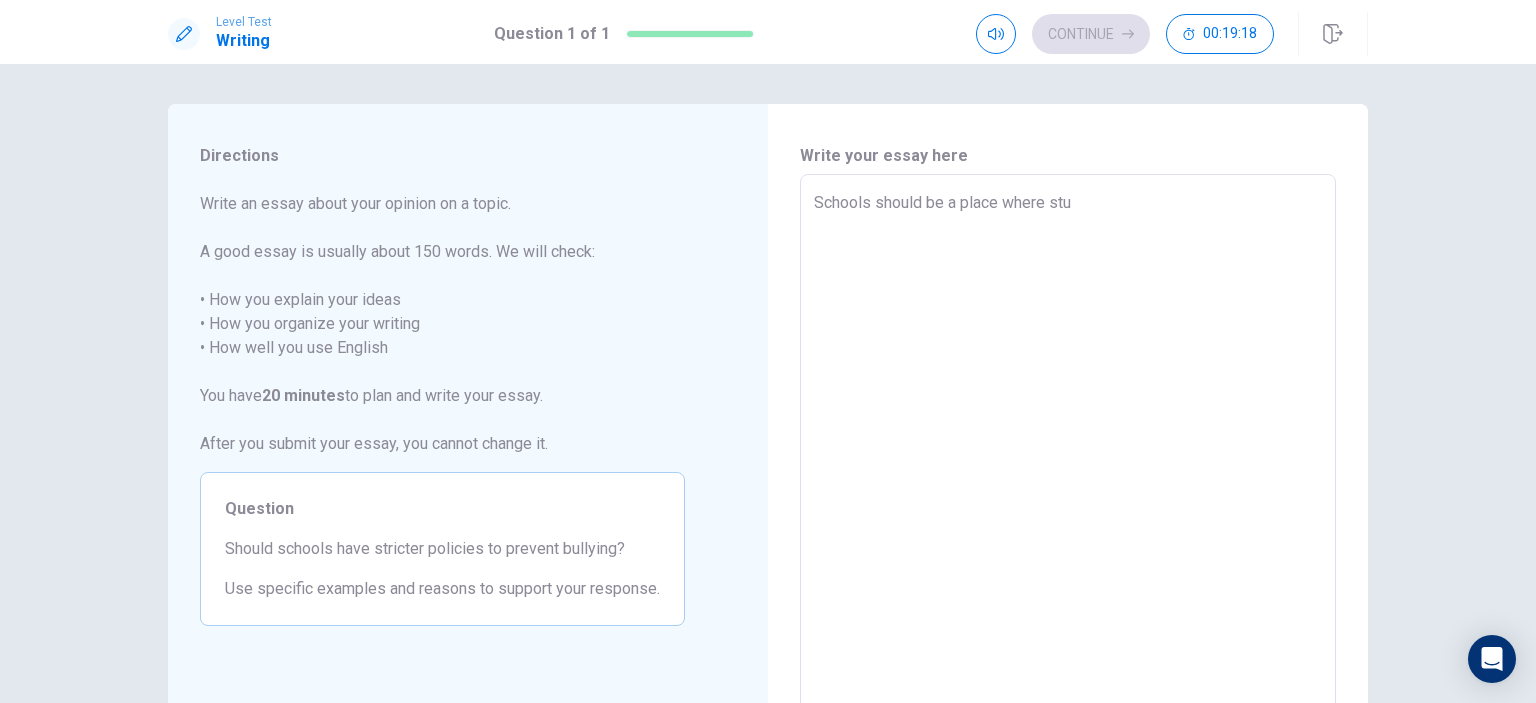 type on "x" 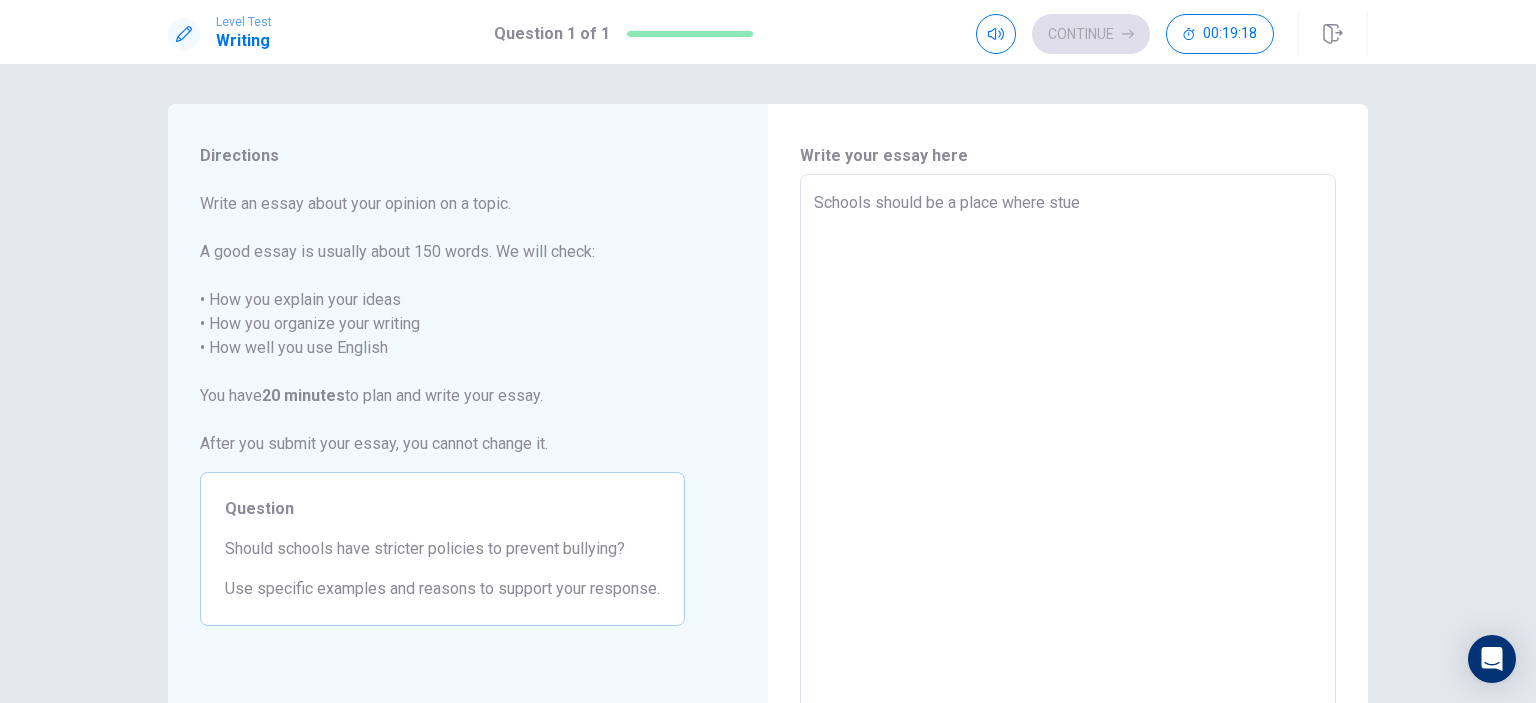 type on "Schools should be a place where stued" 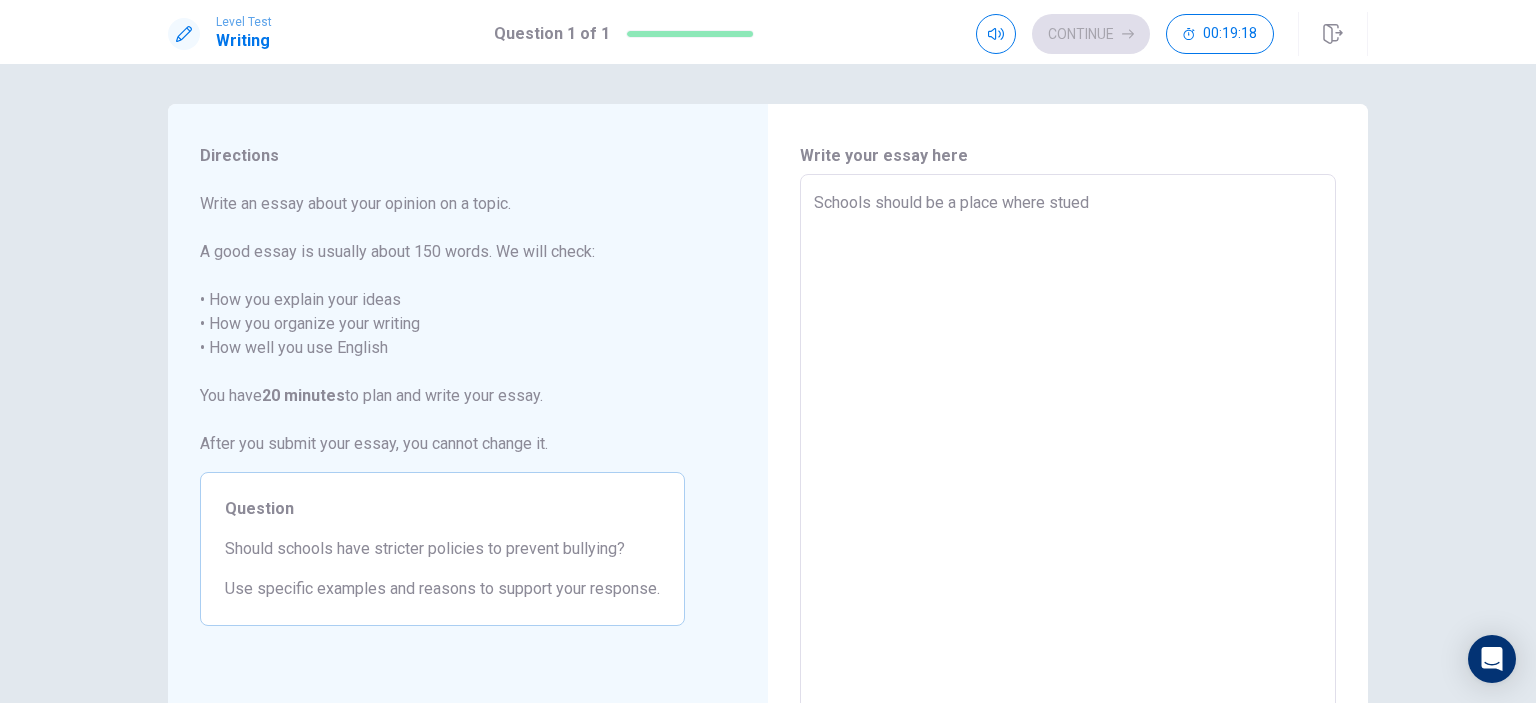 type on "x" 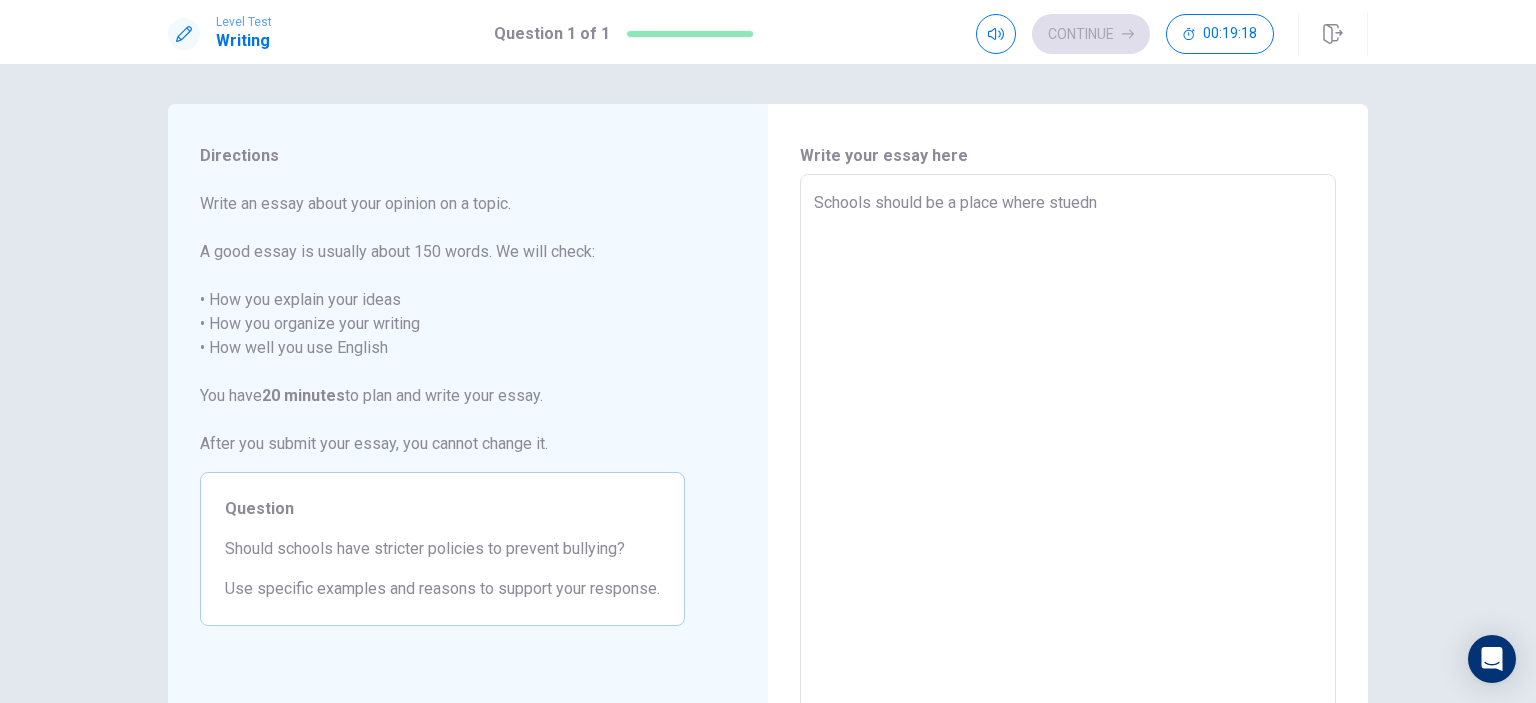 type on "x" 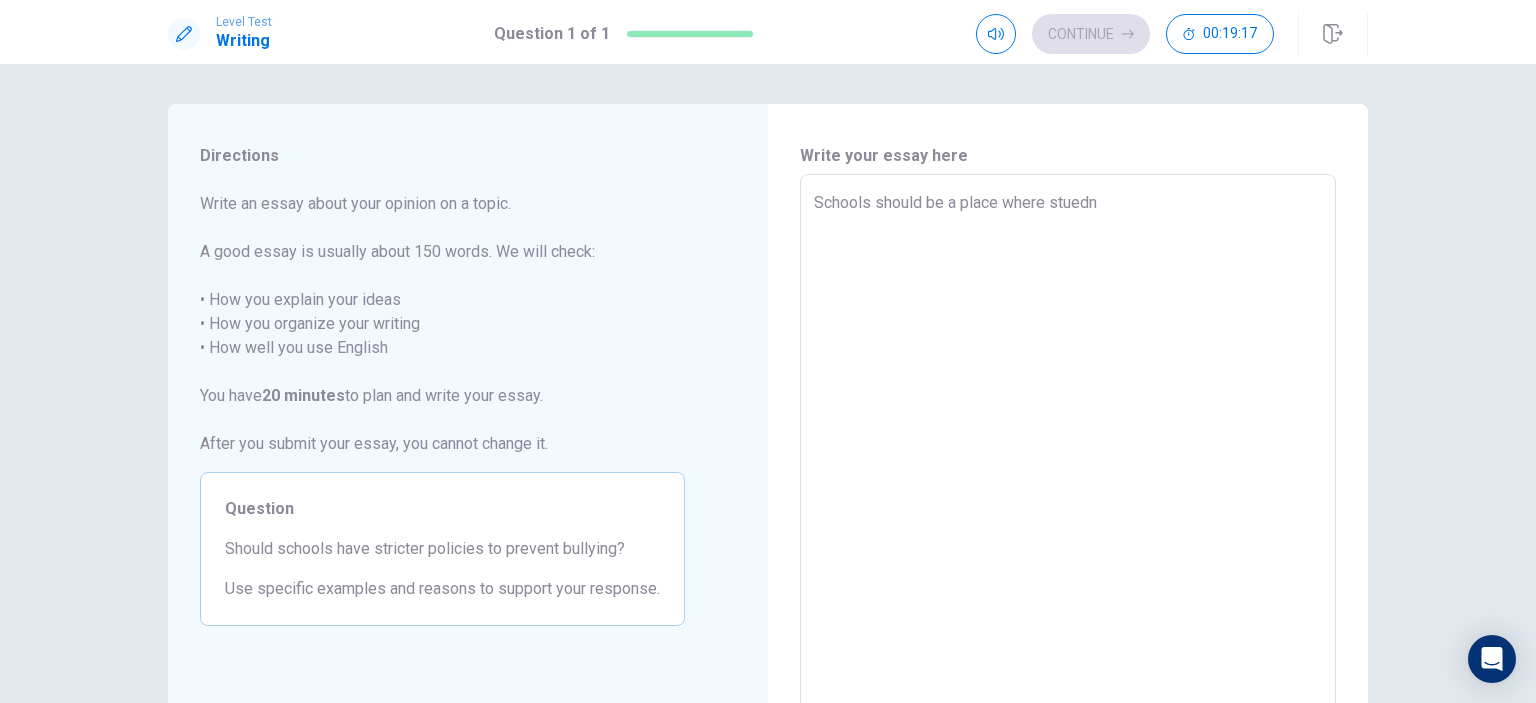 type on "Schools should be a place where stued" 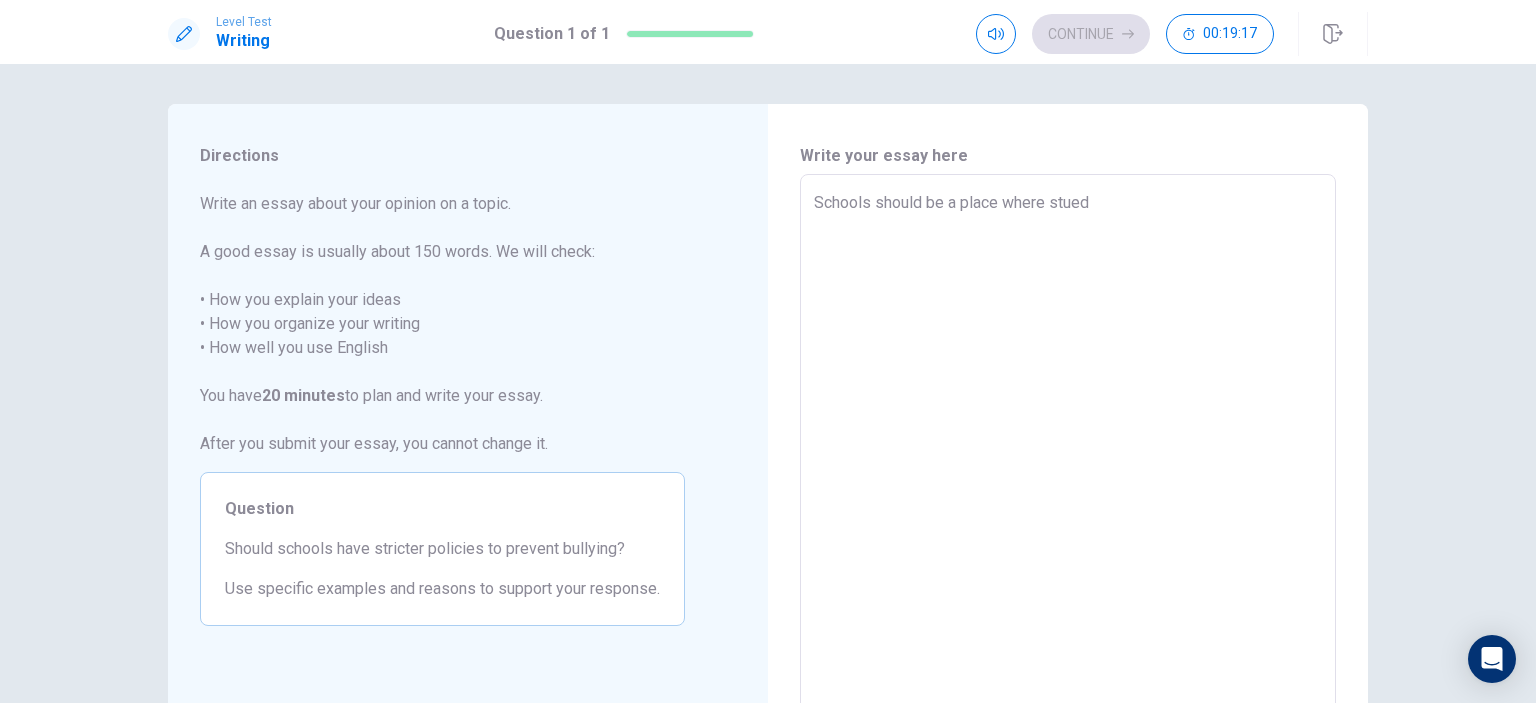 type on "x" 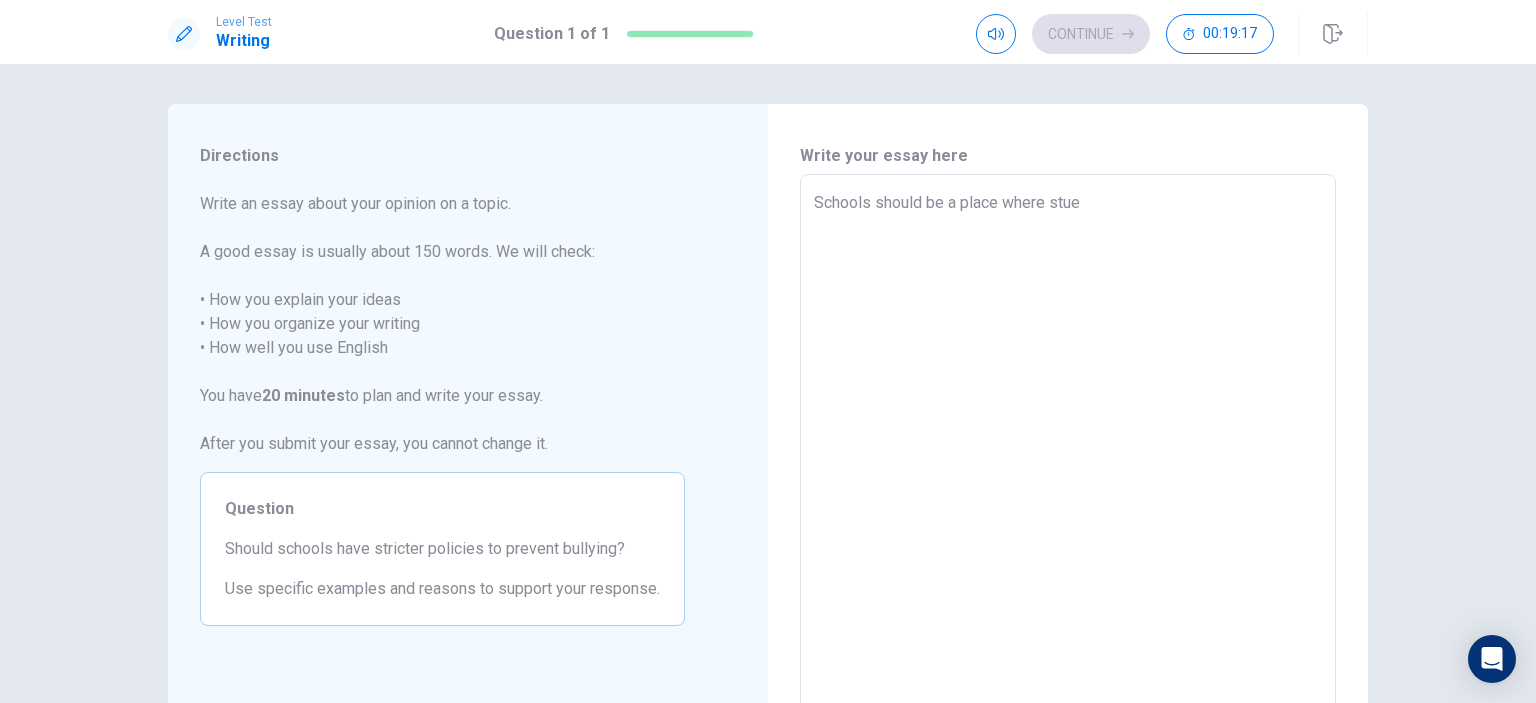 type on "x" 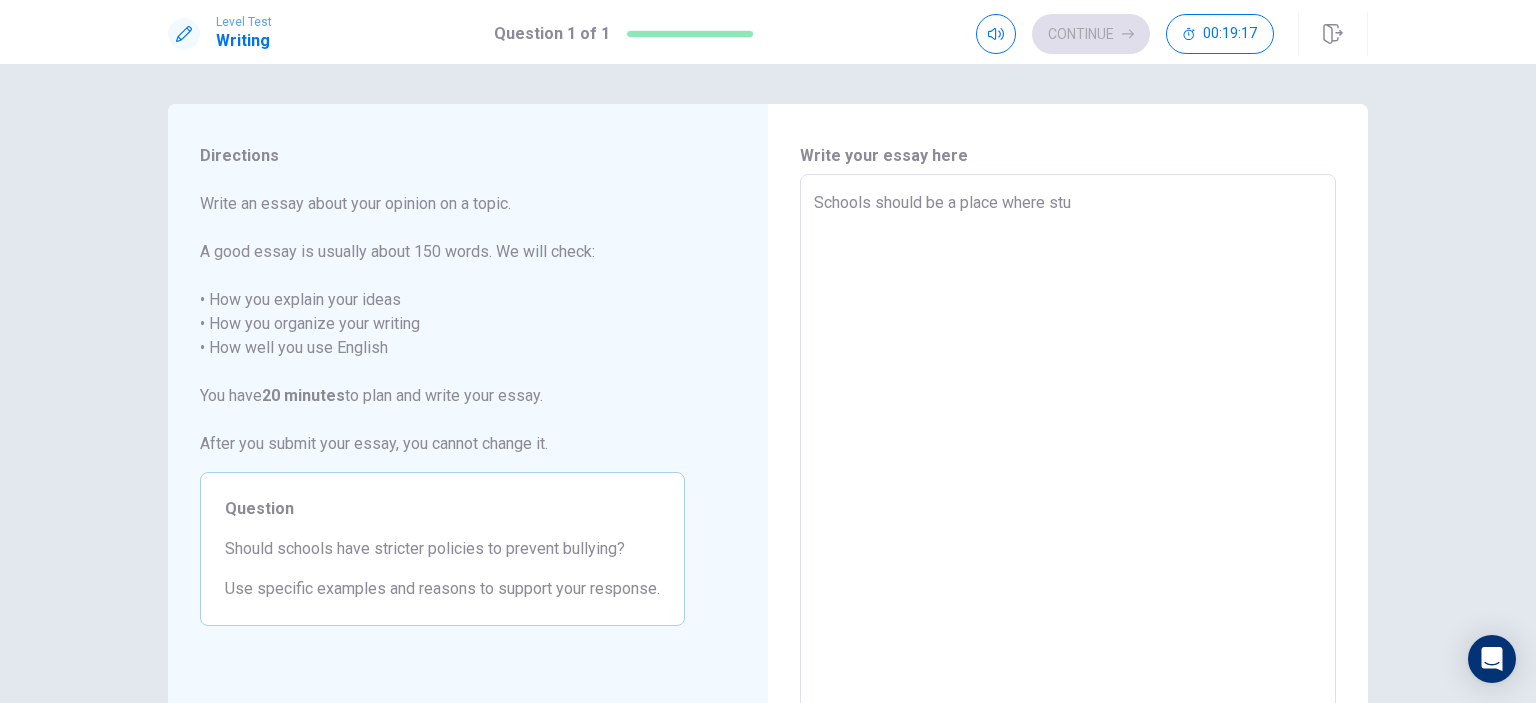 type on "x" 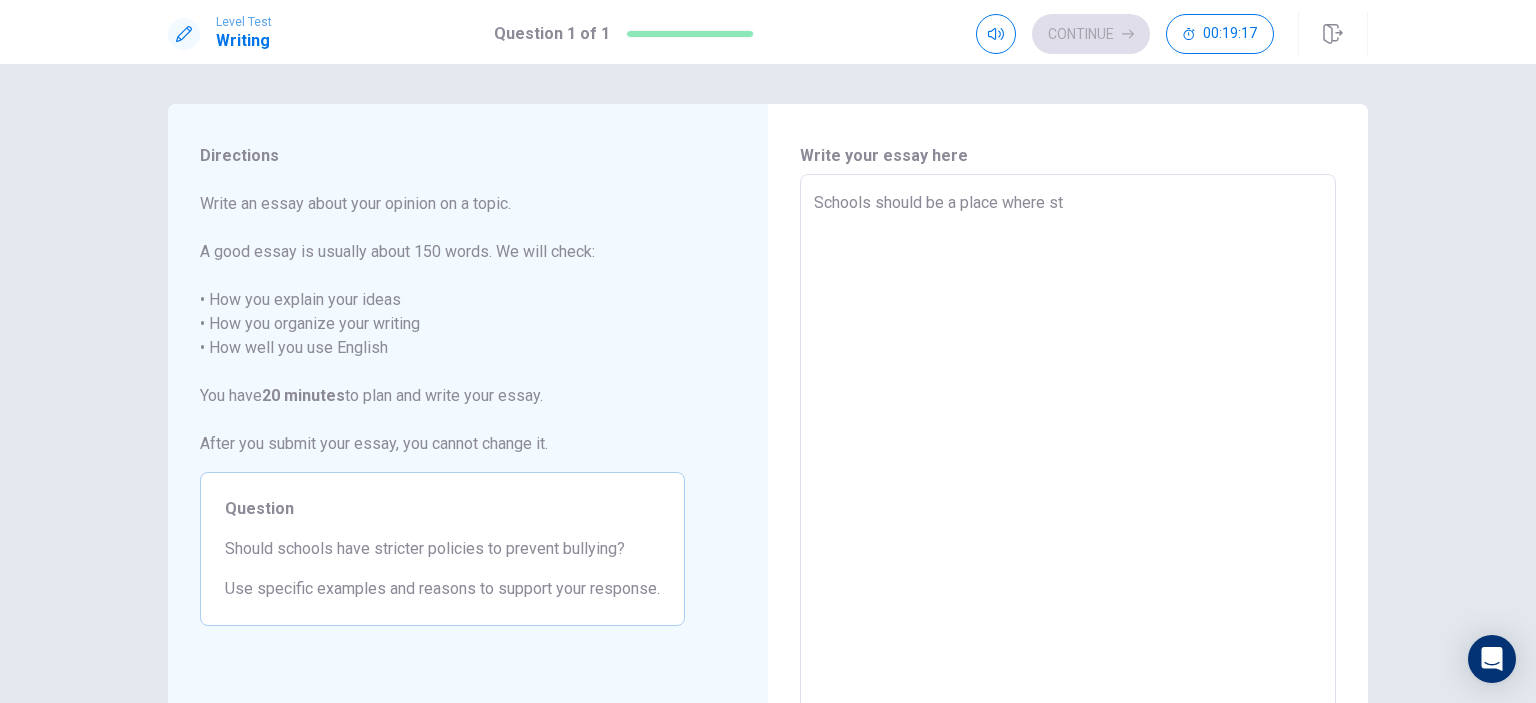 type on "x" 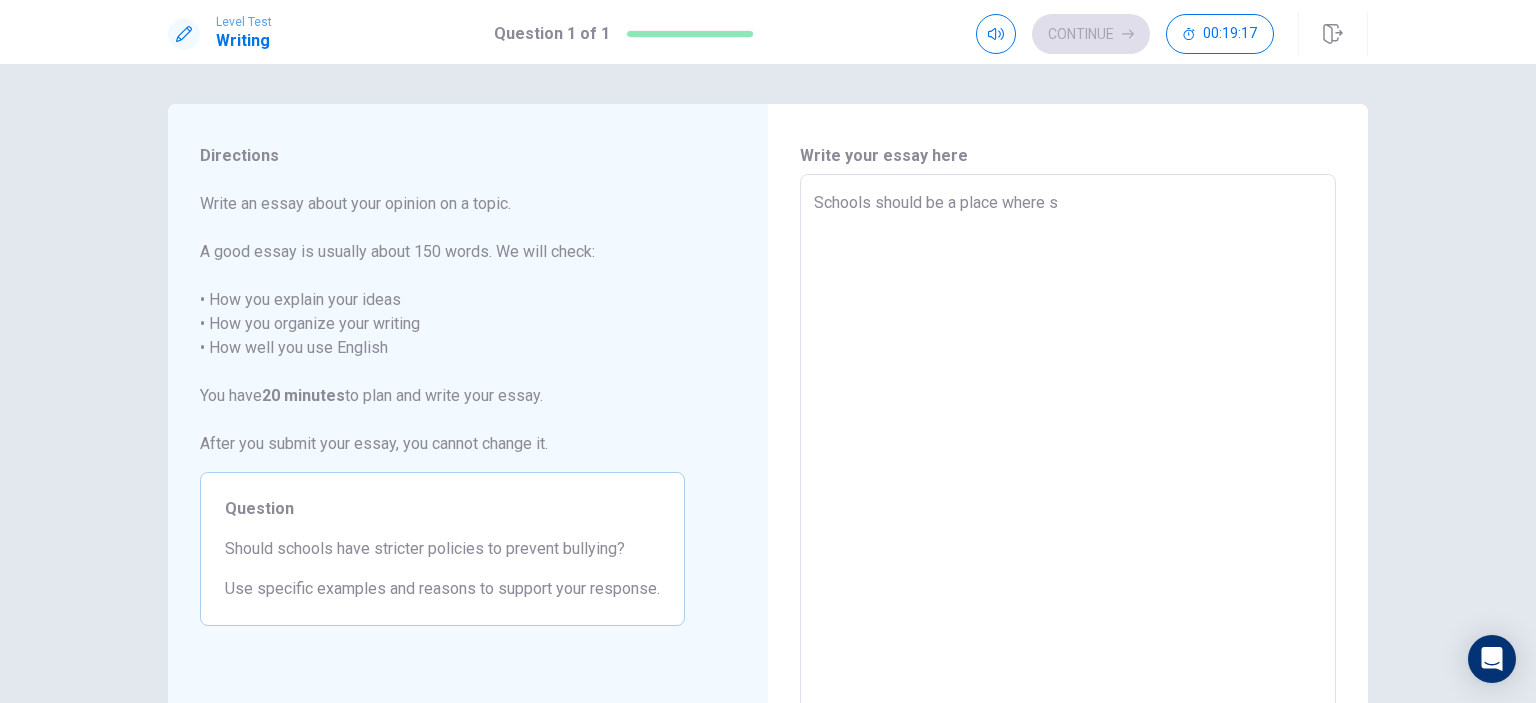 type on "x" 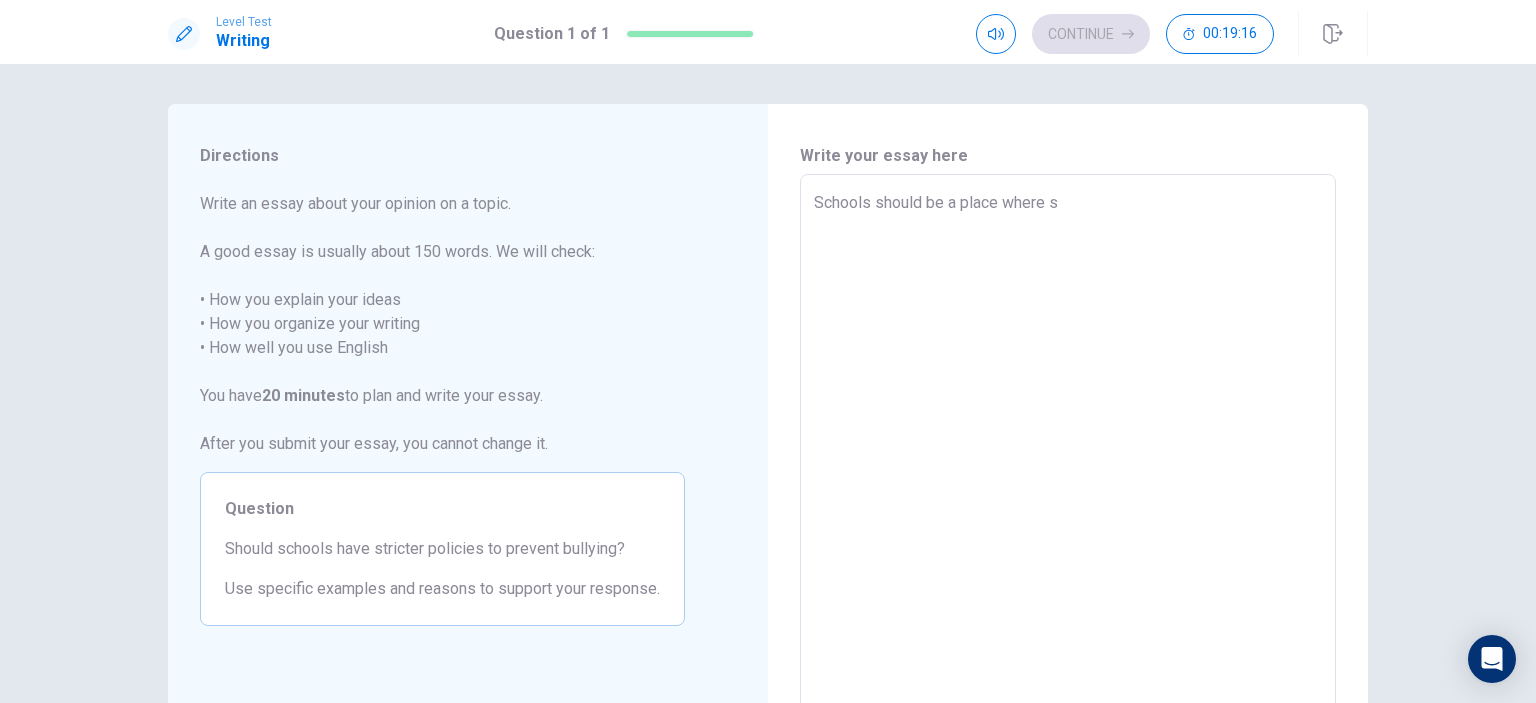type on "Schools should be a place where" 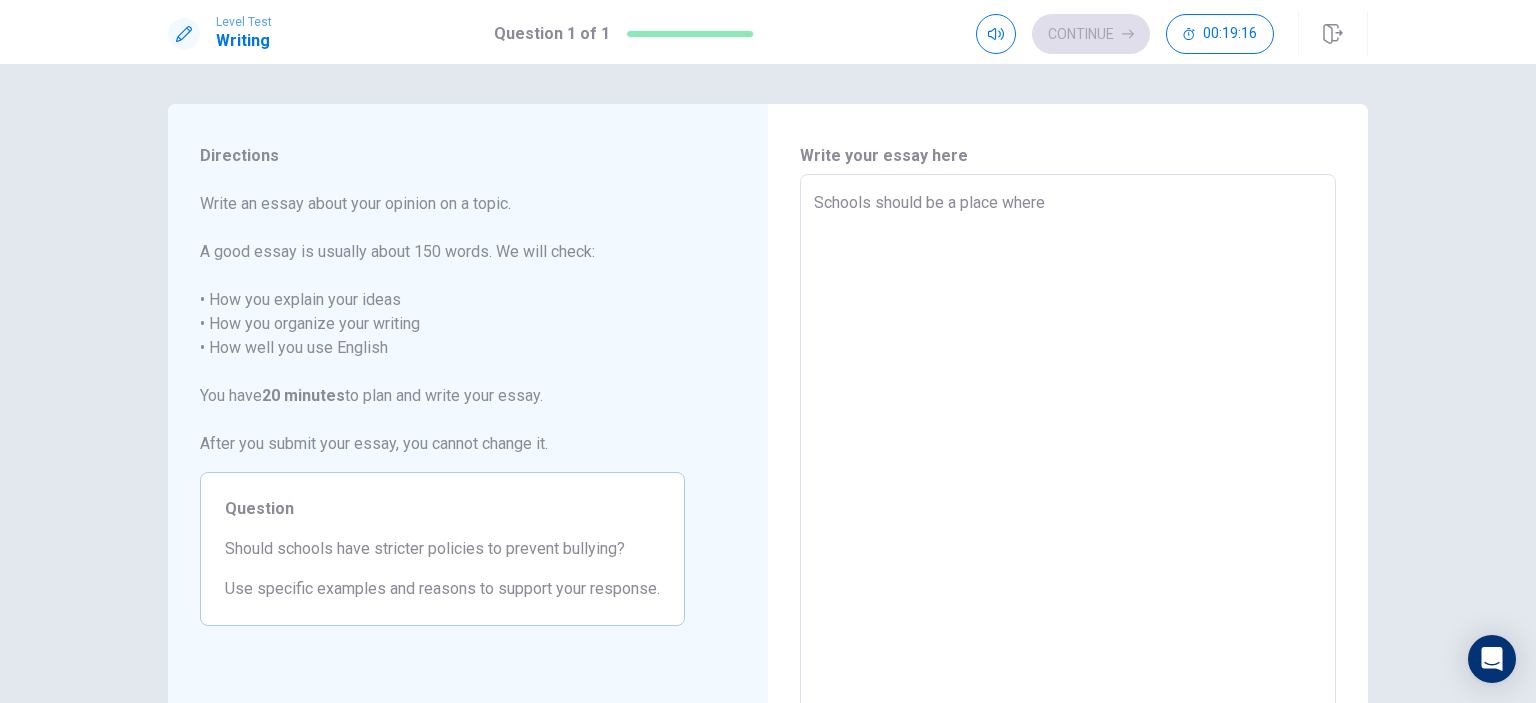 type on "x" 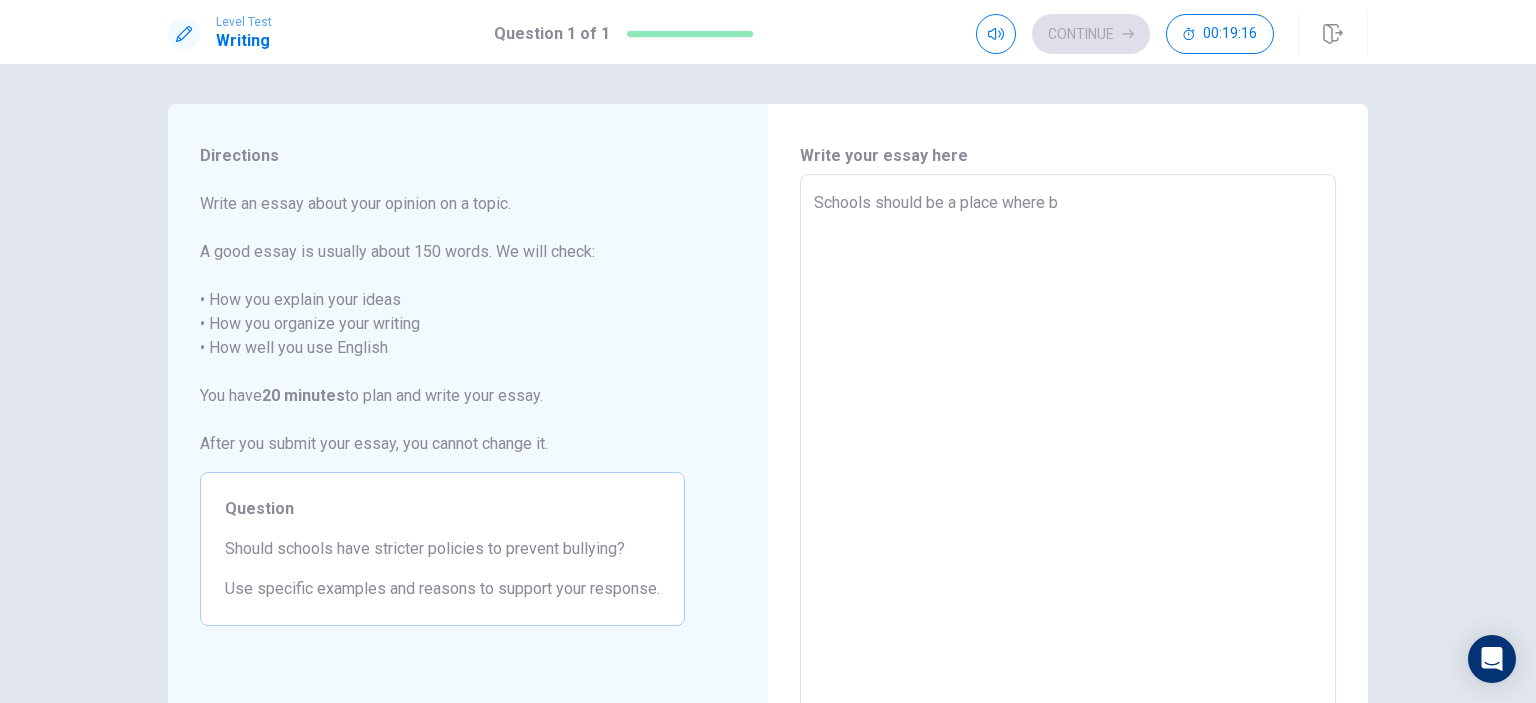 type on "x" 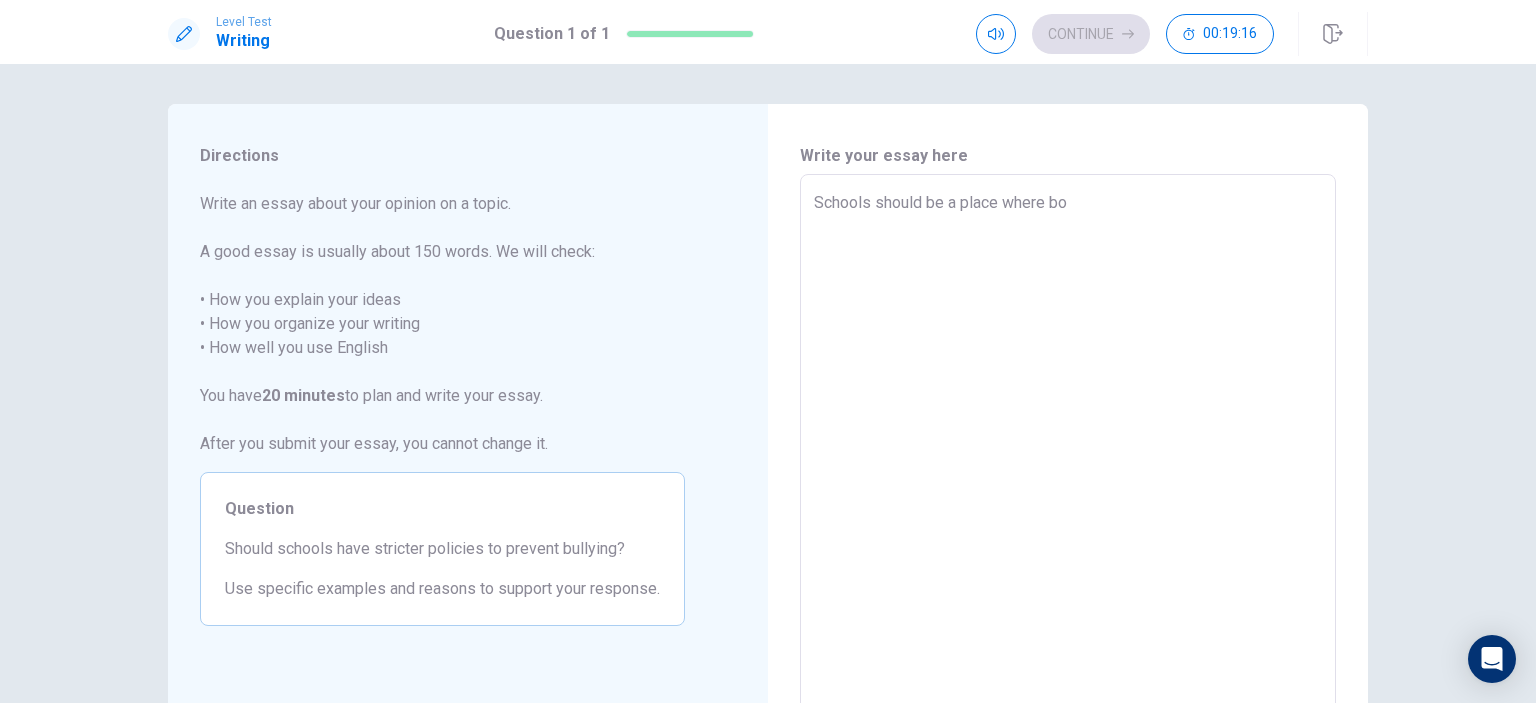 type on "Schools should be a place where bot" 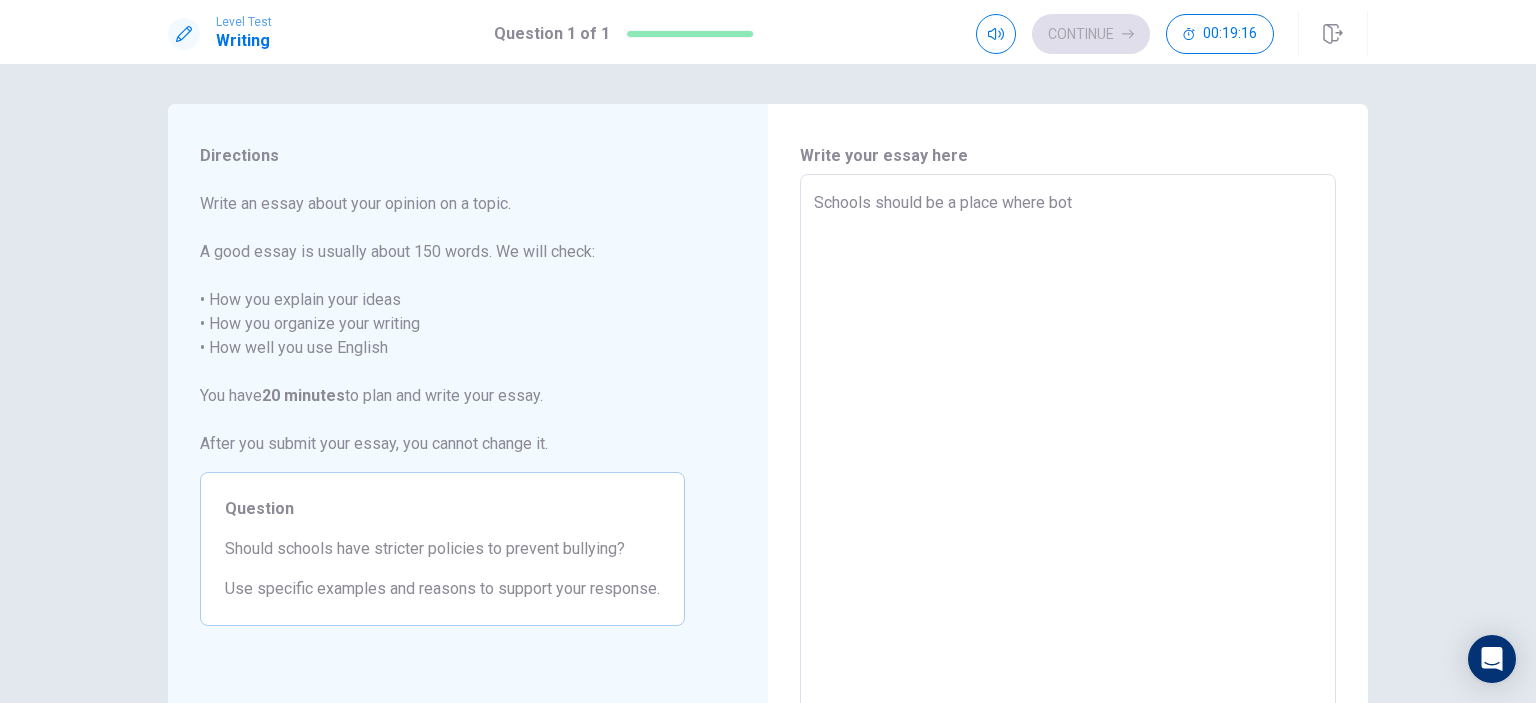type on "x" 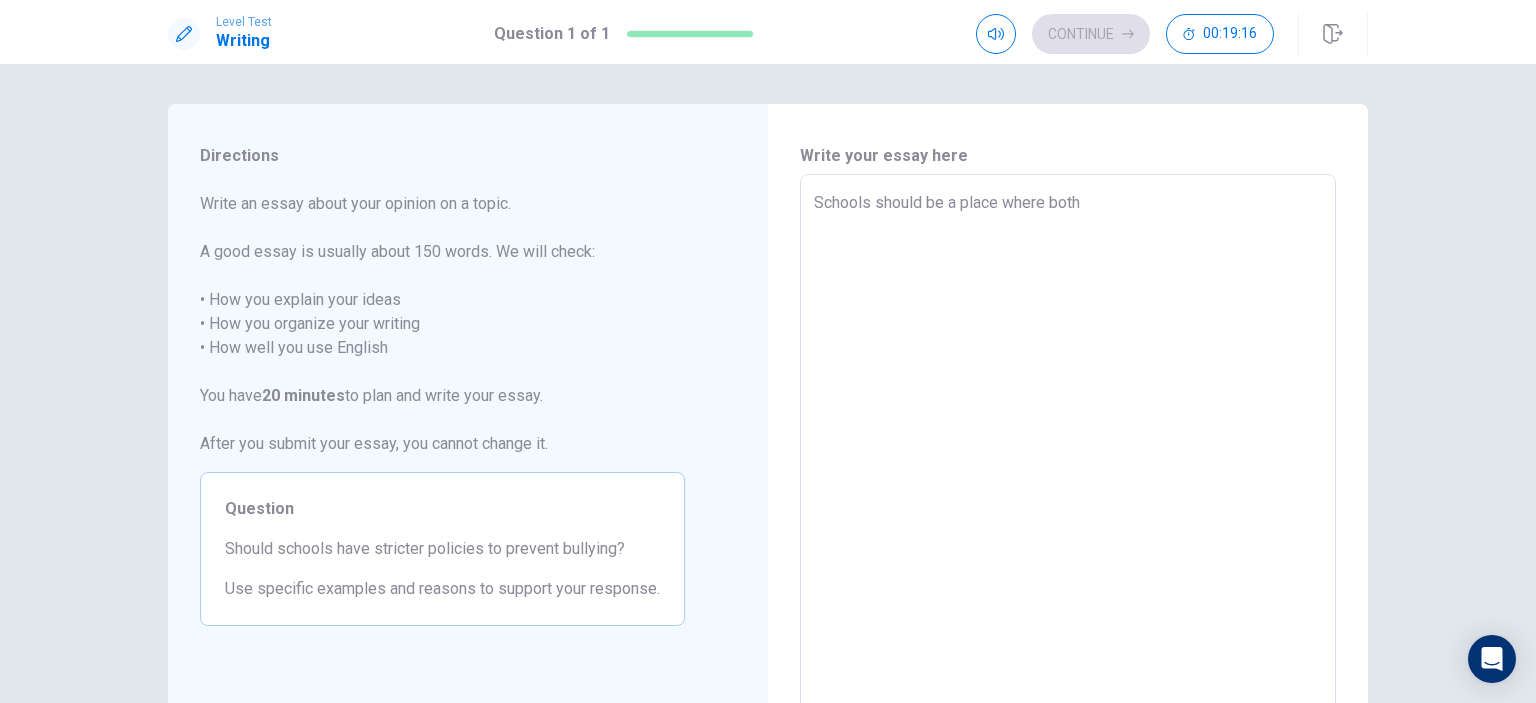 type on "x" 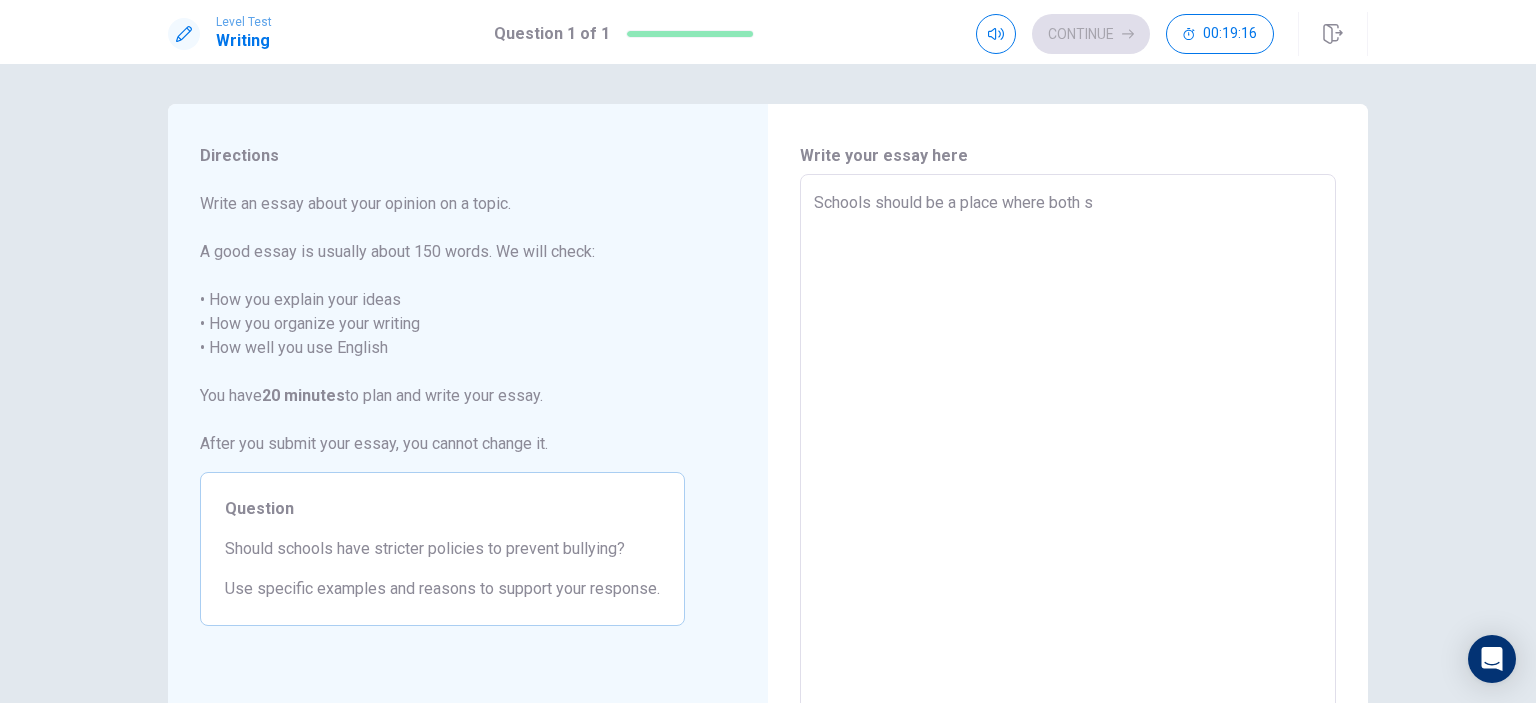 type on "x" 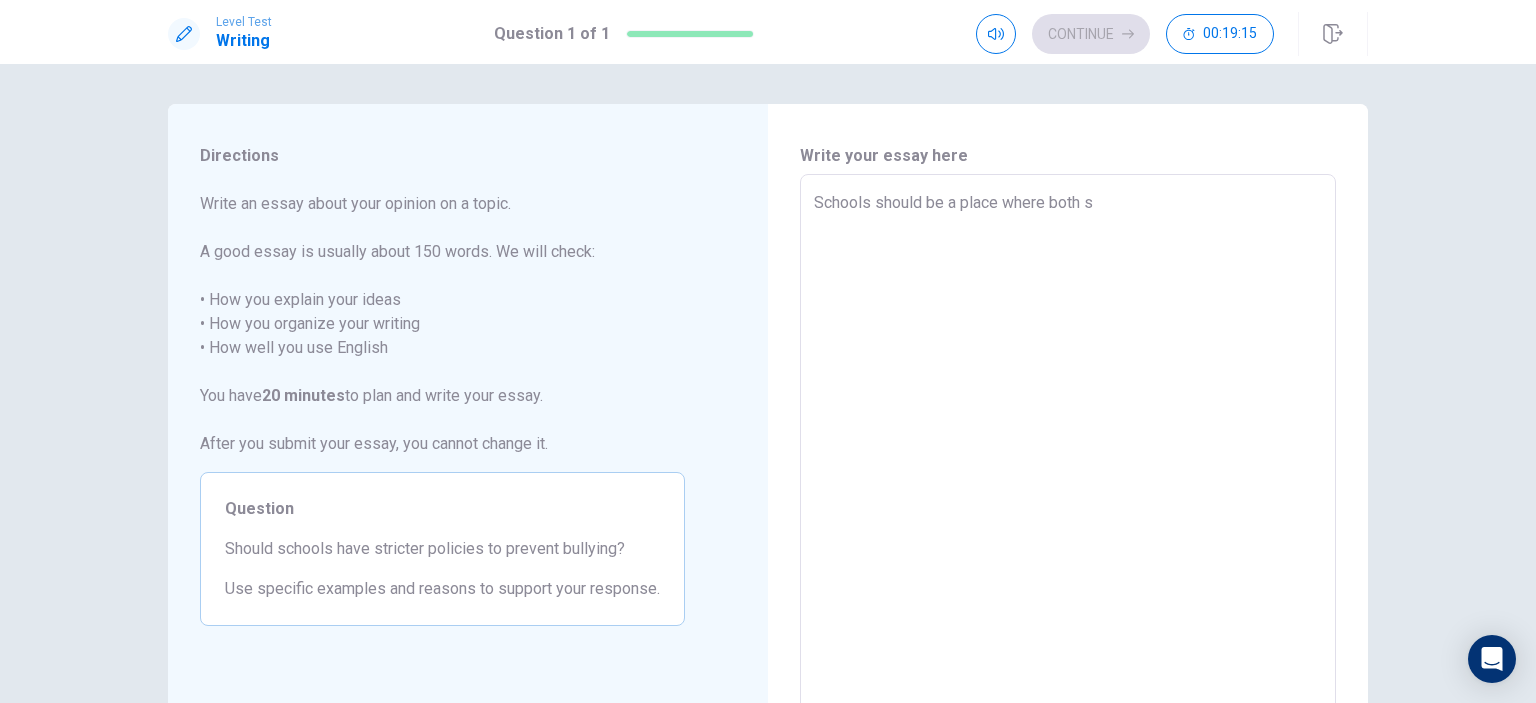 type on "Schools should be a place where both st" 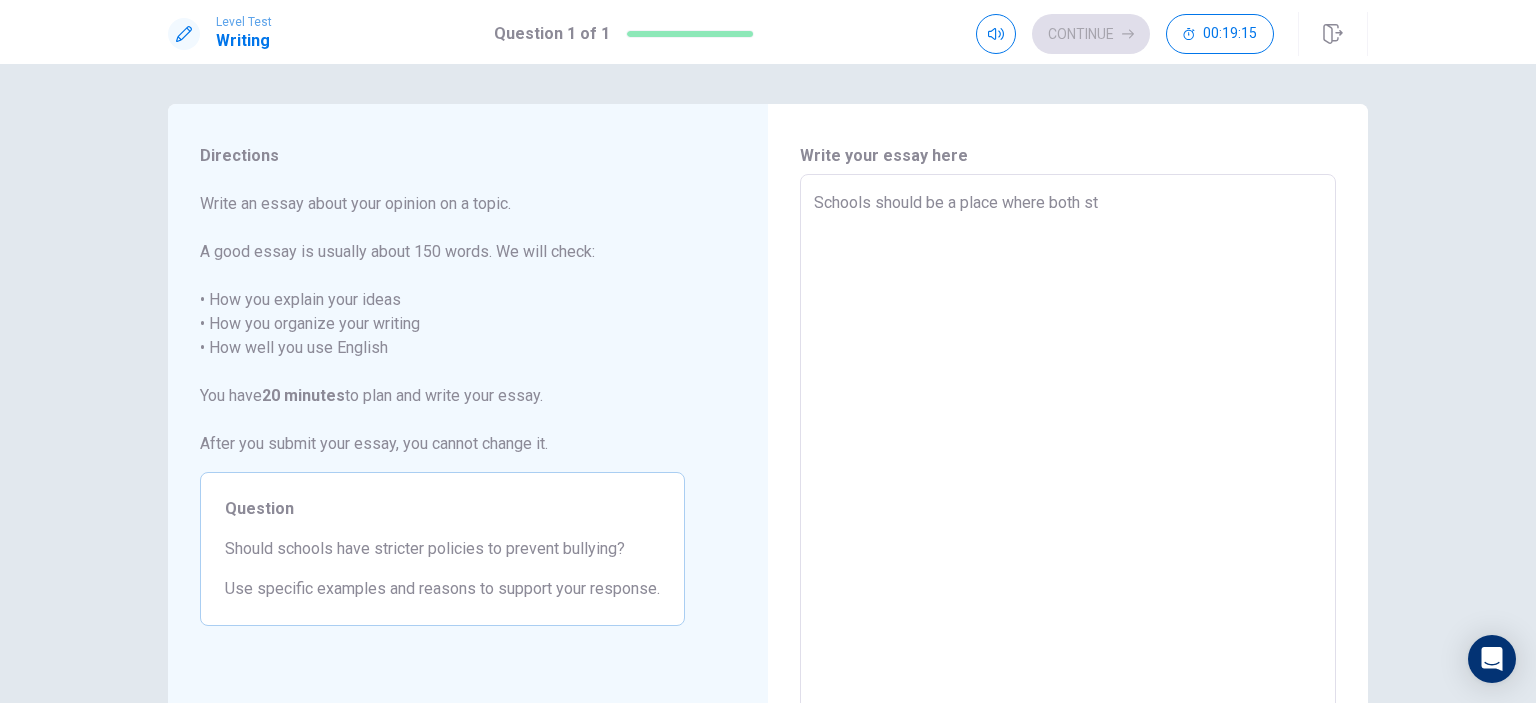 type on "x" 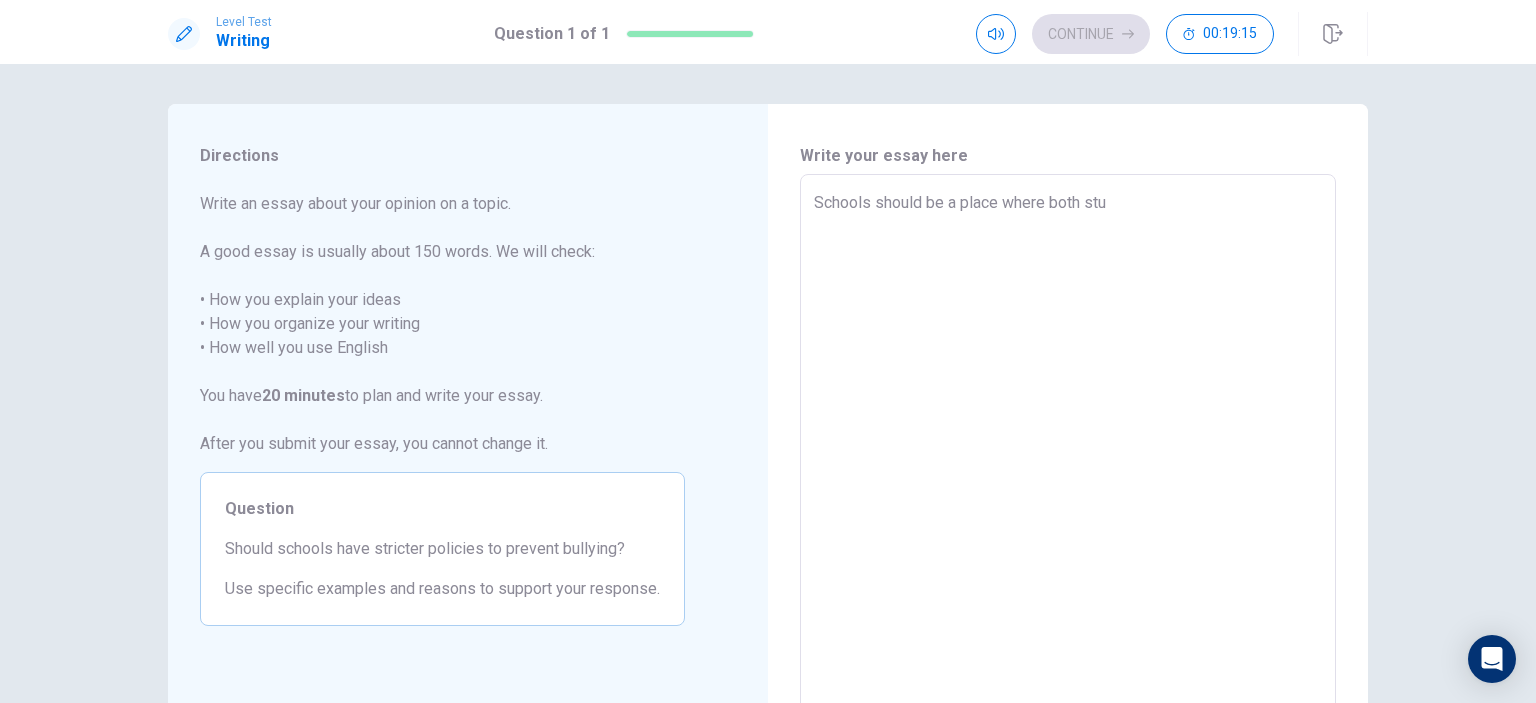 type on "x" 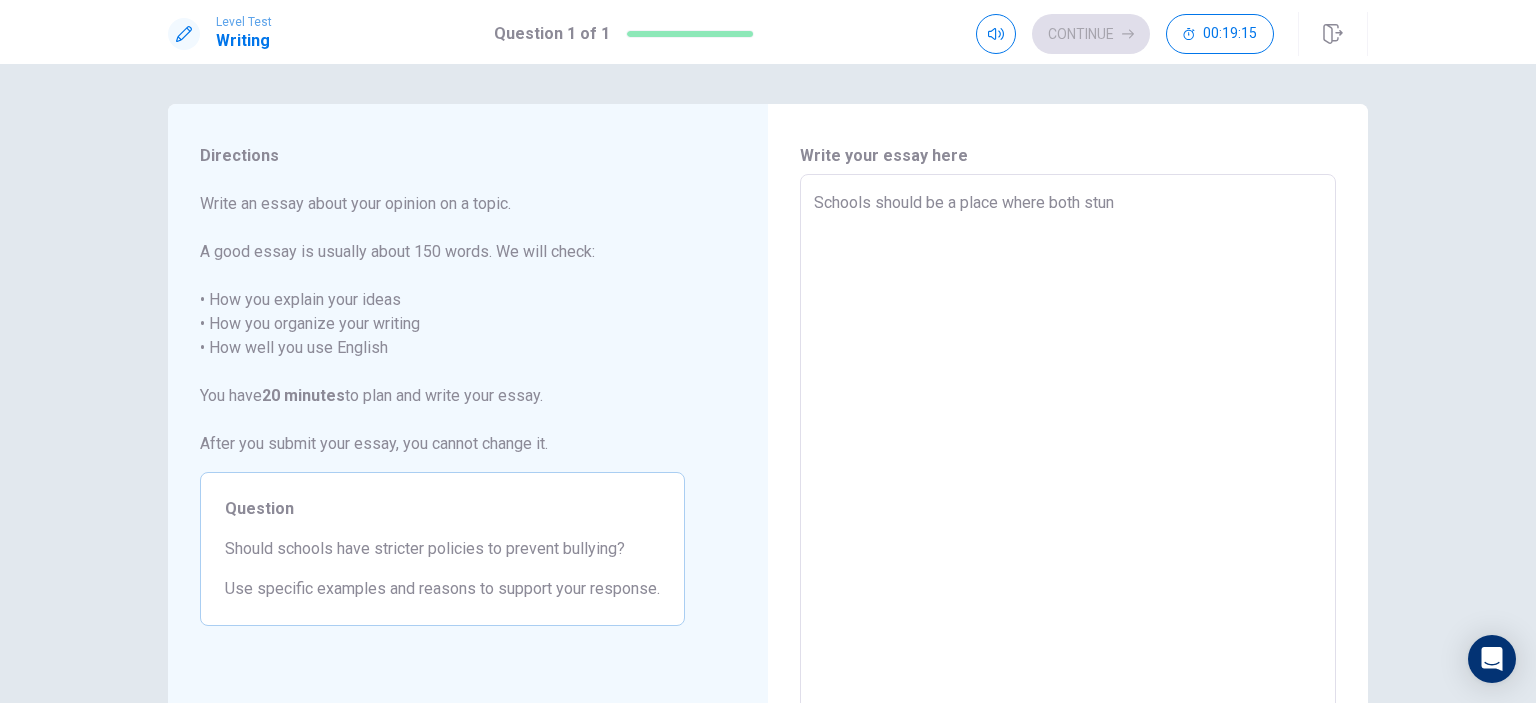 type on "x" 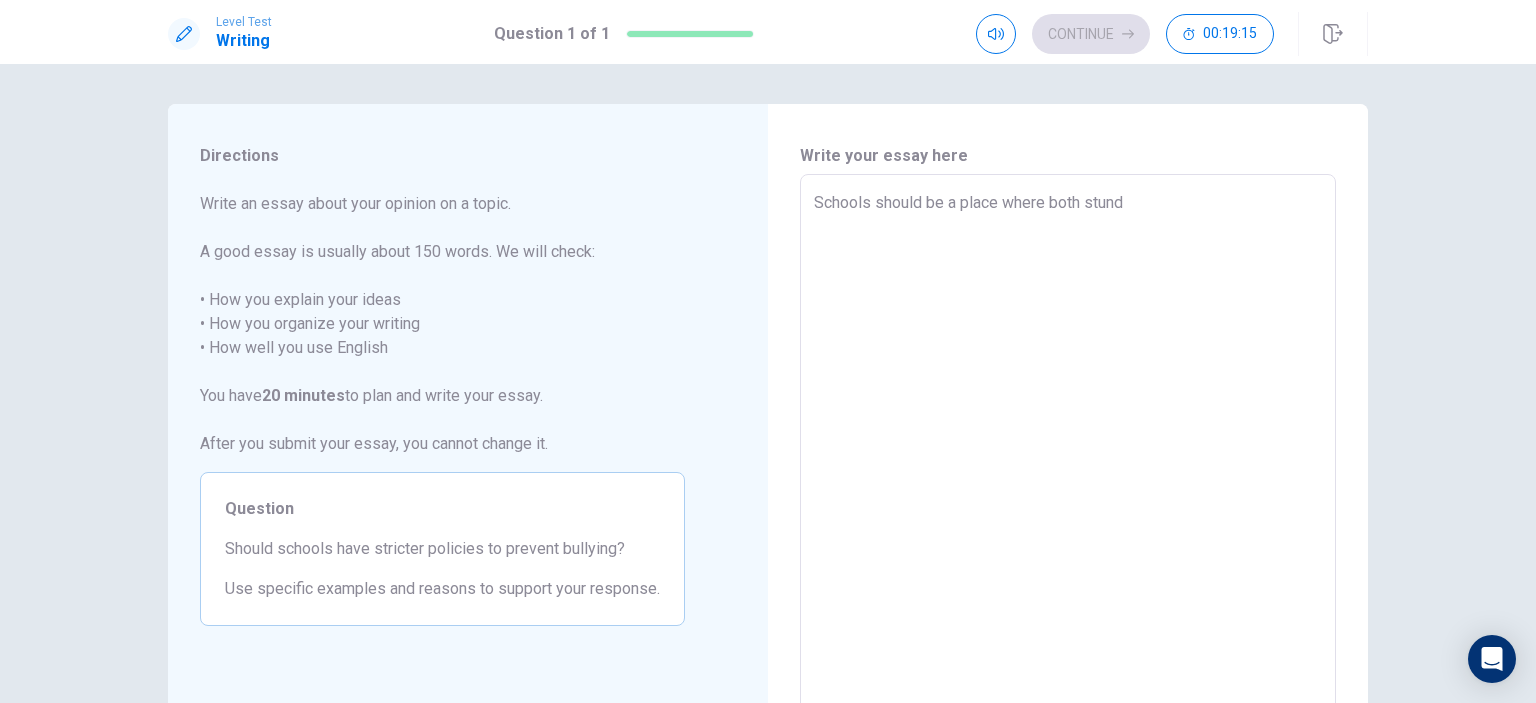 type on "x" 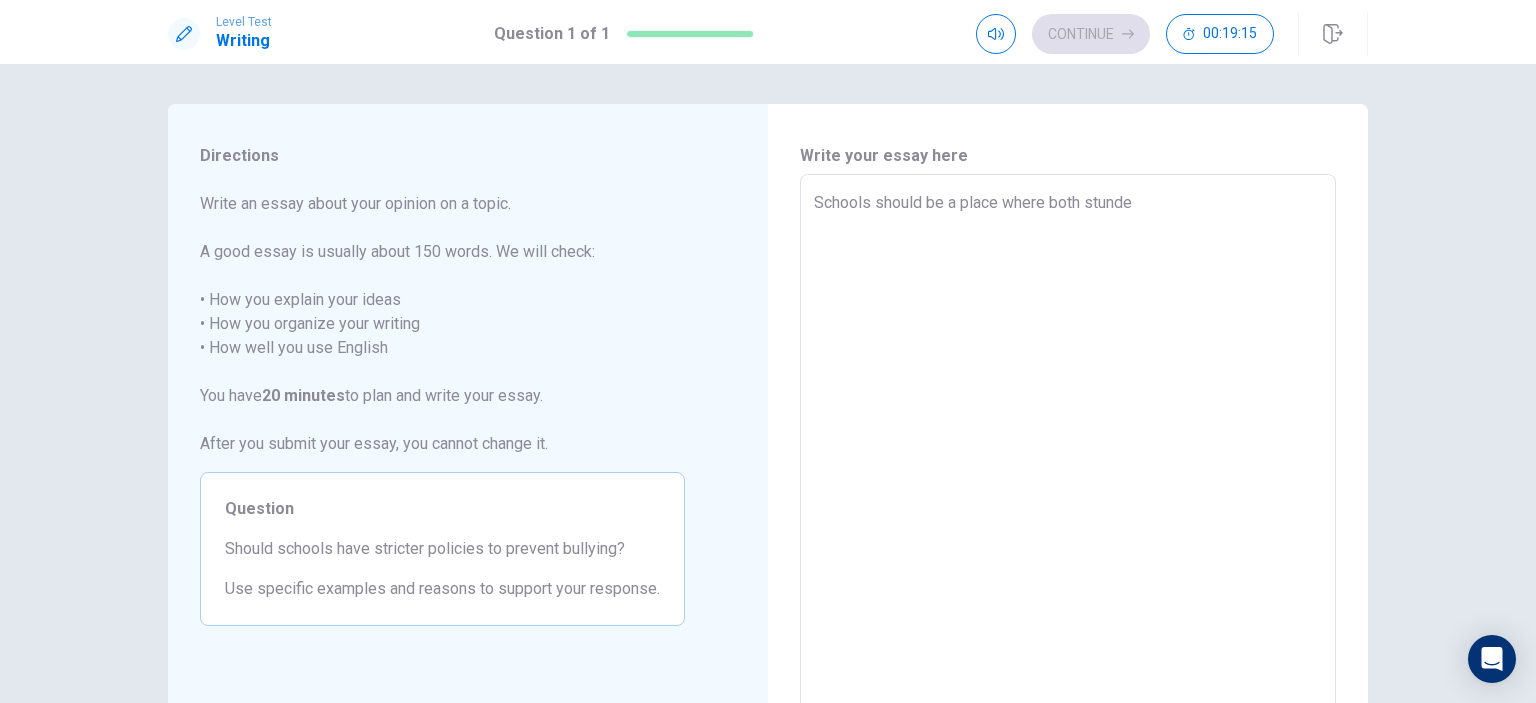 type on "x" 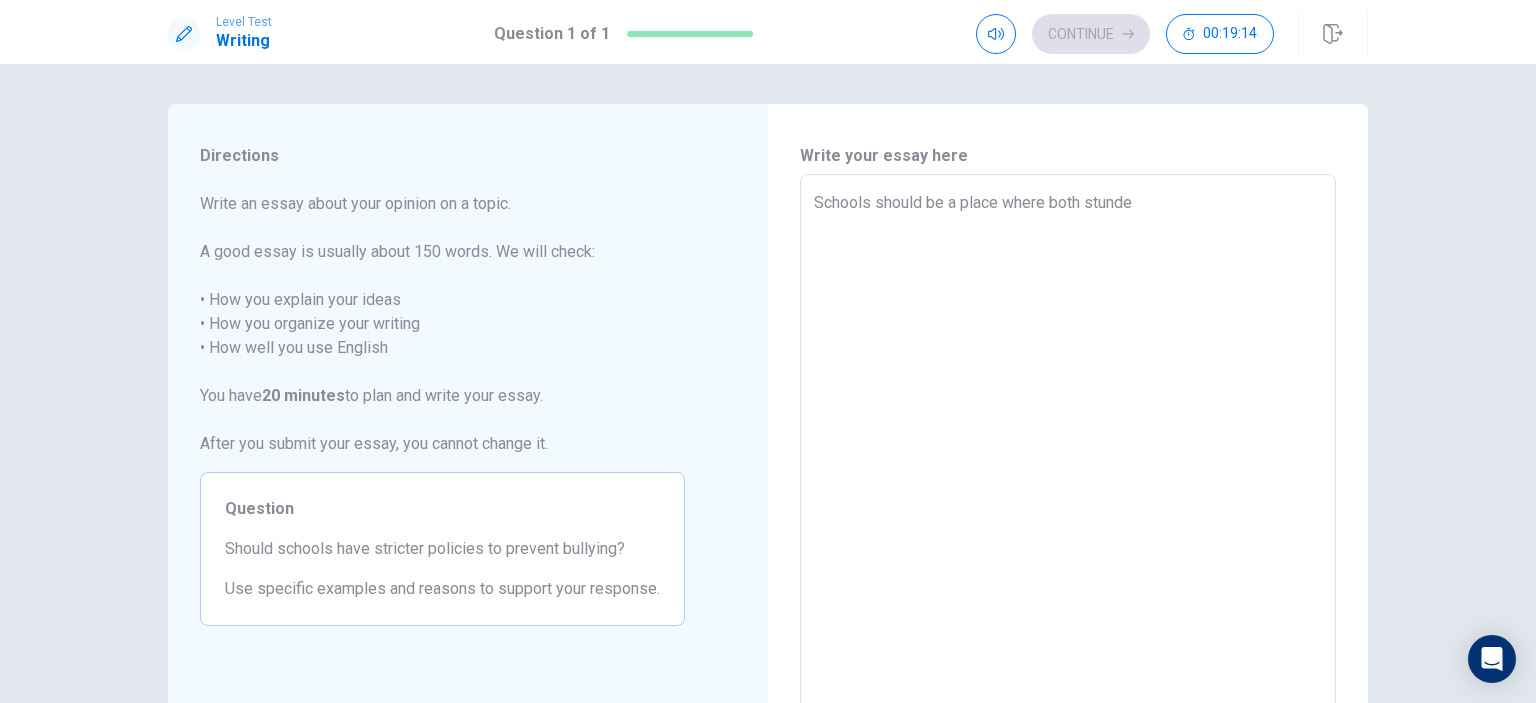 type on "Schools should be a place where both stund" 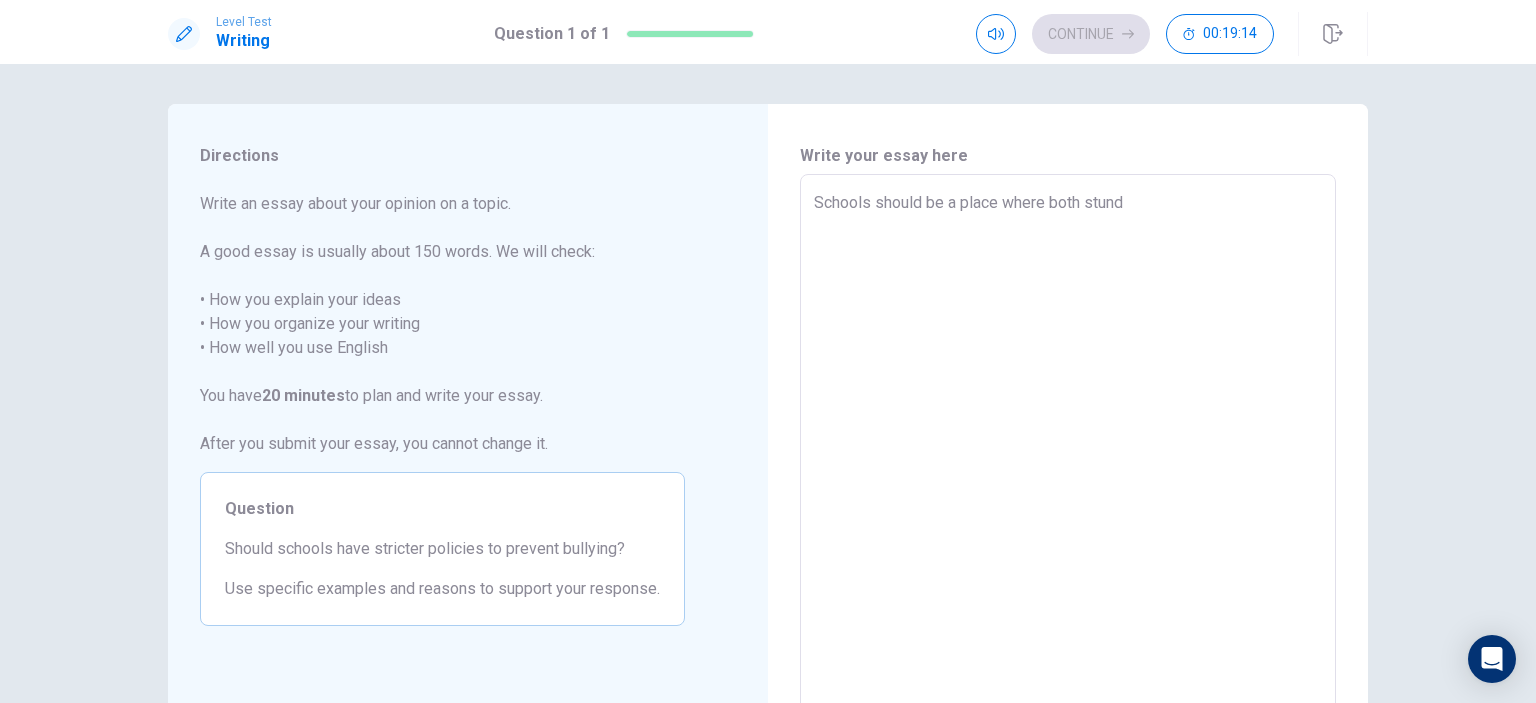 type on "x" 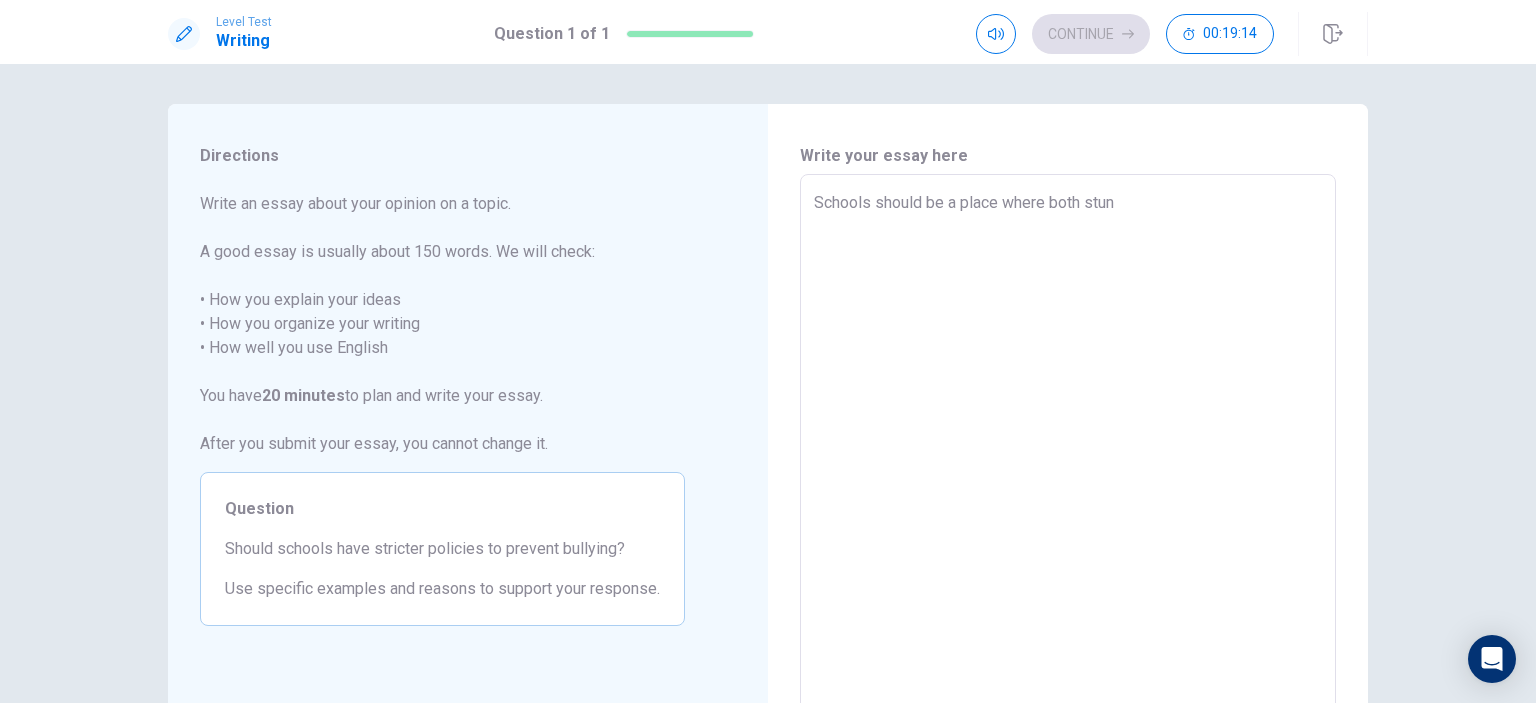 type on "x" 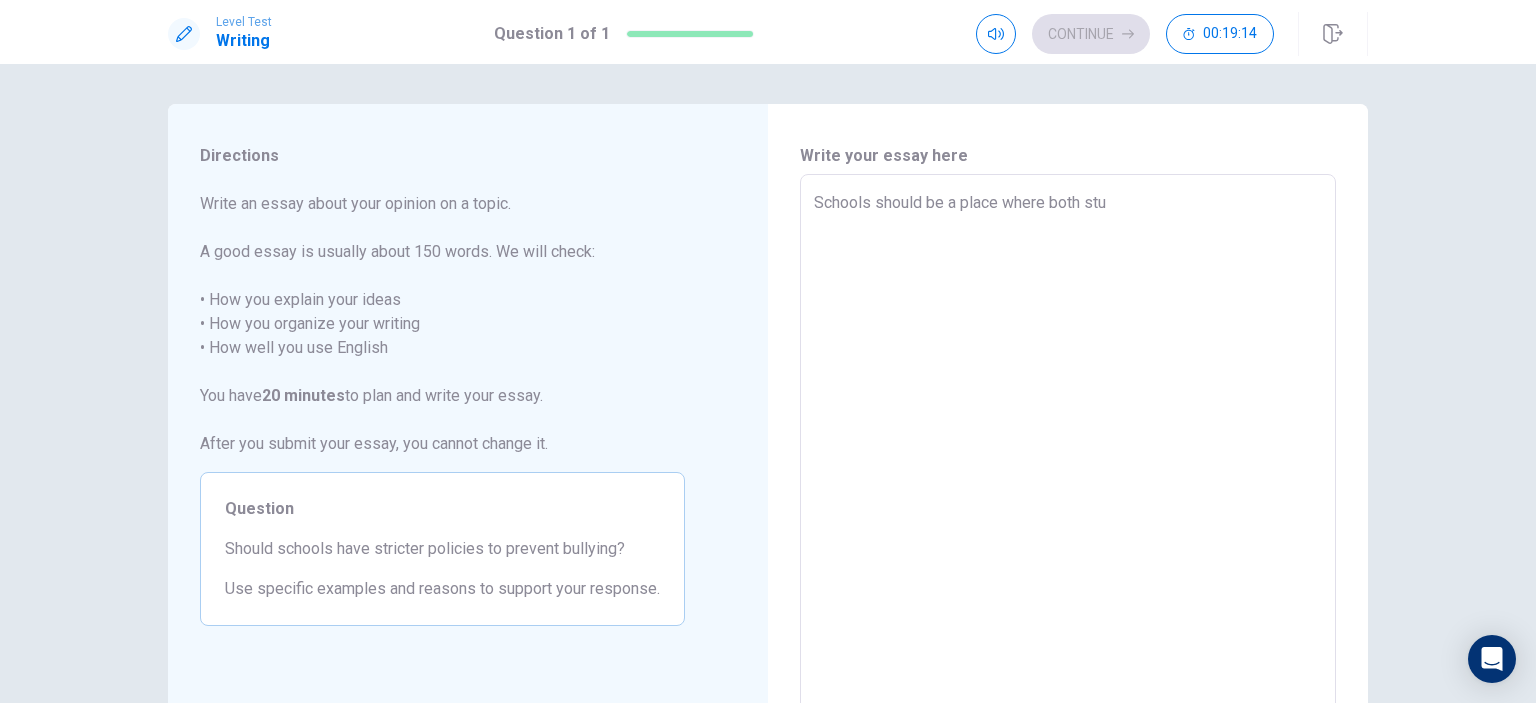 type on "x" 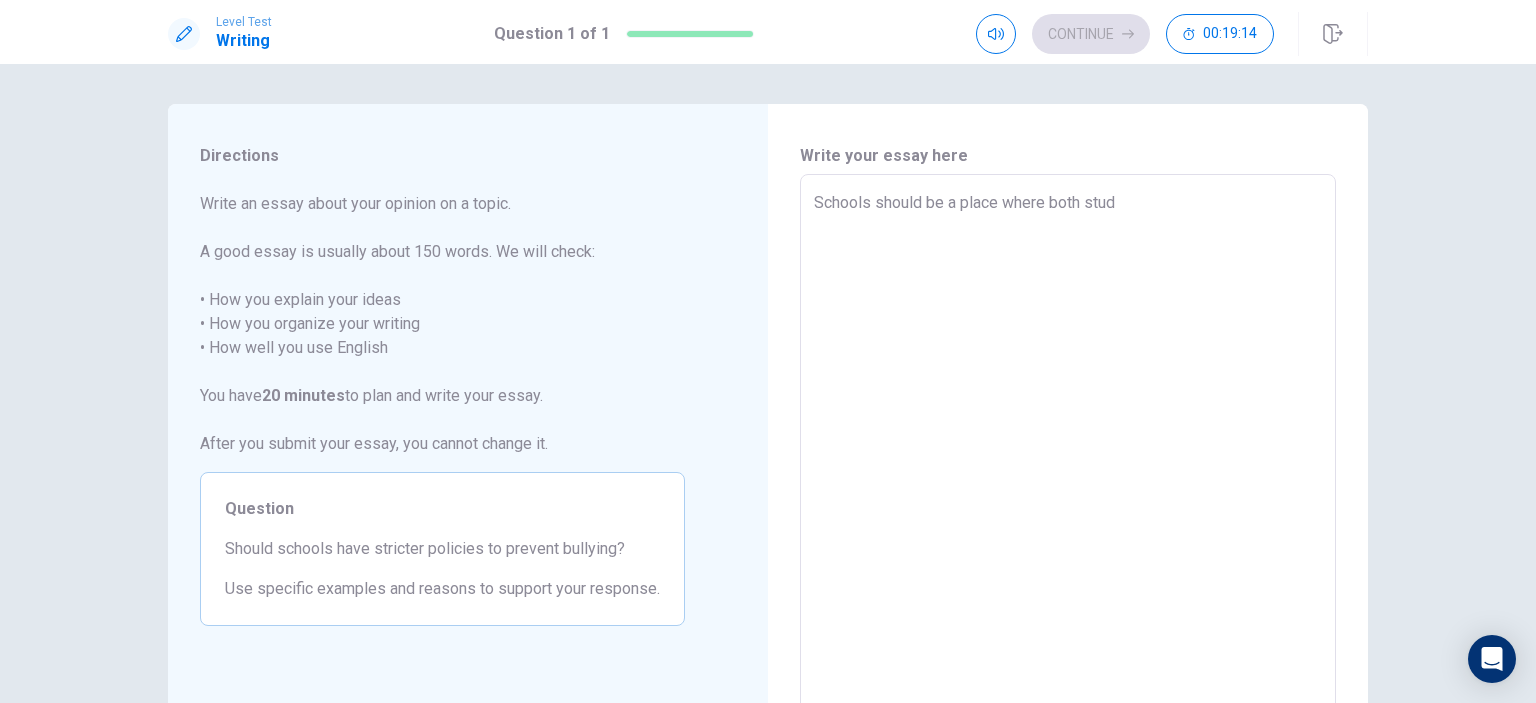 type on "x" 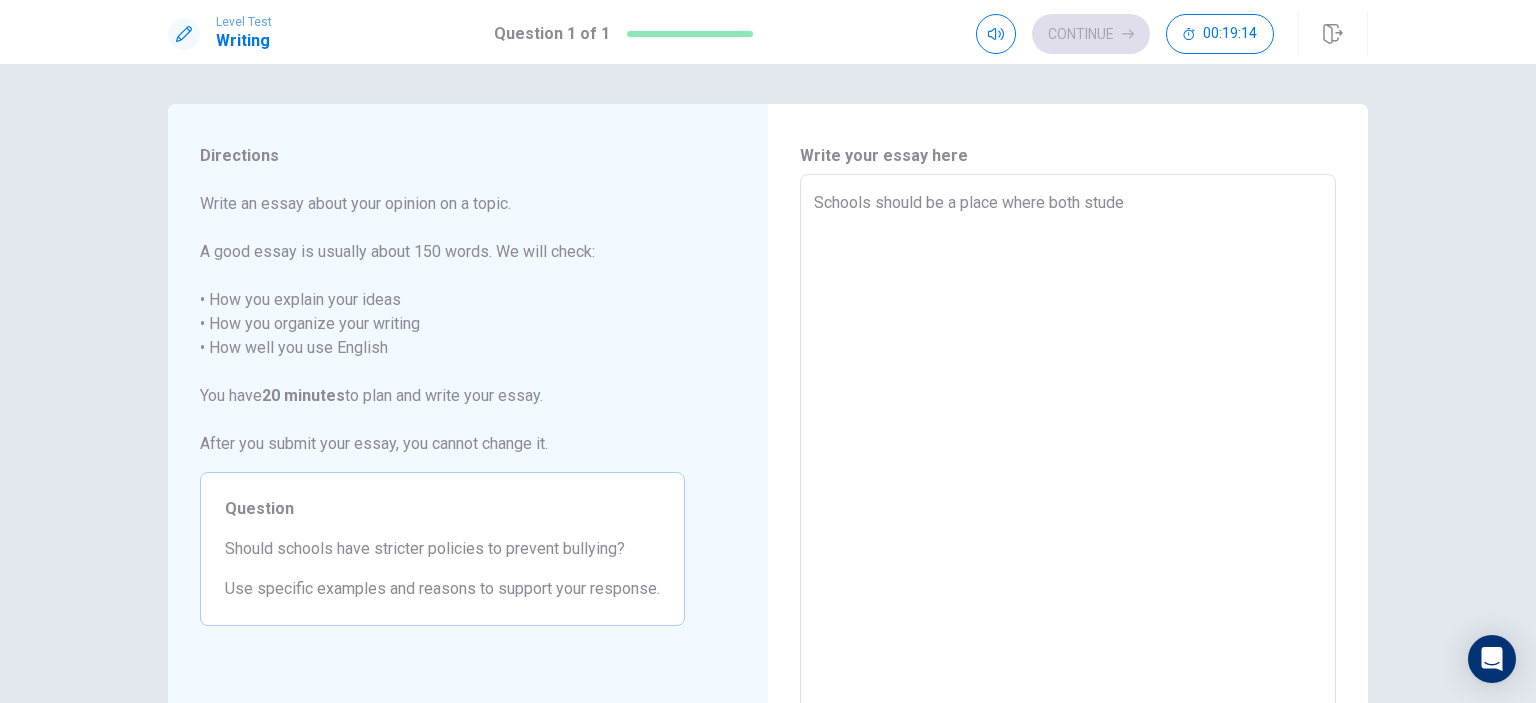 type on "x" 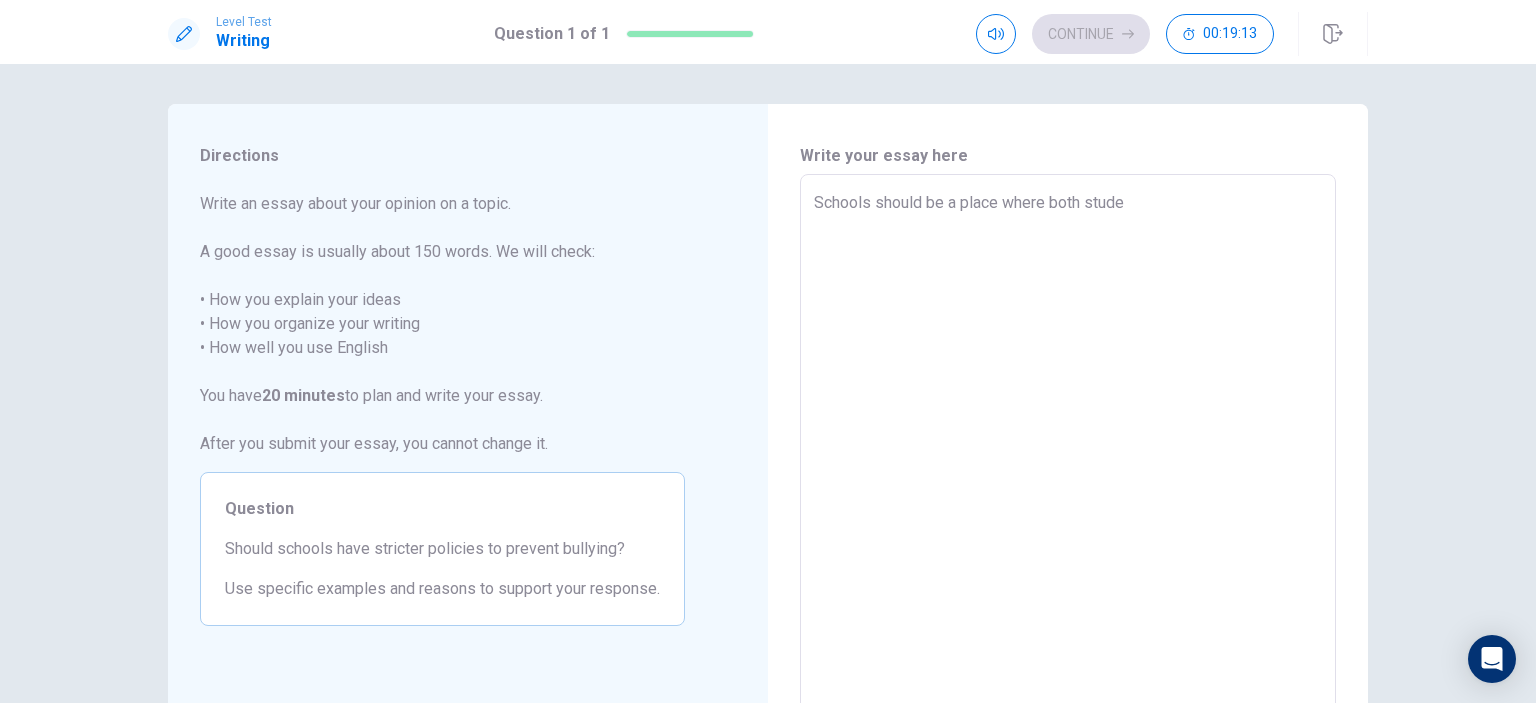 type on "Schools should be a place where both studen" 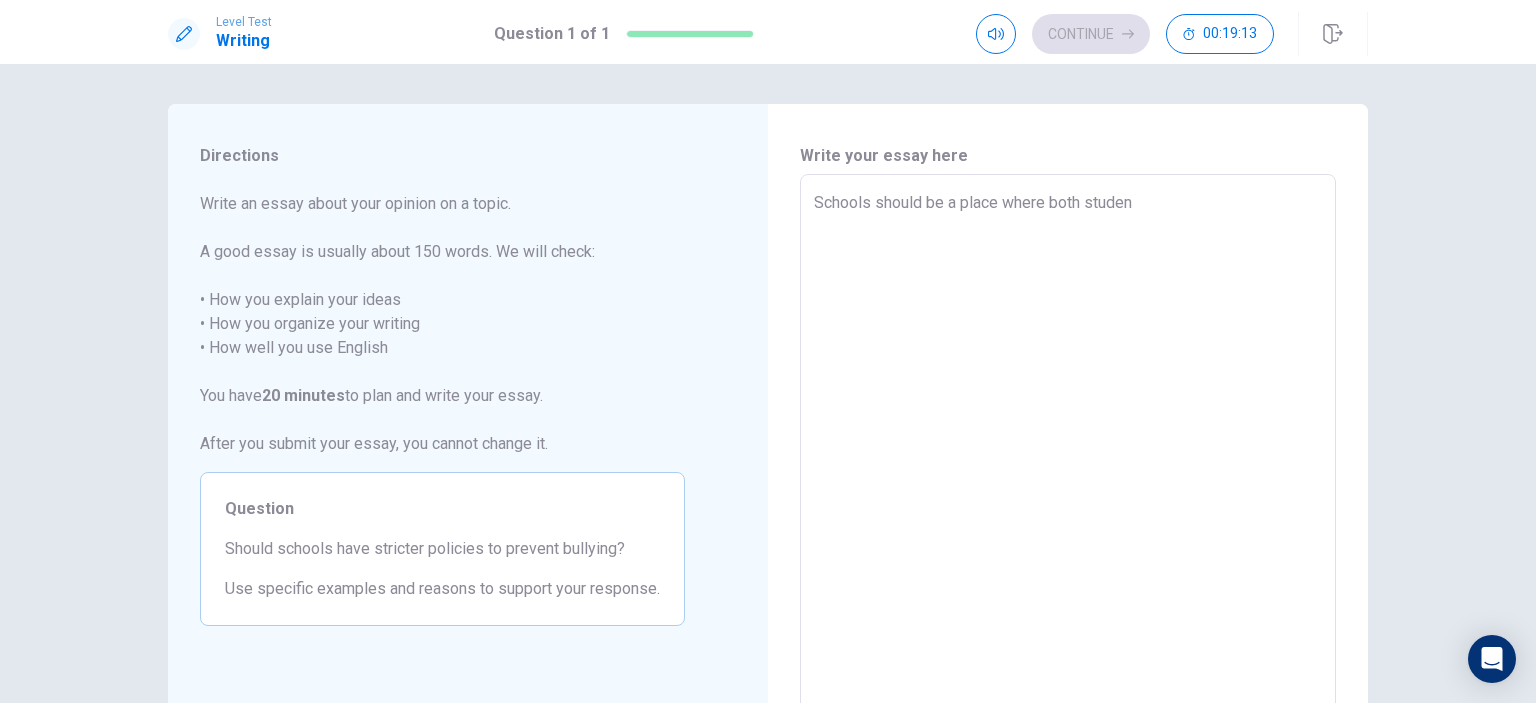 type on "Schools should be a place where both student" 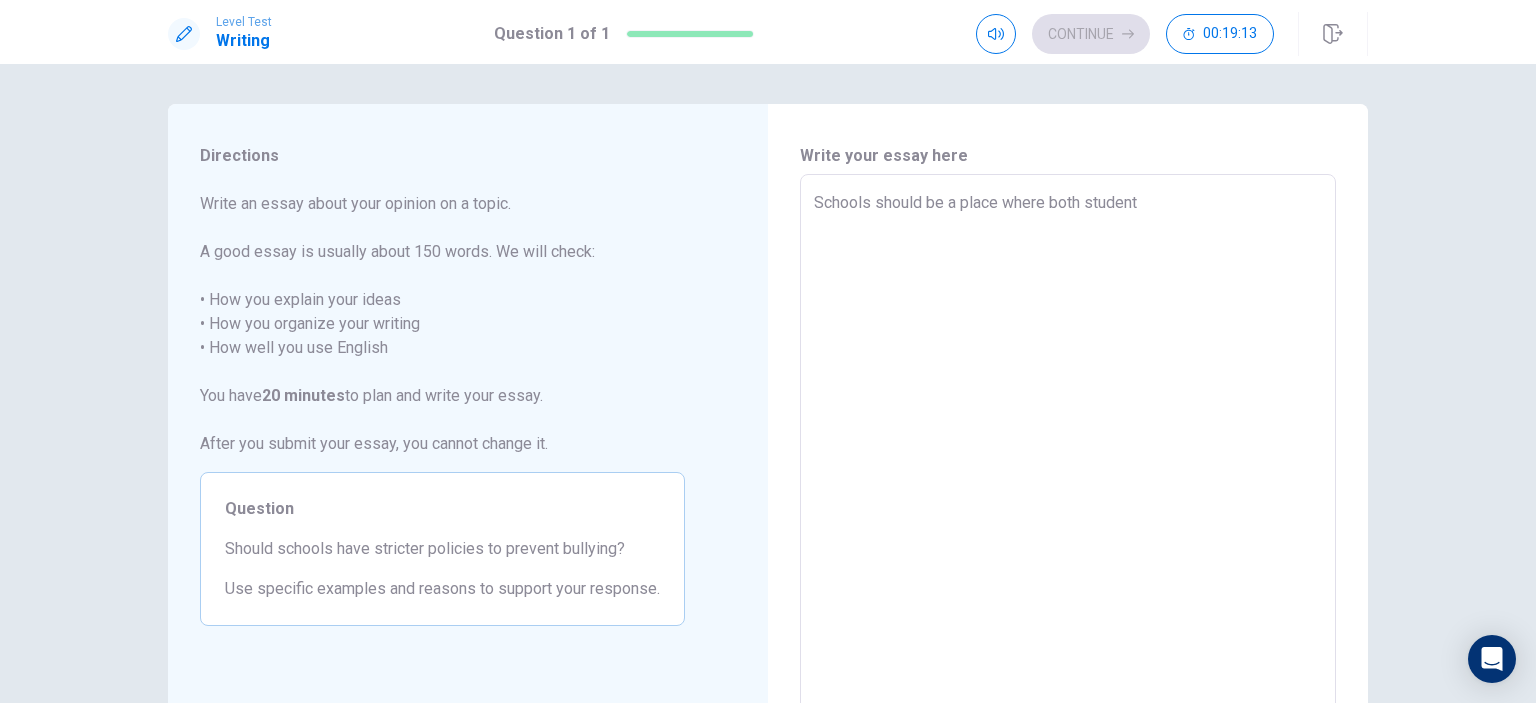 type on "x" 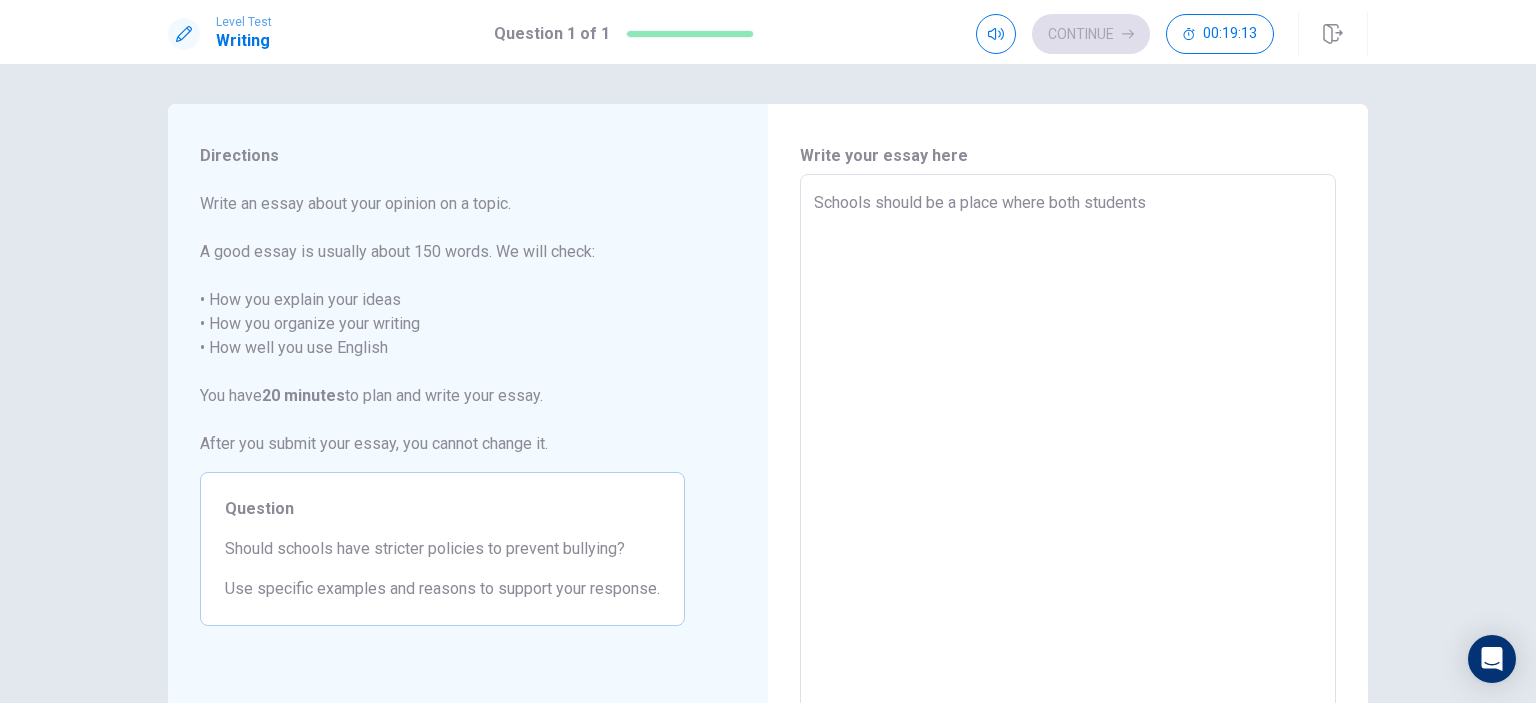 type on "x" 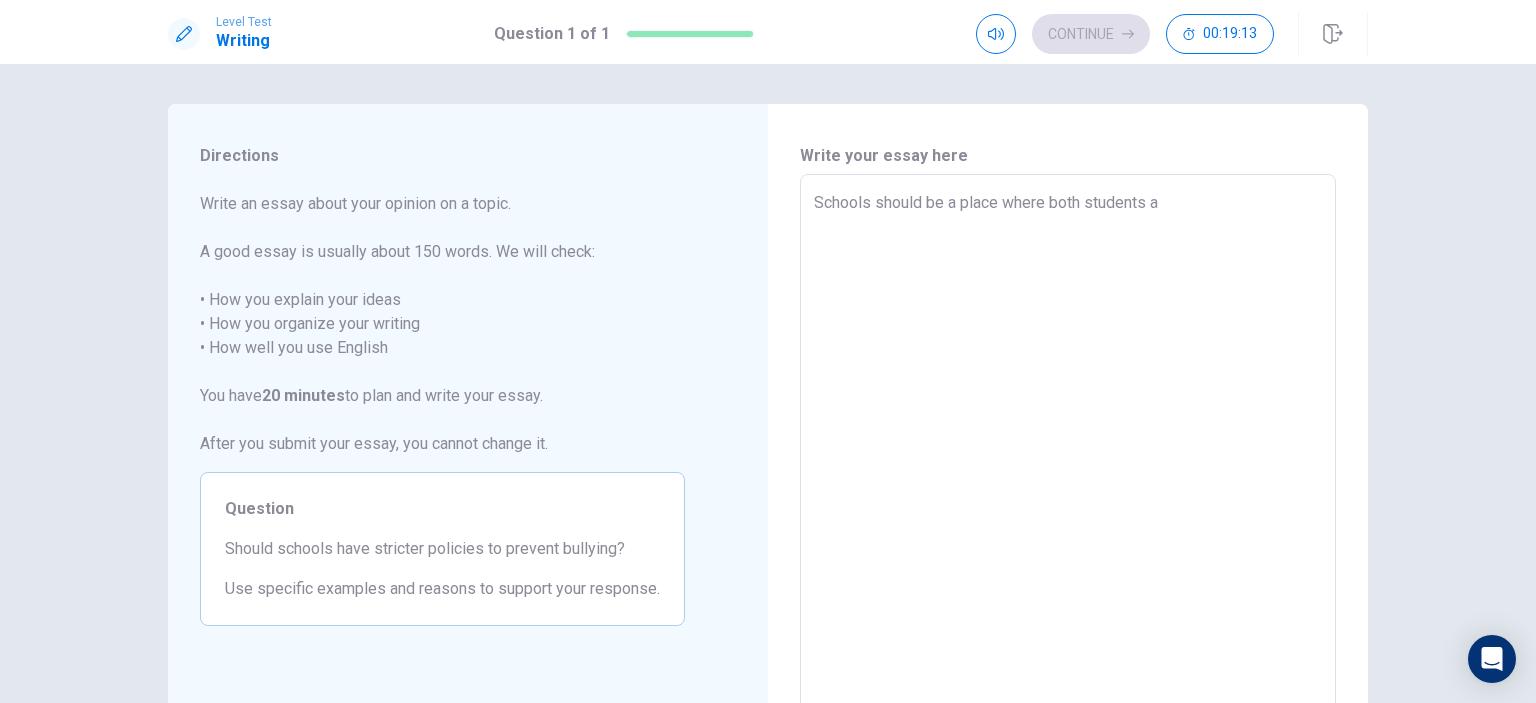 type on "Schools should be a place where both students an" 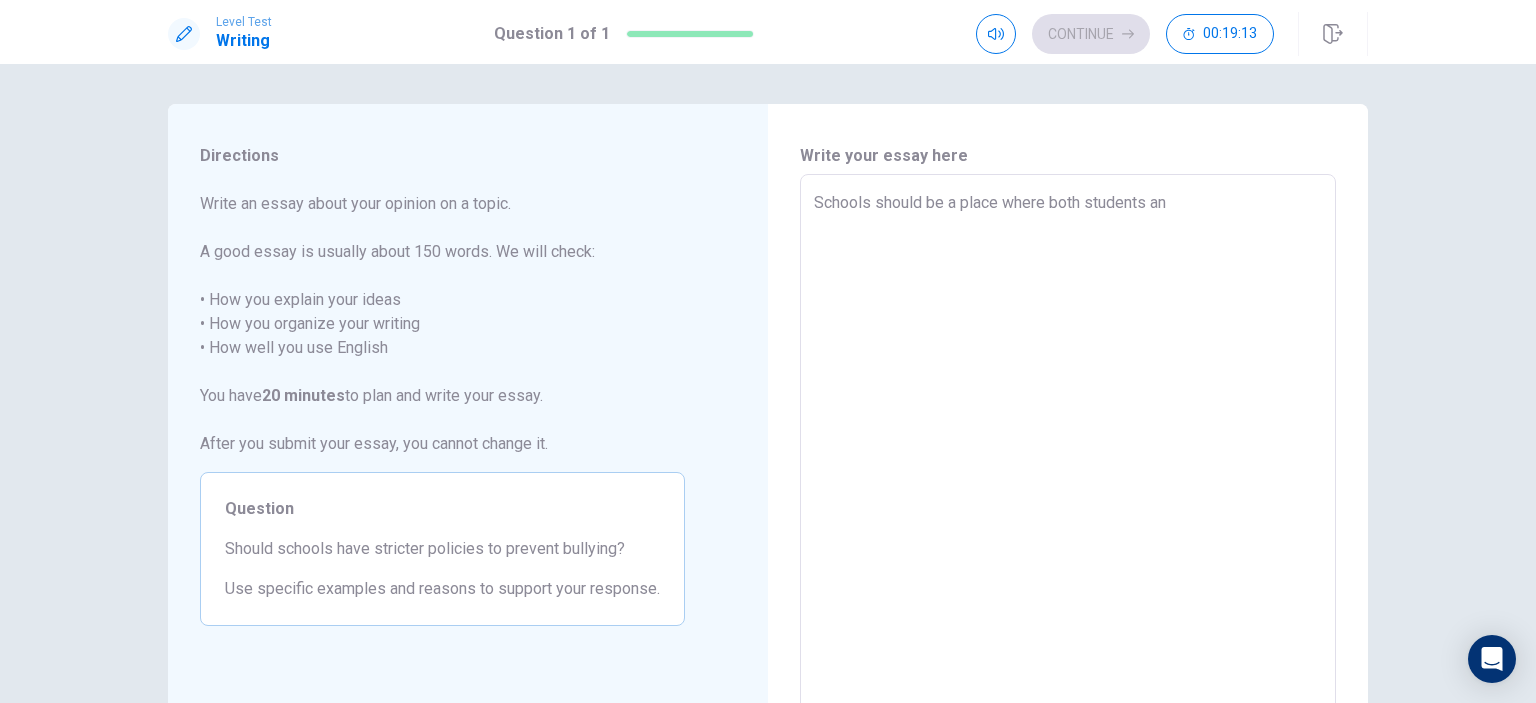 type on "x" 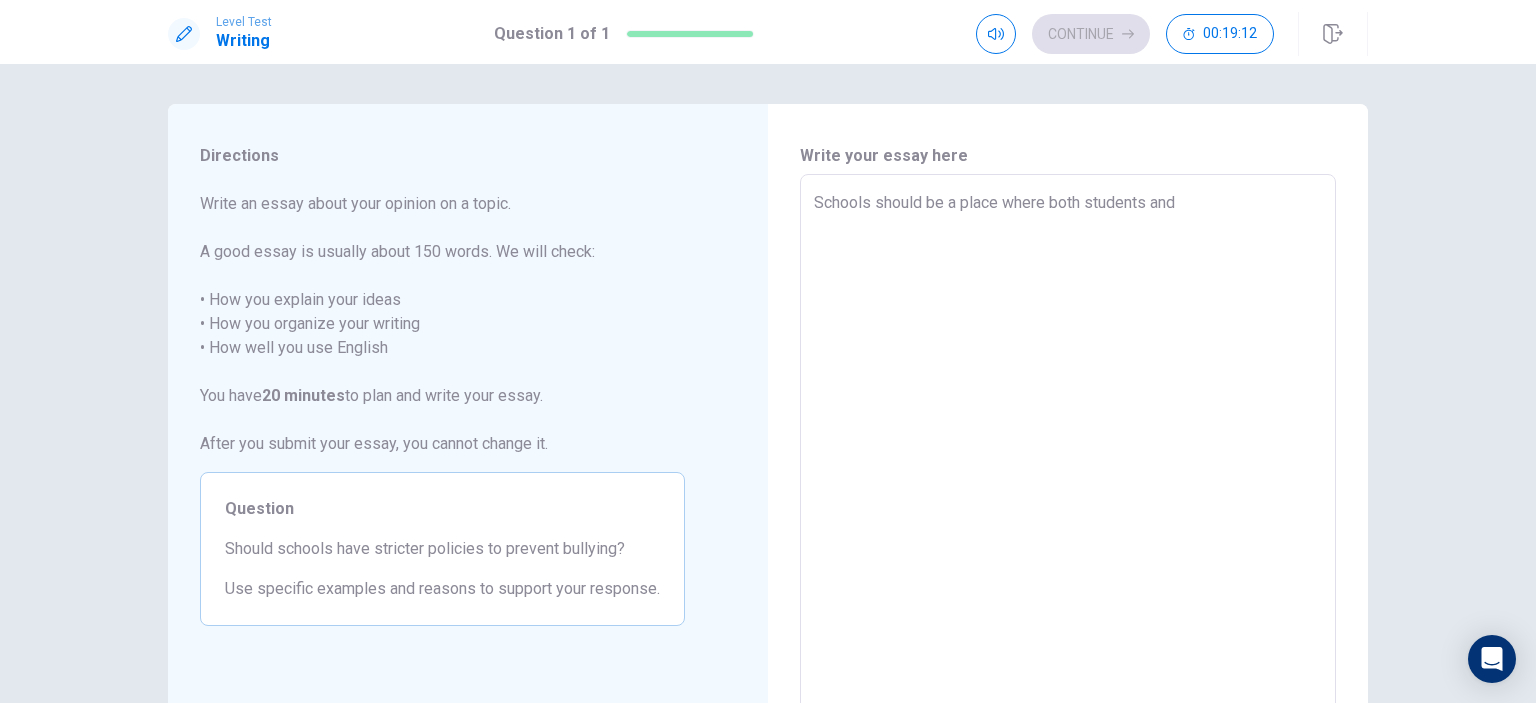 type on "x" 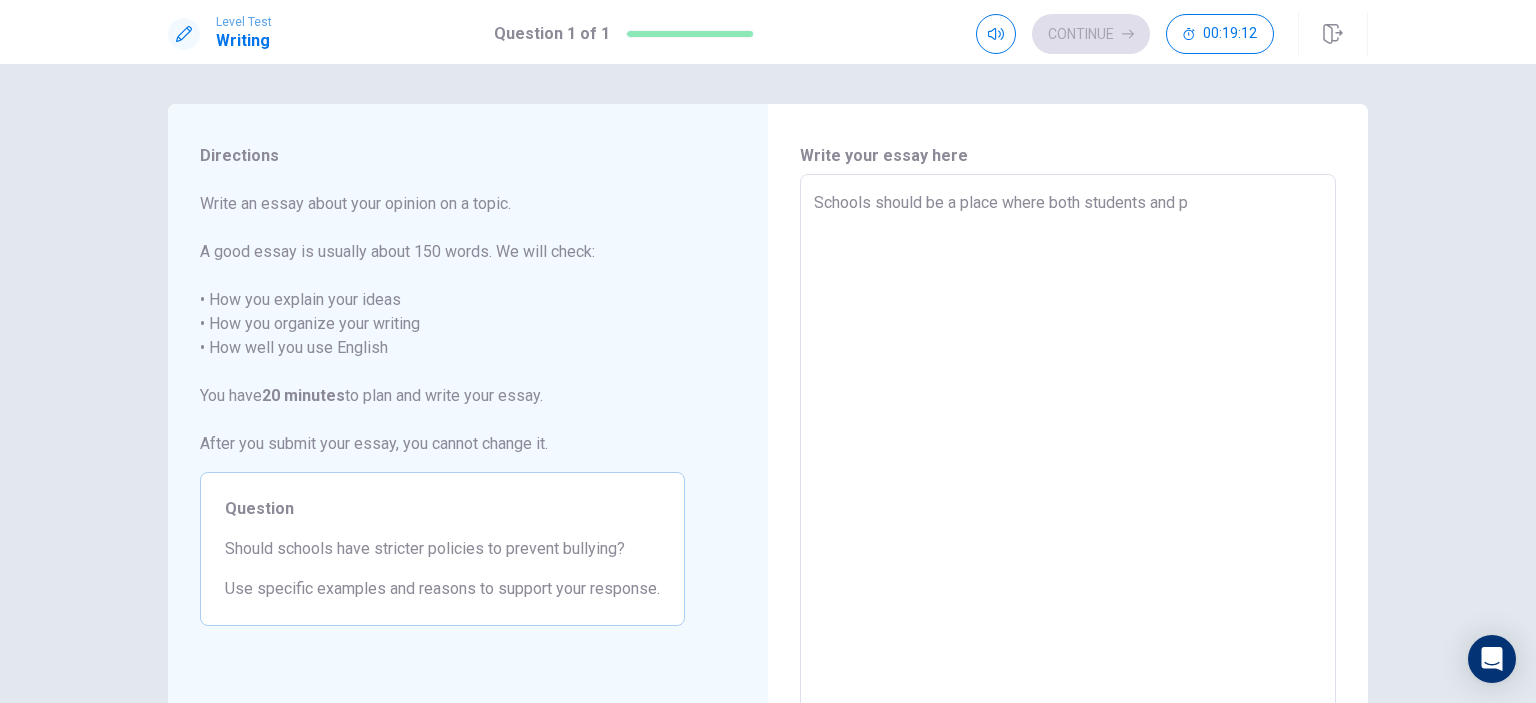 type on "x" 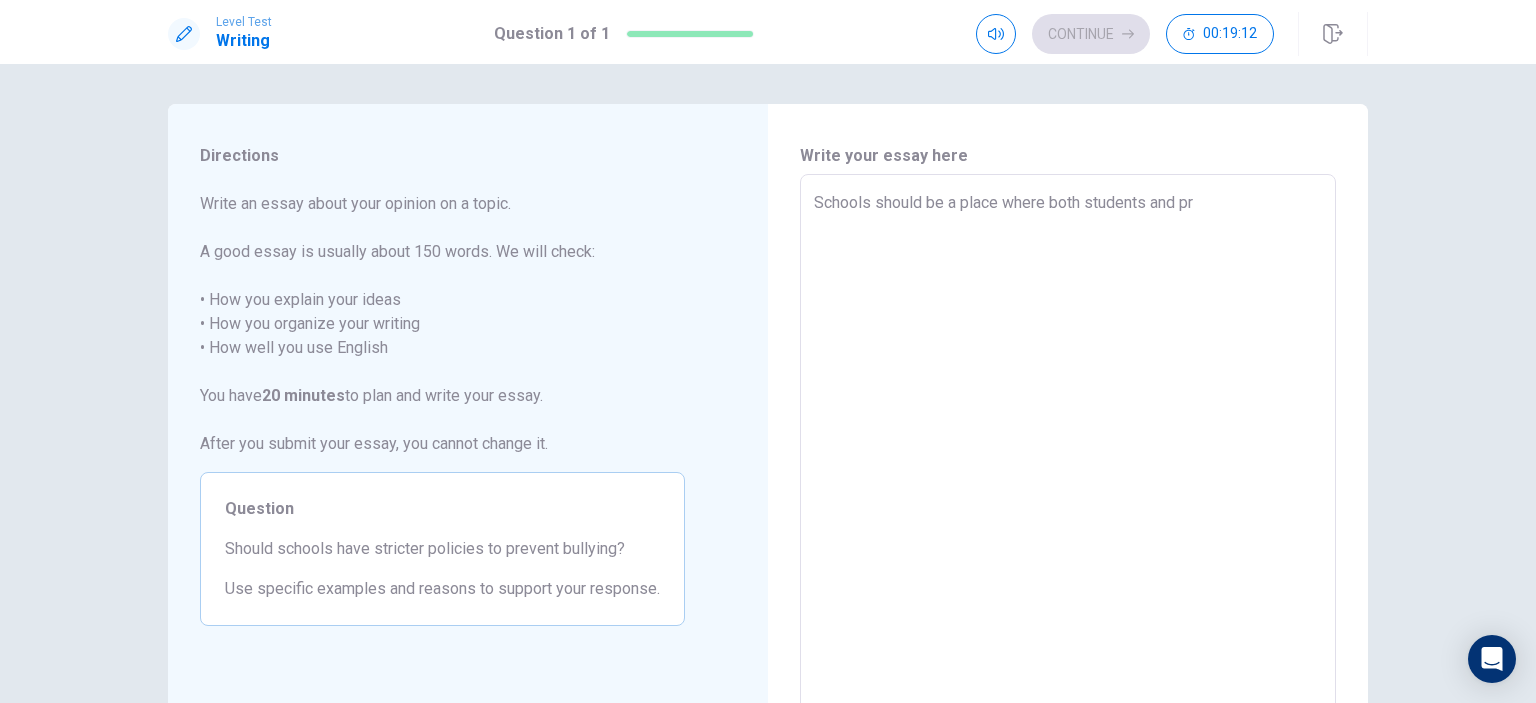 type on "x" 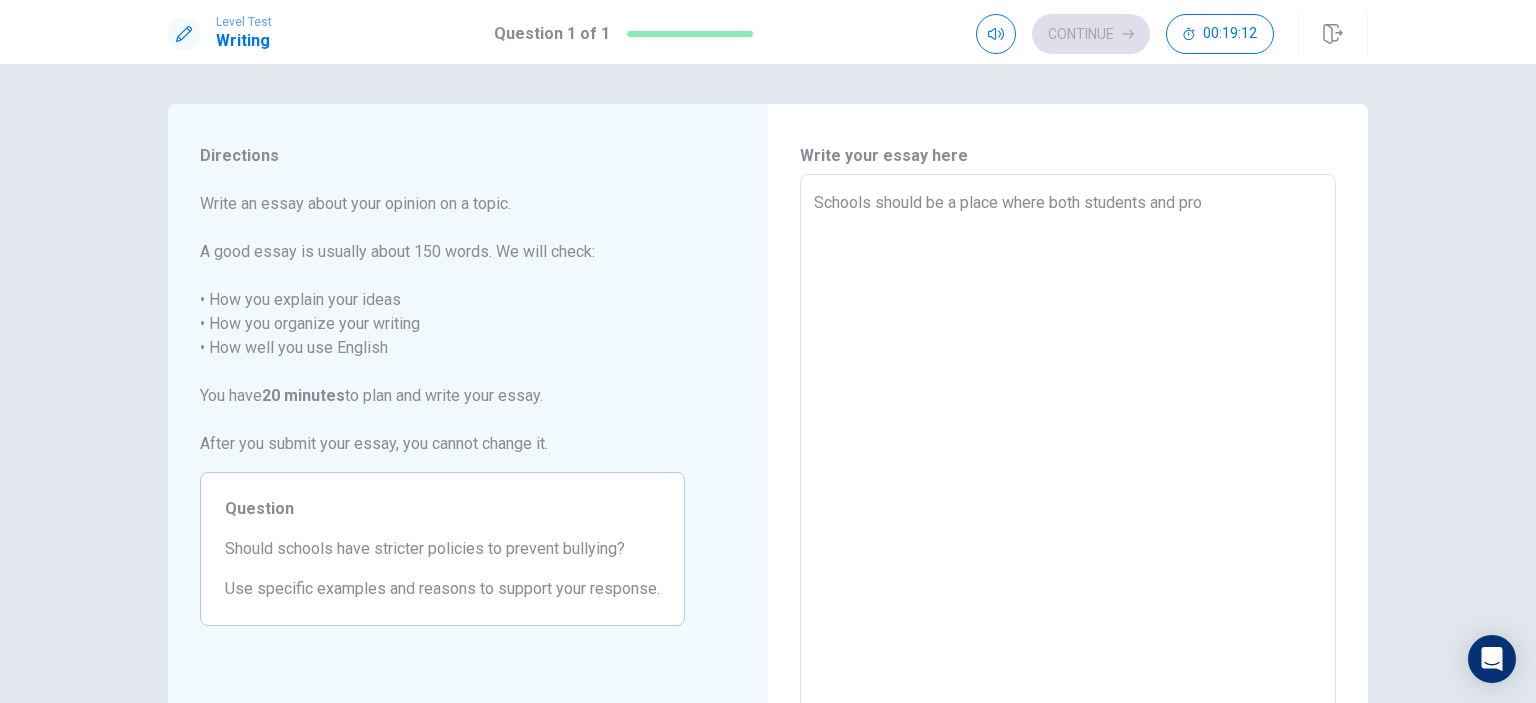 type on "x" 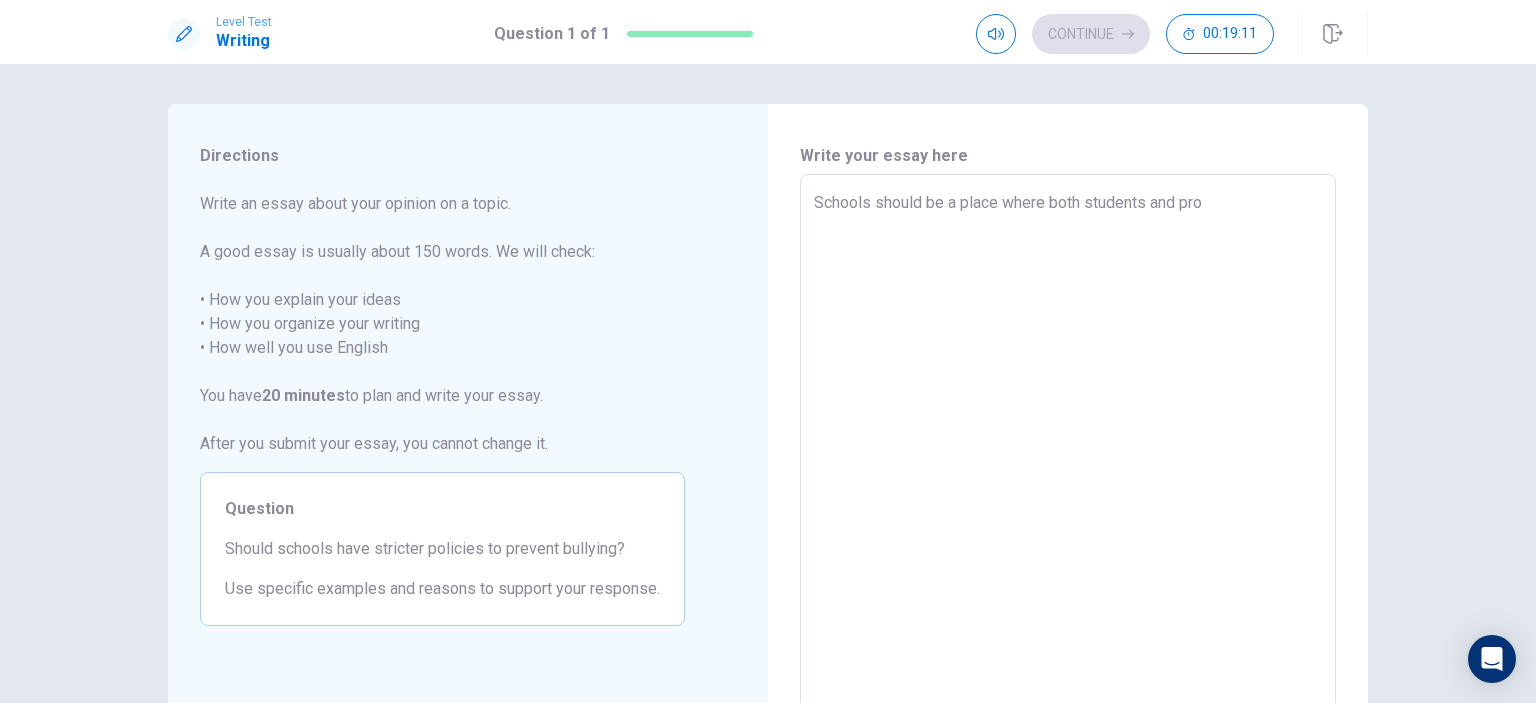 type on "Schools should be a place where both students and prof" 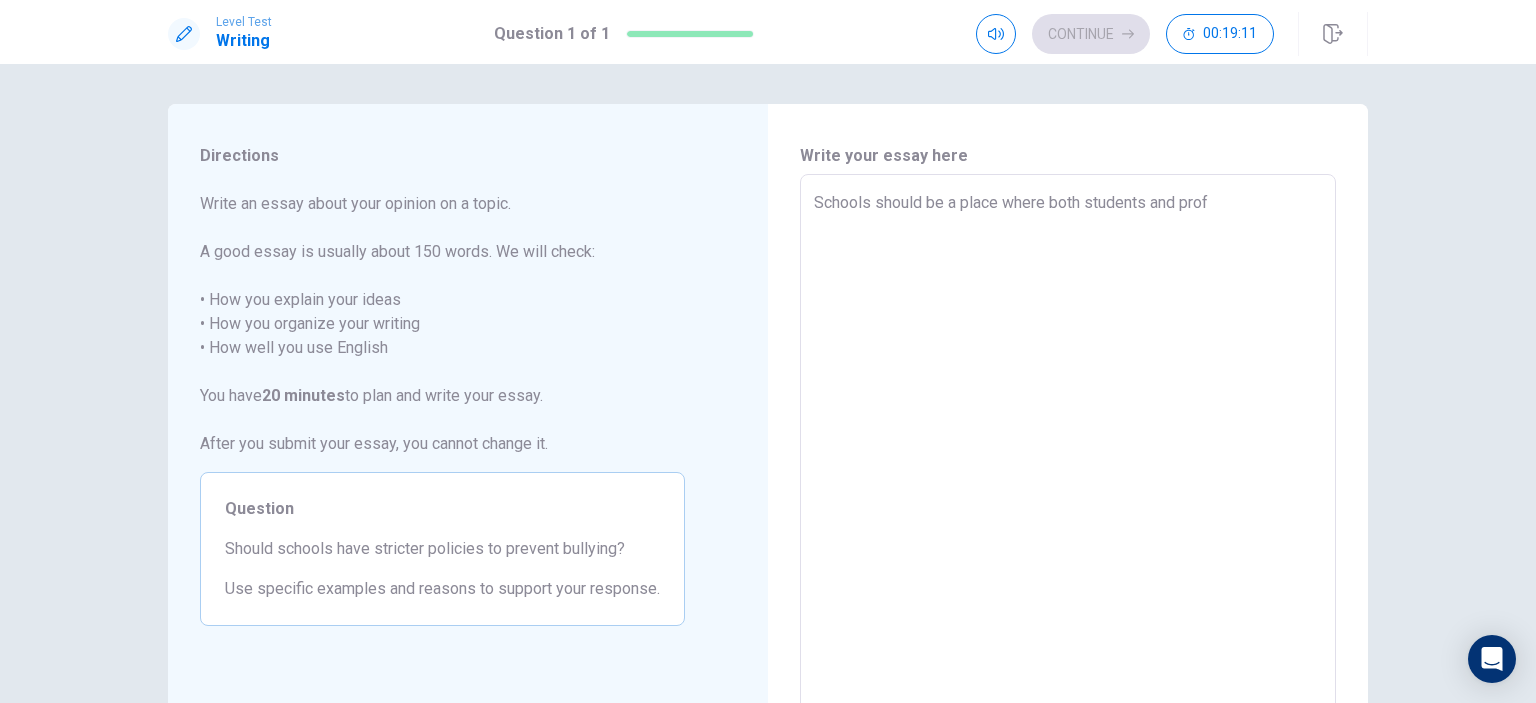 type on "x" 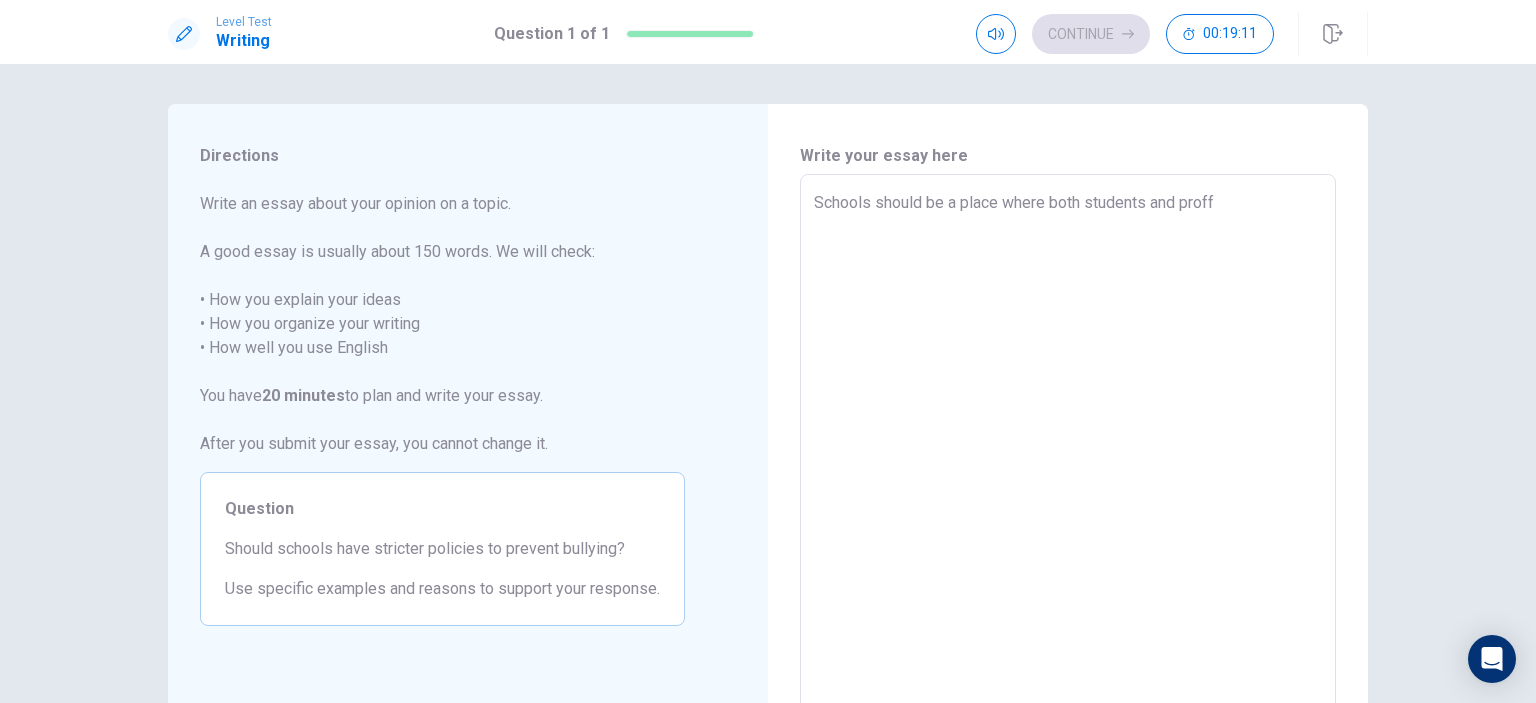 type on "x" 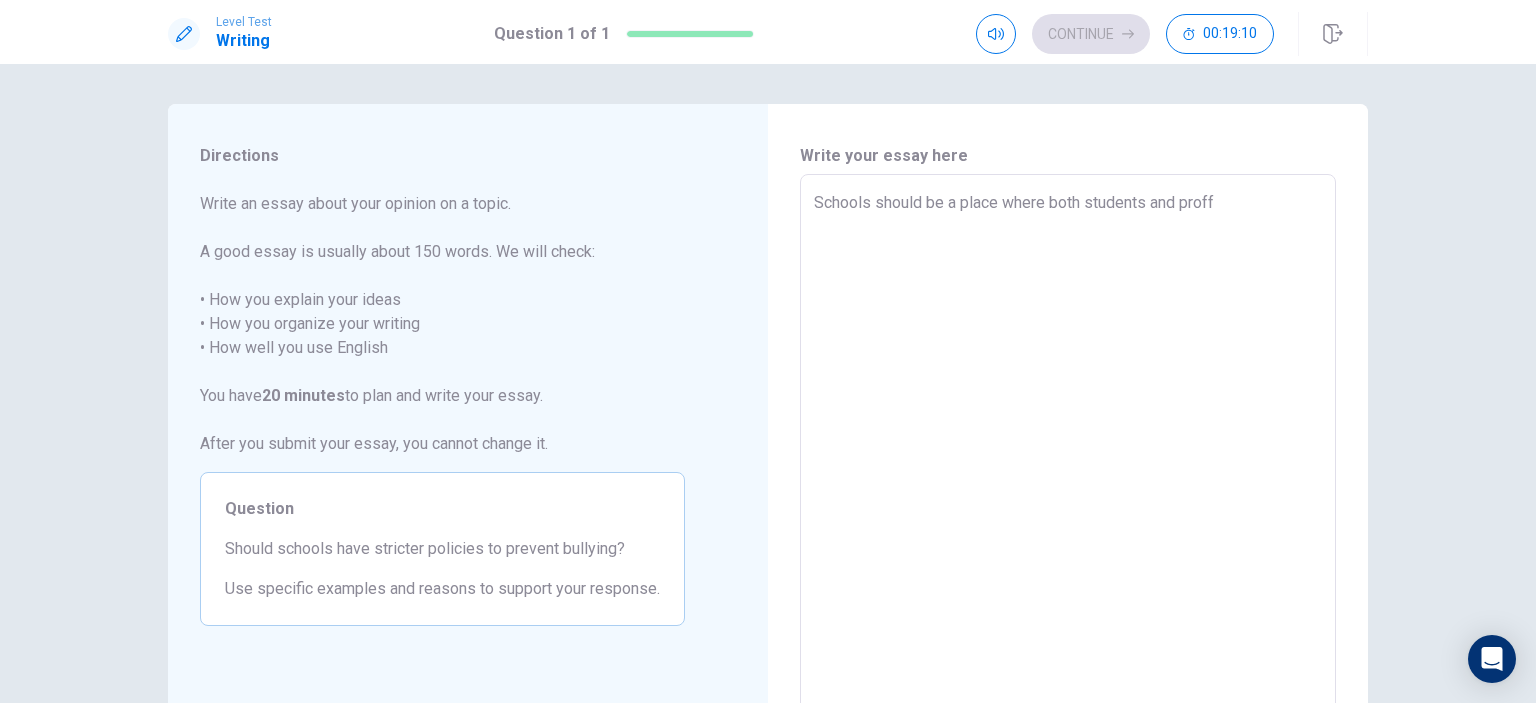 type on "Schools should be a place where both students and prof" 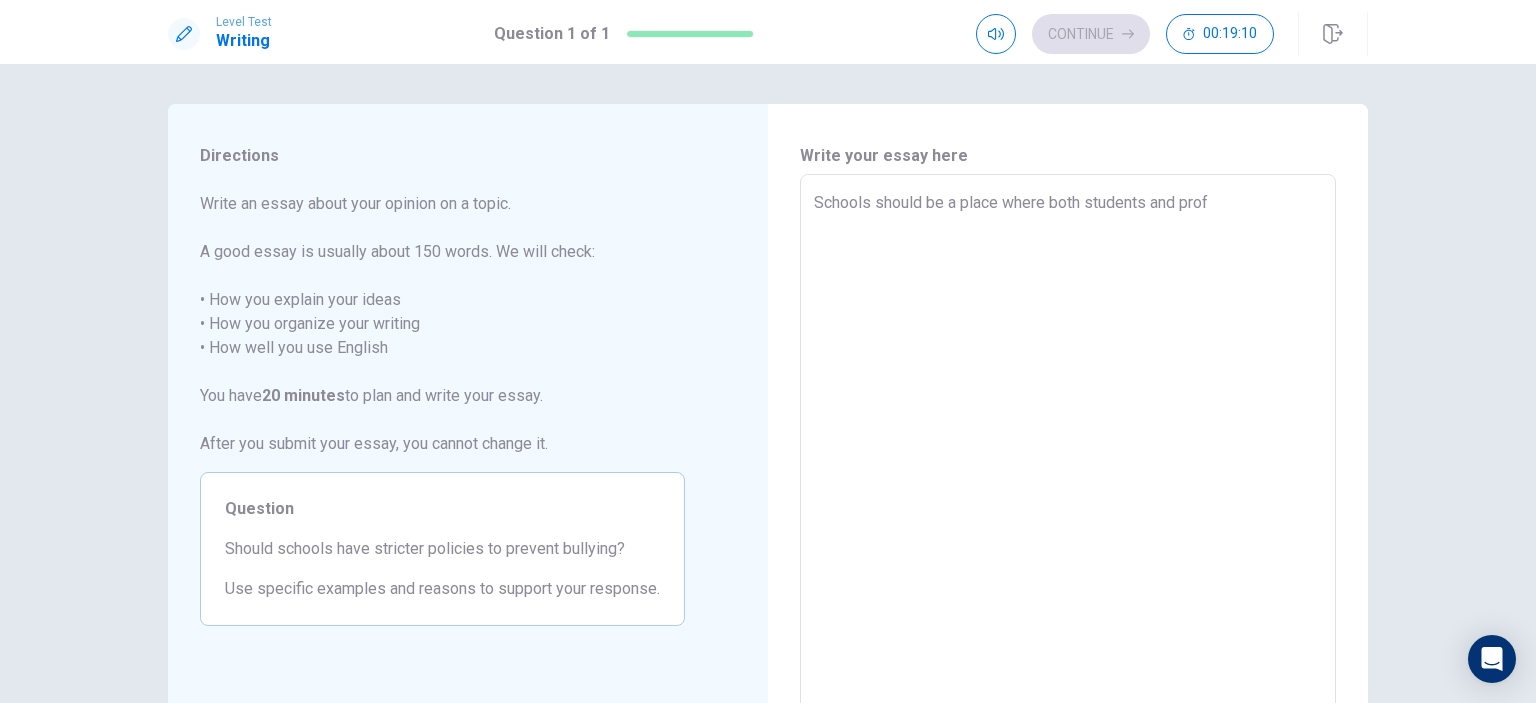 type on "x" 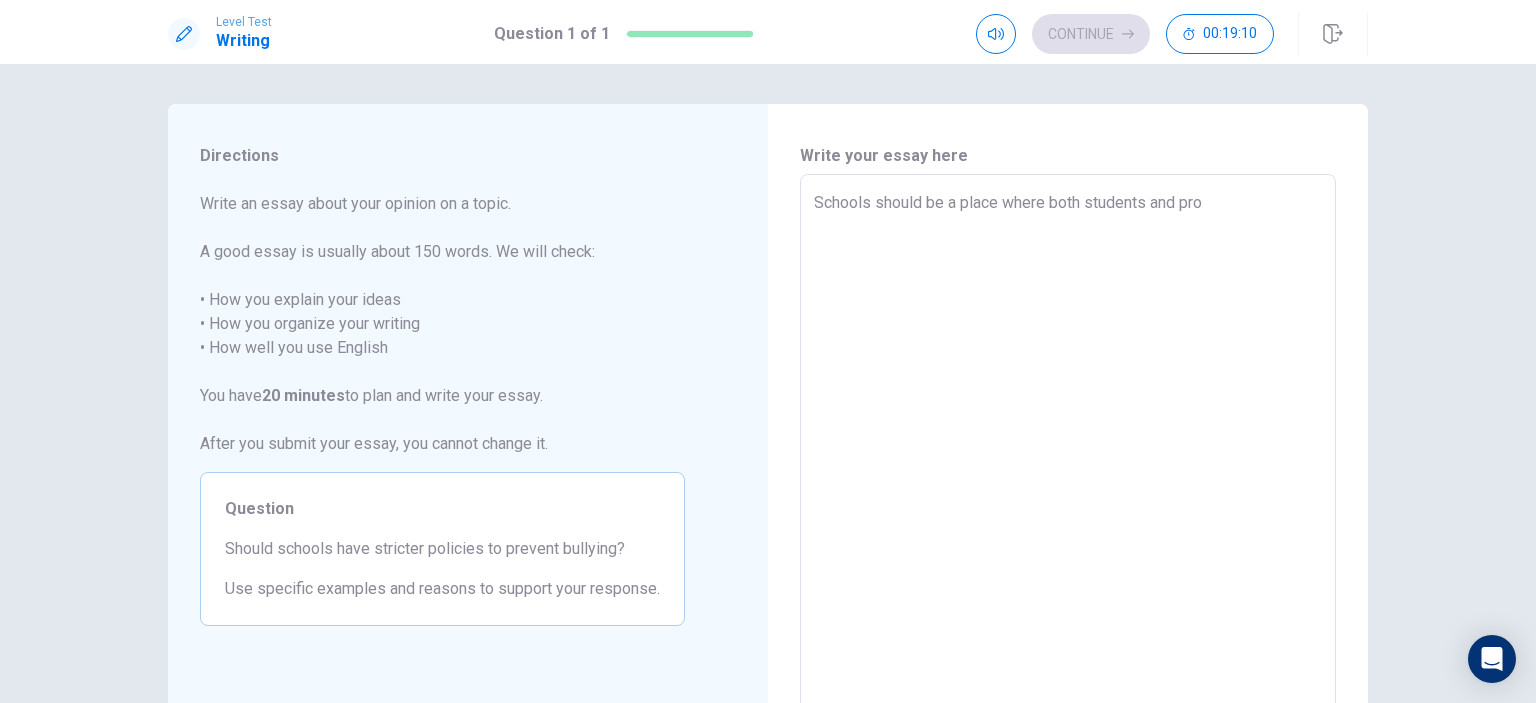 type on "x" 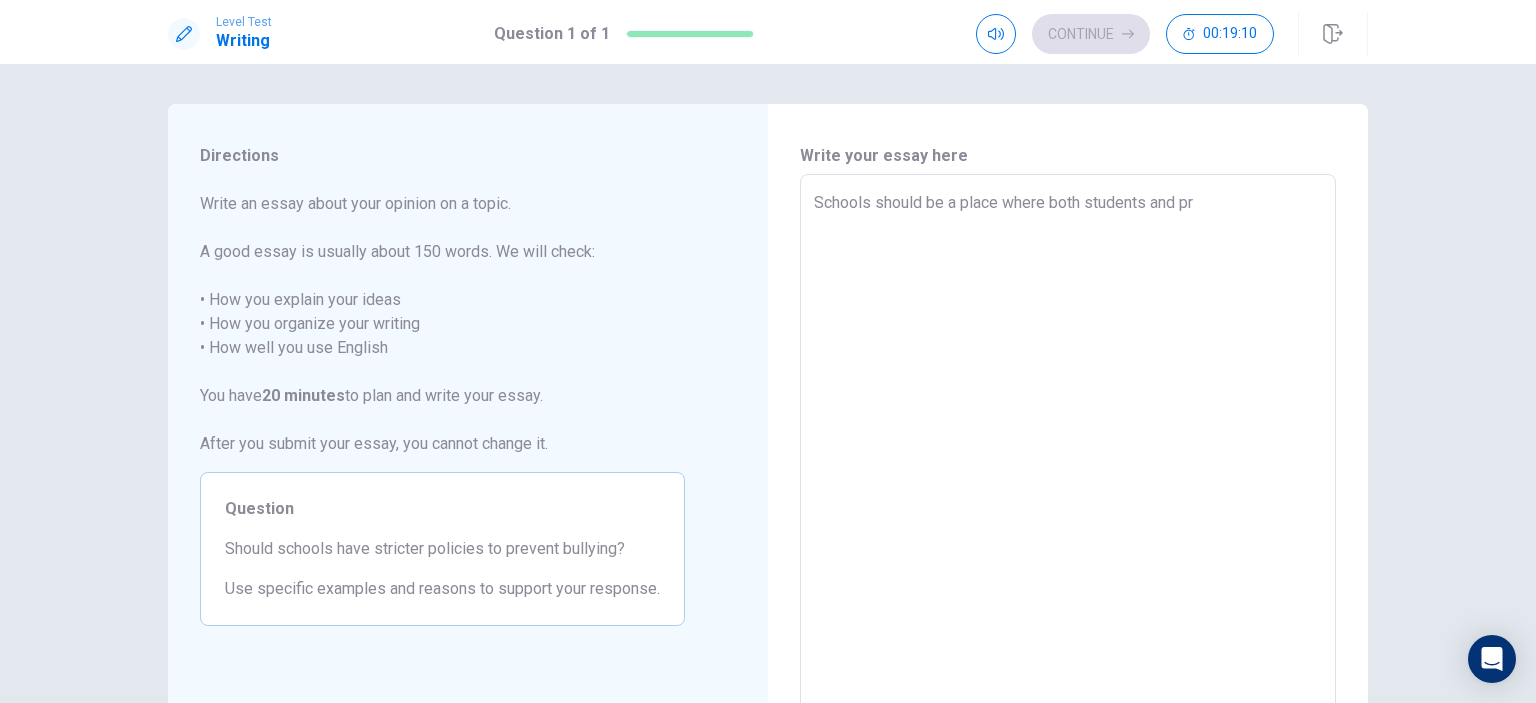 type on "x" 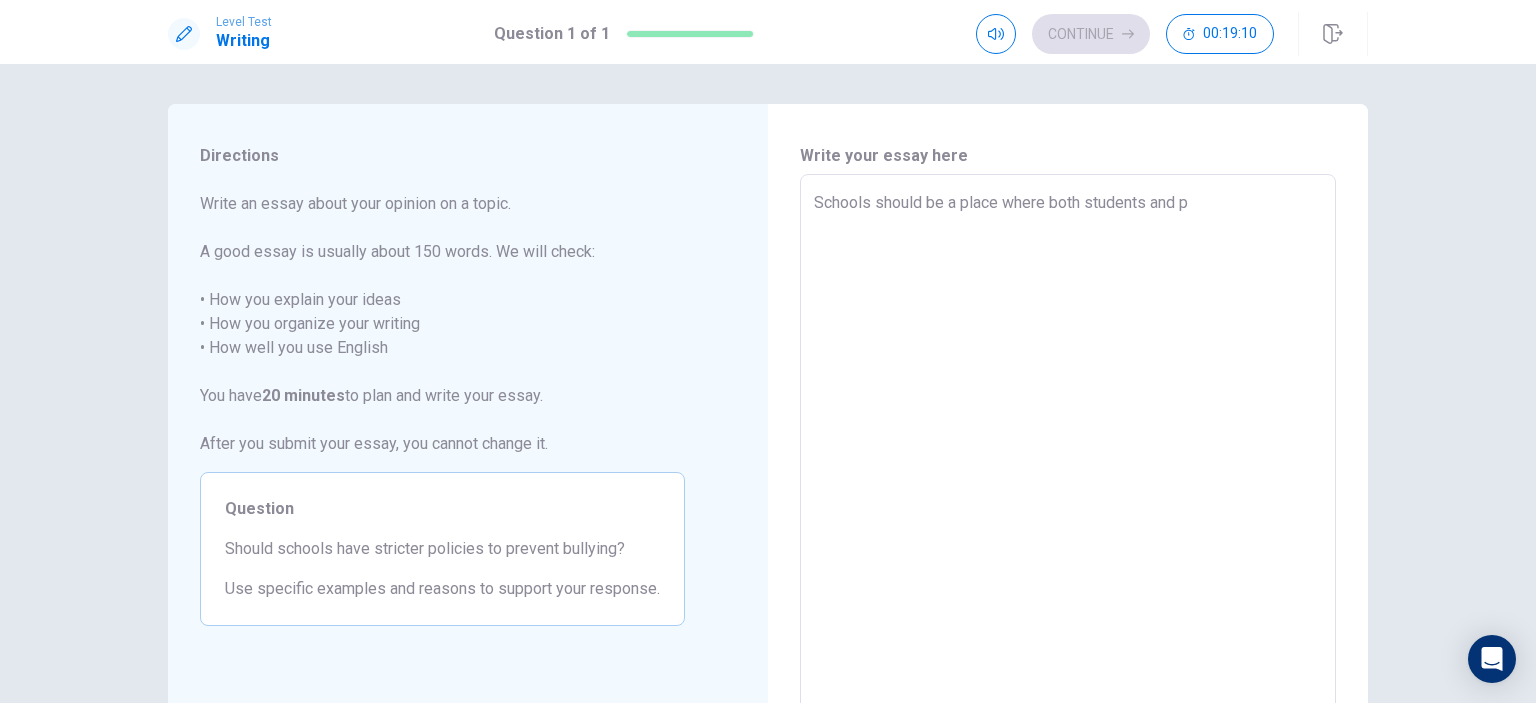 type on "x" 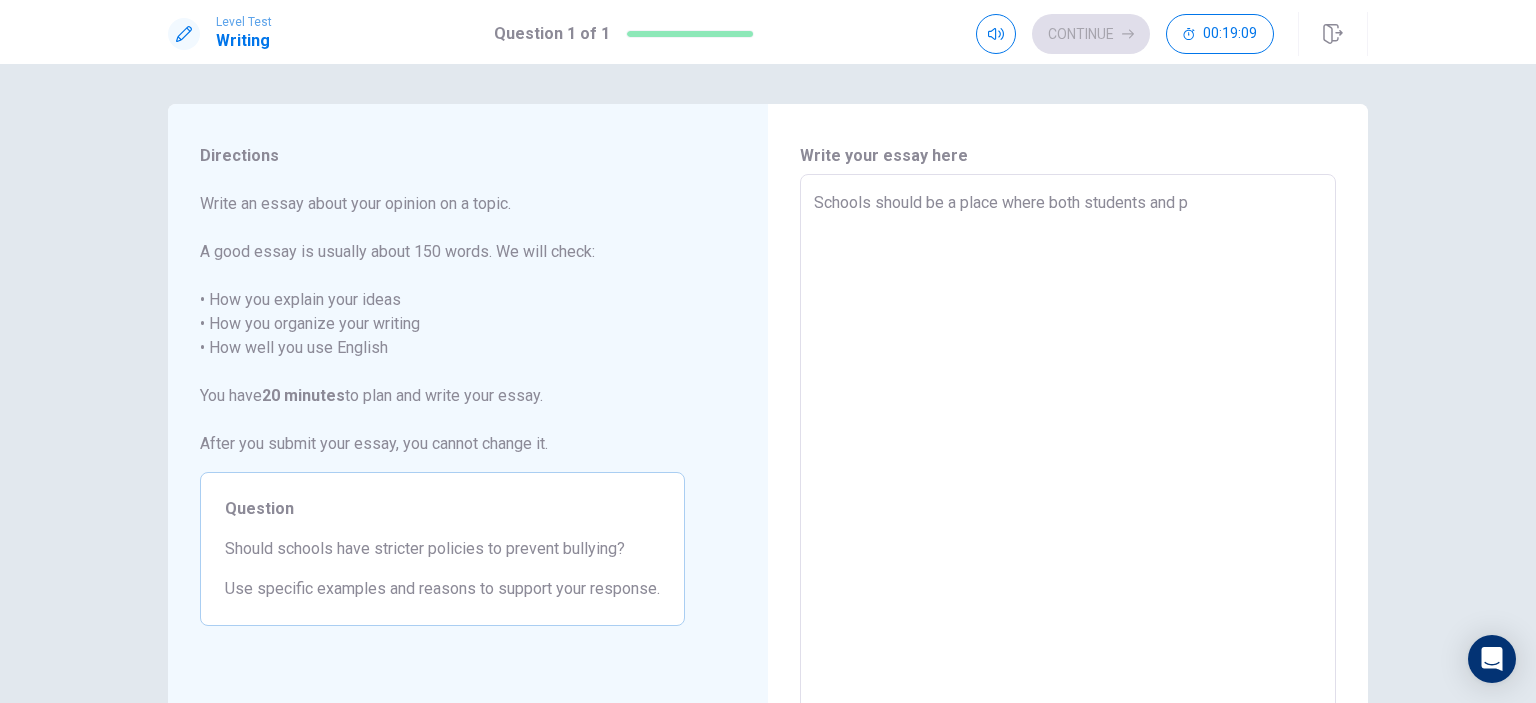 type on "Schools should be a place where both students and" 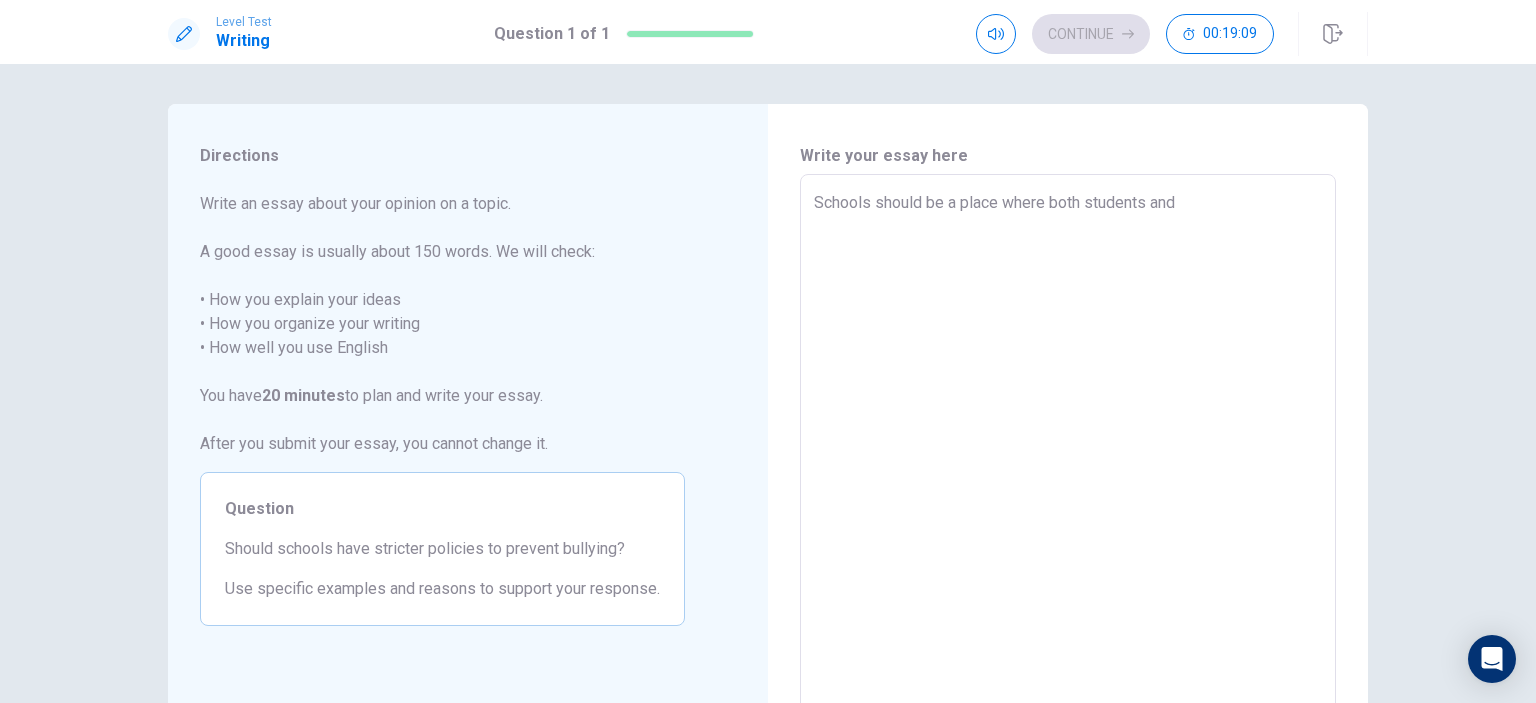 type on "x" 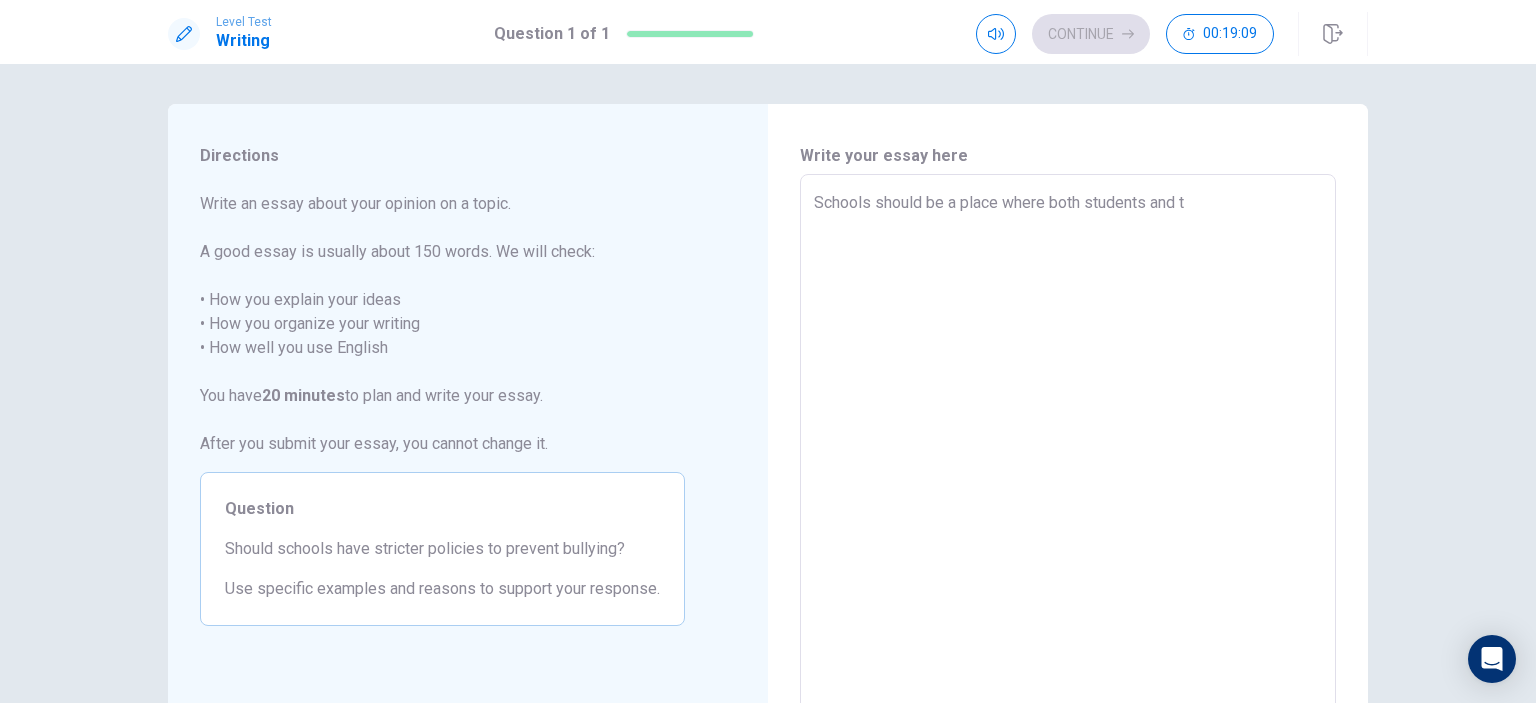type on "x" 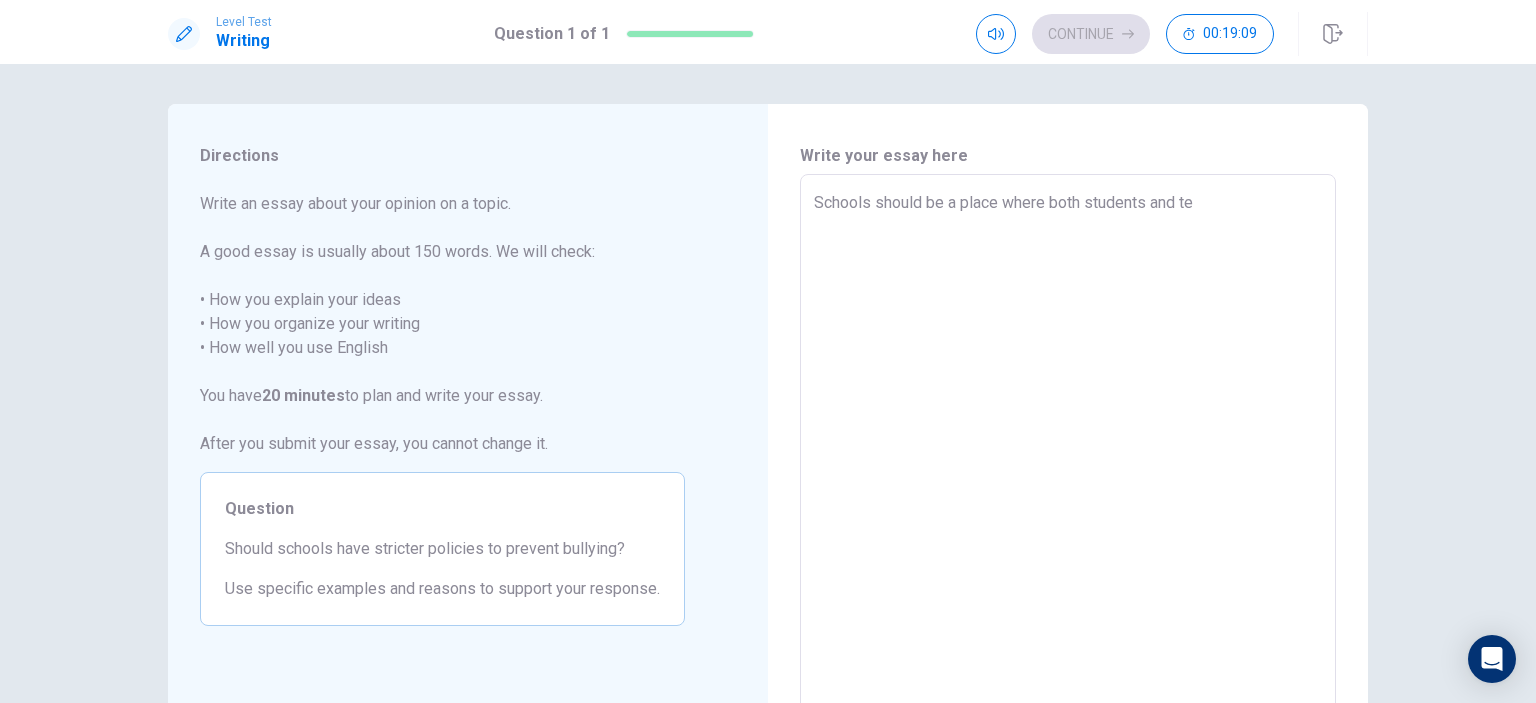 type on "x" 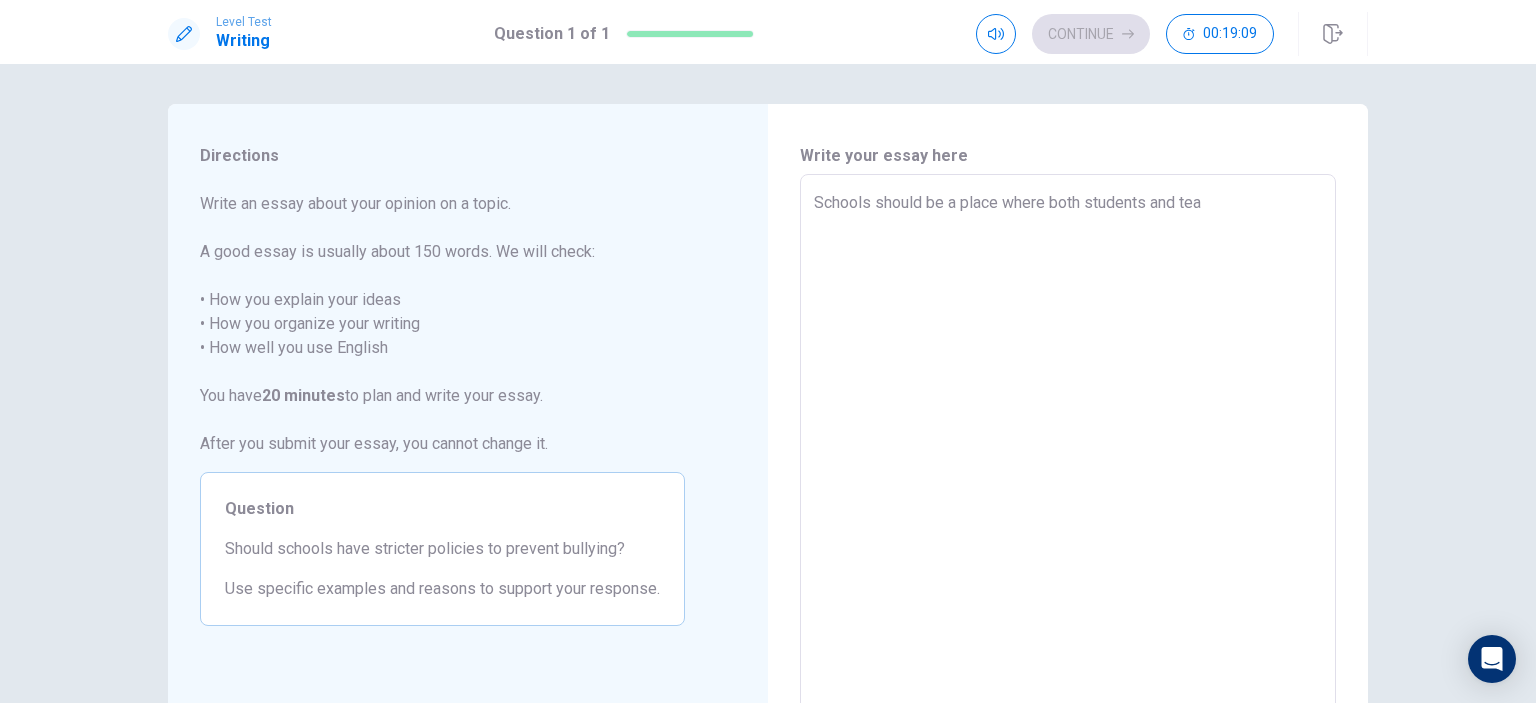 type on "x" 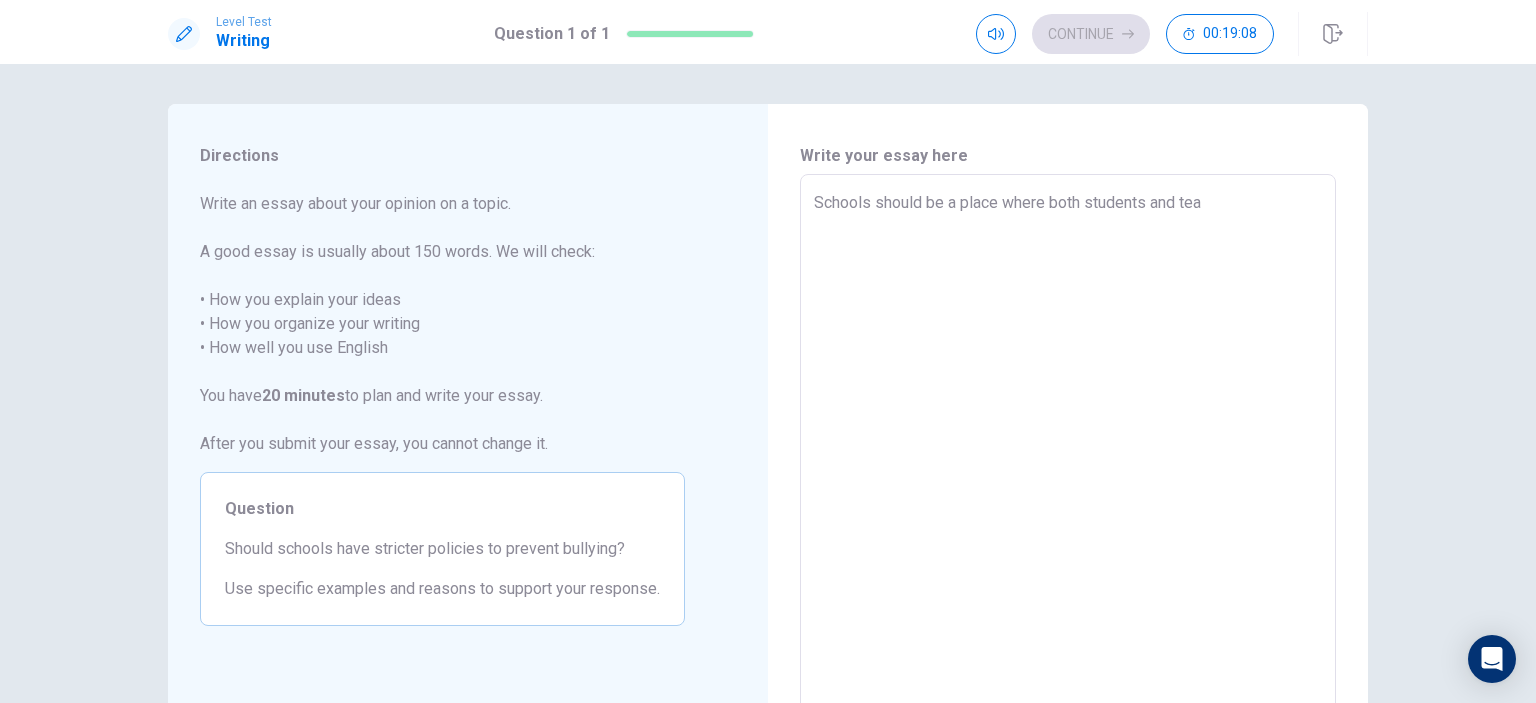 type on "Schools should be a place where both students and teac" 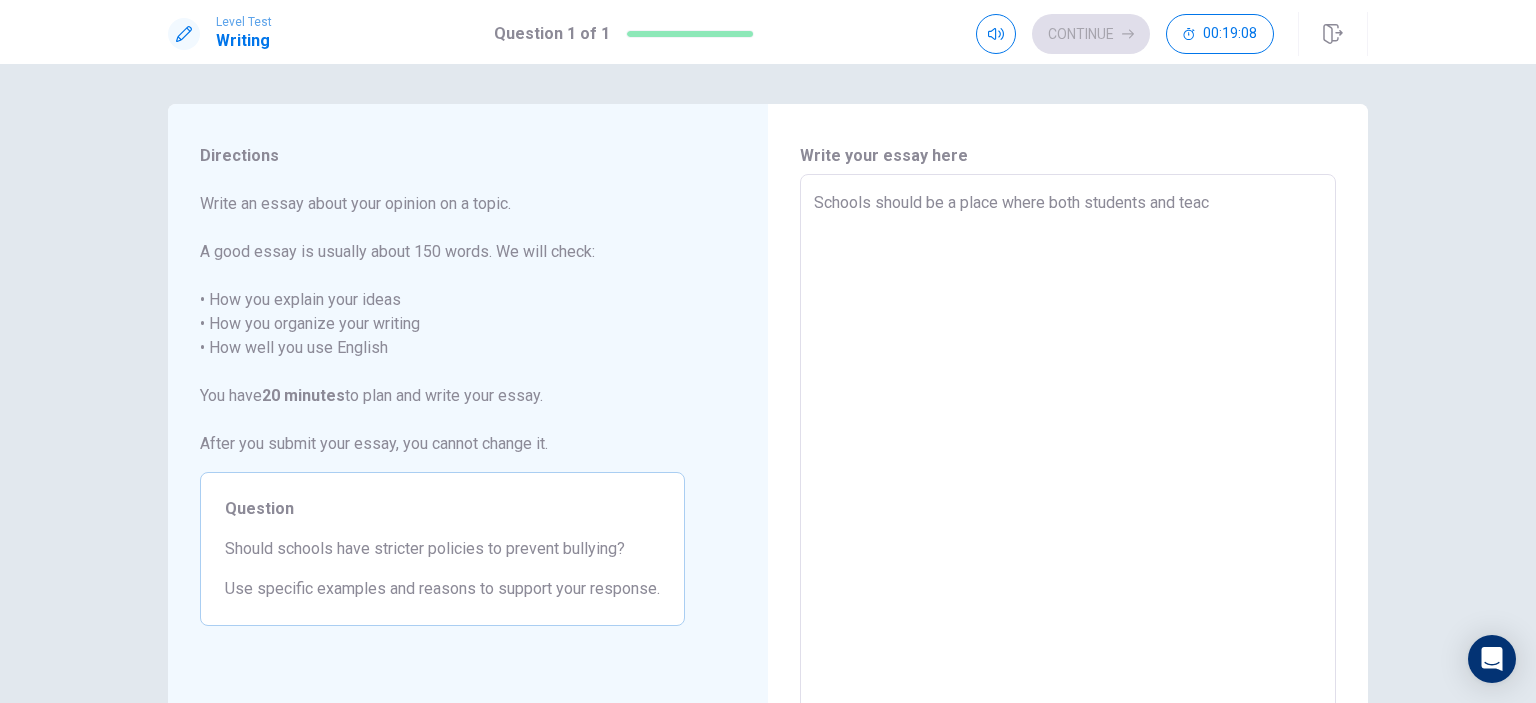 type on "x" 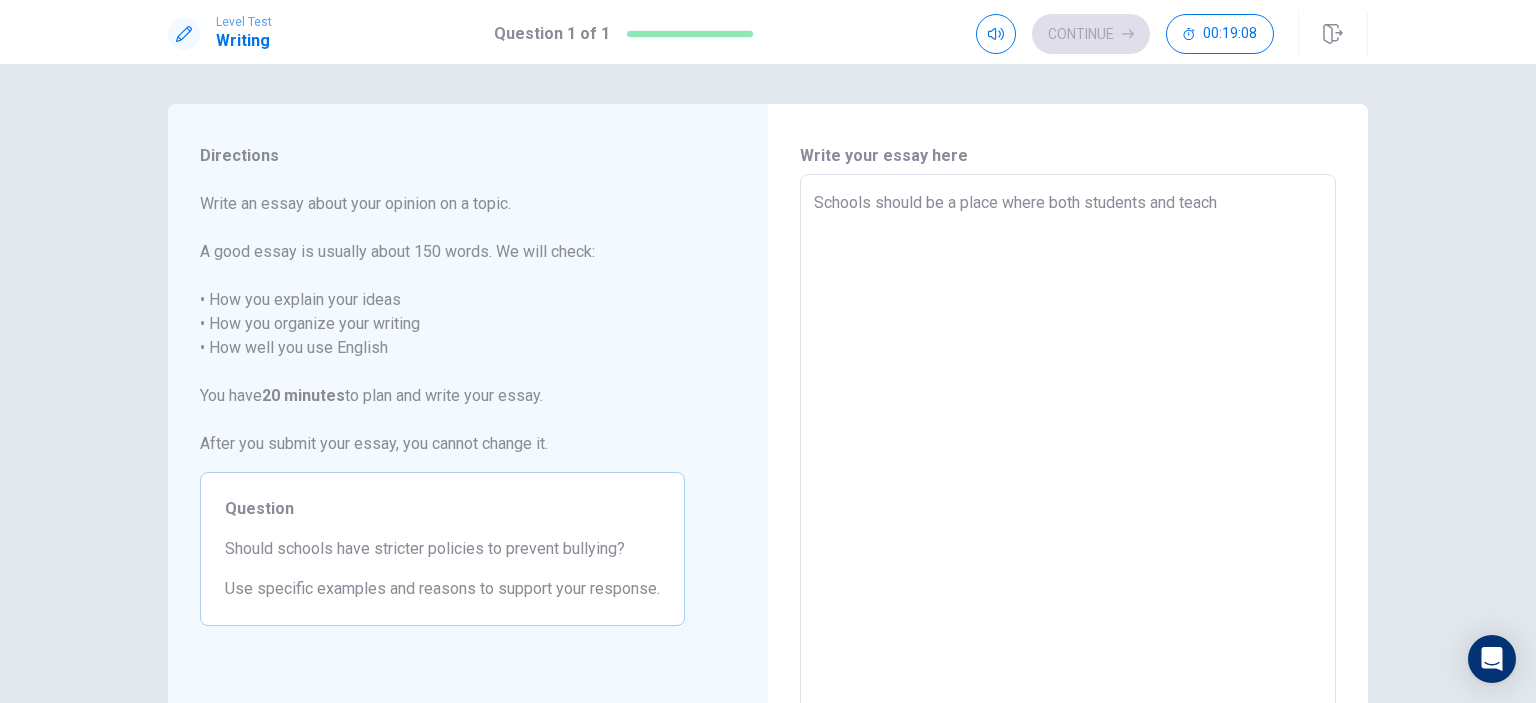 type on "x" 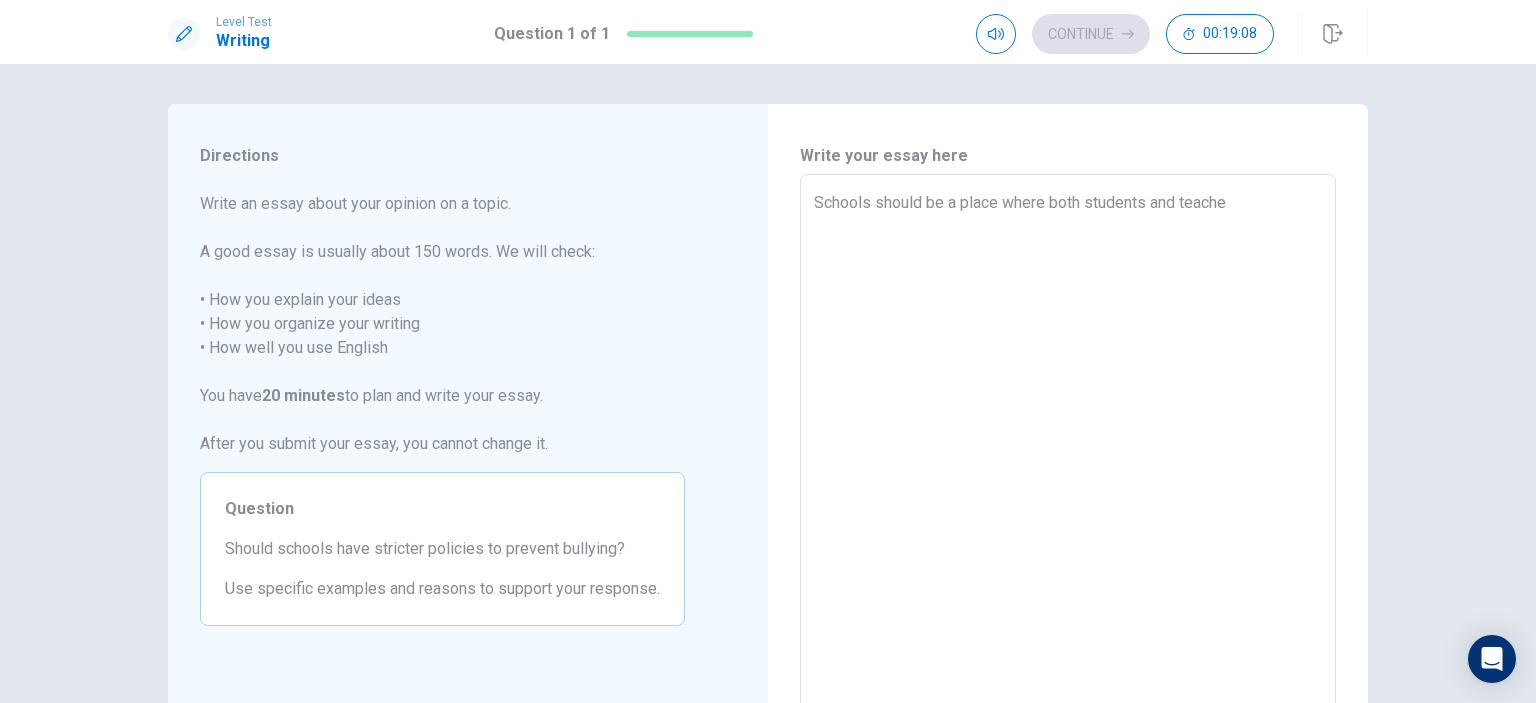 type on "x" 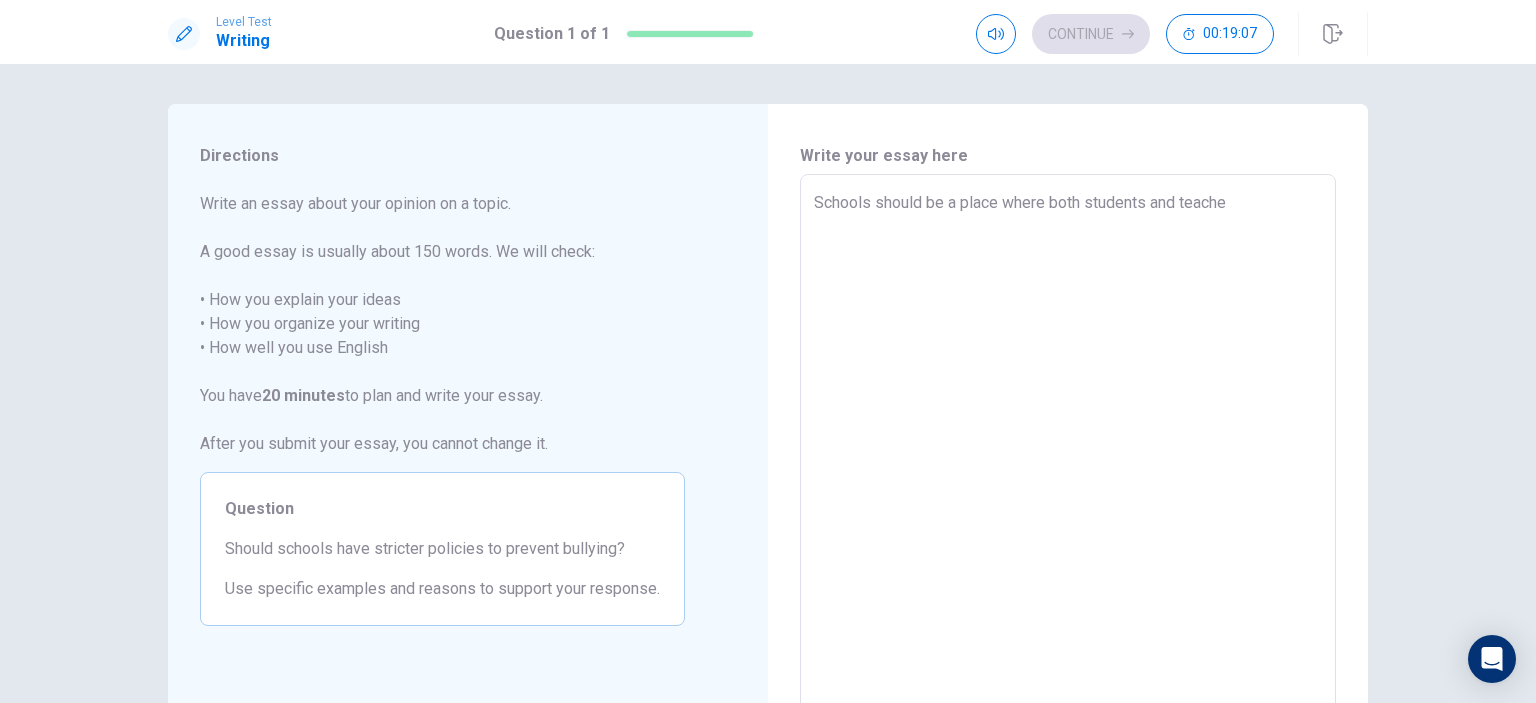 type on "Schools should be a place where both students and teacher" 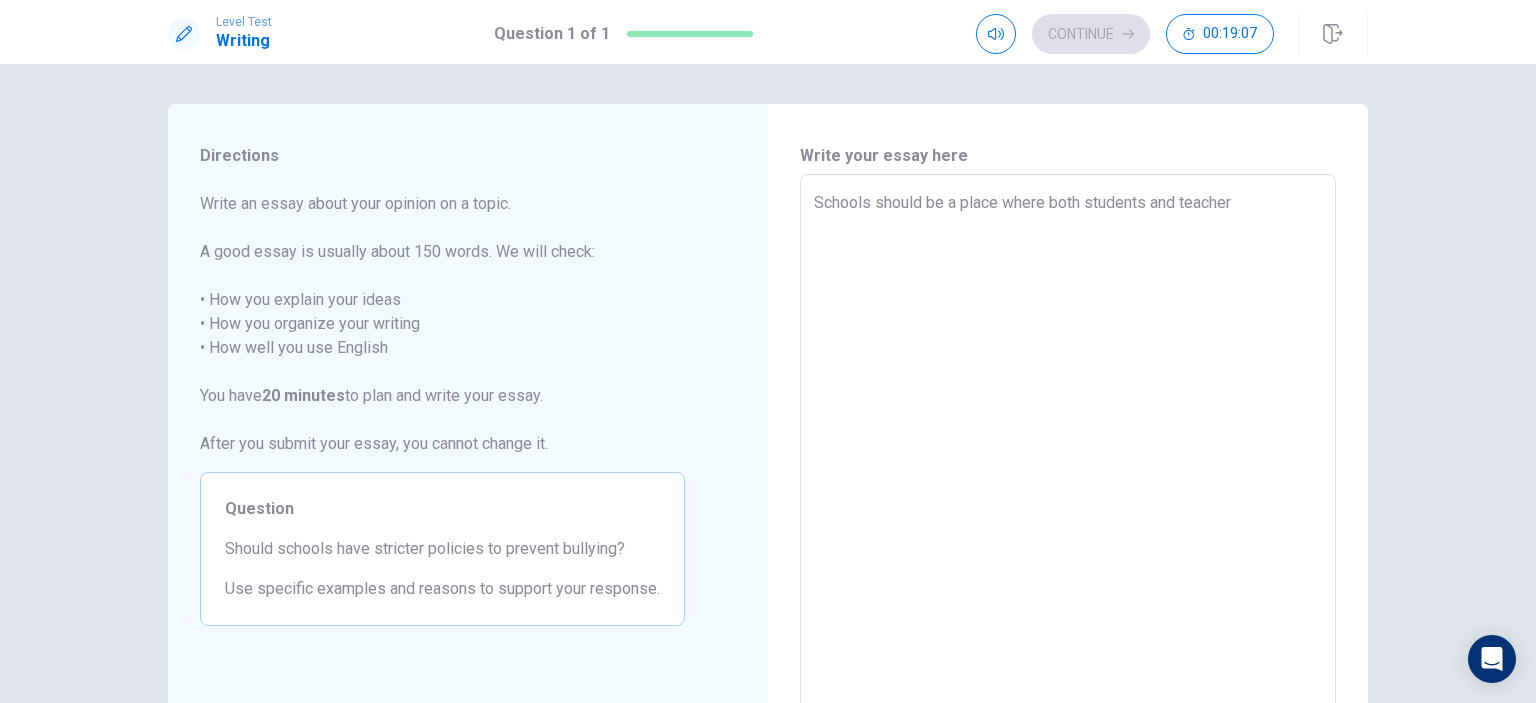 type on "x" 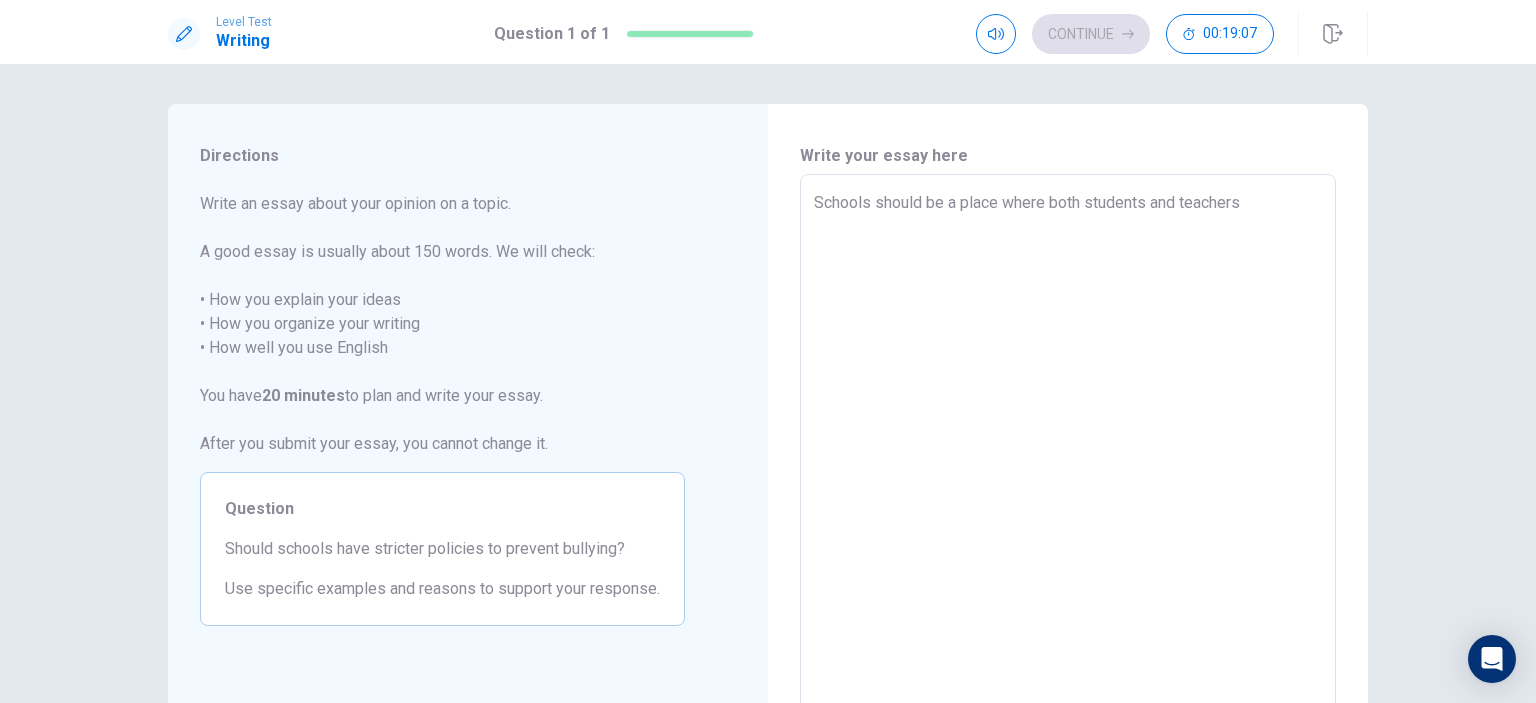 type on "x" 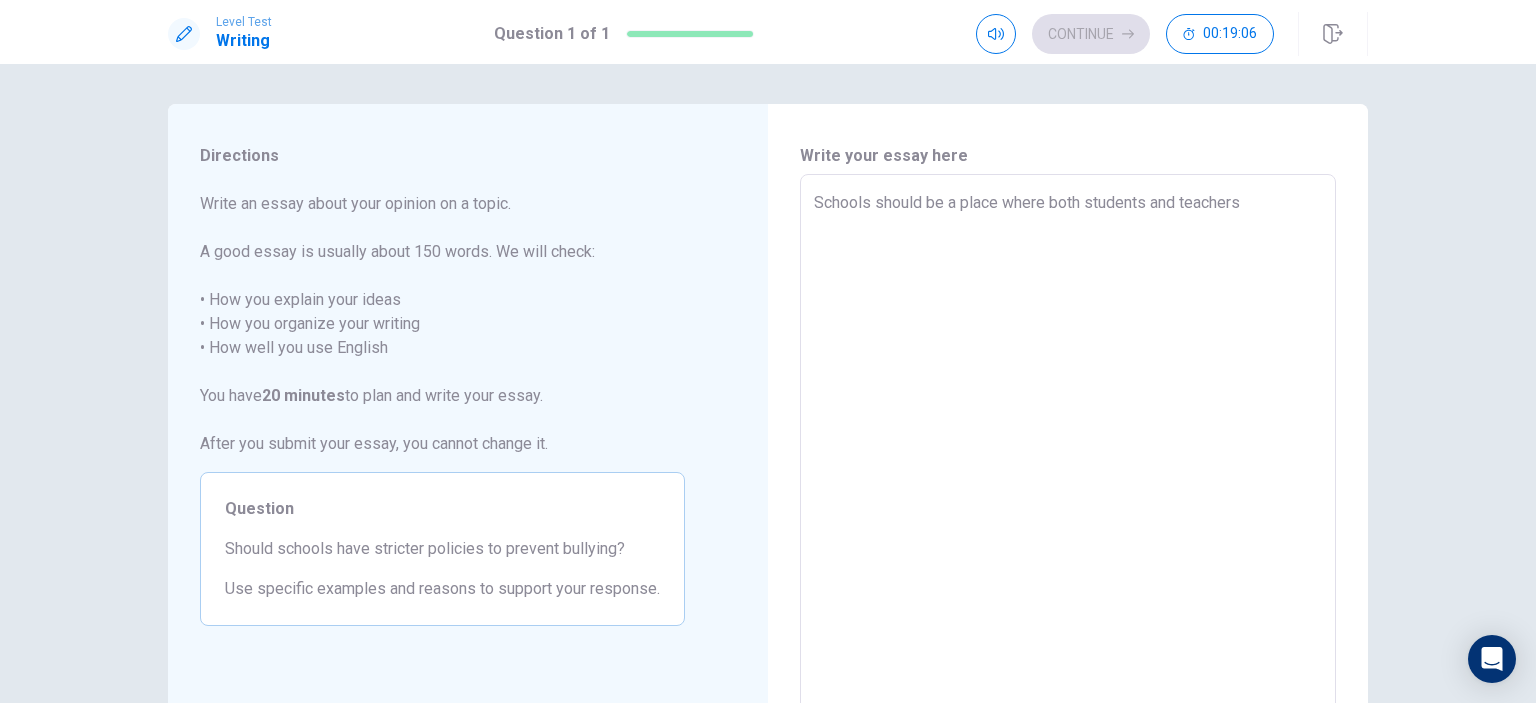 type on "Schools should be a place where both students and teachers f" 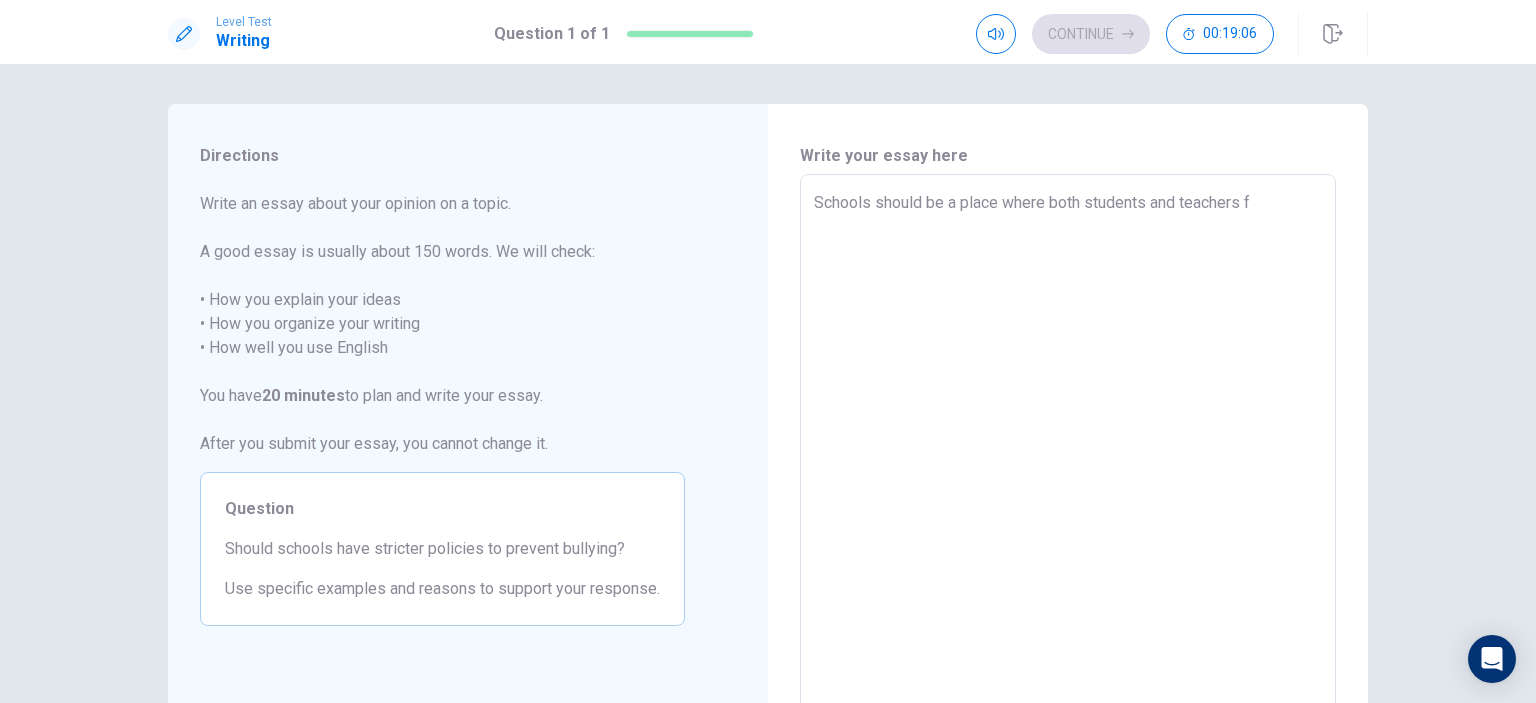type on "x" 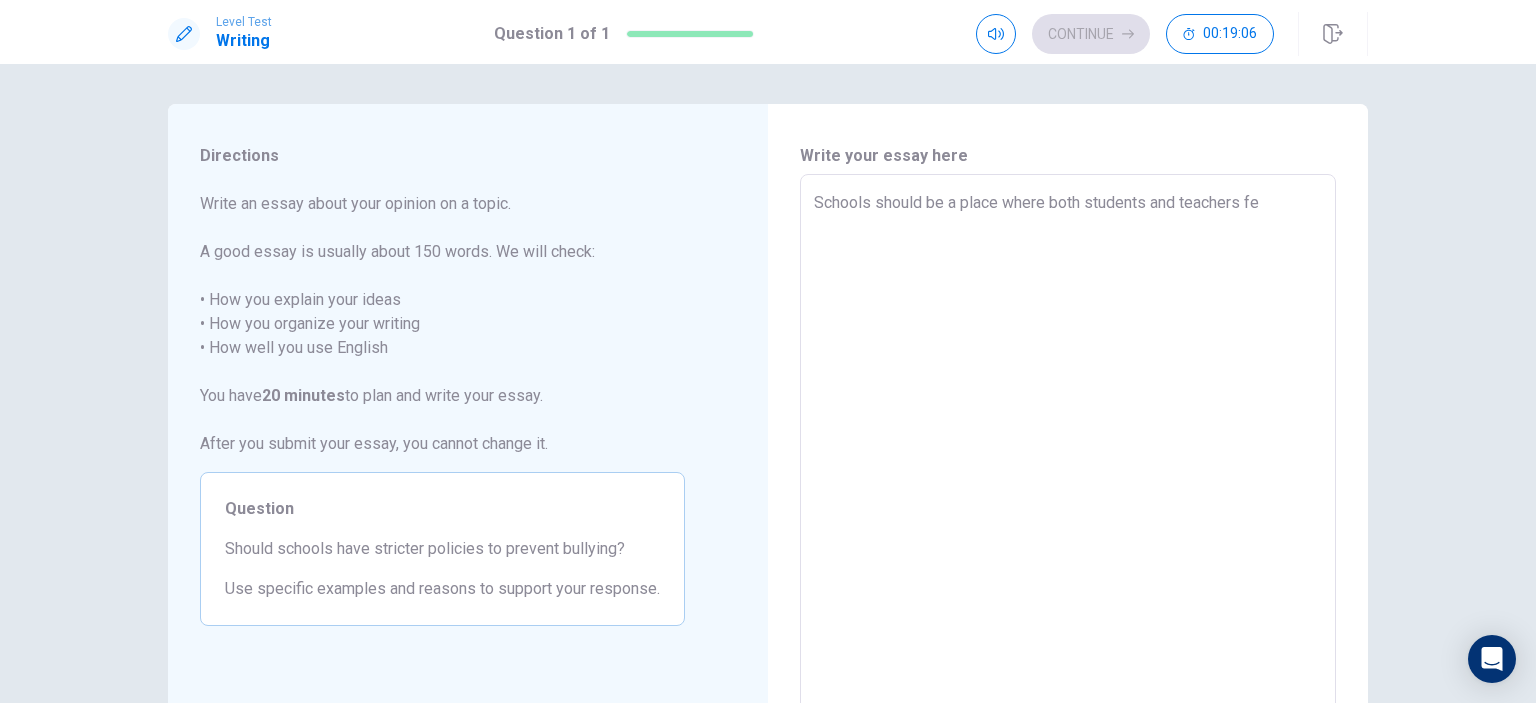 type on "x" 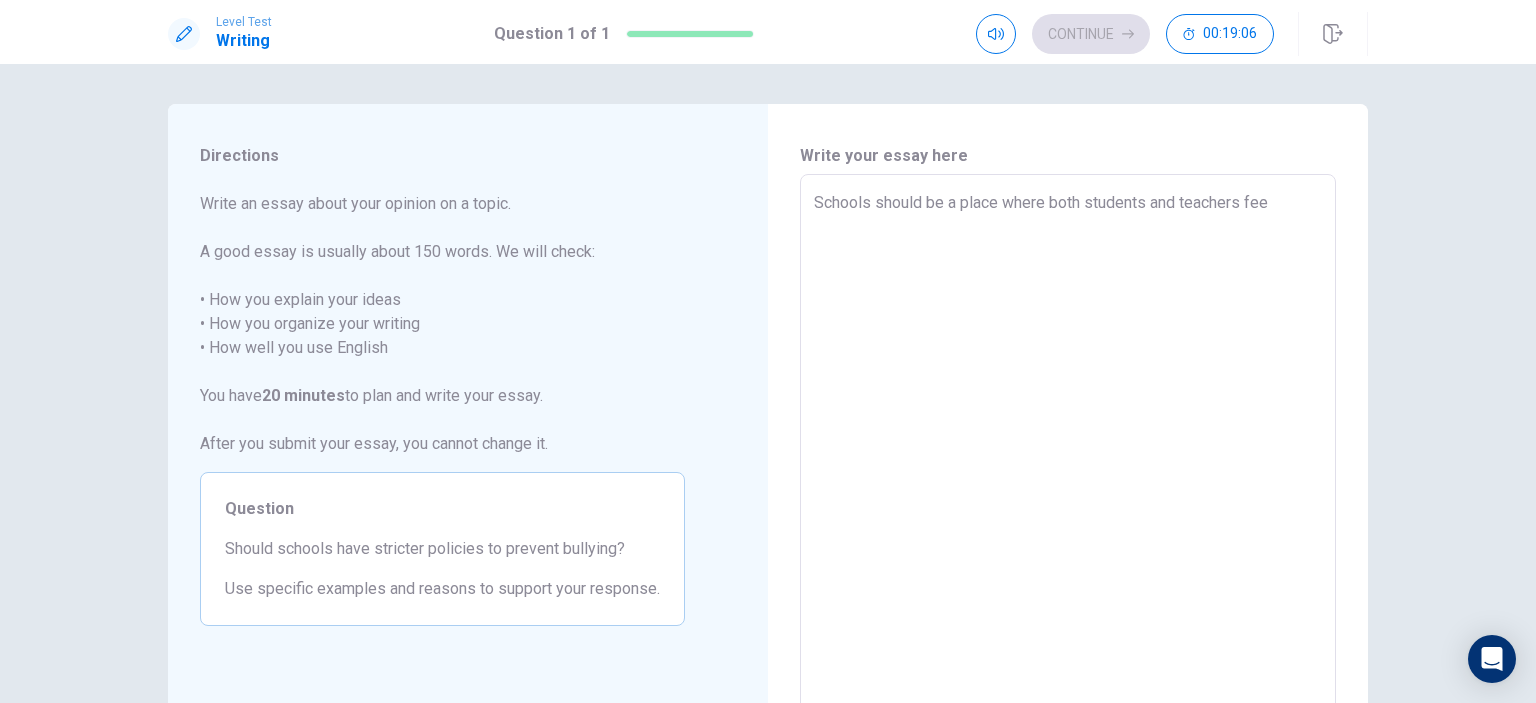 type on "x" 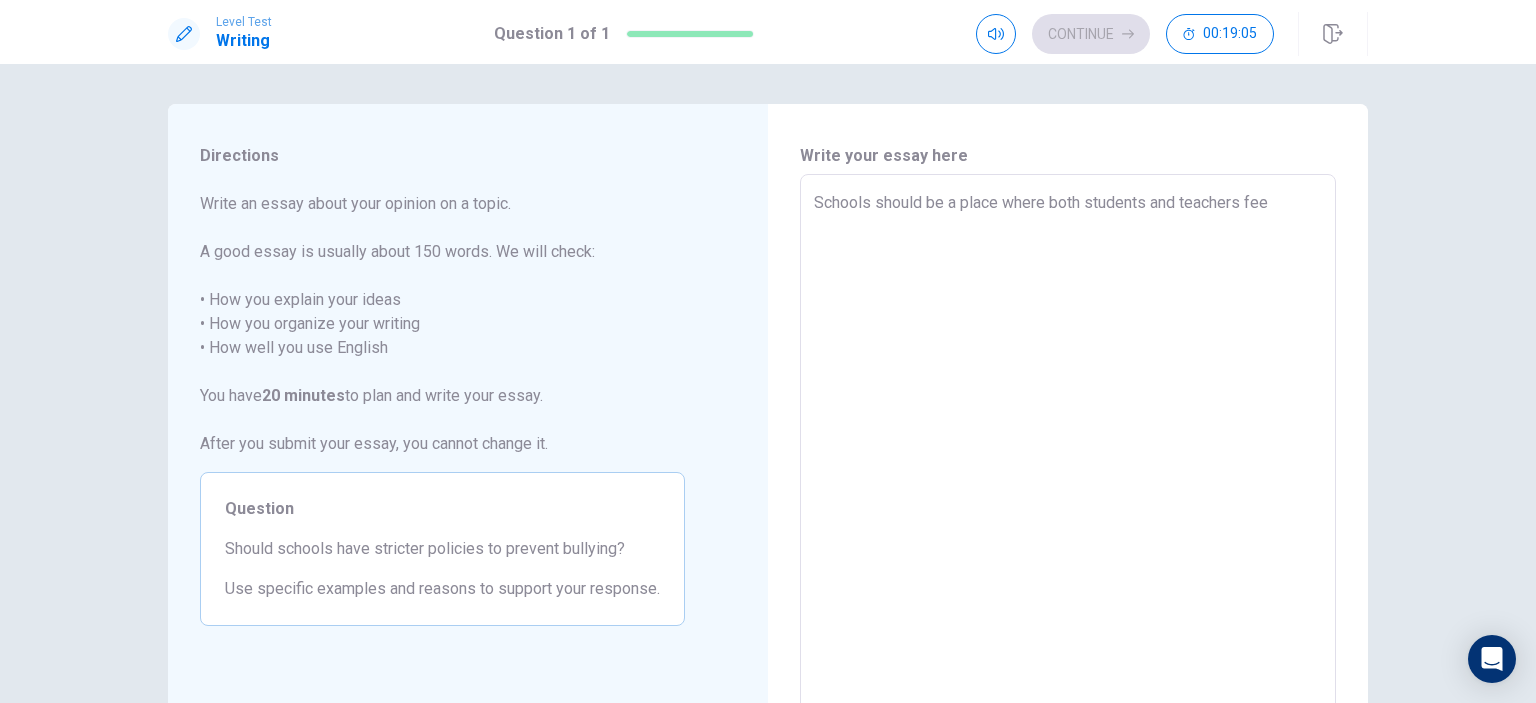 type on "Schools should be a place where both students and teachers feel" 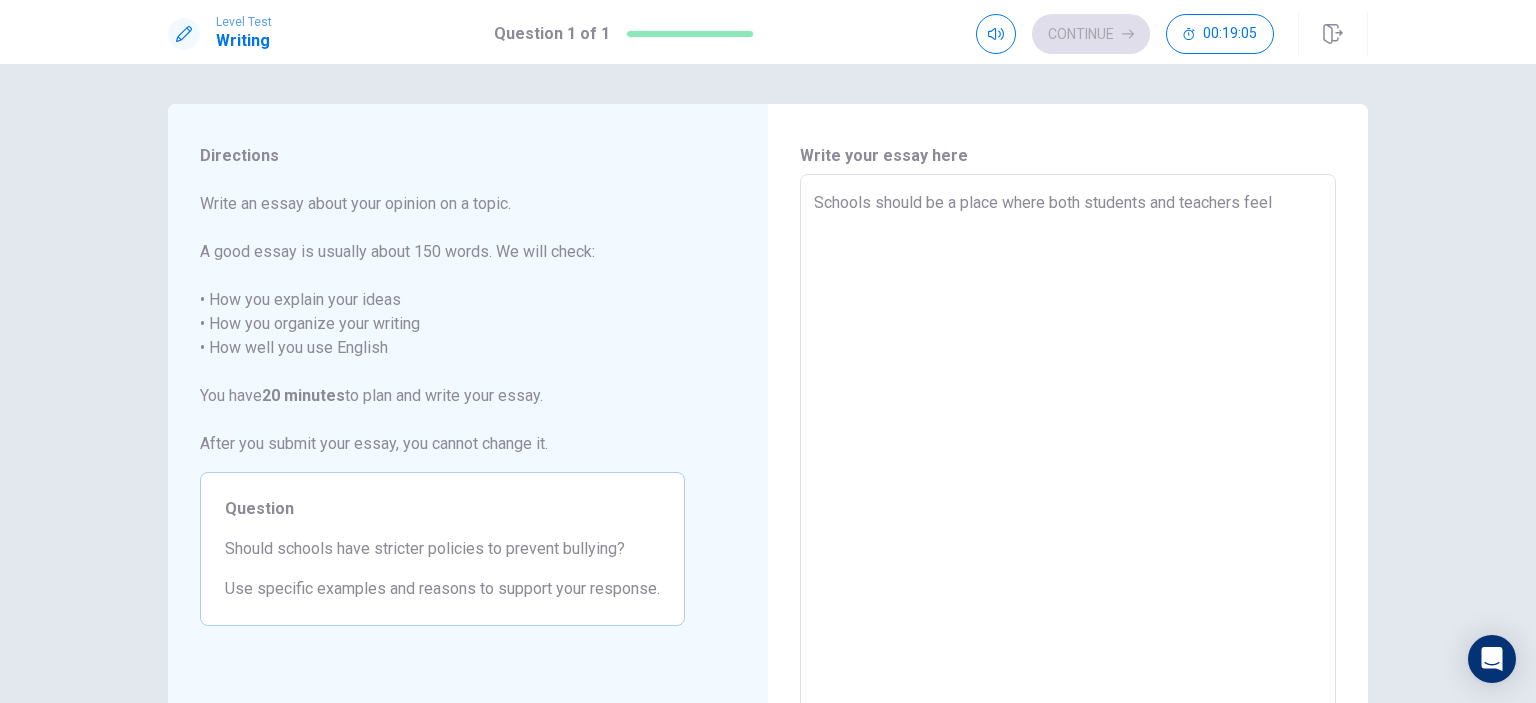 type on "x" 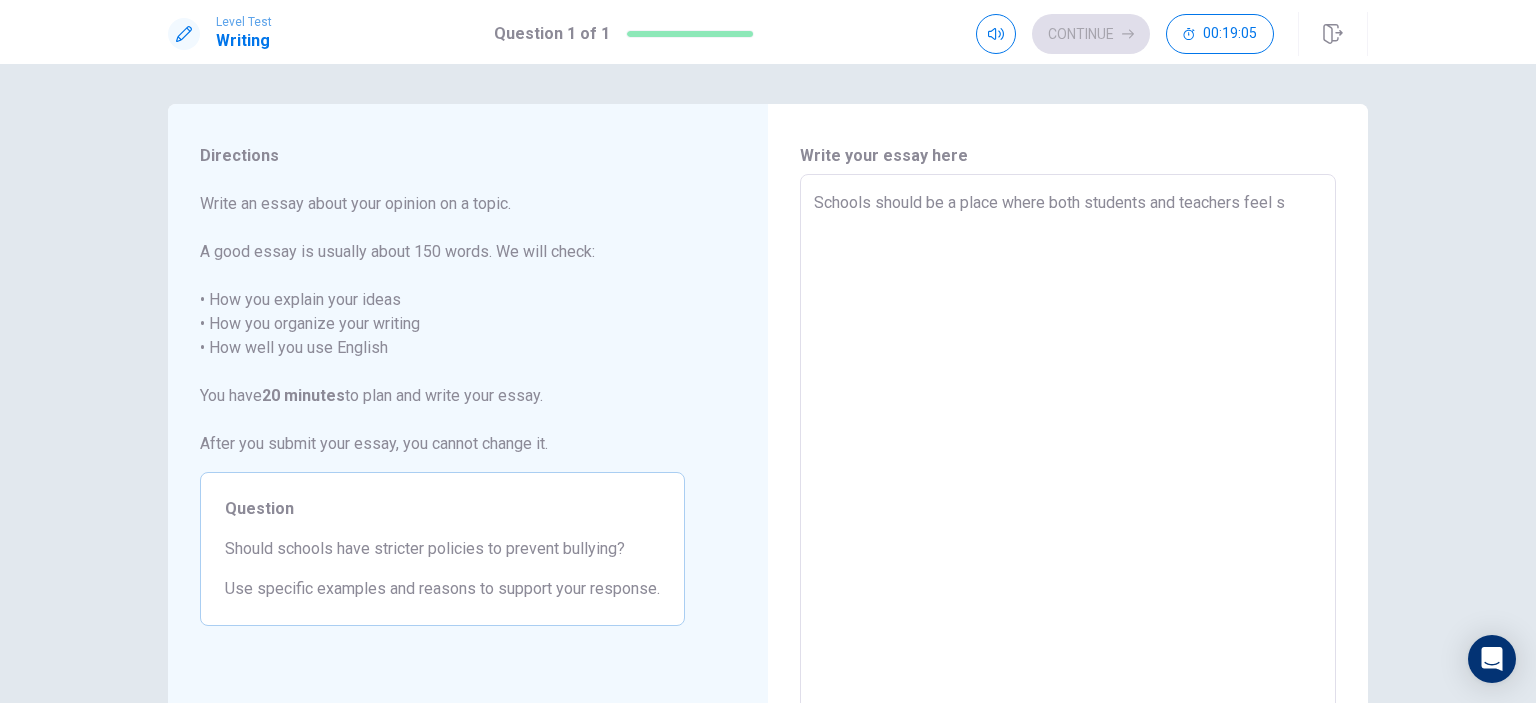 type on "x" 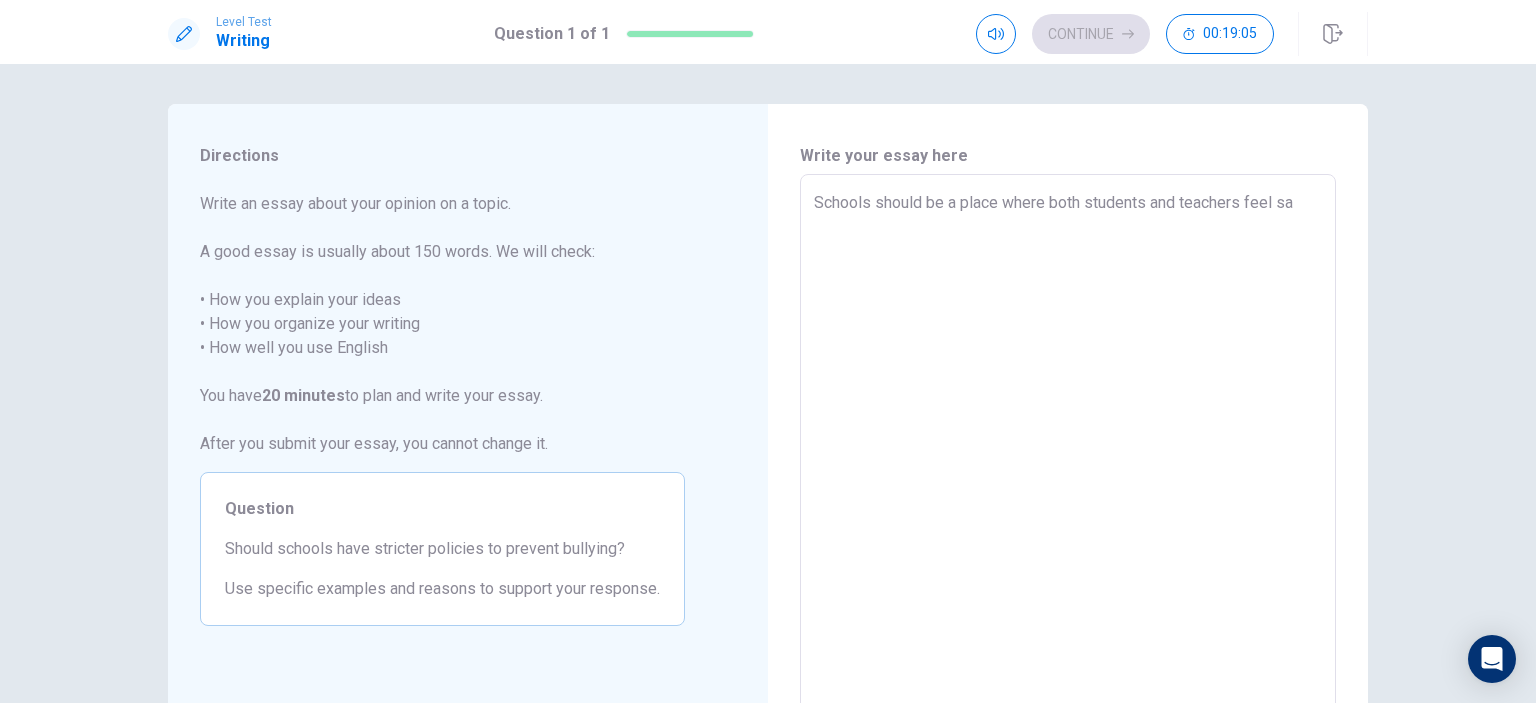 type on "x" 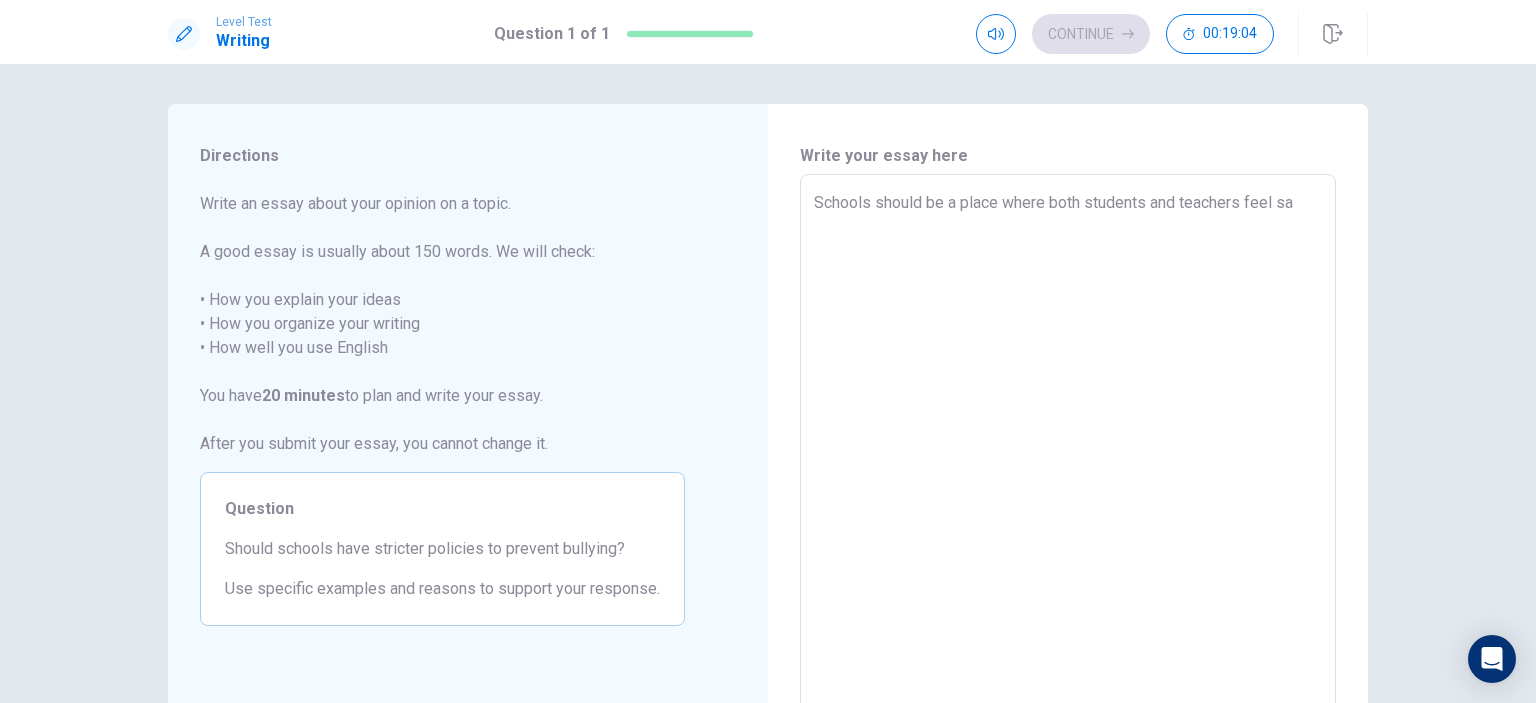 type 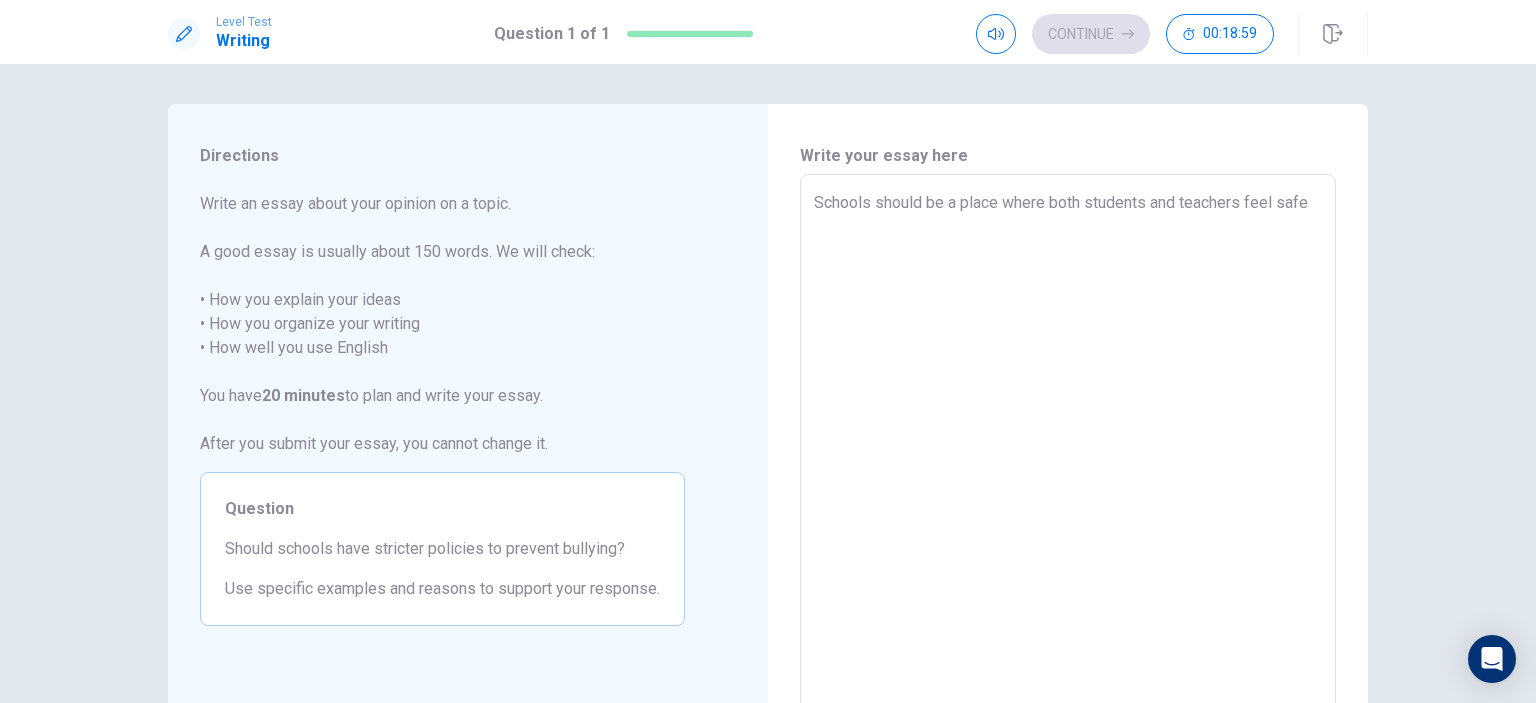drag, startPoint x: 1059, startPoint y: 201, endPoint x: 1084, endPoint y: 204, distance: 25.179358 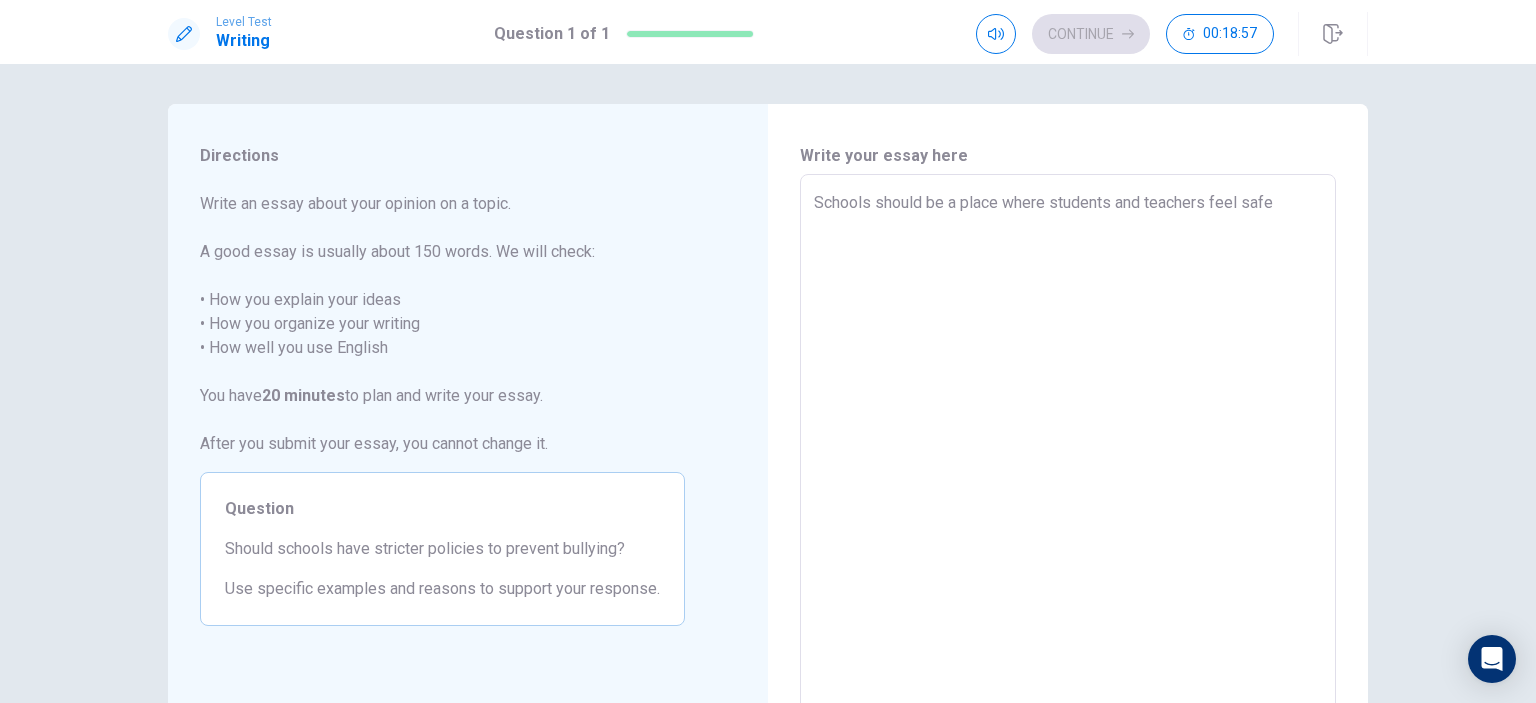 drag, startPoint x: 1120, startPoint y: 204, endPoint x: 1203, endPoint y: 214, distance: 83.60024 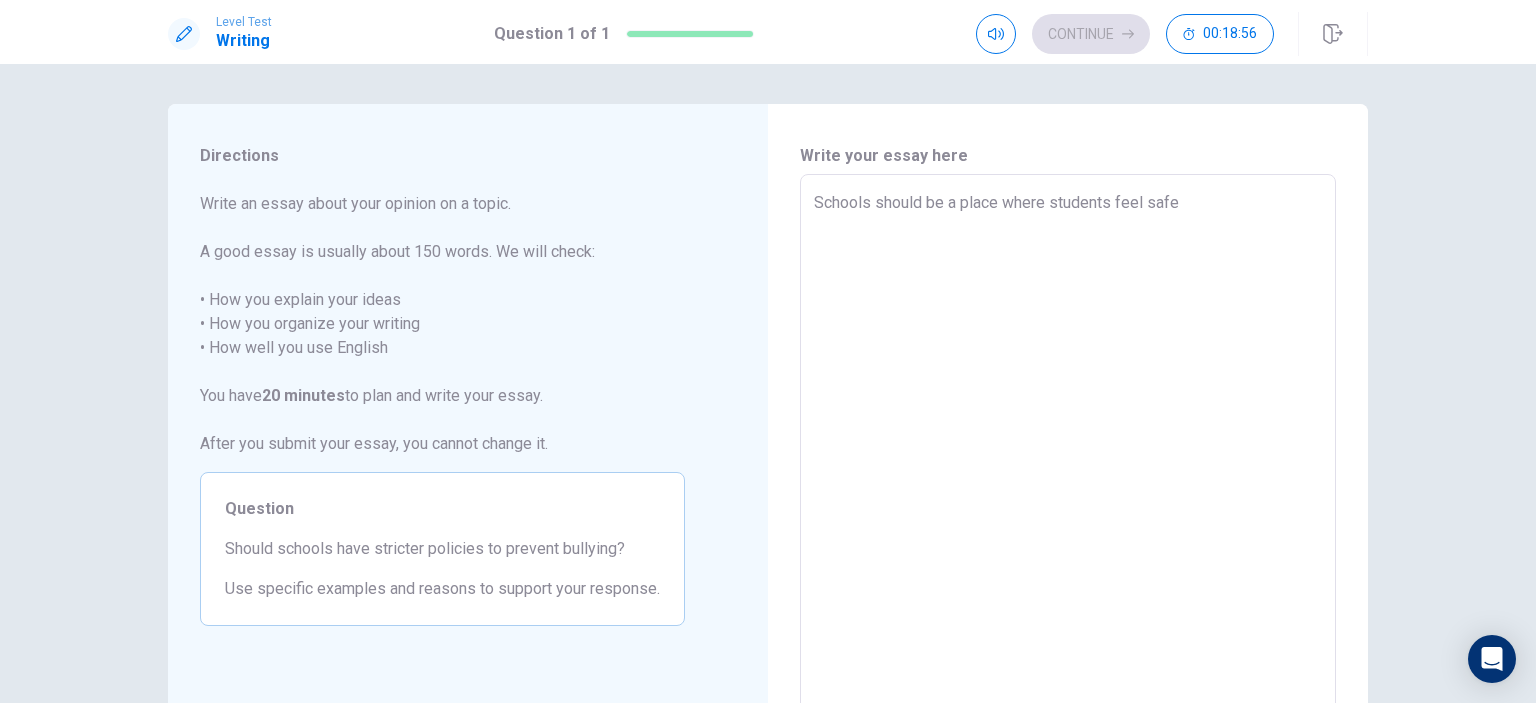 click on "Schools should be a place where students feel safe" at bounding box center [1068, 451] 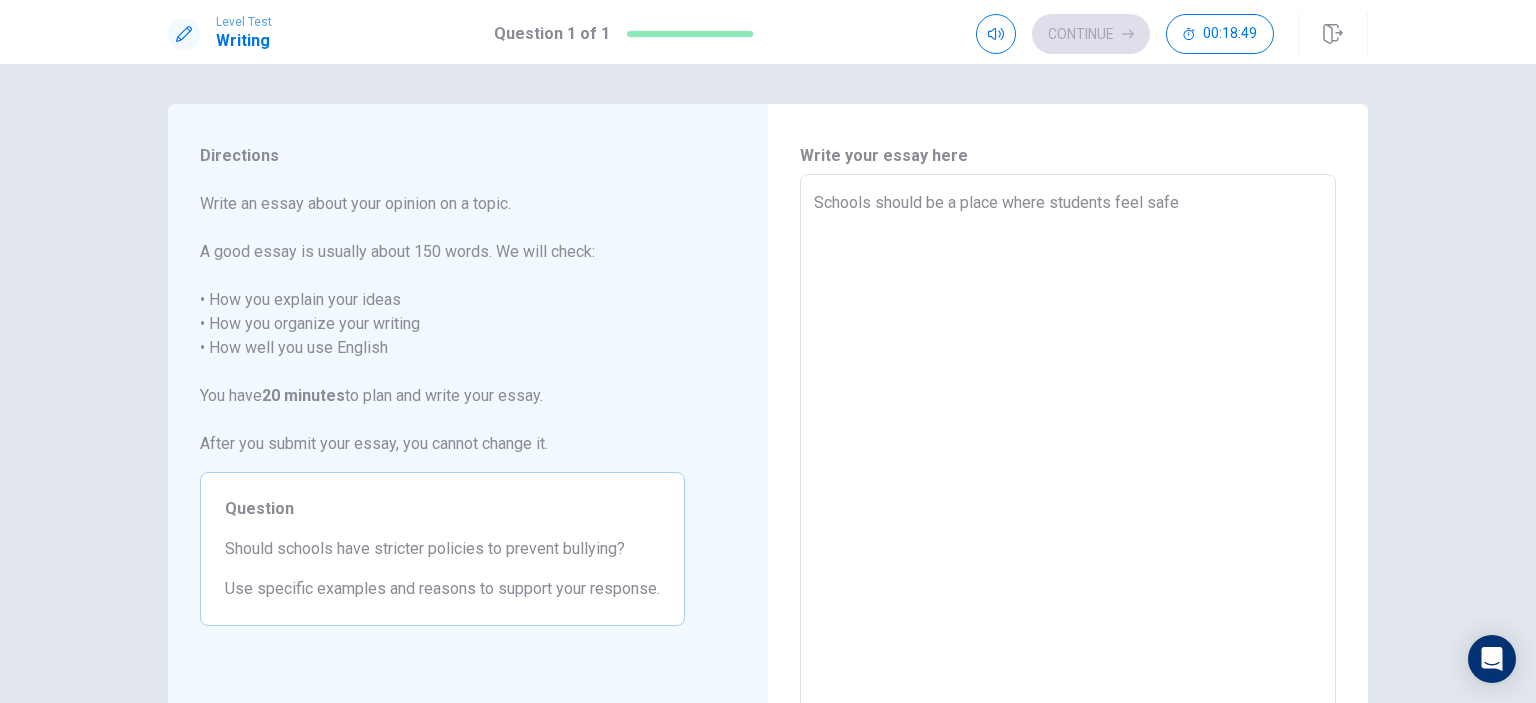 click on "Schools should be a place where students feel safe" at bounding box center [1068, 451] 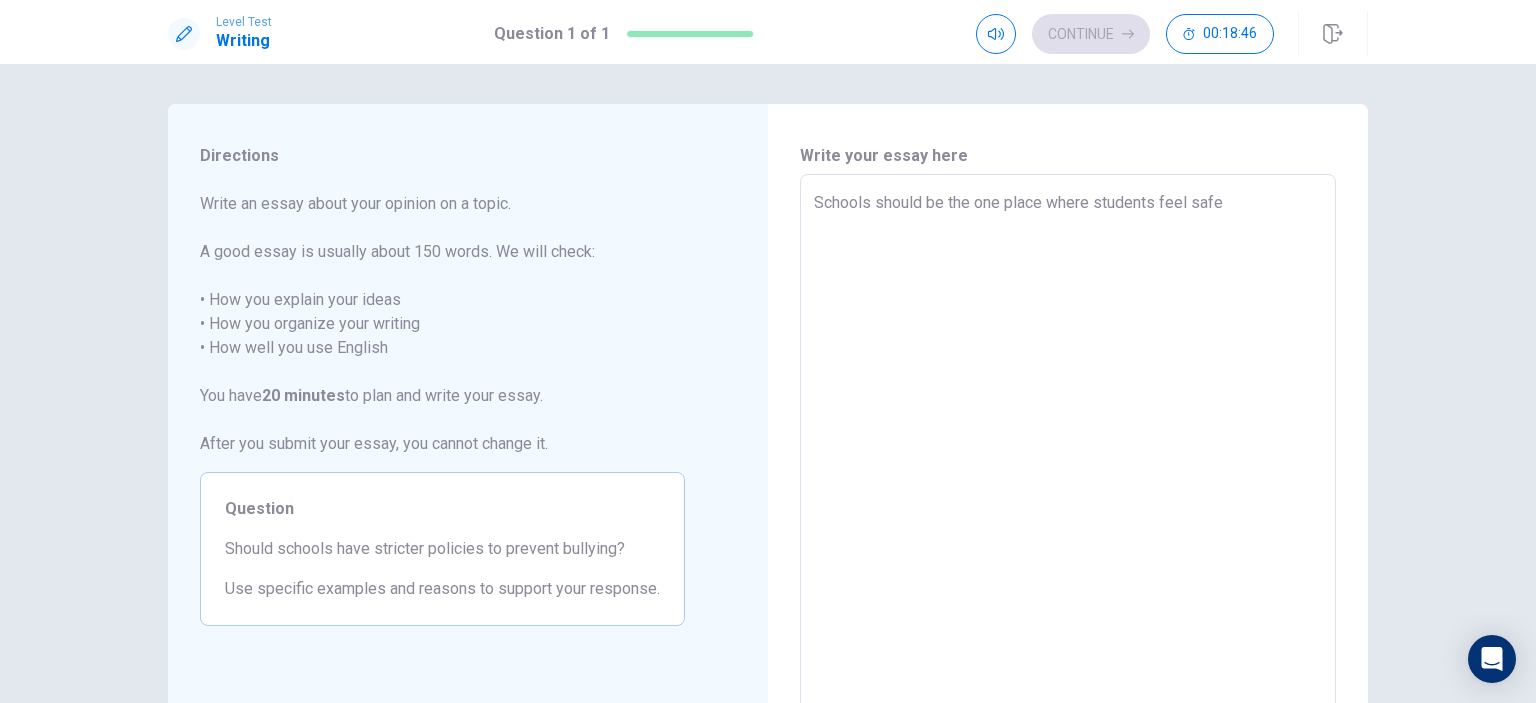 click on "Schools should be the one place where students feel safe" at bounding box center (1068, 451) 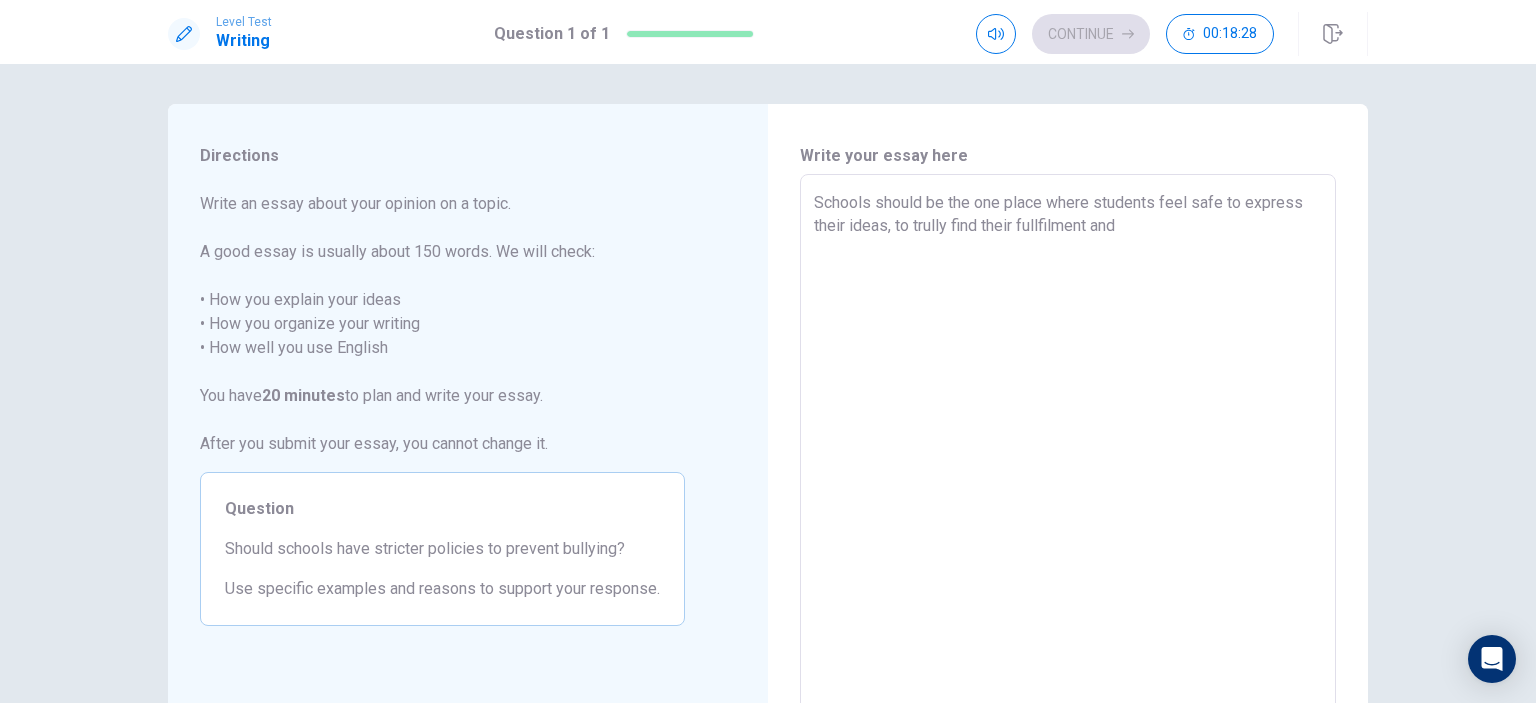 click on "Schools should be the one place where students feel safe to express their ideas, to trully find their fullfilment and" at bounding box center [1068, 451] 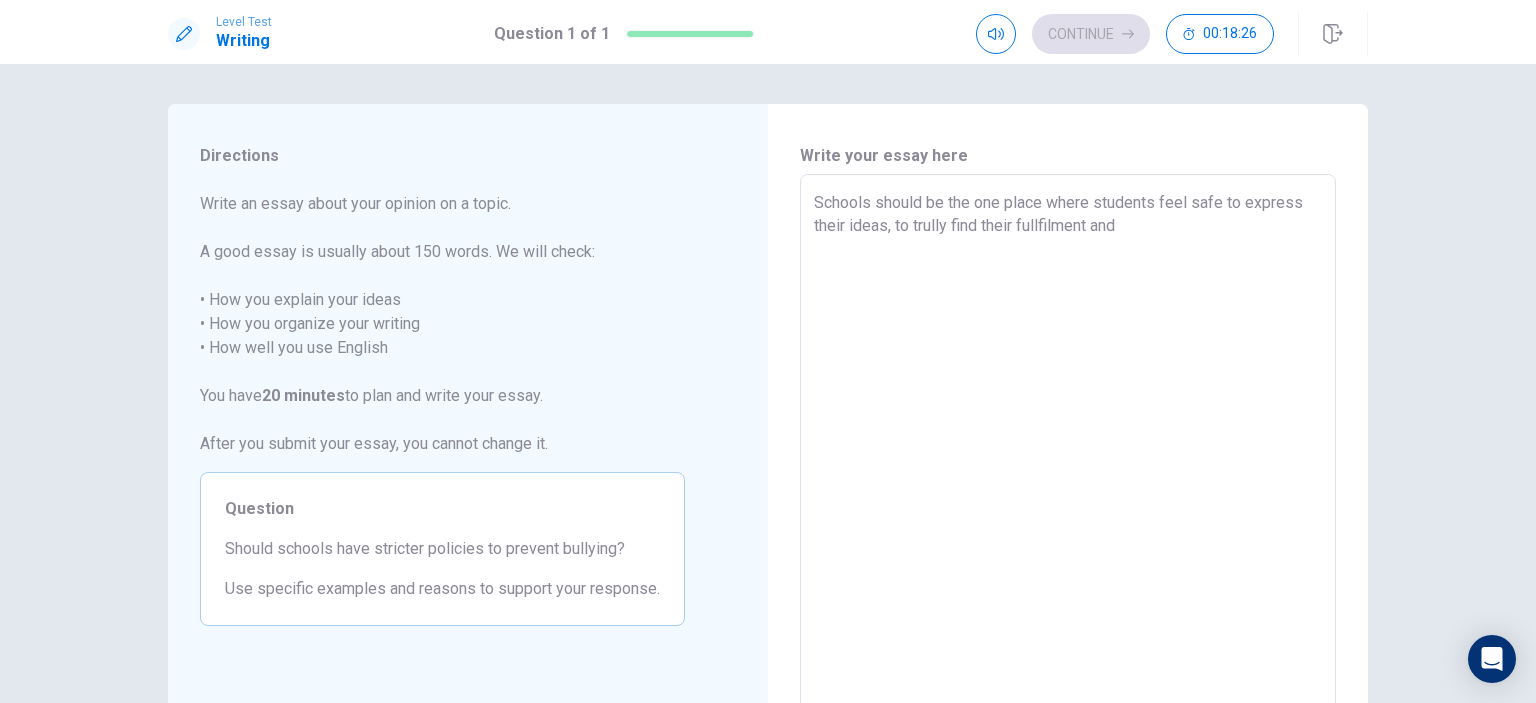 click on "Schools should be the one place where students feel safe to express their ideas, to trully find their fullfilment and" at bounding box center (1068, 451) 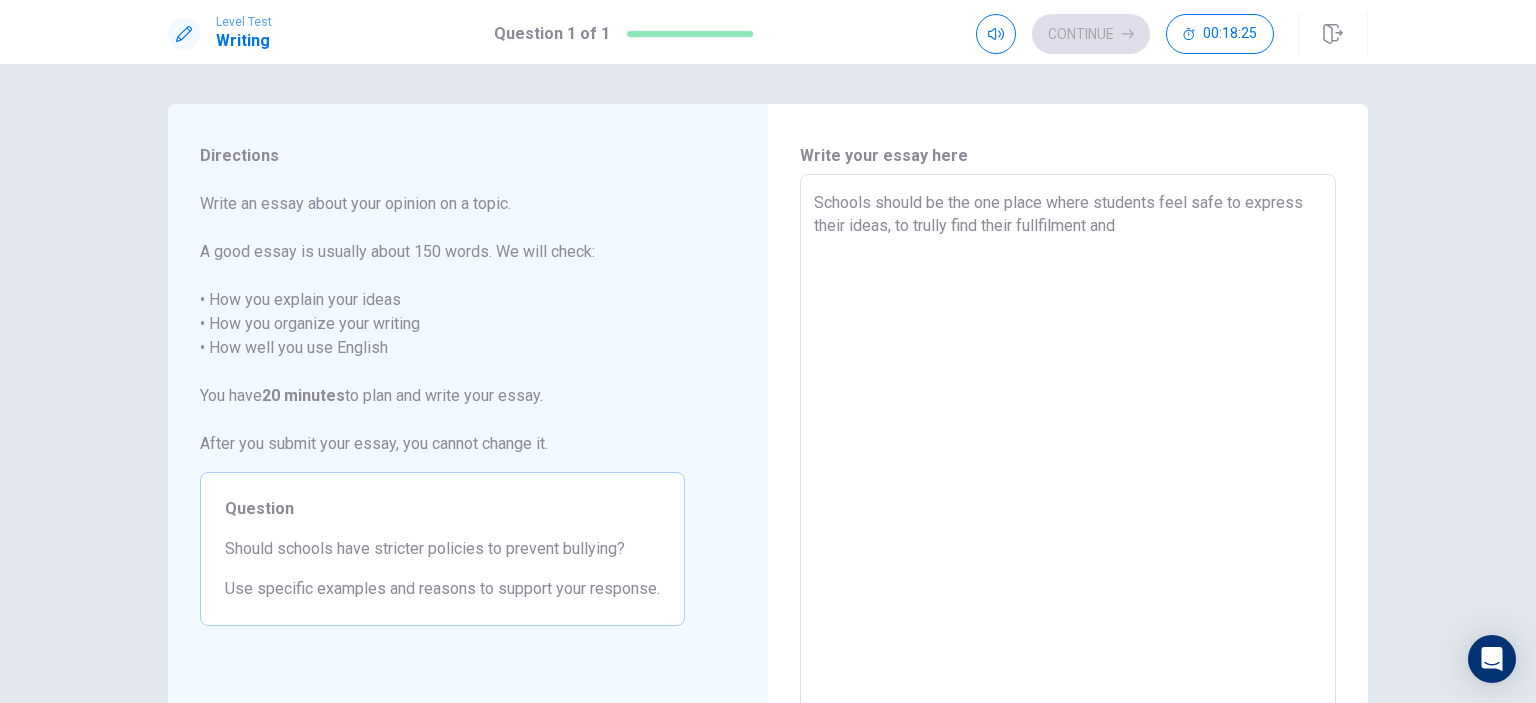 click on "Schools should be the one place where students feel safe to express their ideas, to trully find their fullfilment and" at bounding box center (1068, 451) 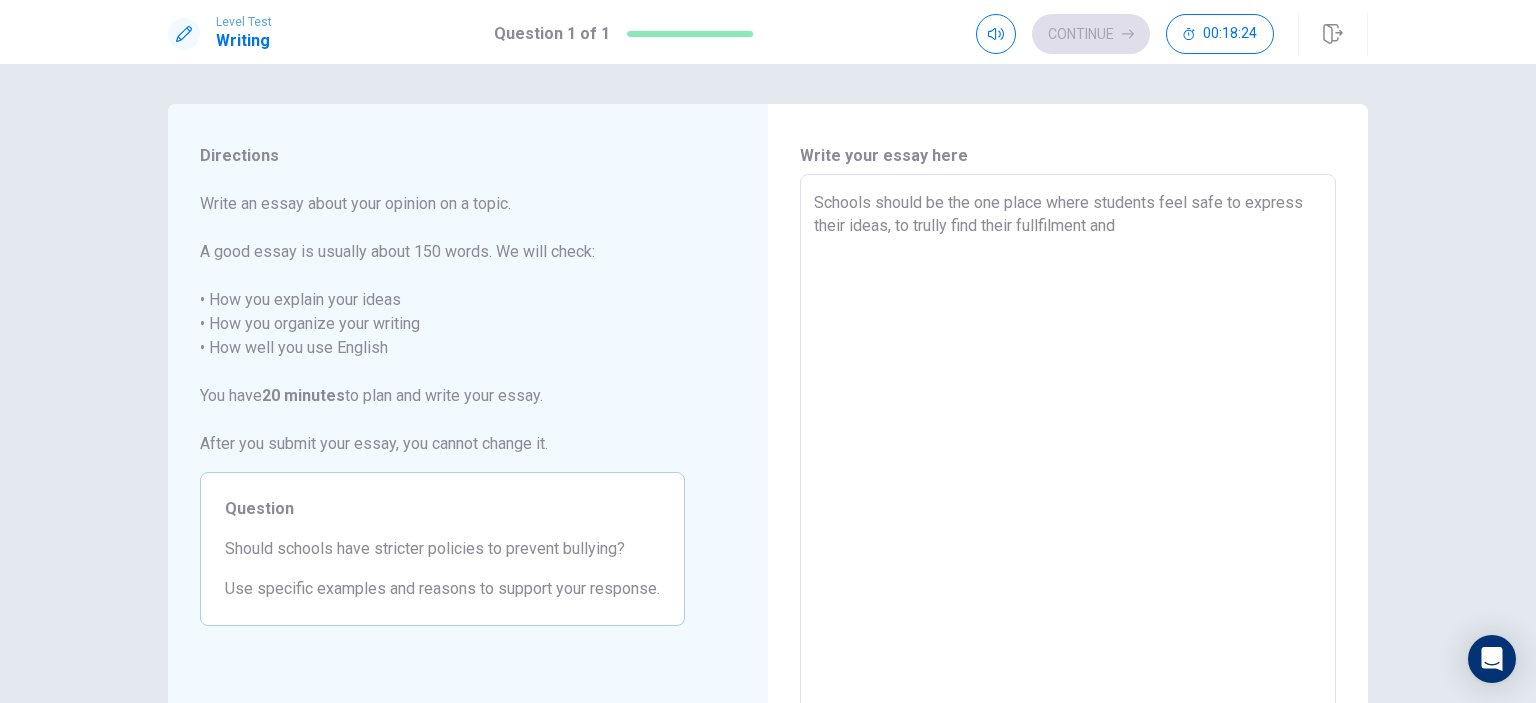 click on "Schools should be the one place where students feel safe to express their ideas, to trully find their fullfilment and" at bounding box center [1068, 451] 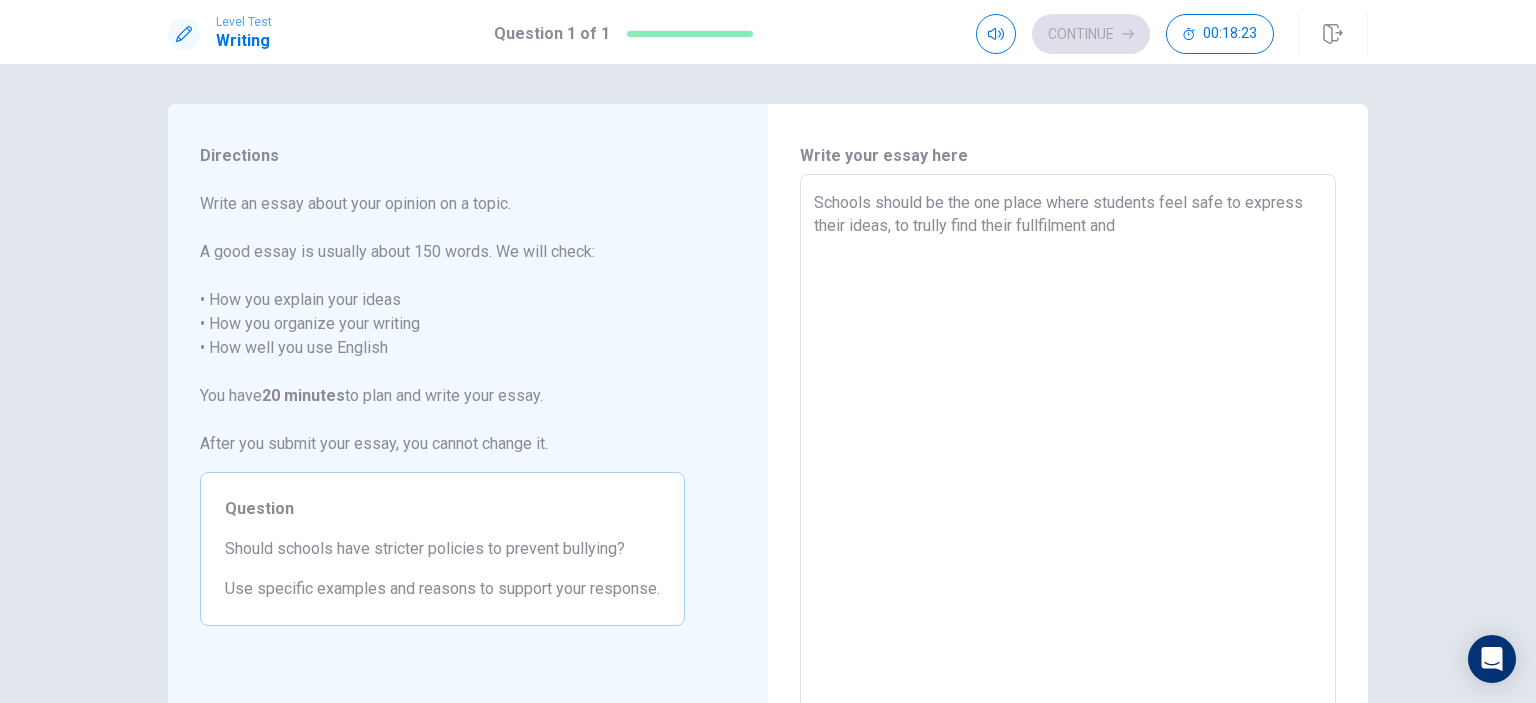 click on "Schools should be the one place where students feel safe to express their ideas, to trully find their fullfilment and" at bounding box center [1068, 451] 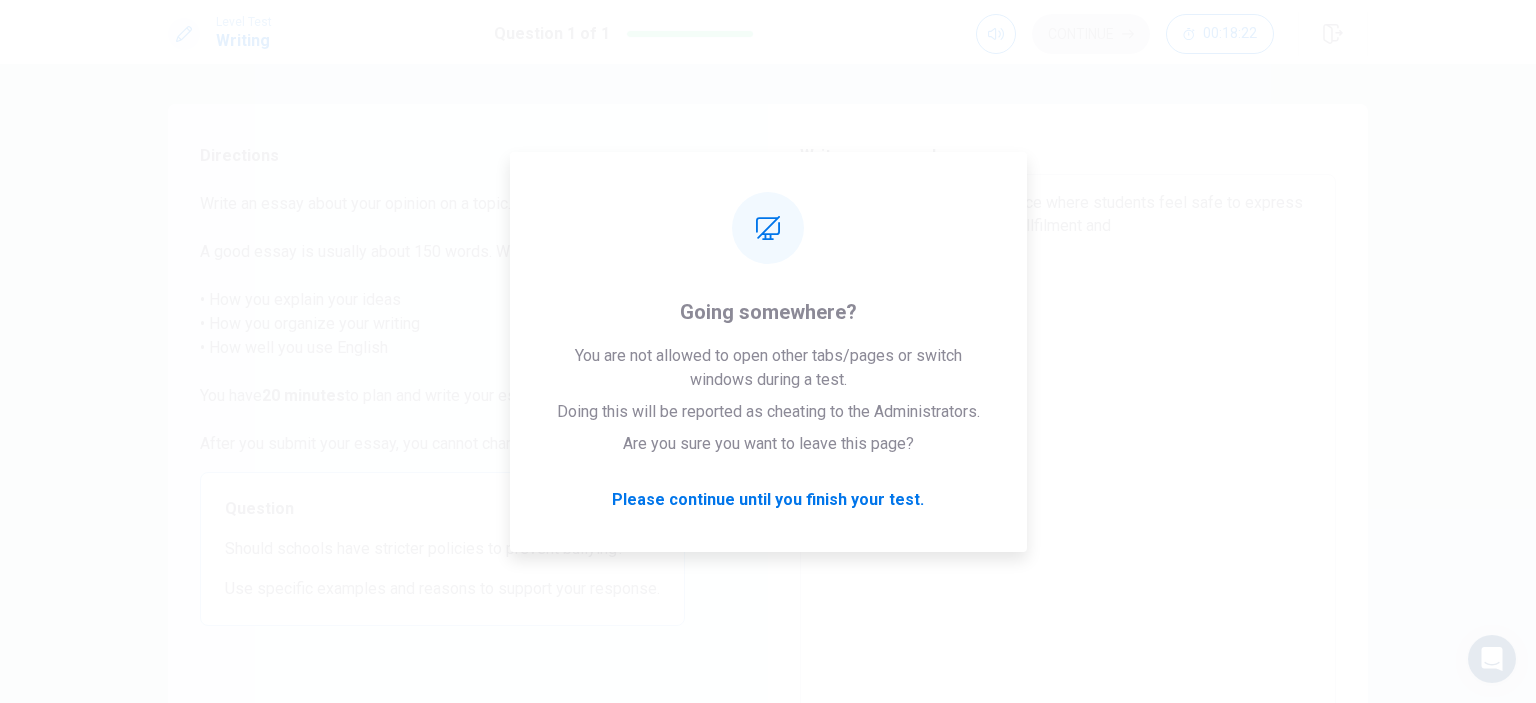 click on "Schools should be the one place where students feel safe to express their ideas, to truly find their fullfilment and" at bounding box center [1068, 451] 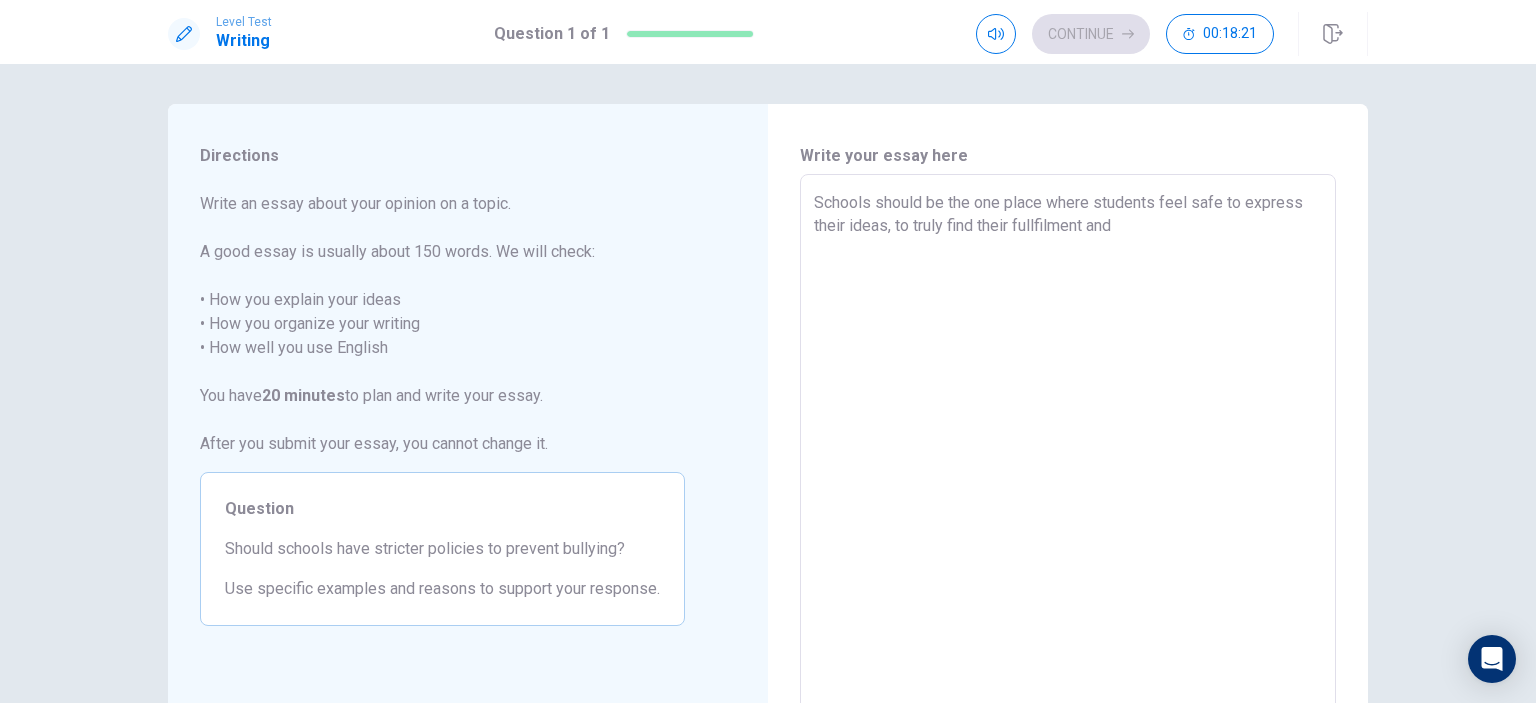click on "Schools should be the one place where students feel safe to express their ideas, to truly find their fullfilment and" at bounding box center (1068, 451) 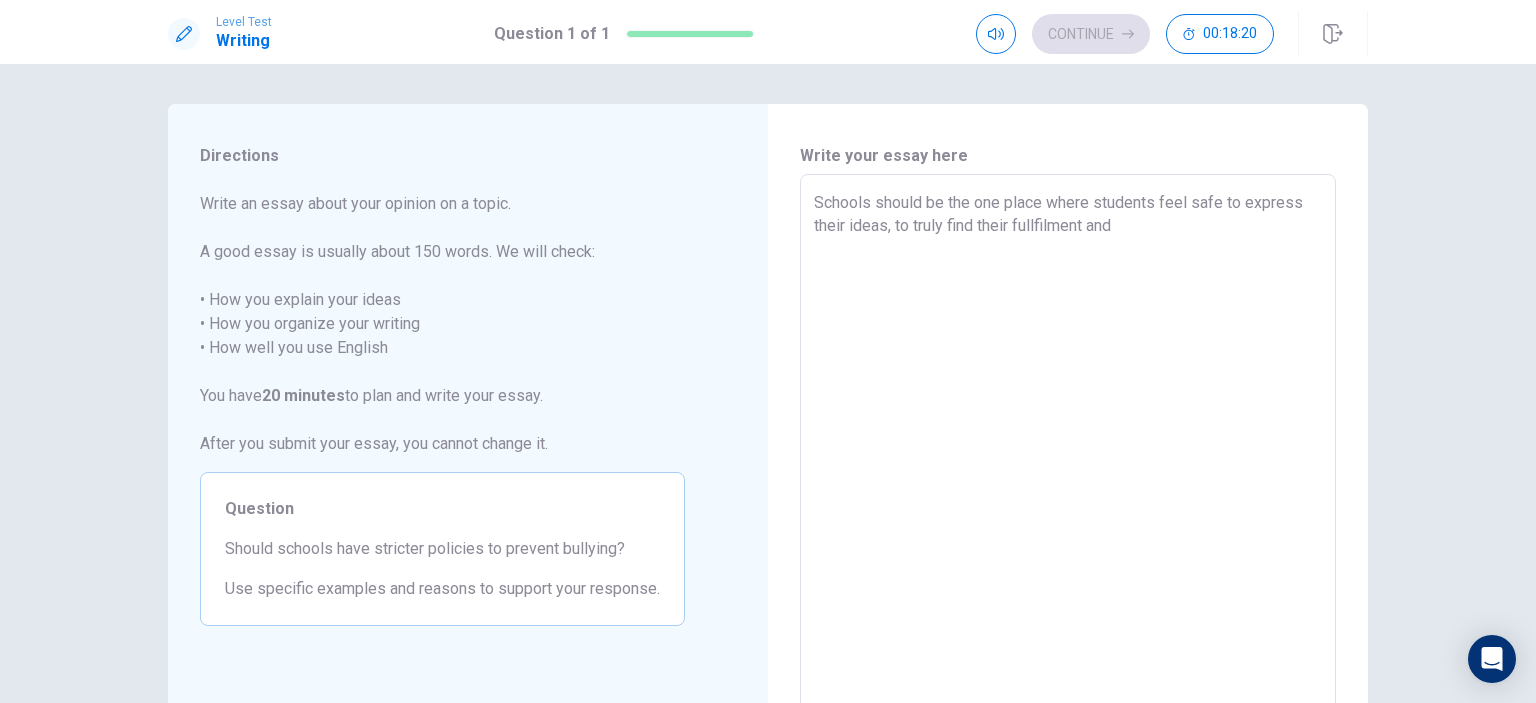 click on "Schools should be the one place where students feel safe to express their ideas, to truly find their fullfilment and" at bounding box center [1068, 451] 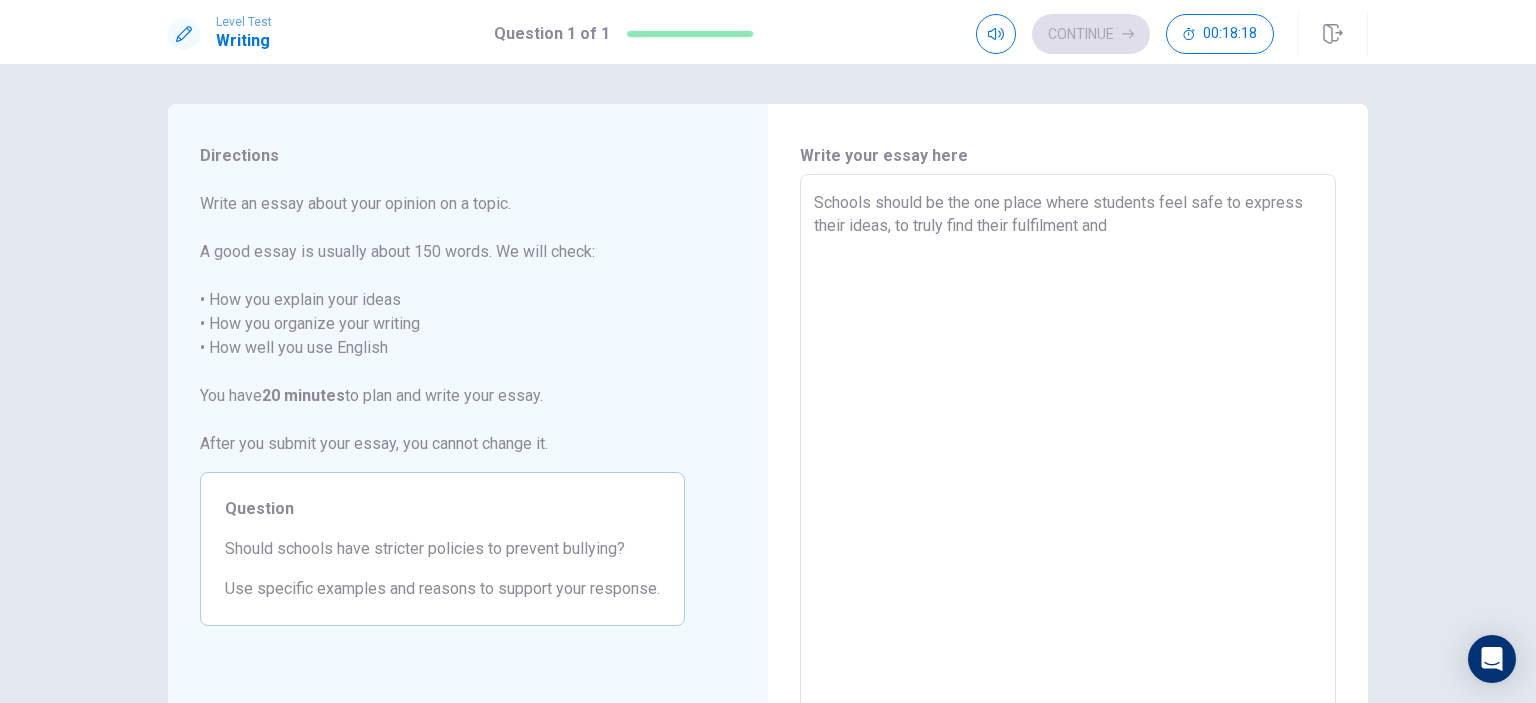 click on "Schools should be the one place where students feel safe to express their ideas, to truly find their fulfilment and" at bounding box center [1068, 451] 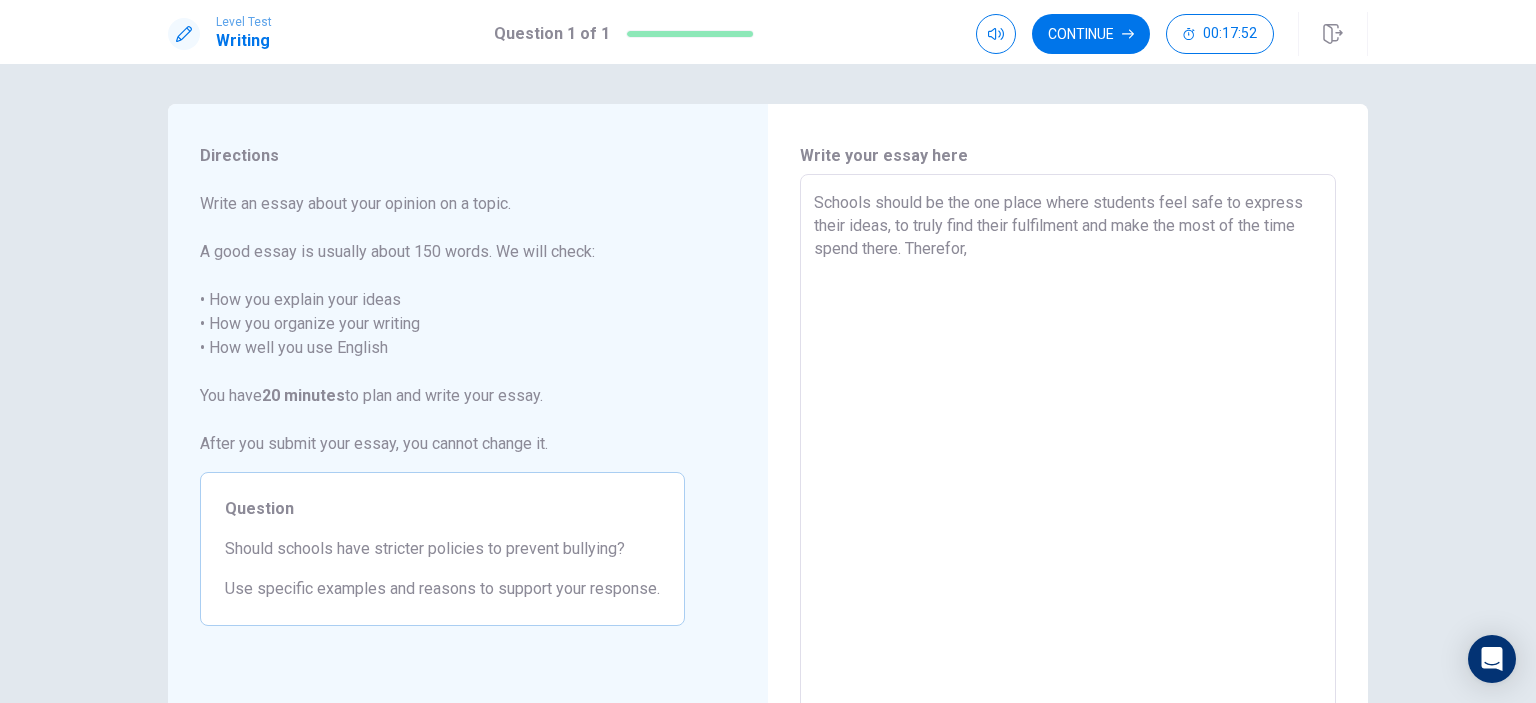 click on "Schools should be the one place where students feel safe to express their ideas, to truly find their fulfilment and make the most of the time spend there. Therefor," at bounding box center (1068, 451) 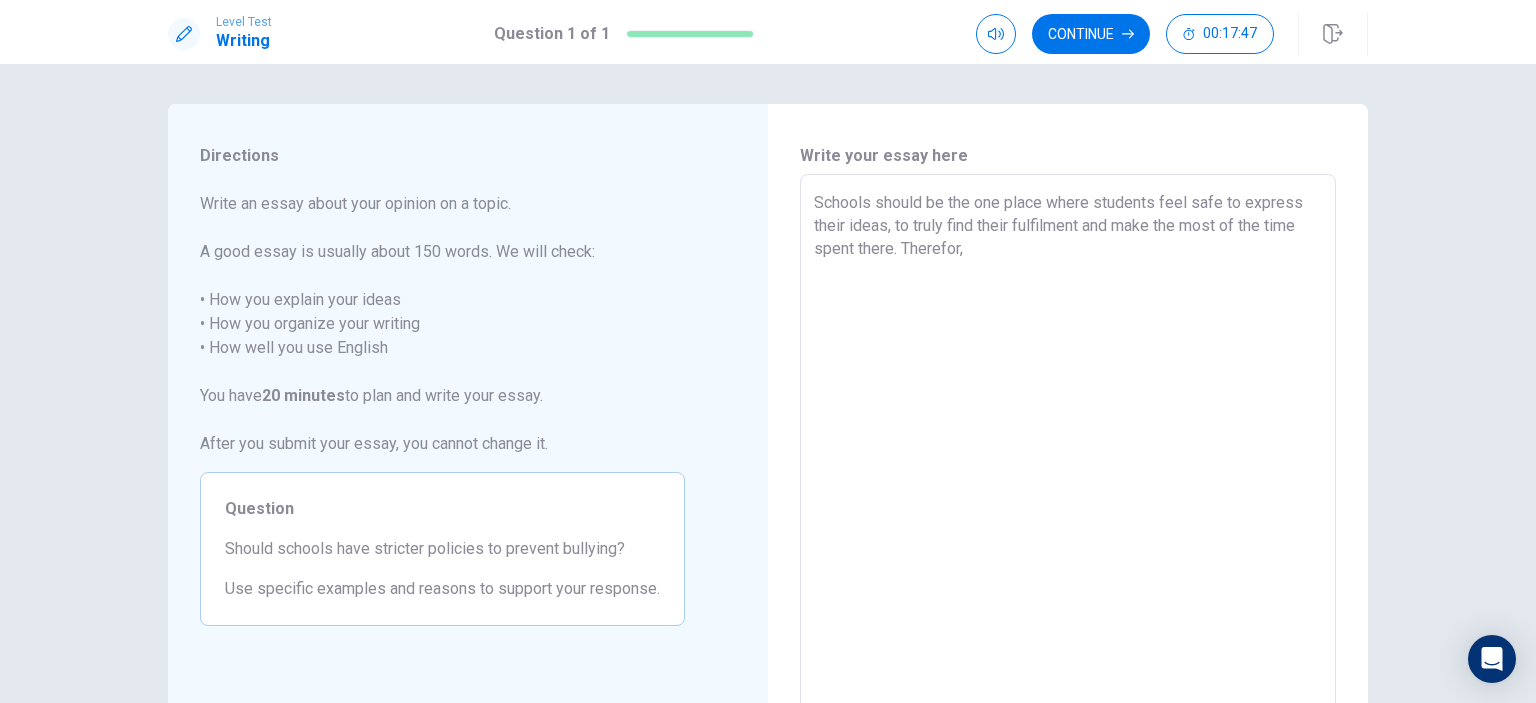 click on "Schools should be the one place where students feel safe to express their ideas, to truly find their fulfilment and make the most of the time spent there. Therefor," at bounding box center [1068, 451] 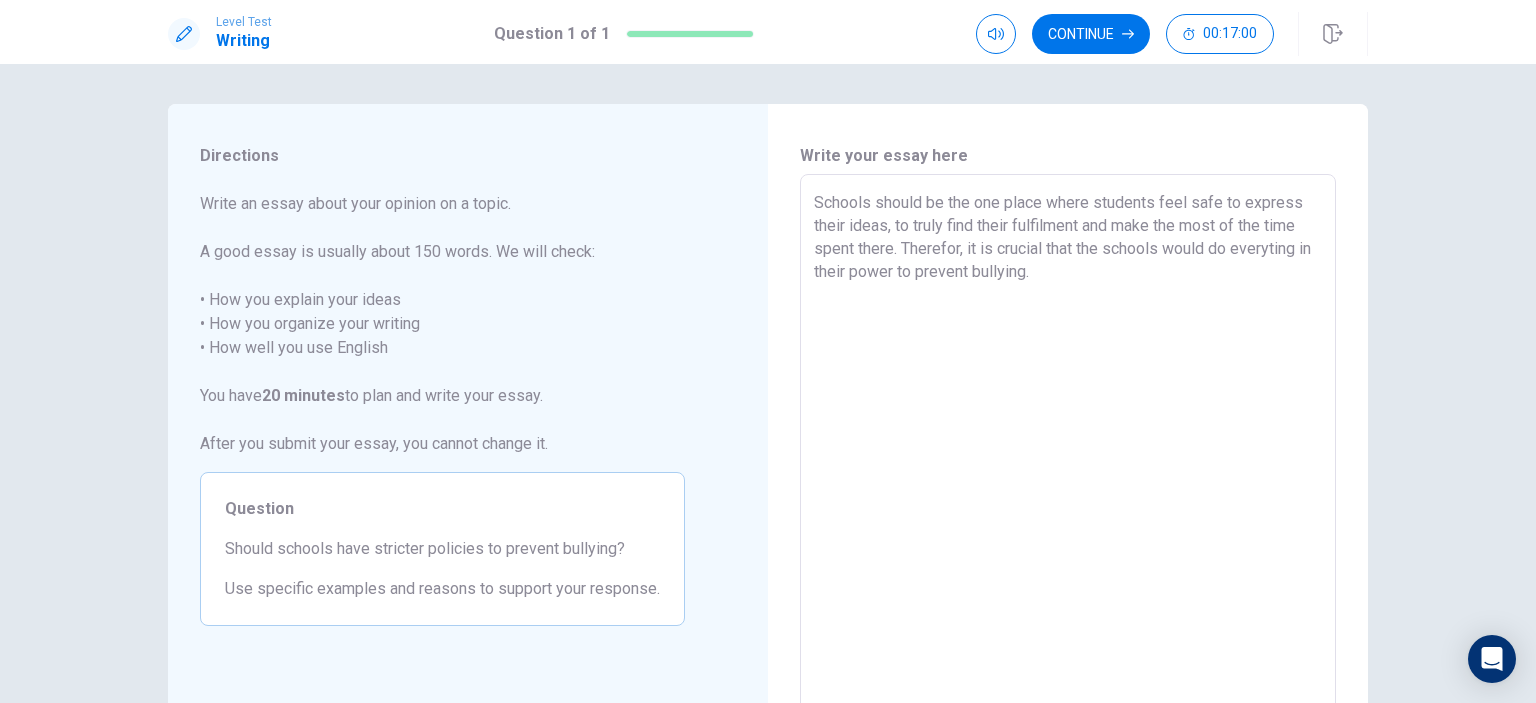 click on "Schools should be the one place where students feel safe to express their ideas, to truly find their fulfilment and make the most of the time spent there. Therefor, it is crucial that the schools would do everyting in their power to prevent bullying." at bounding box center (1068, 451) 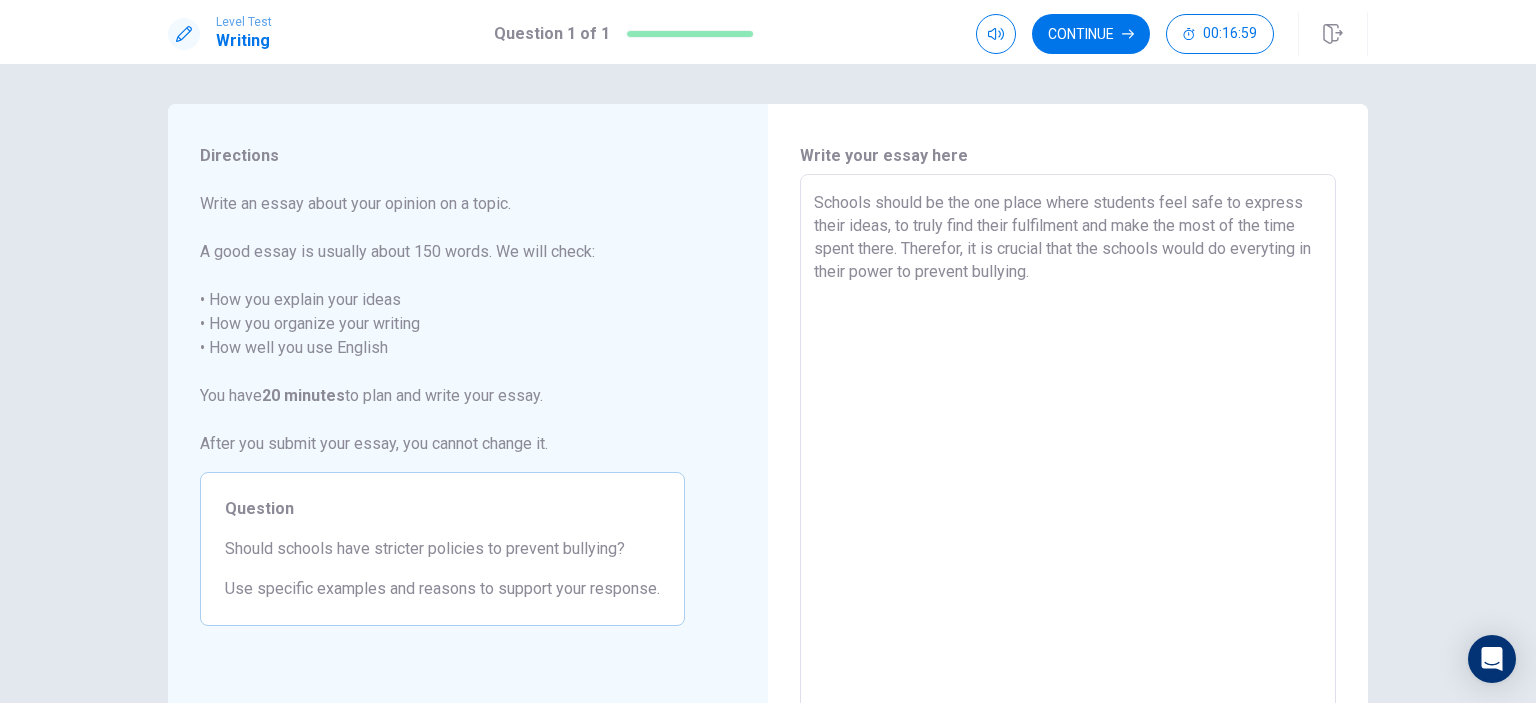click on "Schools should be the one place where students feel safe to express their ideas, to truly find their fulfilment and make the most of the time spent there. Therefor, it is crucial that the schools would do everyting in their power to prevent bullying." at bounding box center (1068, 451) 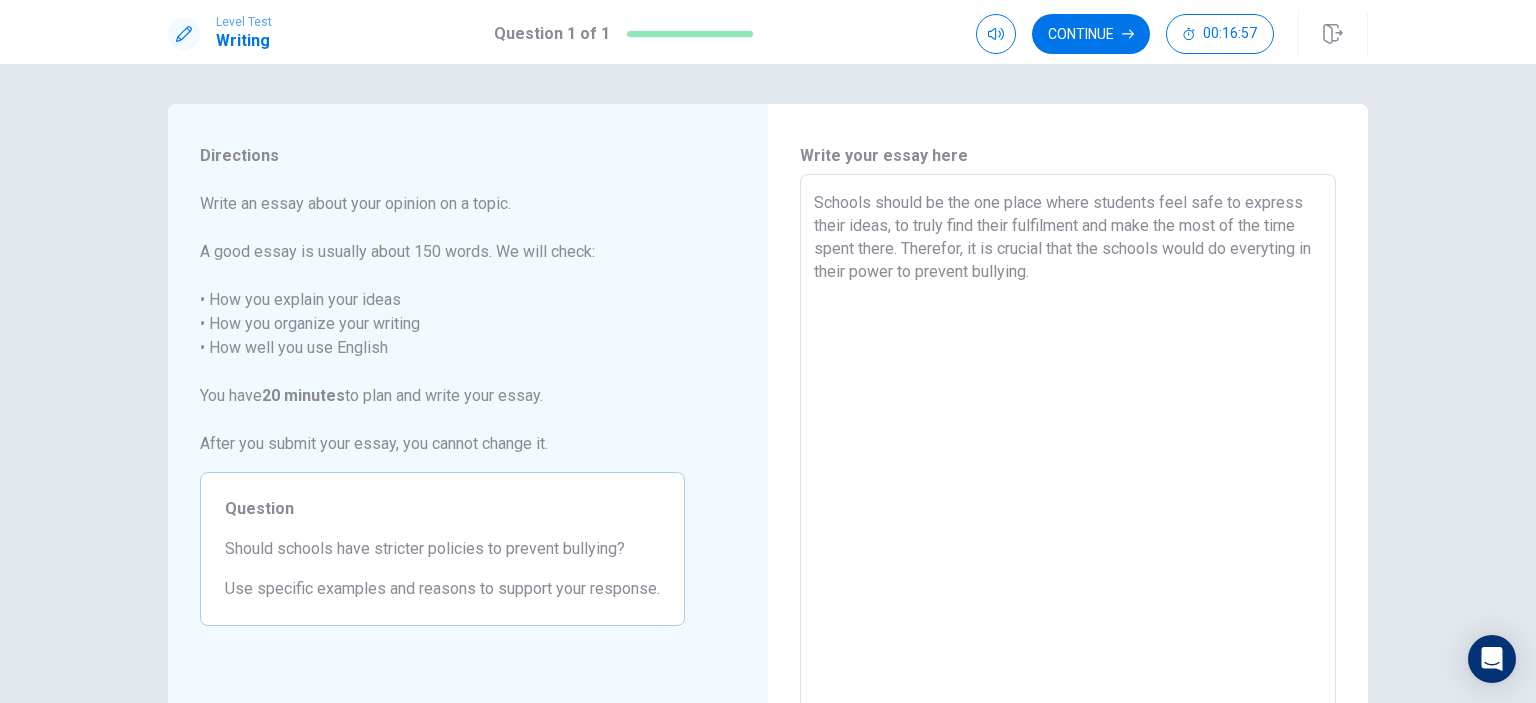 click on "Schools should be the one place where students feel safe to express their ideas, to truly find their fulfilment and make the most of the time spent there. Therefor, it is crucial that the schools would do everyting in their power to prevent bullying." at bounding box center (1068, 451) 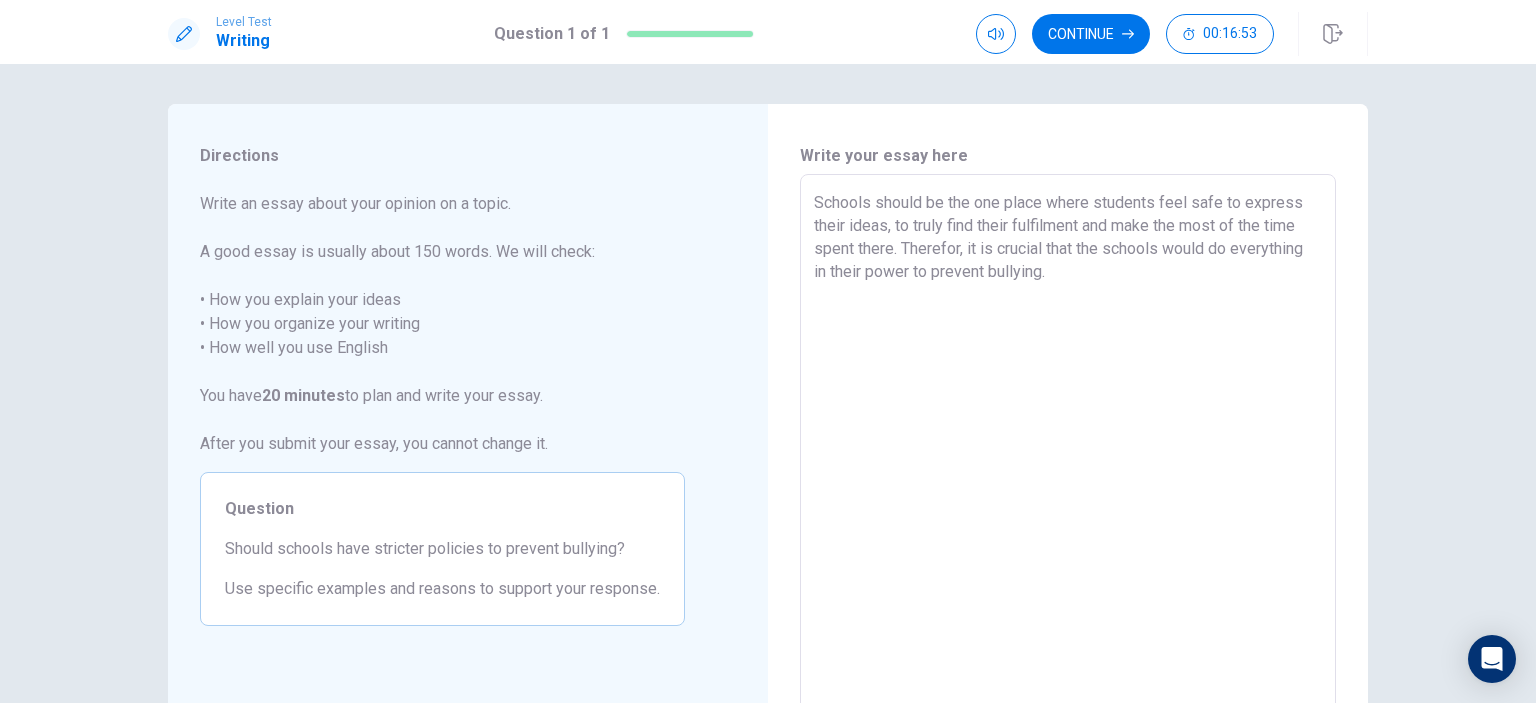 click on "Schools should be the one place where students feel safe to express their ideas, to truly find their fulfilment and make the most of the time spent there. Therefor, it is crucial that the schools would do everything in their power to prevent bullying." at bounding box center [1068, 451] 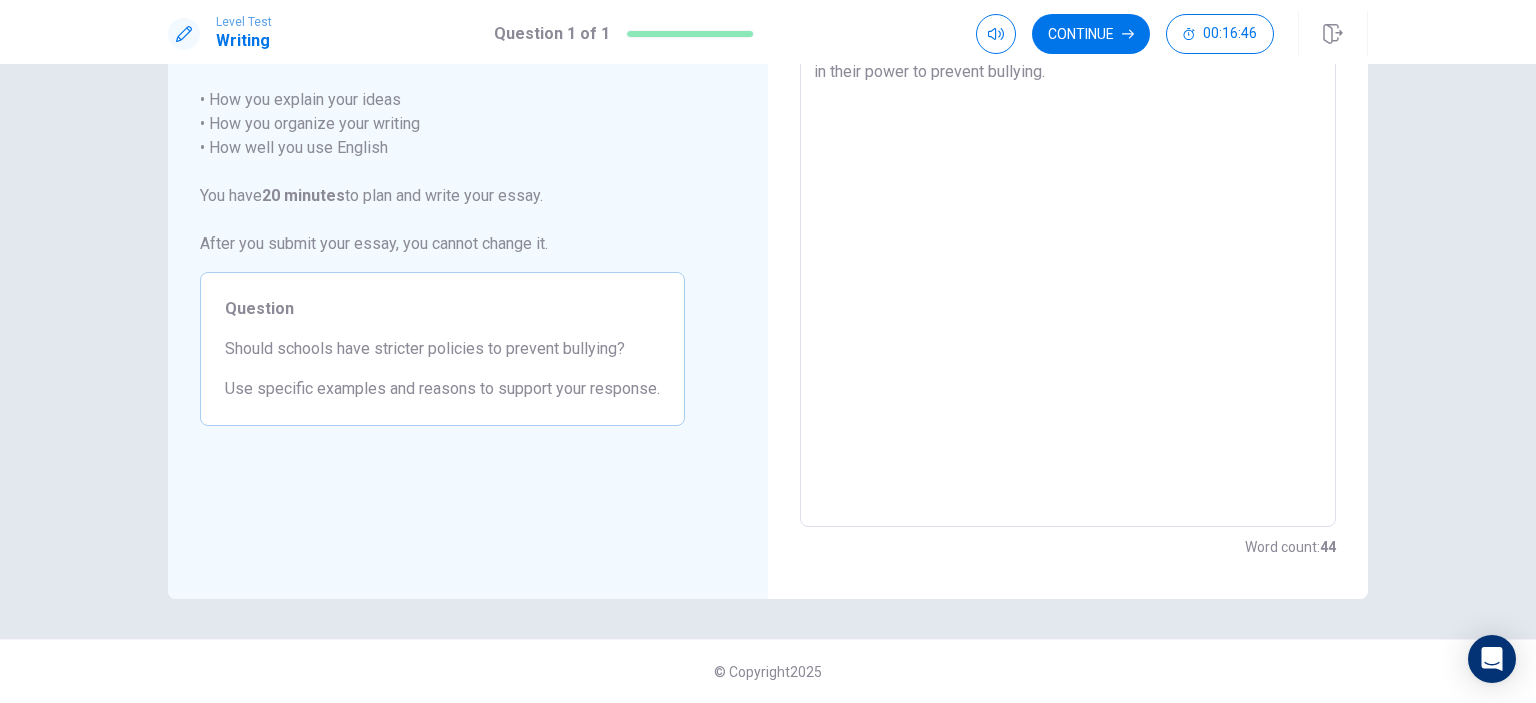 scroll, scrollTop: 0, scrollLeft: 0, axis: both 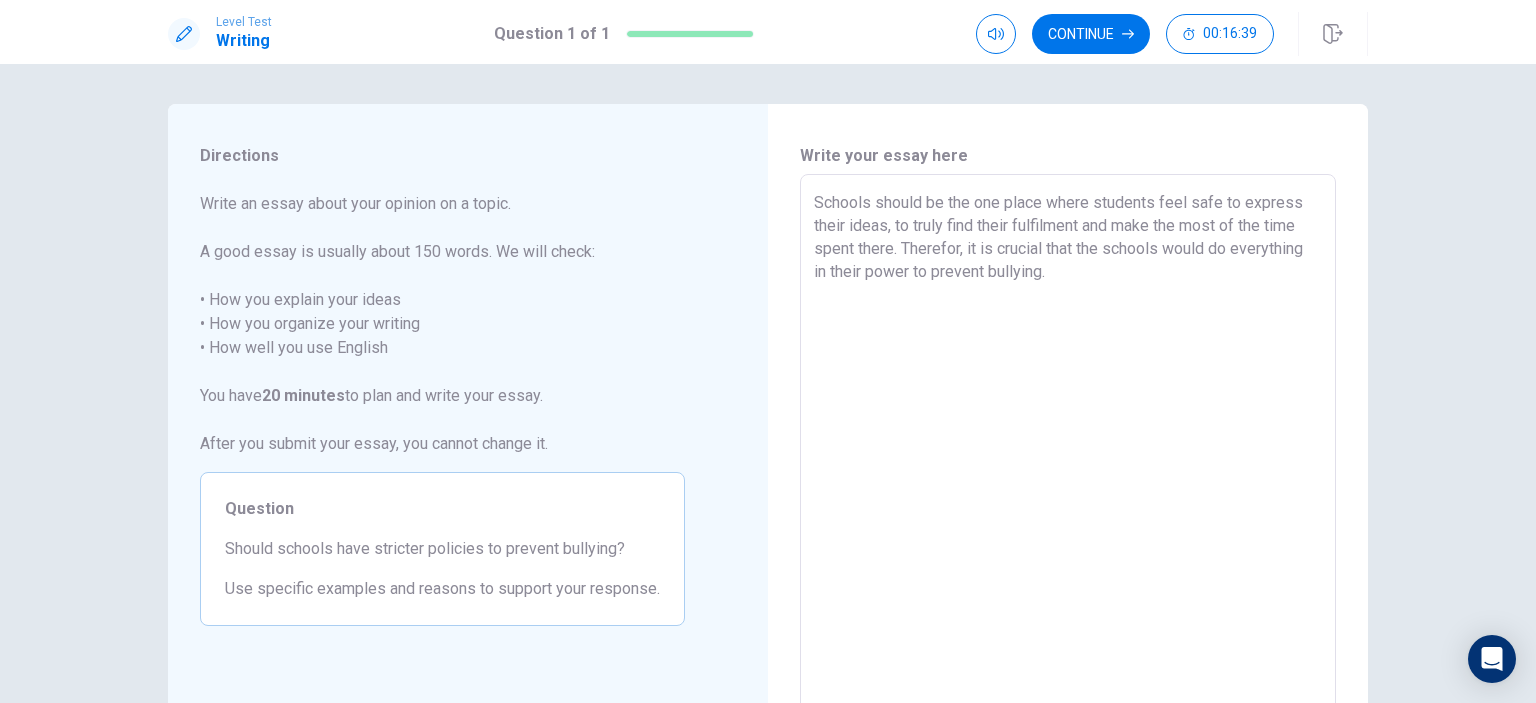 click on "Schools should be the one place where students feel safe to express their ideas, to truly find their fulfilment and make the most of the time spent there. Therefor, it is crucial that the schools would do everything in their power to prevent bullying." at bounding box center [1068, 451] 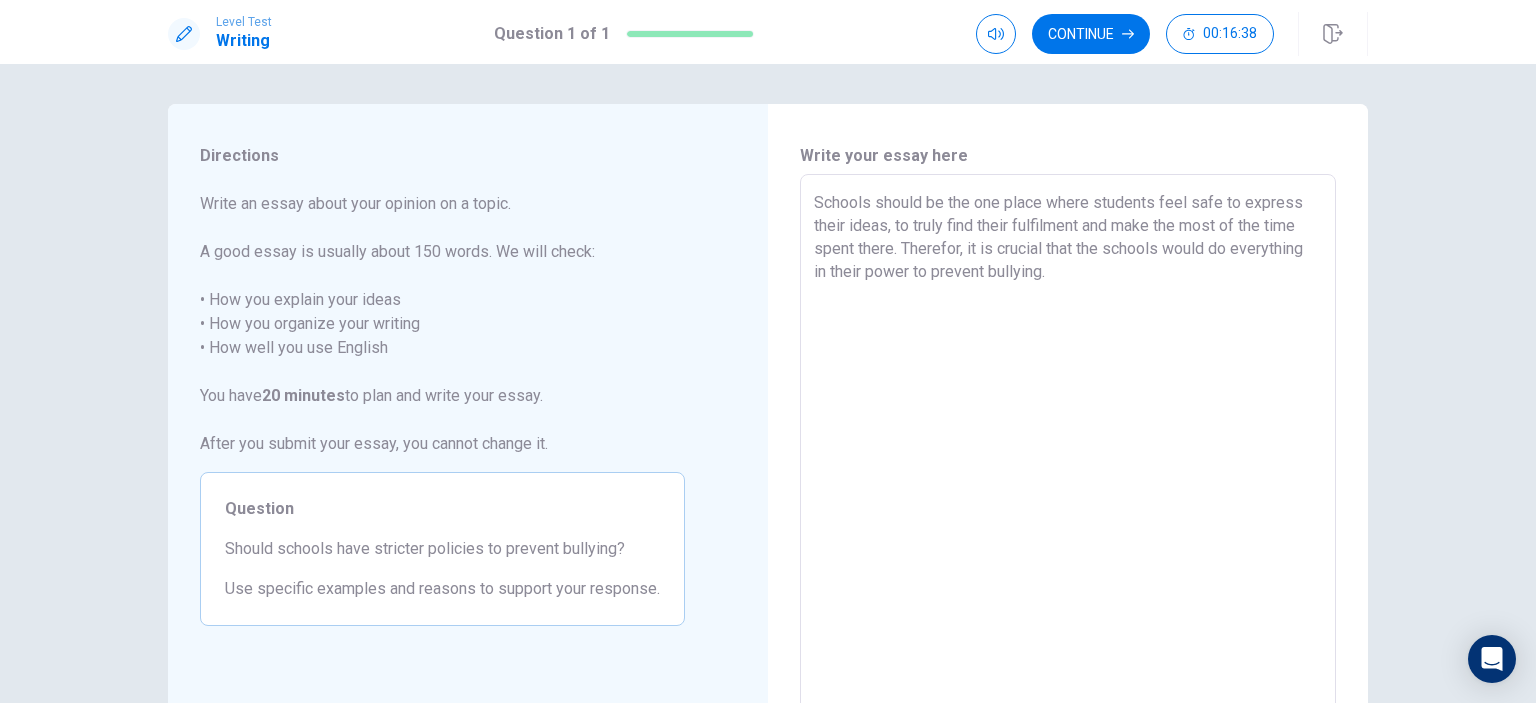 click on "Schools should be the one place where students feel safe to express their ideas, to truly find their fulfilment and make the most of the time spent there. Therefor, it is crucial that the schools would do everything in their power to prevent bullying." at bounding box center [1068, 451] 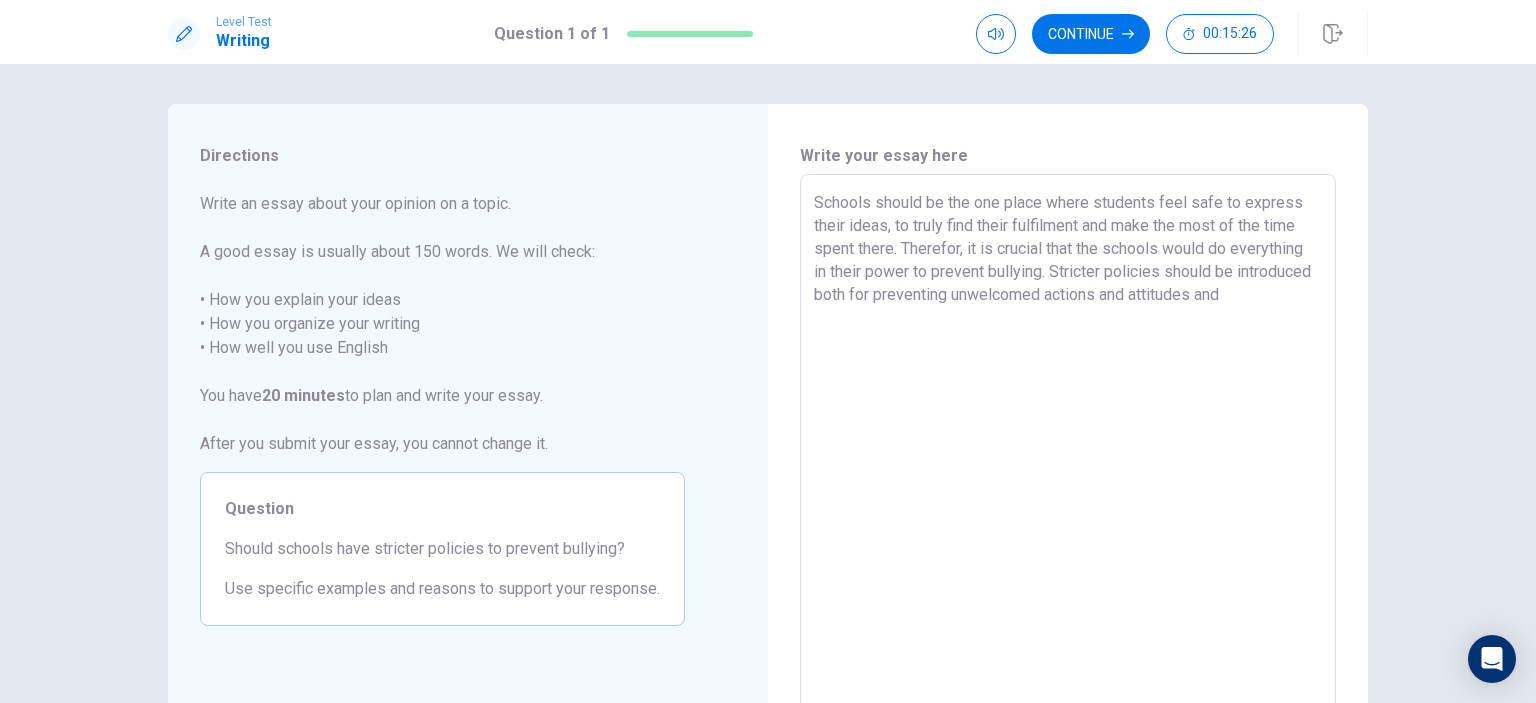 click on "Schools should be the one place where students feel safe to express their ideas, to truly find their fulfilment and make the most of the time spent there. Therefor, it is crucial that the schools would do everything in their power to prevent bullying. Stricter policies should be introduced both for preventing unwelcomed actions and attitudes and" at bounding box center [1068, 451] 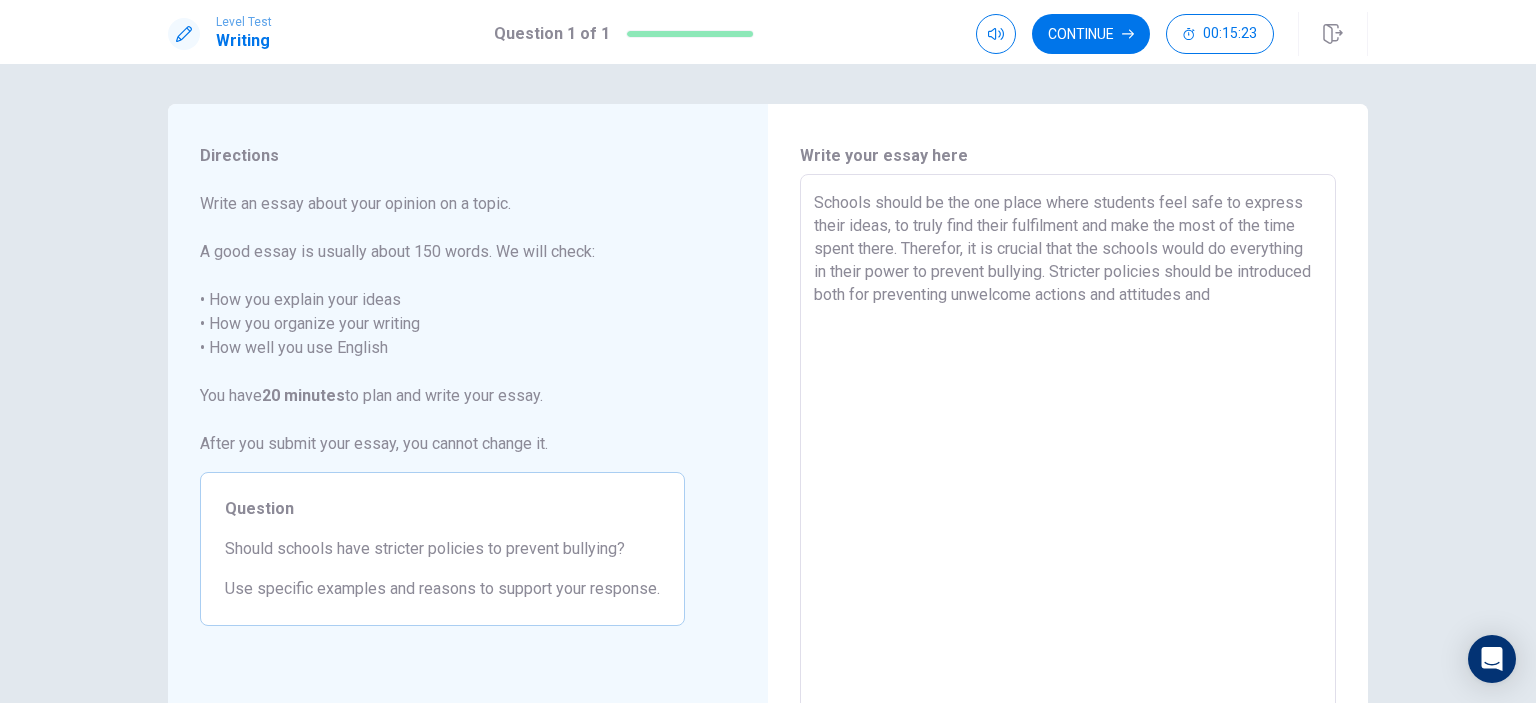 drag, startPoint x: 1303, startPoint y: 293, endPoint x: 1320, endPoint y: 315, distance: 27.802877 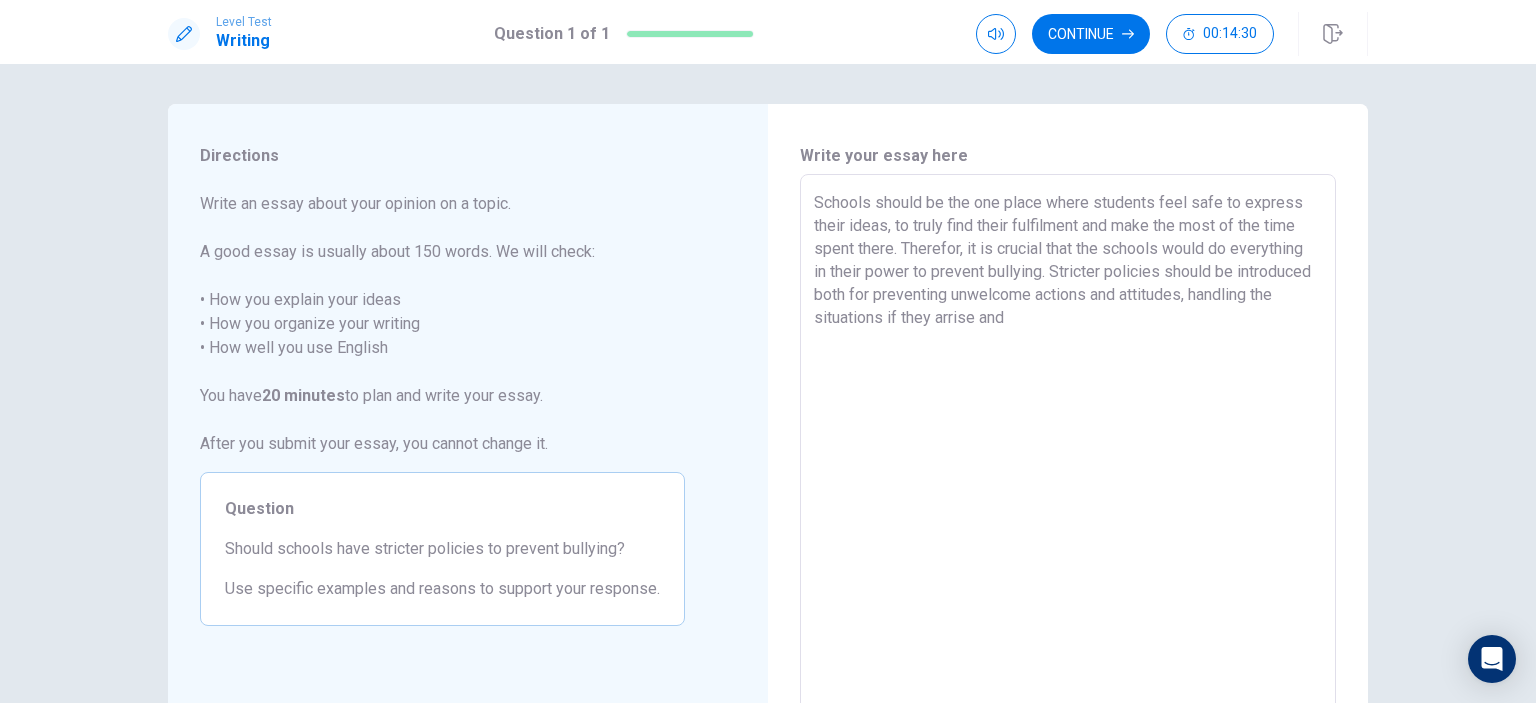 click on "Schools should be the one place where students feel safe to express their ideas, to truly find their fulfilment and make the most of the time spent there. Therefor, it is crucial that the schools would do everything in their power to prevent bullying. Stricter policies should be introduced both for preventing unwelcome actions and attitudes, handling the situations if they arrise and" at bounding box center [1068, 451] 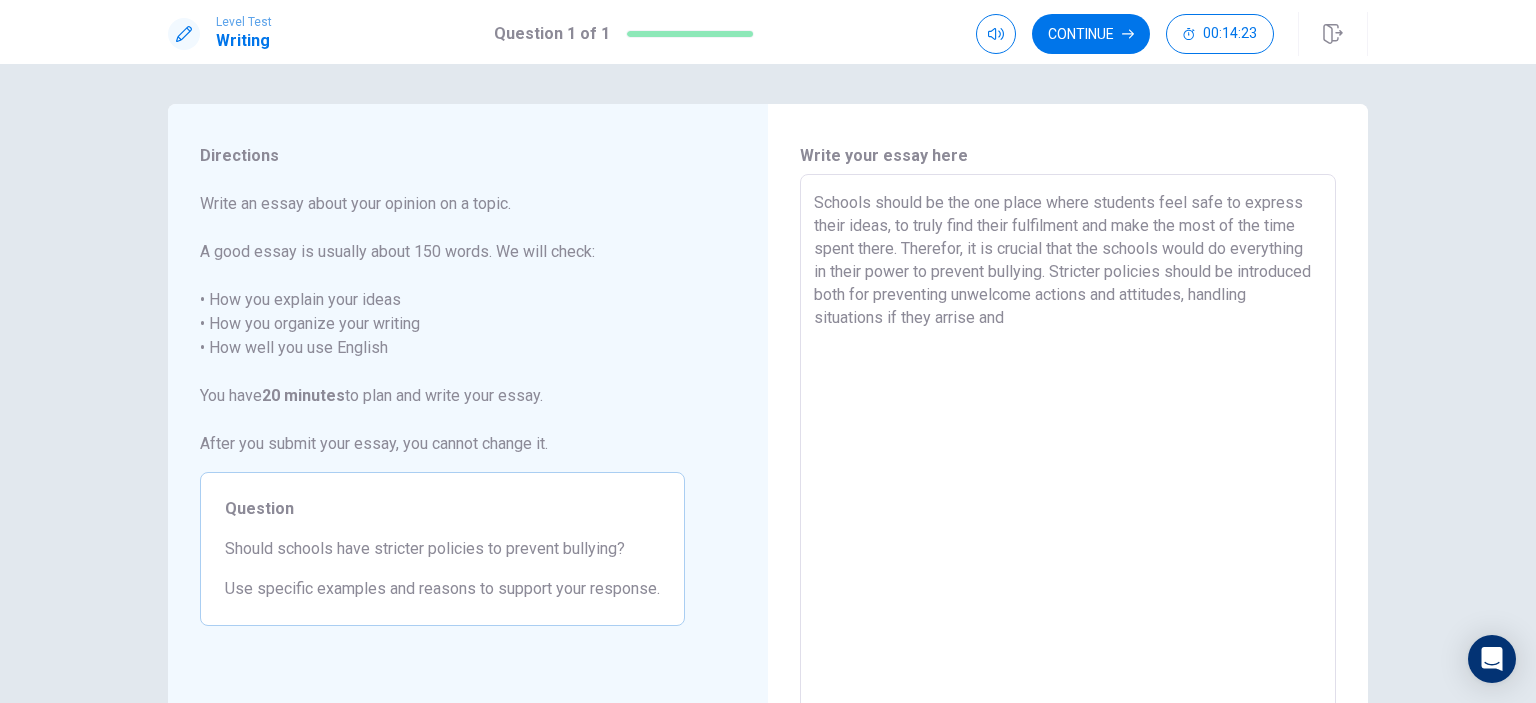 click on "Schools should be the one place where students feel safe to express their ideas, to truly find their fulfilment and make the most of the time spent there. Therefor, it is crucial that the schools would do everything in their power to prevent bullying. Stricter policies should be introduced both for preventing unwelcome actions and attitudes, handling situations if they arrise and" at bounding box center [1068, 451] 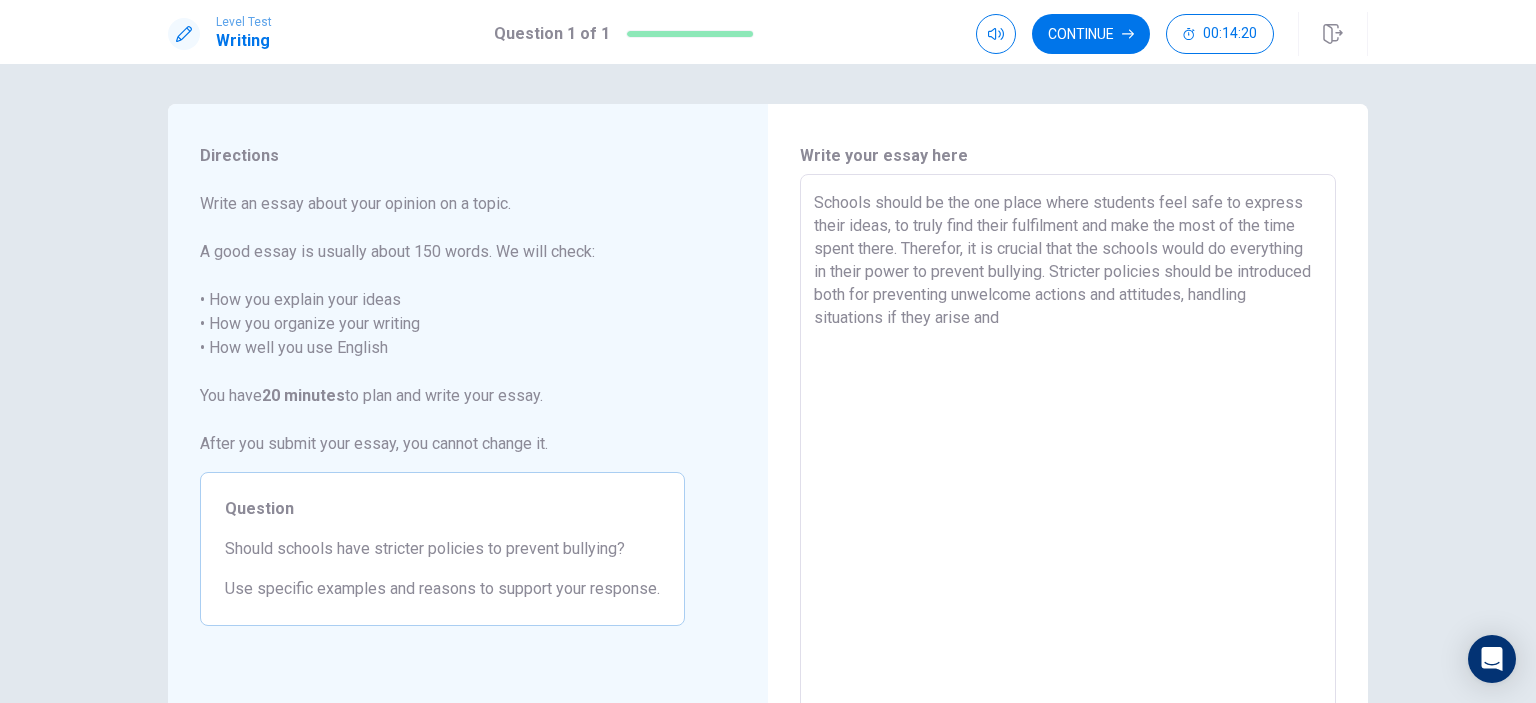 click on "Schools should be the one place where students feel safe to express their ideas, to truly find their fulfilment and make the most of the time spent there. Therefor, it is crucial that the schools would do everything in their power to prevent bullying. Stricter policies should be introduced both for preventing unwelcome actions and attitudes, handling situations if they arise and" at bounding box center [1068, 451] 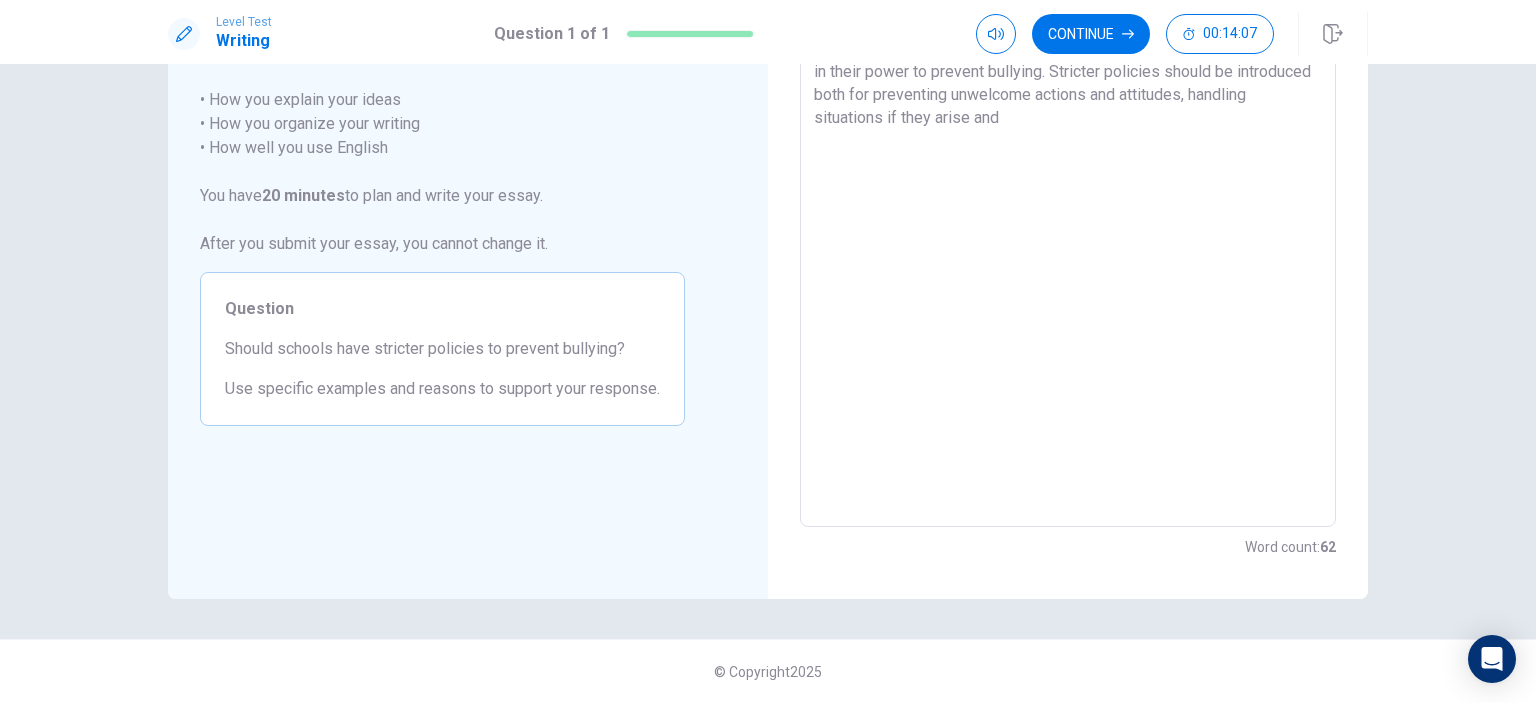scroll, scrollTop: 0, scrollLeft: 0, axis: both 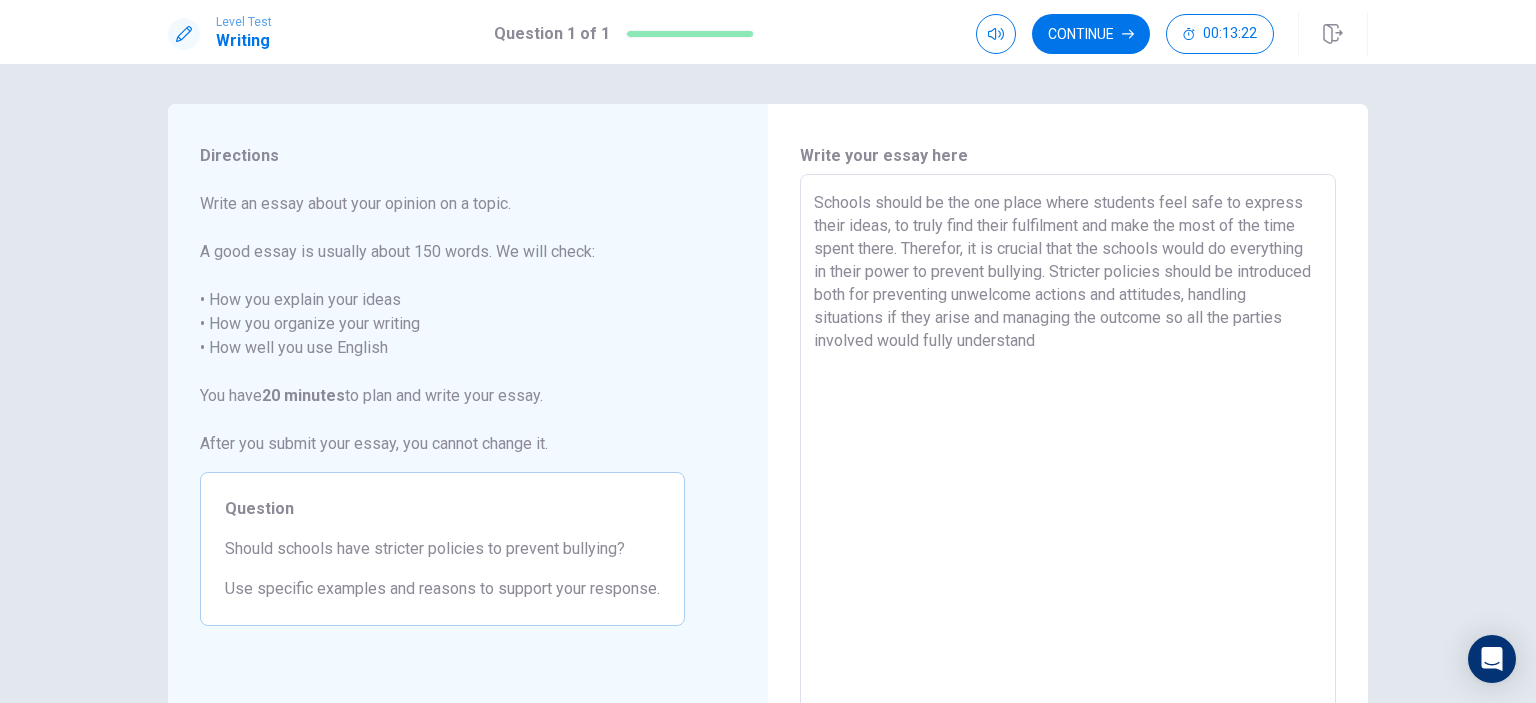 click on "Schools should be the one place where students feel safe to express their ideas, to truly find their fulfilment and make the most of the time spent there. Therefor, it is crucial that the schools would do everything in their power to prevent bullying. Stricter policies should be introduced both for preventing unwelcome actions and attitudes, handling situations if they arise and managing the outcome so all the parties involved would fully understand" at bounding box center [1068, 451] 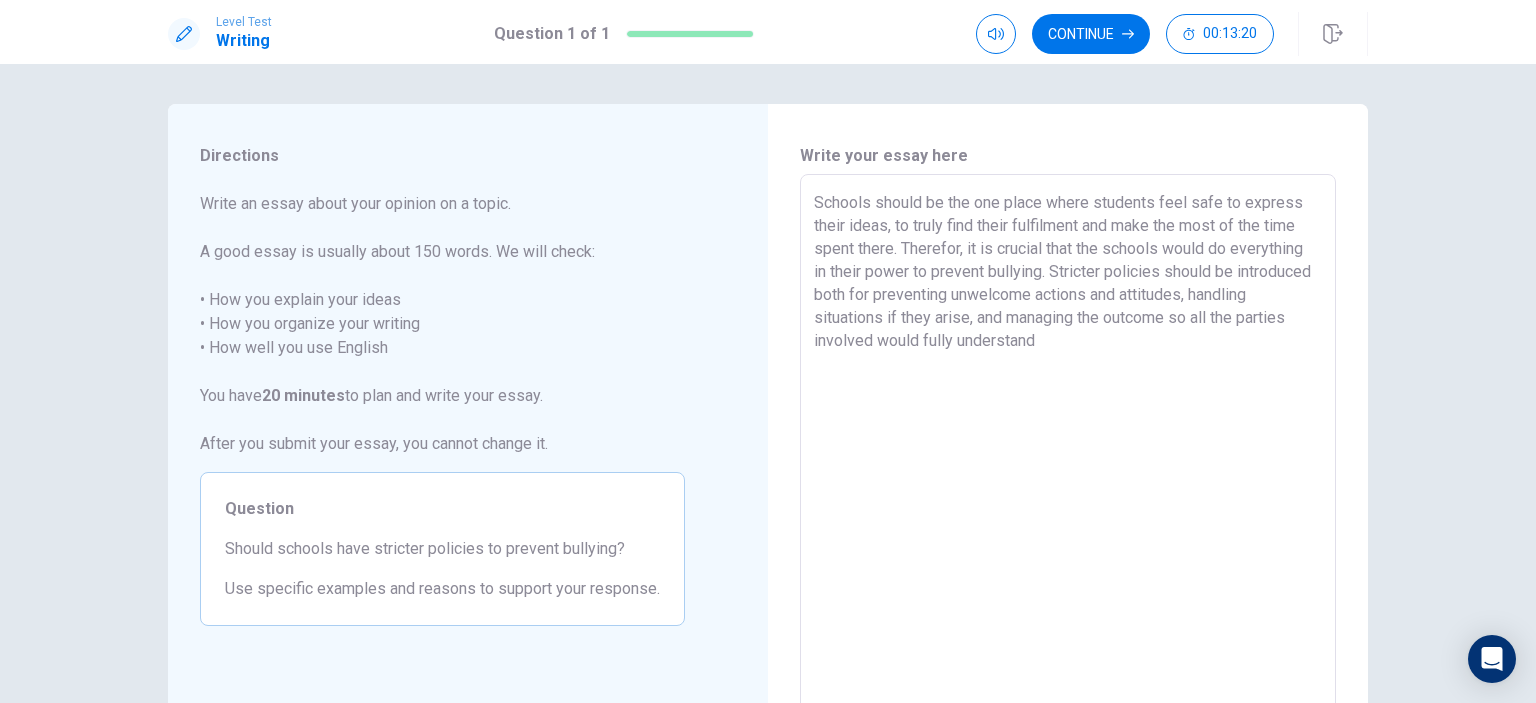click on "Schools should be the one place where students feel safe to express their ideas, to truly find their fulfilment and make the most of the time spent there. Therefor, it is crucial that the schools would do everything in their power to prevent bullying. Stricter policies should be introduced both for preventing unwelcome actions and attitudes, handling situations if they arise, and managing the outcome so all the parties involved would fully understand" at bounding box center (1068, 451) 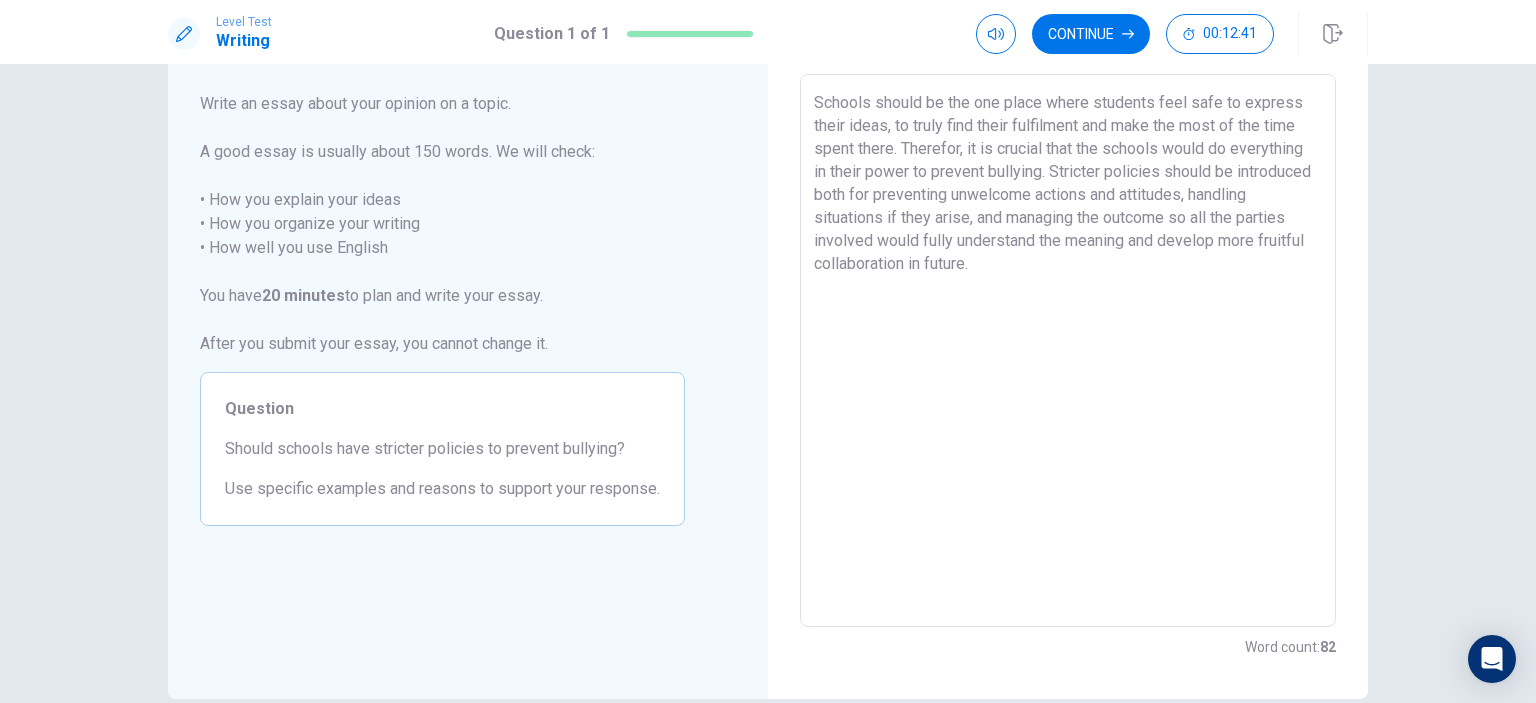 scroll, scrollTop: 0, scrollLeft: 0, axis: both 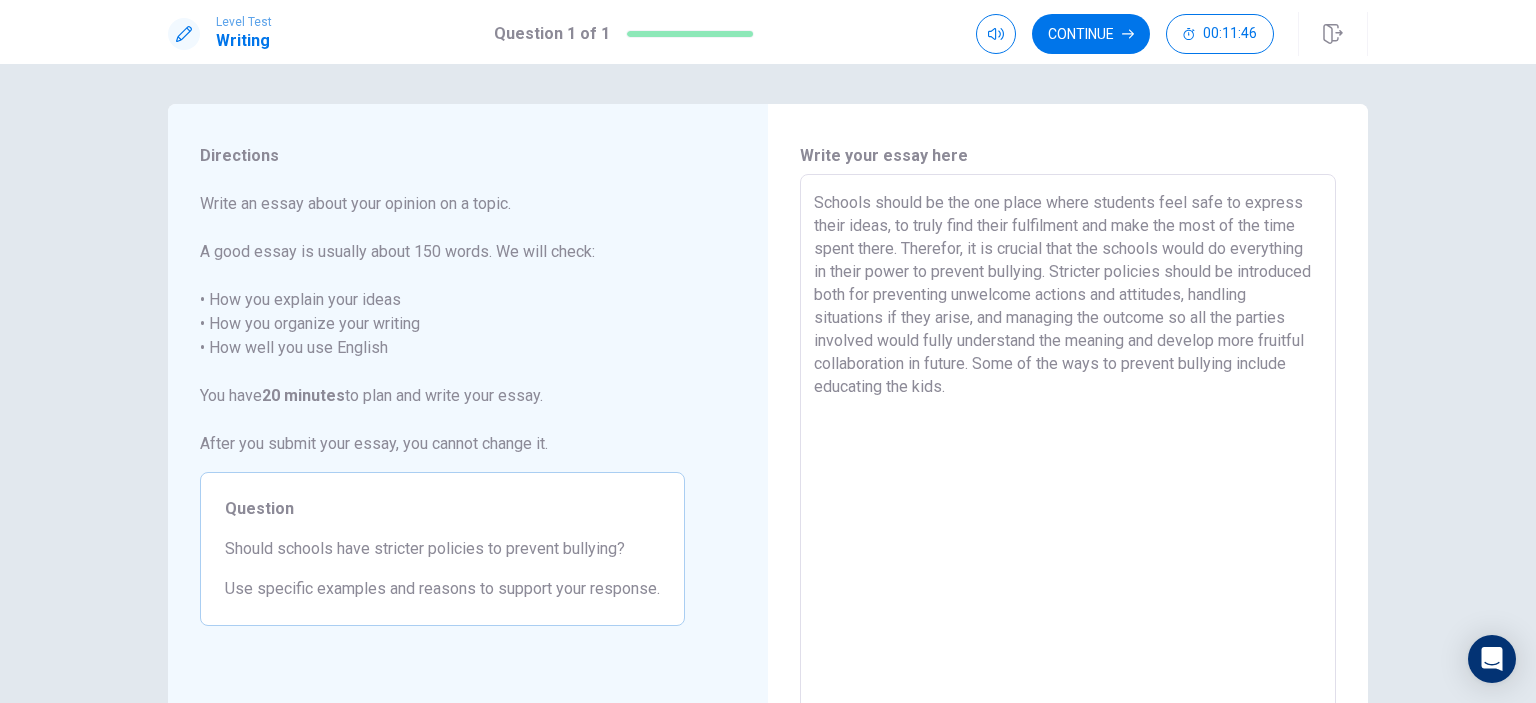 drag, startPoint x: 1070, startPoint y: 363, endPoint x: 1102, endPoint y: 369, distance: 32.55764 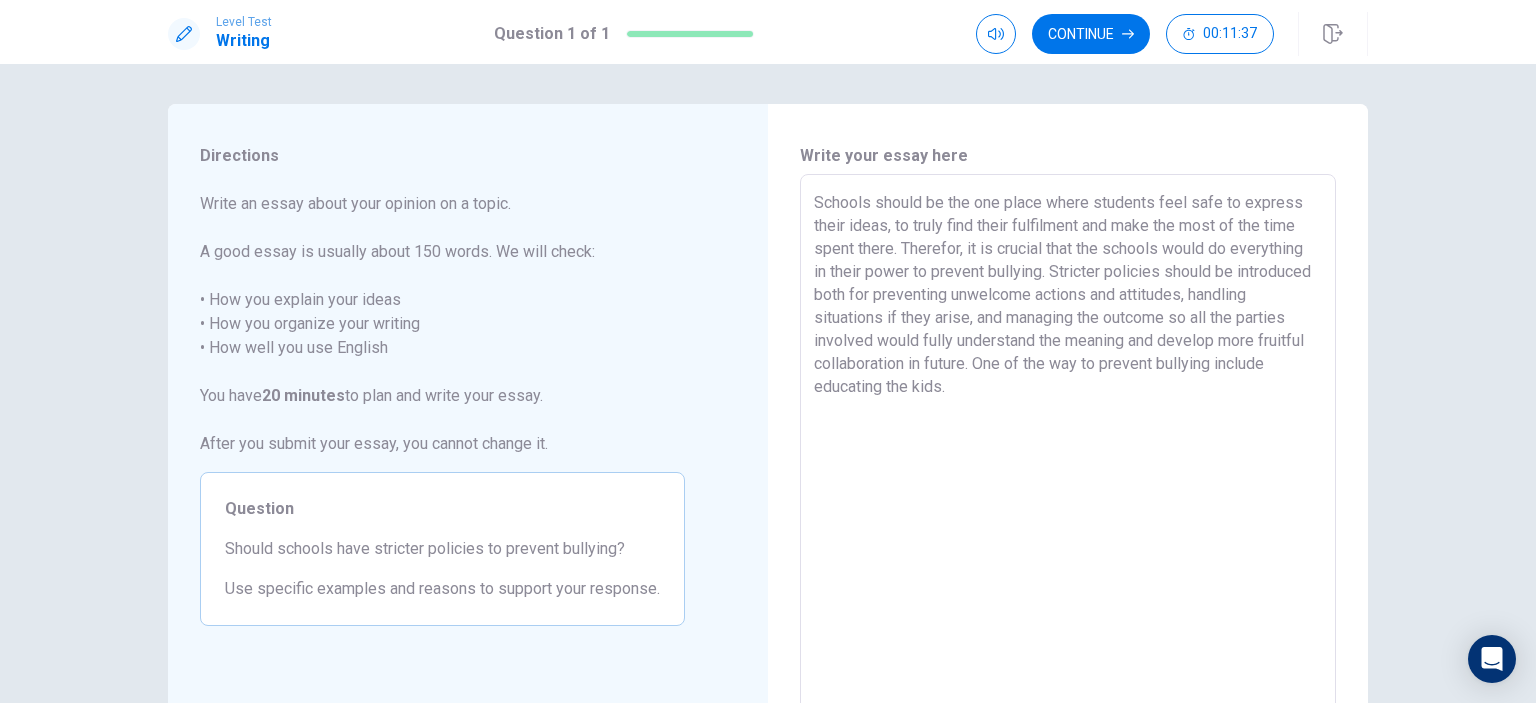 drag, startPoint x: 1142, startPoint y: 371, endPoint x: 862, endPoint y: 389, distance: 280.57797 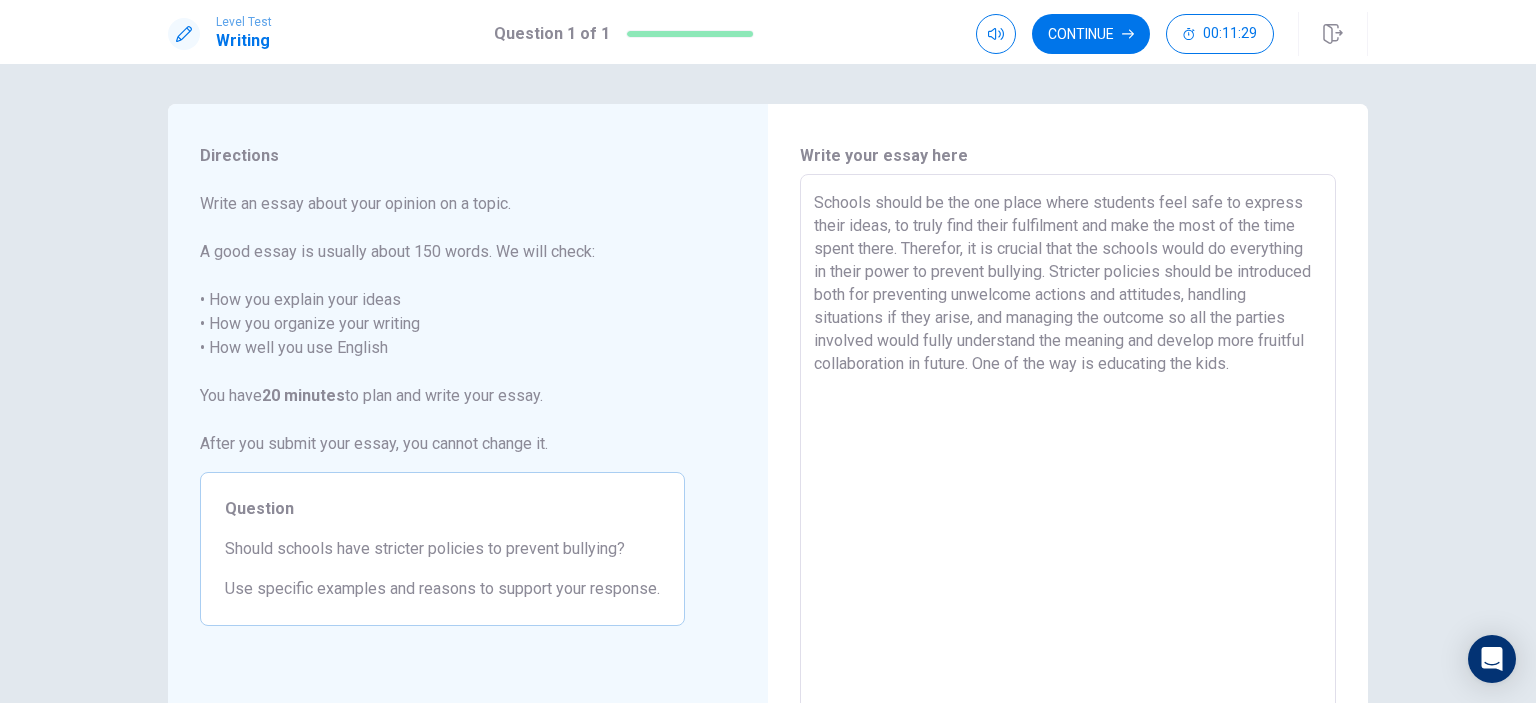 click on "Schools should be the one place where students feel safe to express their ideas, to truly find their fulfilment and make the most of the time spent there. Therefor, it is crucial that the schools would do everything in their power to prevent bullying. Stricter policies should be introduced both for preventing unwelcome actions and attitudes, handling situations if they arise, and managing the outcome so all the parties involved would fully understand the meaning and develop more fruitful collaboration in future. One of the way is educating the kids." at bounding box center [1068, 451] 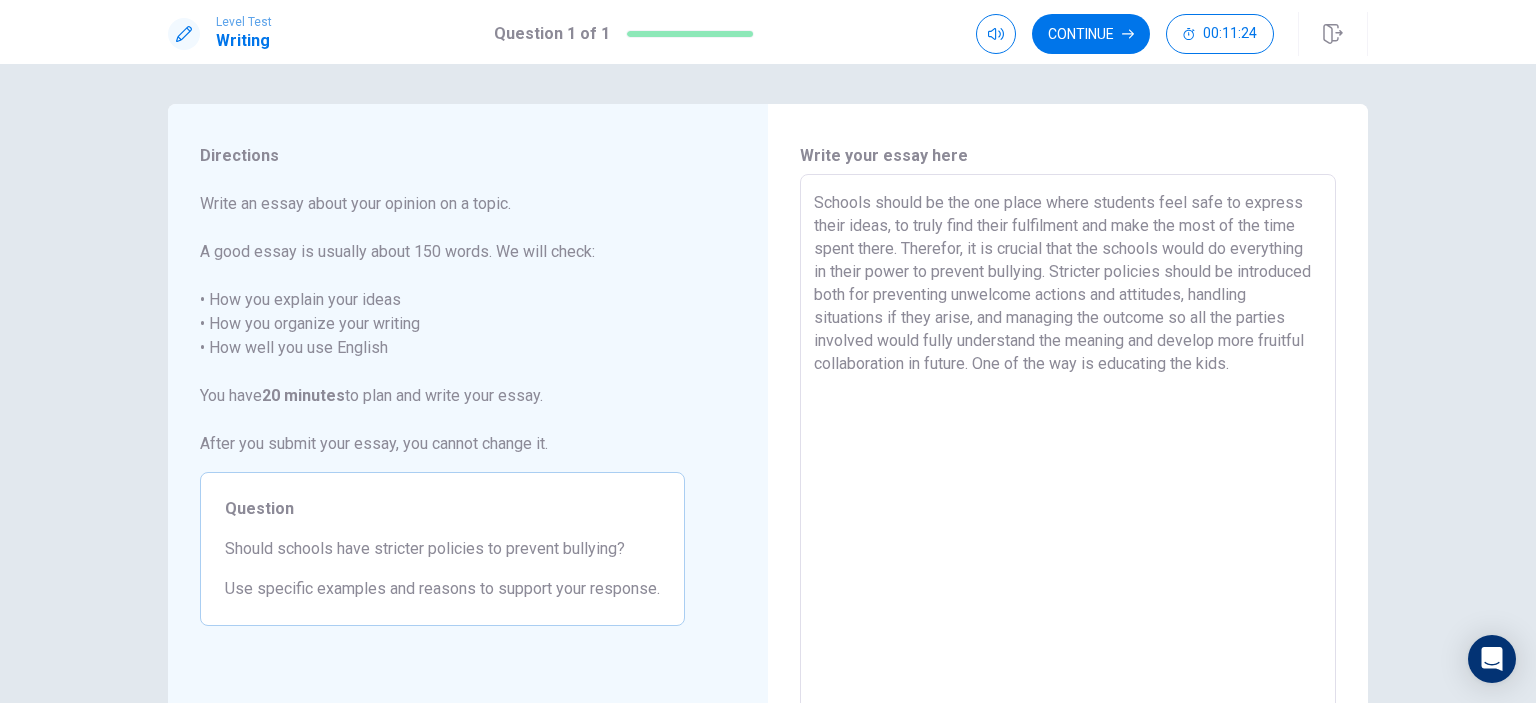 drag, startPoint x: 1072, startPoint y: 346, endPoint x: 1120, endPoint y: 391, distance: 65.795135 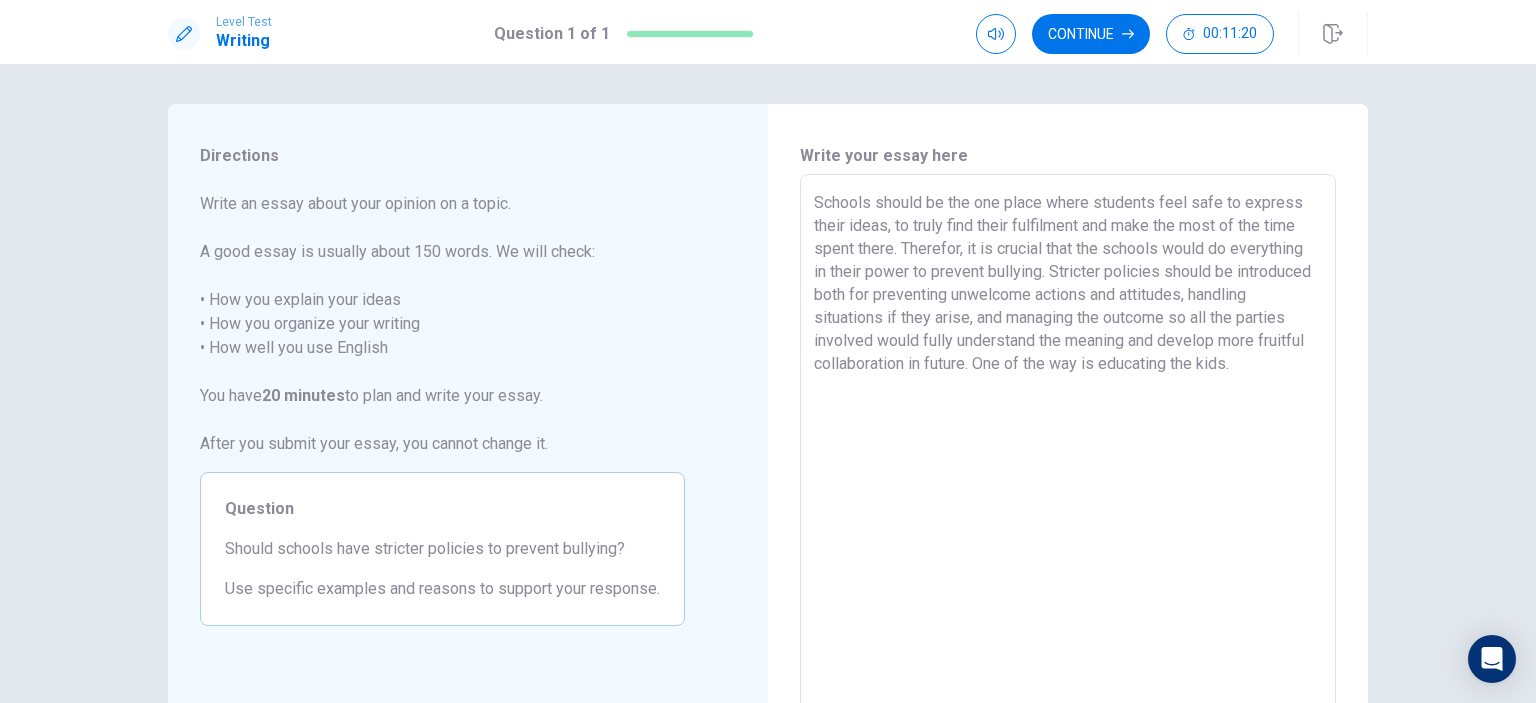 drag, startPoint x: 1071, startPoint y: 363, endPoint x: 1196, endPoint y: 362, distance: 125.004 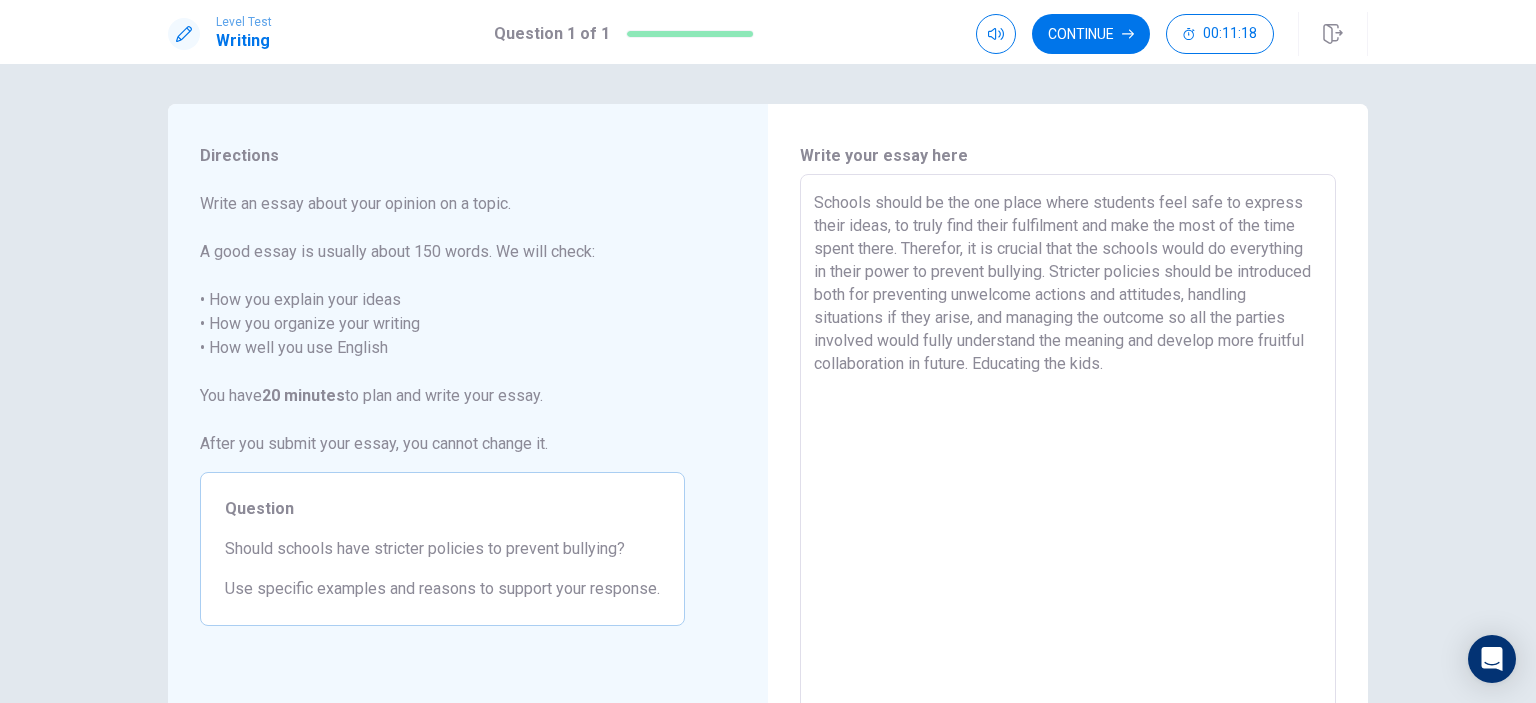 click on "Schools should be the one place where students feel safe to express their ideas, to truly find their fulfilment and make the most of the time spent there. Therefor, it is crucial that the schools would do everything in their power to prevent bullying. Stricter policies should be introduced both for preventing unwelcome actions and attitudes, handling situations if they arise, and managing the outcome so all the parties involved would fully understand the meaning and develop more fruitful collaboration in future. Educating the kids." at bounding box center [1068, 451] 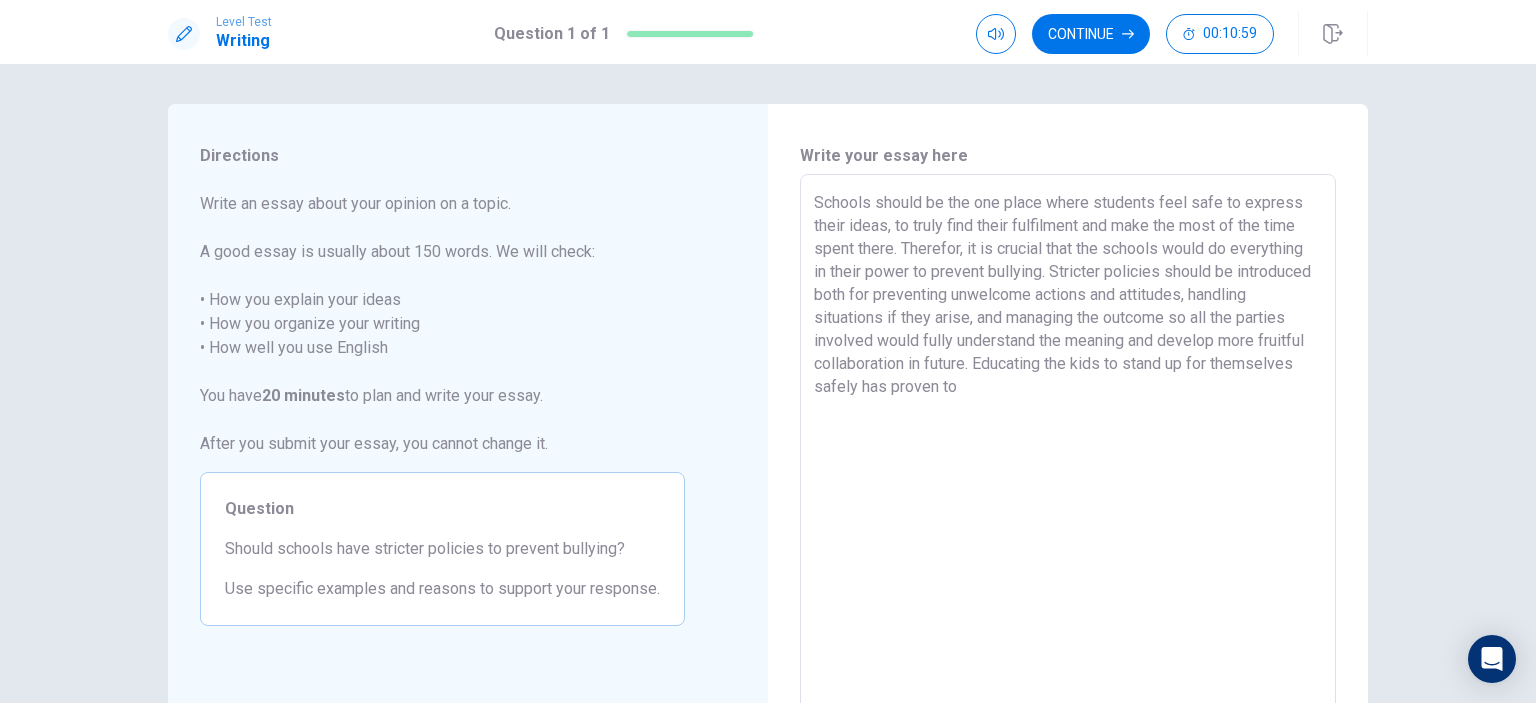 click on "Schools should be the one place where students feel safe to express their ideas, to truly find their fulfilment and make the most of the time spent there. Therefor, it is crucial that the schools would do everything in their power to prevent bullying. Stricter policies should be introduced both for preventing unwelcome actions and attitudes, handling situations if they arise, and managing the outcome so all the parties involved would fully understand the meaning and develop more fruitful collaboration in future. Educating the kids to stand up for themselves safely has proven to" at bounding box center (1068, 451) 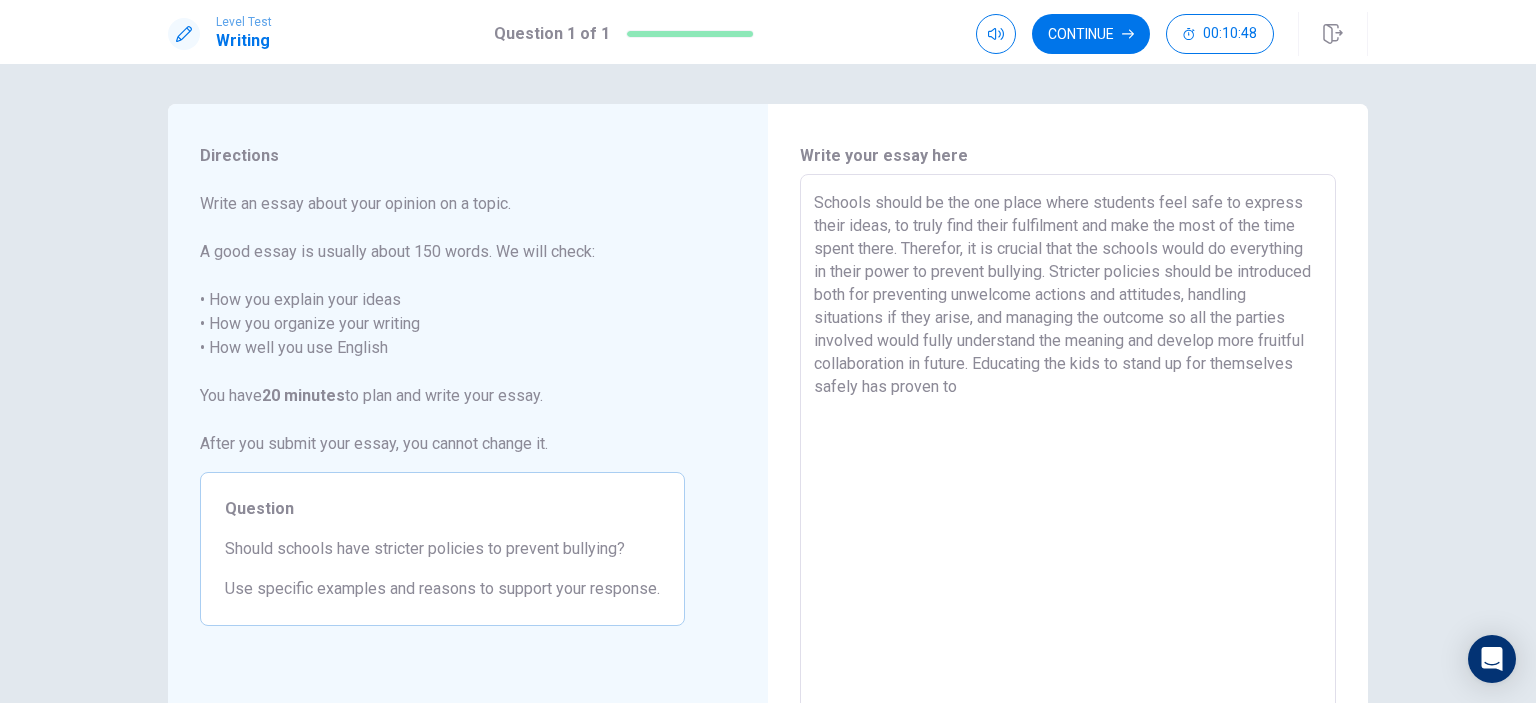 drag, startPoint x: 1258, startPoint y: 312, endPoint x: 1276, endPoint y: 315, distance: 18.248287 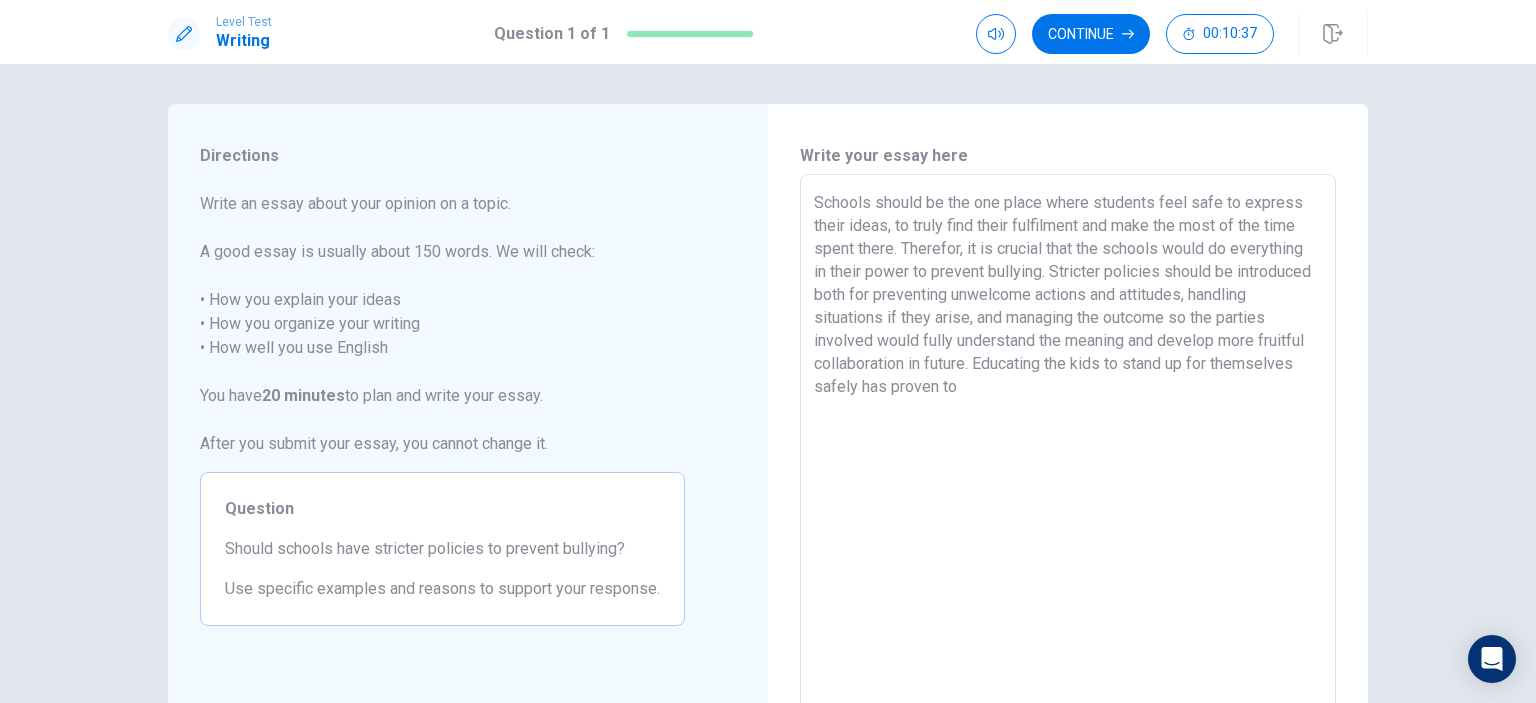 drag, startPoint x: 974, startPoint y: 338, endPoint x: 1006, endPoint y: 347, distance: 33.24154 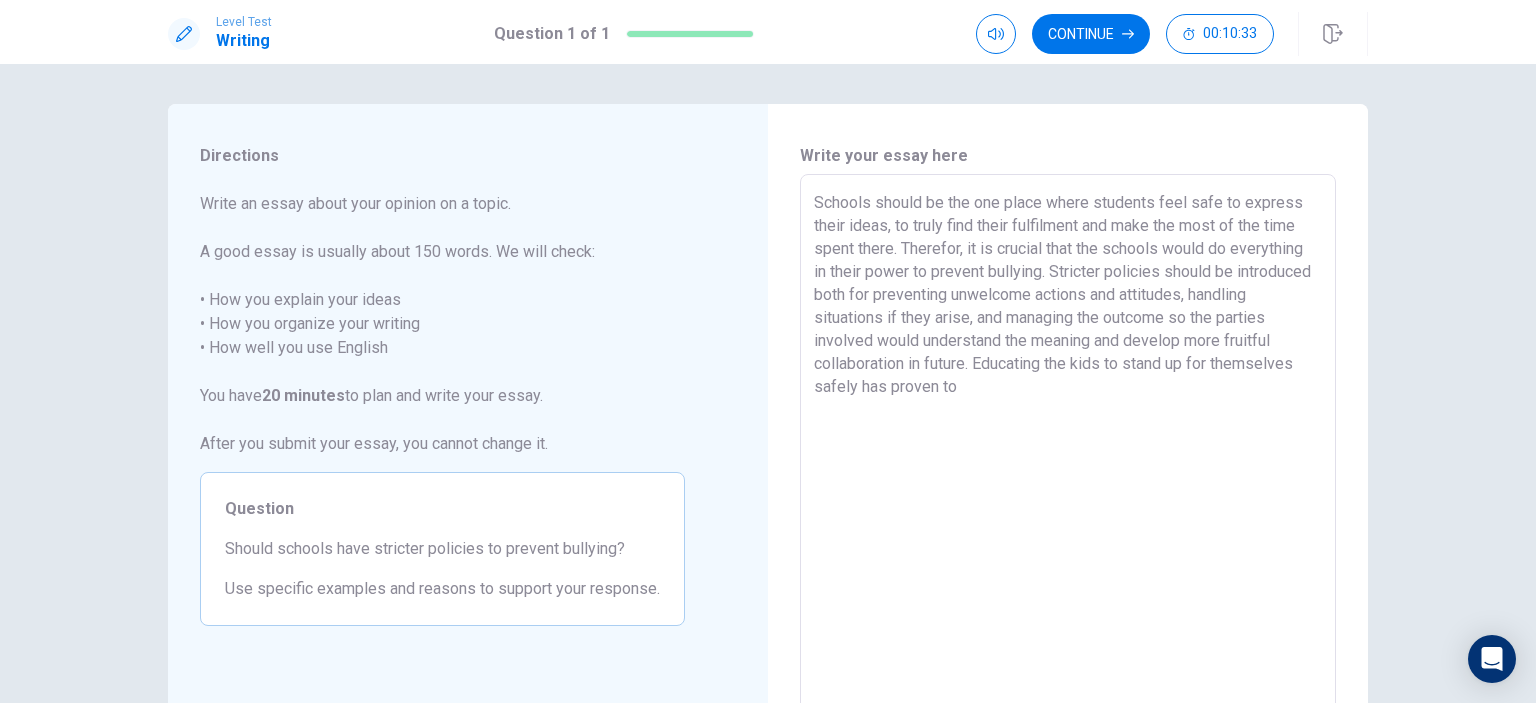 drag, startPoint x: 1088, startPoint y: 343, endPoint x: 1145, endPoint y: 349, distance: 57.31492 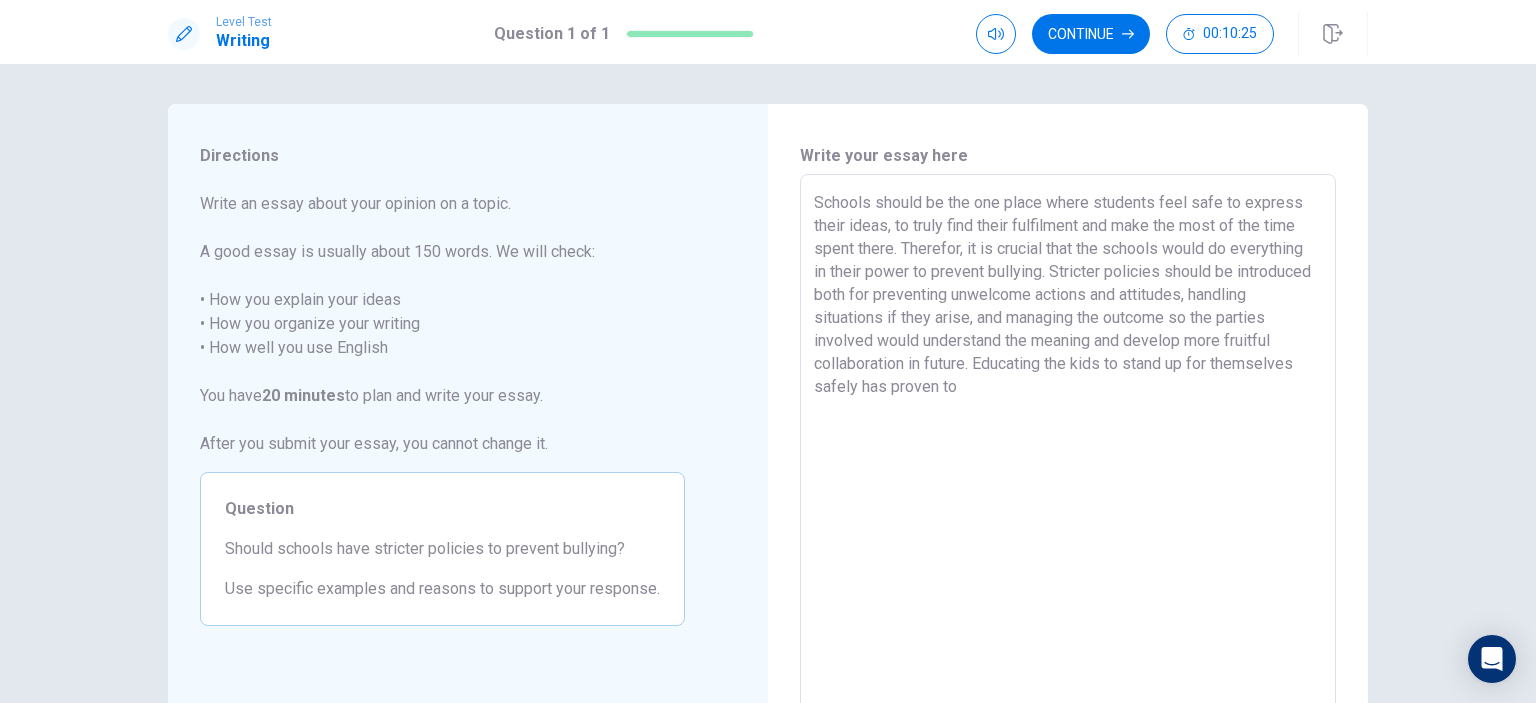drag, startPoint x: 972, startPoint y: 340, endPoint x: 1180, endPoint y: 351, distance: 208.29066 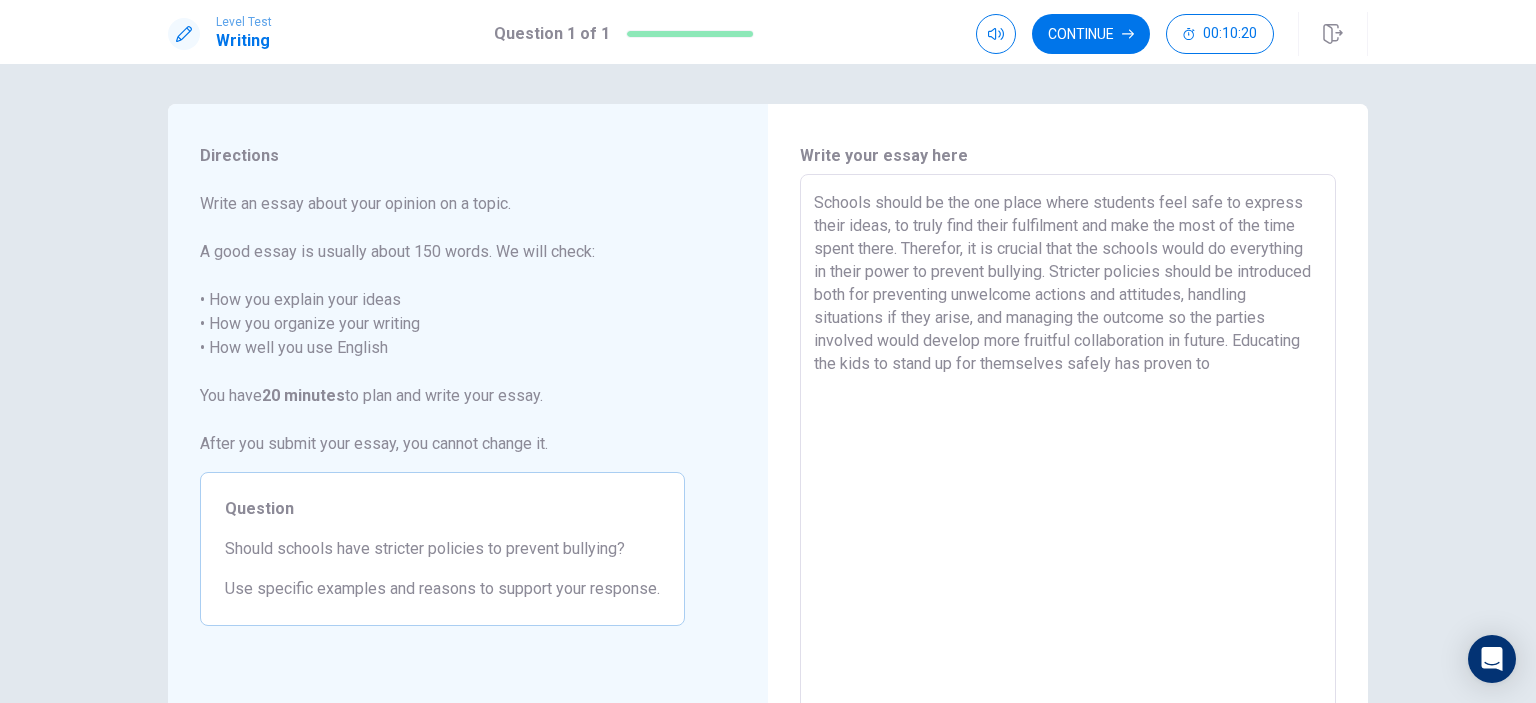 click on "Schools should be the one place where students feel safe to express their ideas, to truly find their fulfilment and make the most of the time spent there. Therefor, it is crucial that the schools would do everything in their power to prevent bullying. Stricter policies should be introduced both for preventing unwelcome actions and attitudes, handling situations if they arise, and managing the outcome so the parties involved would develop more fruitful collaboration in future. Educating the kids to stand up for themselves safely has proven to" at bounding box center [1068, 451] 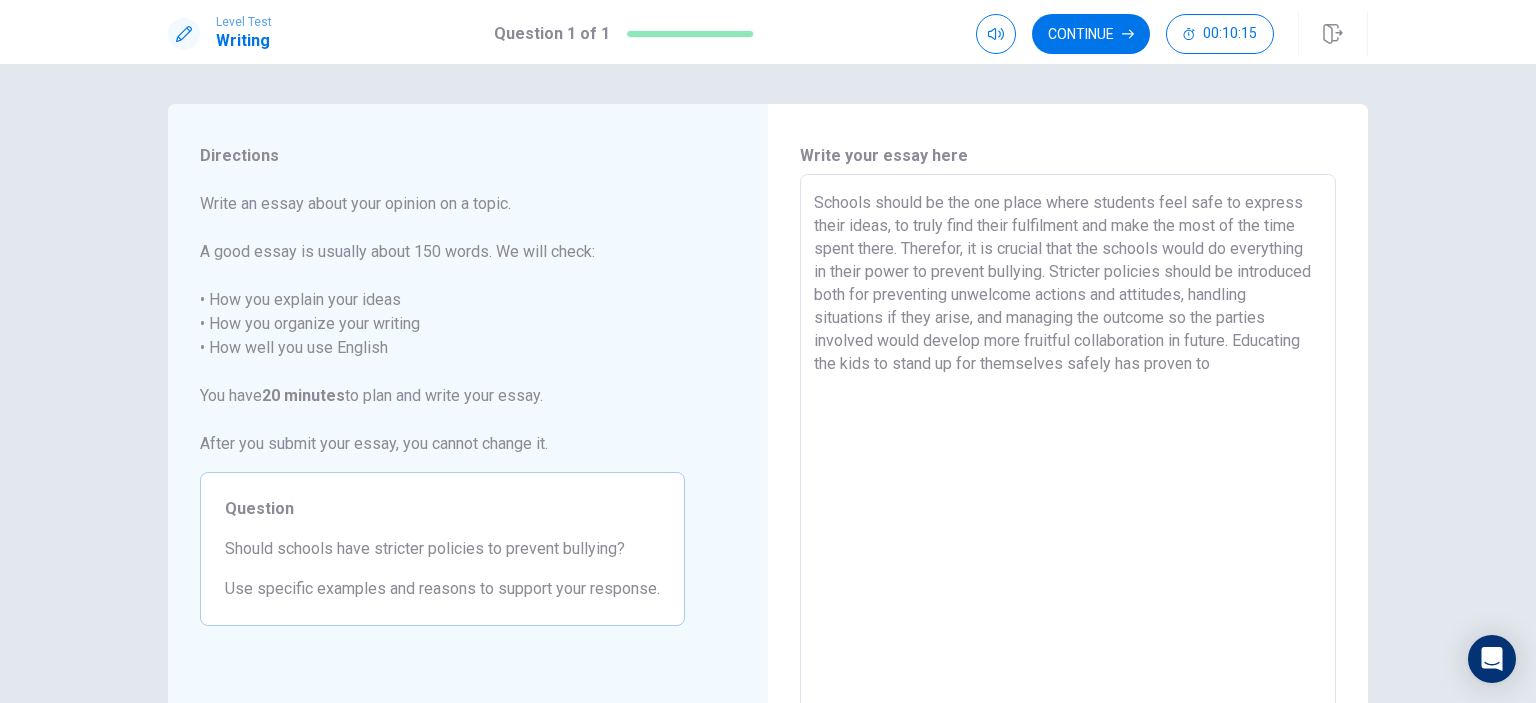 drag, startPoint x: 973, startPoint y: 343, endPoint x: 924, endPoint y: 331, distance: 50.447994 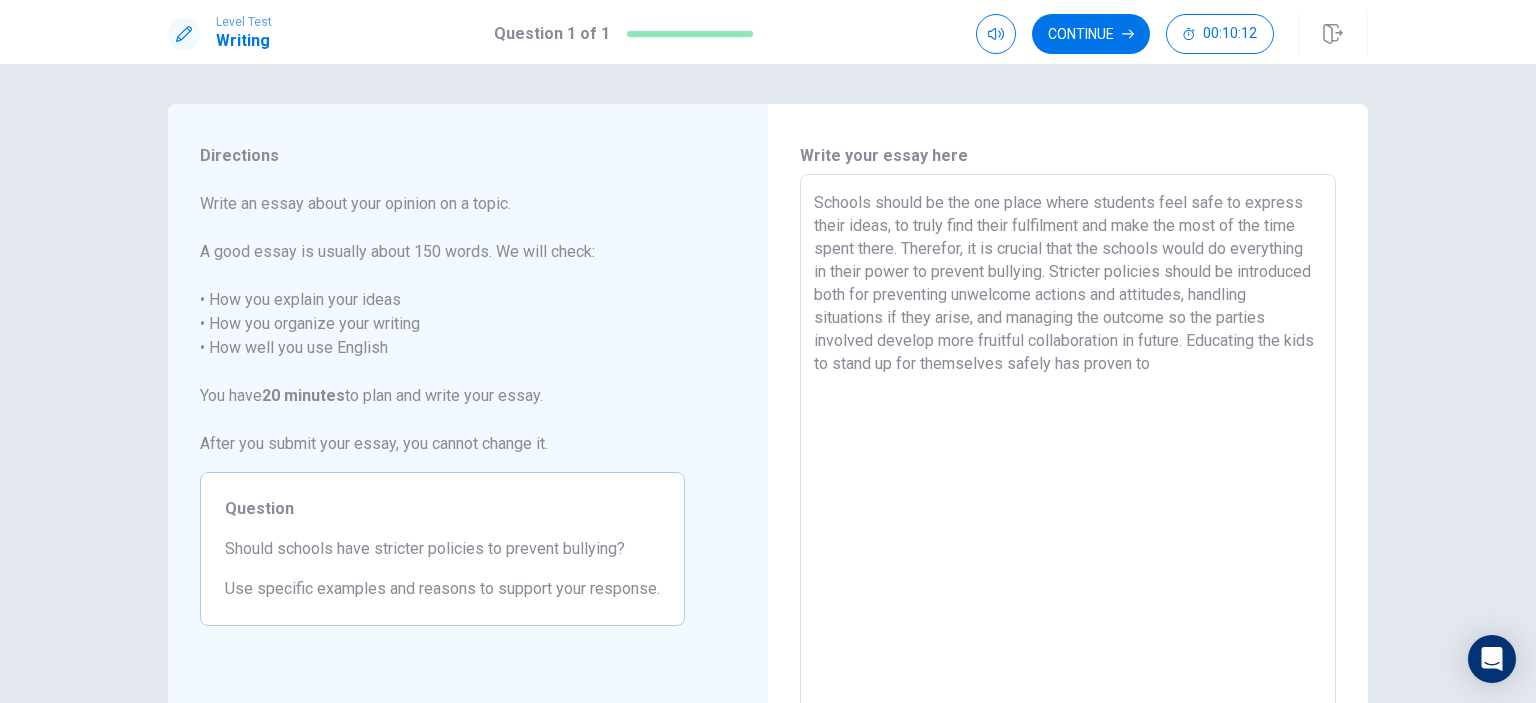 click on "Schools should be the one place where students feel safe to express their ideas, to truly find their fulfilment and make the most of the time spent there. Therefor, it is crucial that the schools would do everything in their power to prevent bullying. Stricter policies should be introduced both for preventing unwelcome actions and attitudes, handling situations if they arise, and managing the outcome so the parties involved develop more fruitful collaboration in future. Educating the kids to stand up for themselves safely has proven to" at bounding box center (1068, 451) 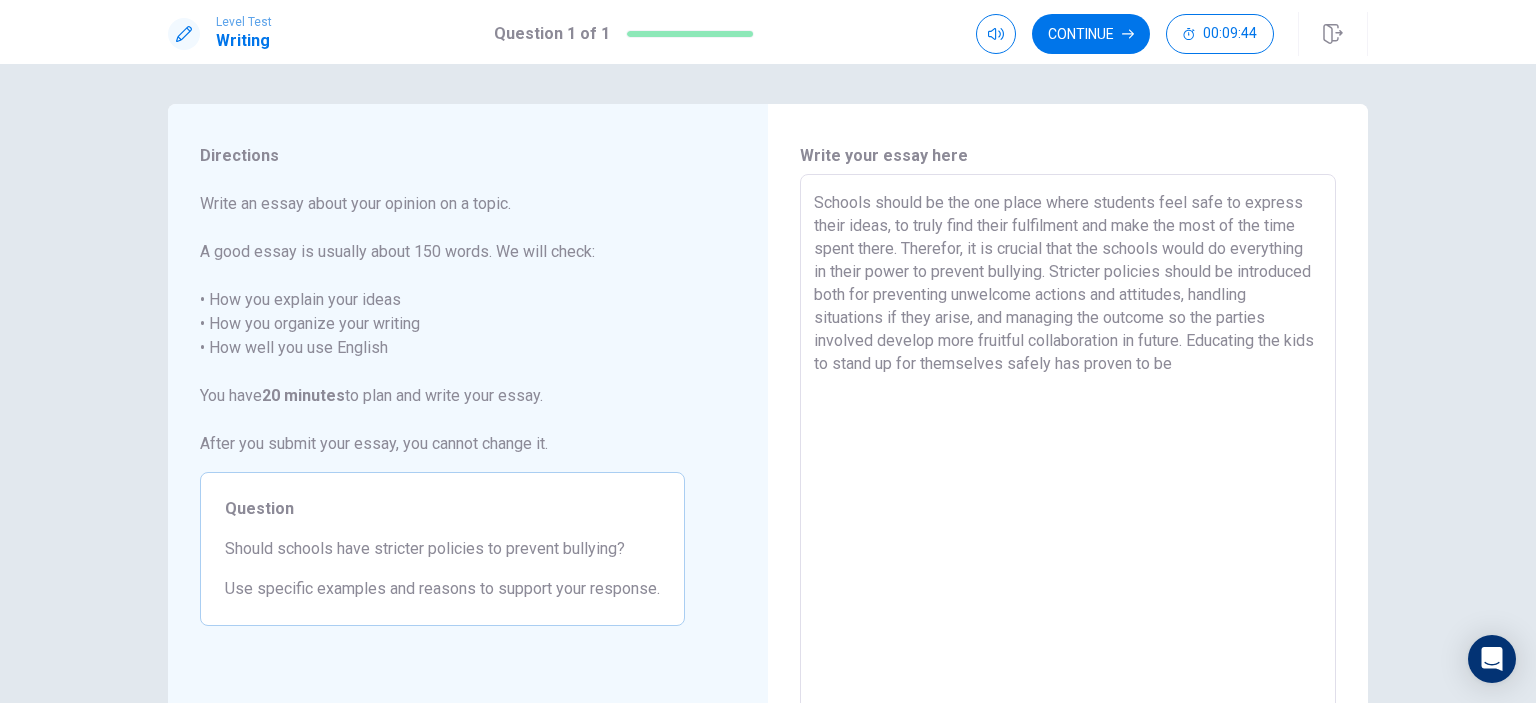 drag, startPoint x: 1185, startPoint y: 363, endPoint x: 1298, endPoint y: 373, distance: 113.44161 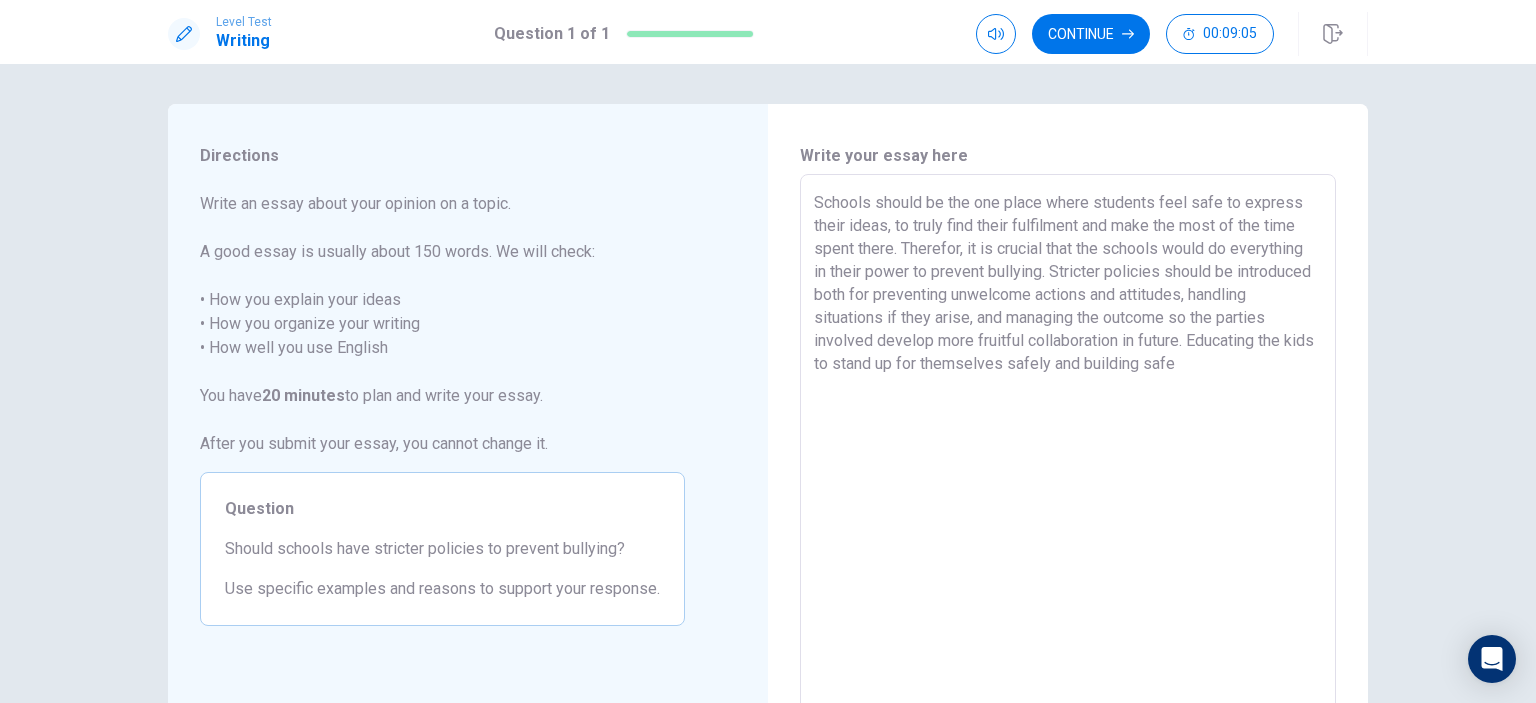 drag, startPoint x: 1138, startPoint y: 359, endPoint x: 1182, endPoint y: 364, distance: 44.28318 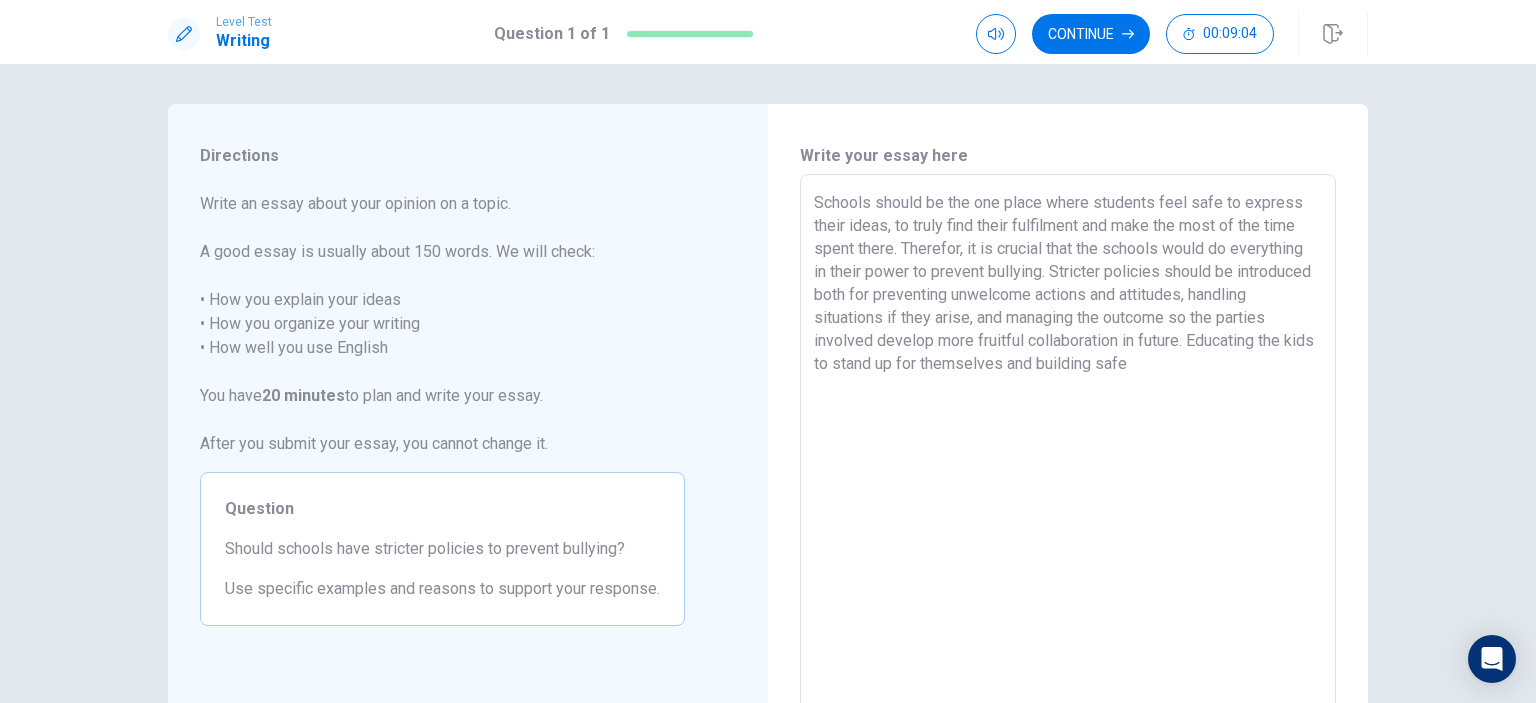 click on "Schools should be the one place where students feel safe to express their ideas, to truly find their fulfilment and make the most of the time spent there. Therefor, it is crucial that the schools would do everything in their power to prevent bullying. Stricter policies should be introduced both for preventing unwelcome actions and attitudes, handling situations if they arise, and managing the outcome so the parties involved develop more fruitful collaboration in future. Educating the kids to stand up for themselves and building safe" at bounding box center (1068, 451) 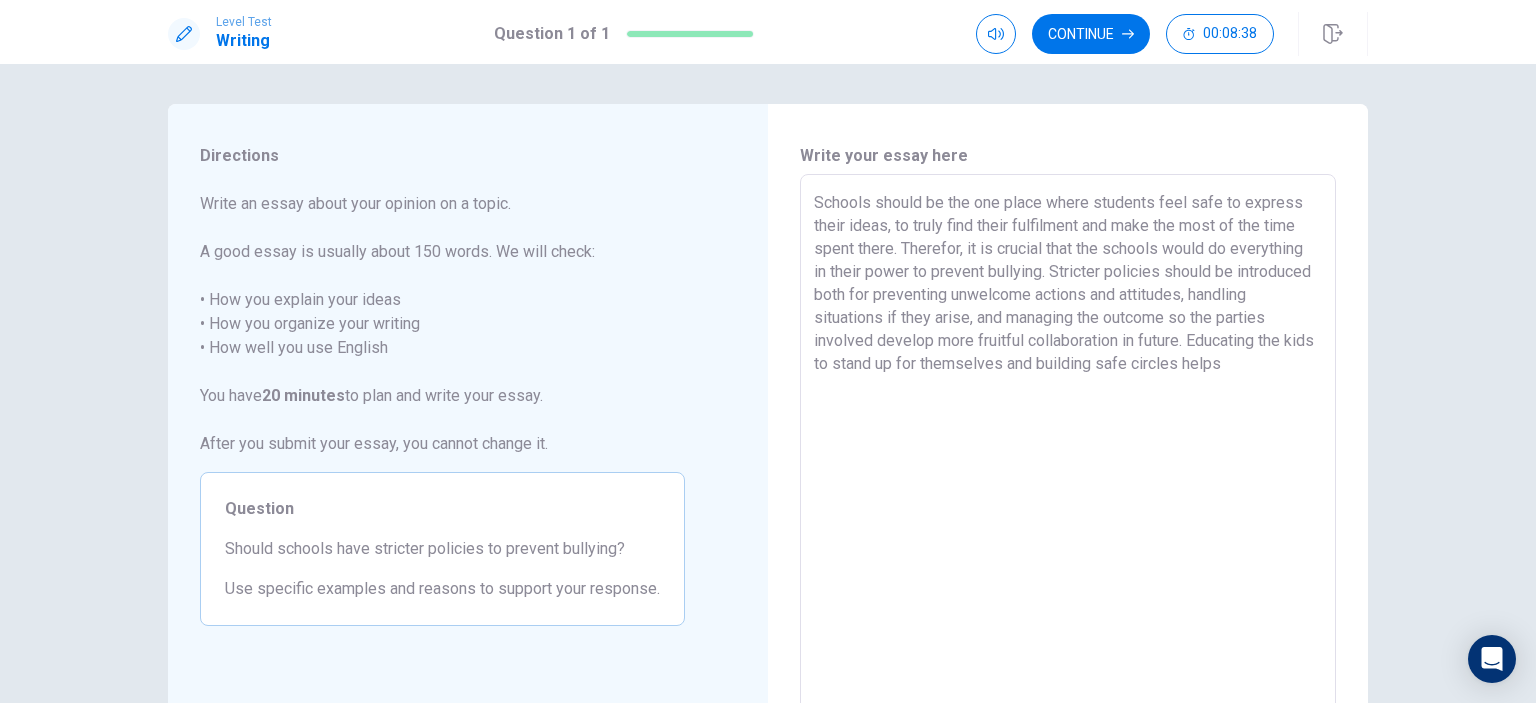 drag, startPoint x: 1138, startPoint y: 364, endPoint x: 857, endPoint y: 399, distance: 283.17133 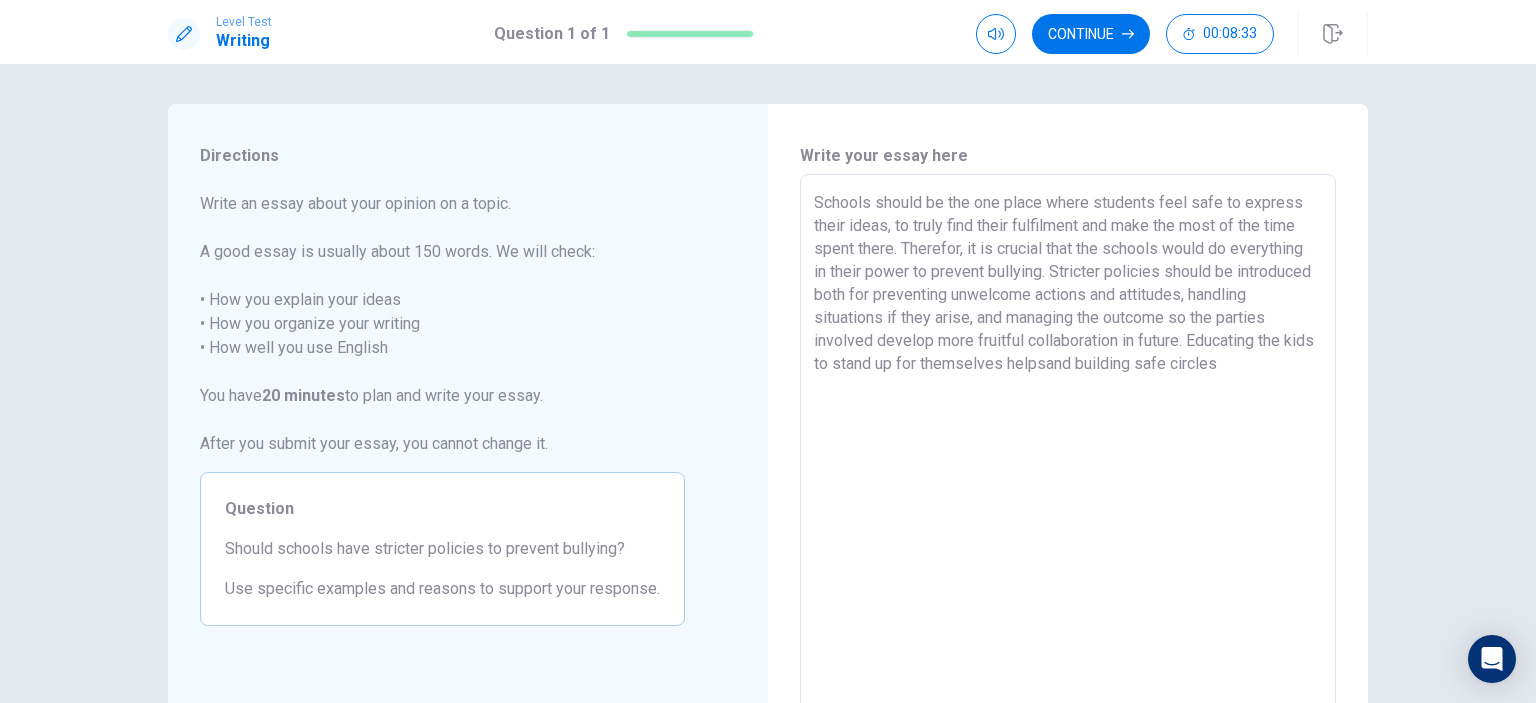 click on "Schools should be the one place where students feel safe to express their ideas, to truly find their fulfilment and make the most of the time spent there. Therefor, it is crucial that the schools would do everything in their power to prevent bullying. Stricter policies should be introduced both for preventing unwelcome actions and attitudes, handling situations if they arise, and managing the outcome so the parties involved develop more fruitful collaboration in future. Educating the kids to stand up for themselves helpsand building safe circles" at bounding box center [1068, 451] 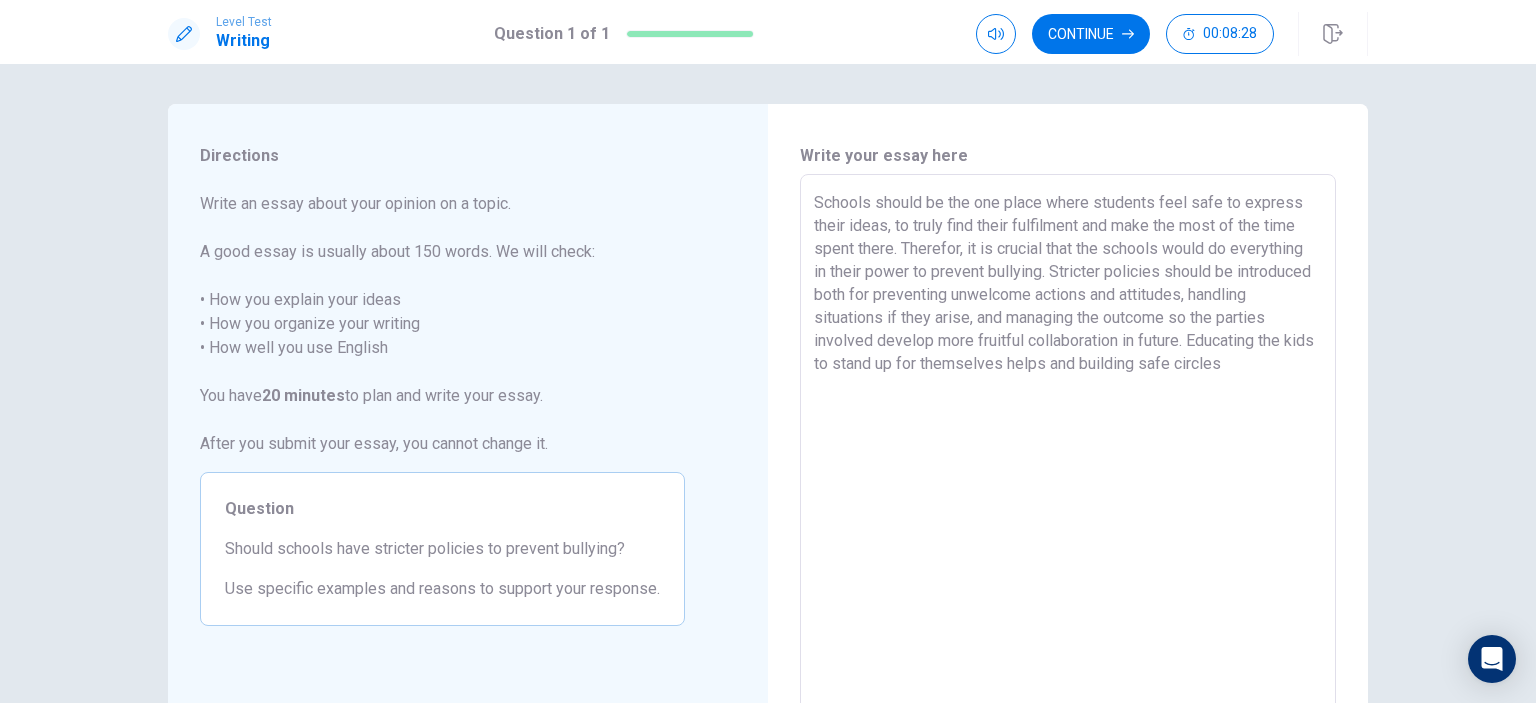 drag, startPoint x: 1206, startPoint y: 367, endPoint x: 1190, endPoint y: 361, distance: 17.088007 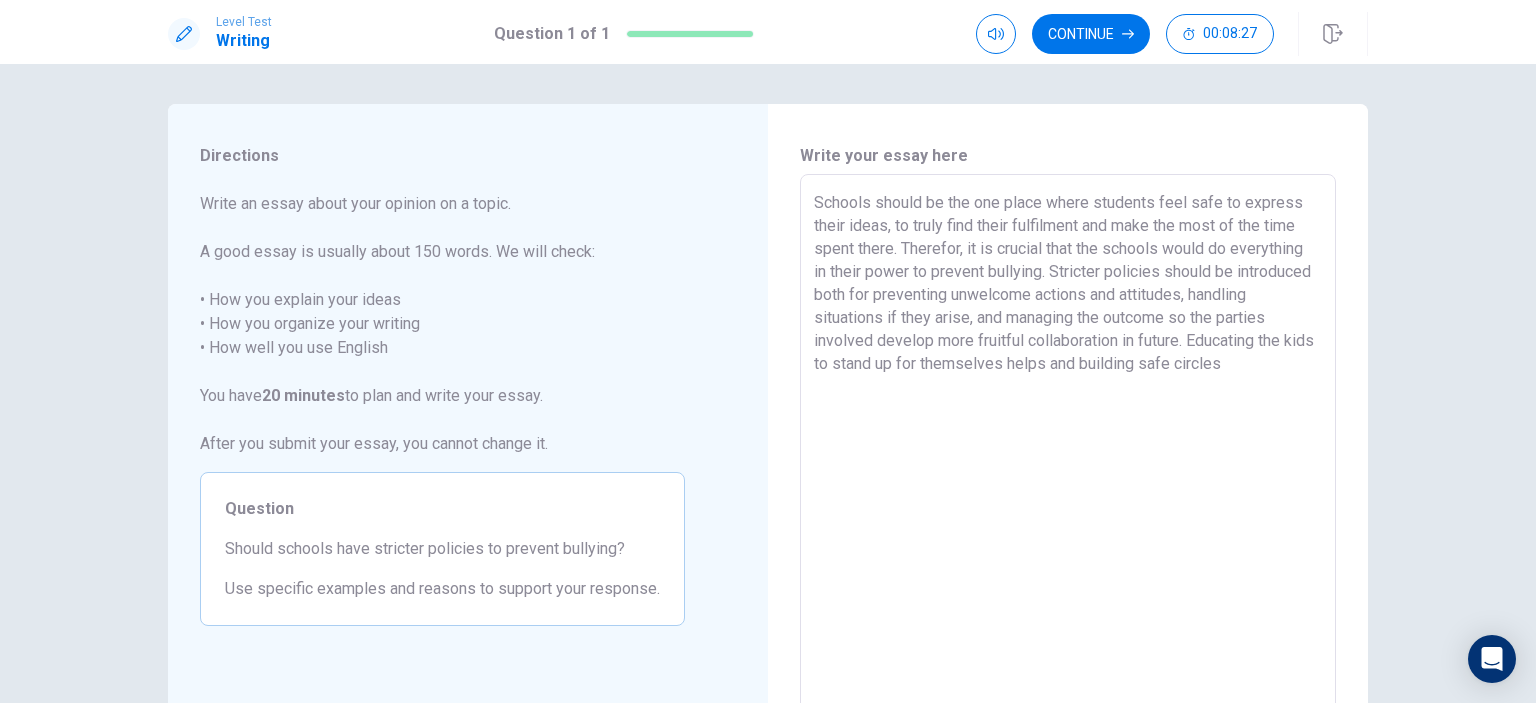 drag, startPoint x: 1184, startPoint y: 367, endPoint x: 1208, endPoint y: 363, distance: 24.33105 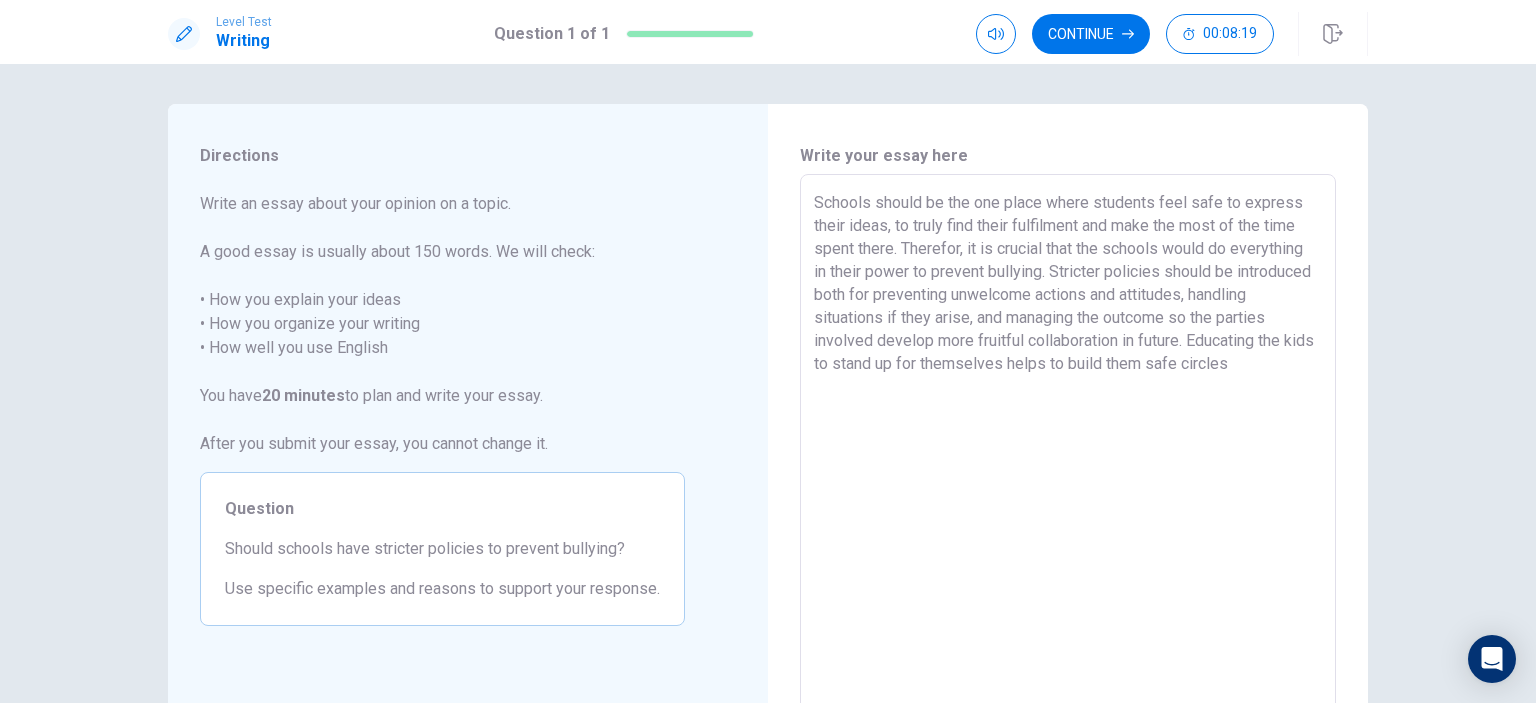 click on "Schools should be the one place where students feel safe to express their ideas, to truly find their fulfilment and make the most of the time spent there. Therefor, it is crucial that the schools would do everything in their power to prevent bullying. Stricter policies should be introduced both for preventing unwelcome actions and attitudes, handling situations if they arise, and managing the outcome so the parties involved develop more fruitful collaboration in future. Educating the kids to stand up for themselves helps to build them safe circles" at bounding box center [1068, 451] 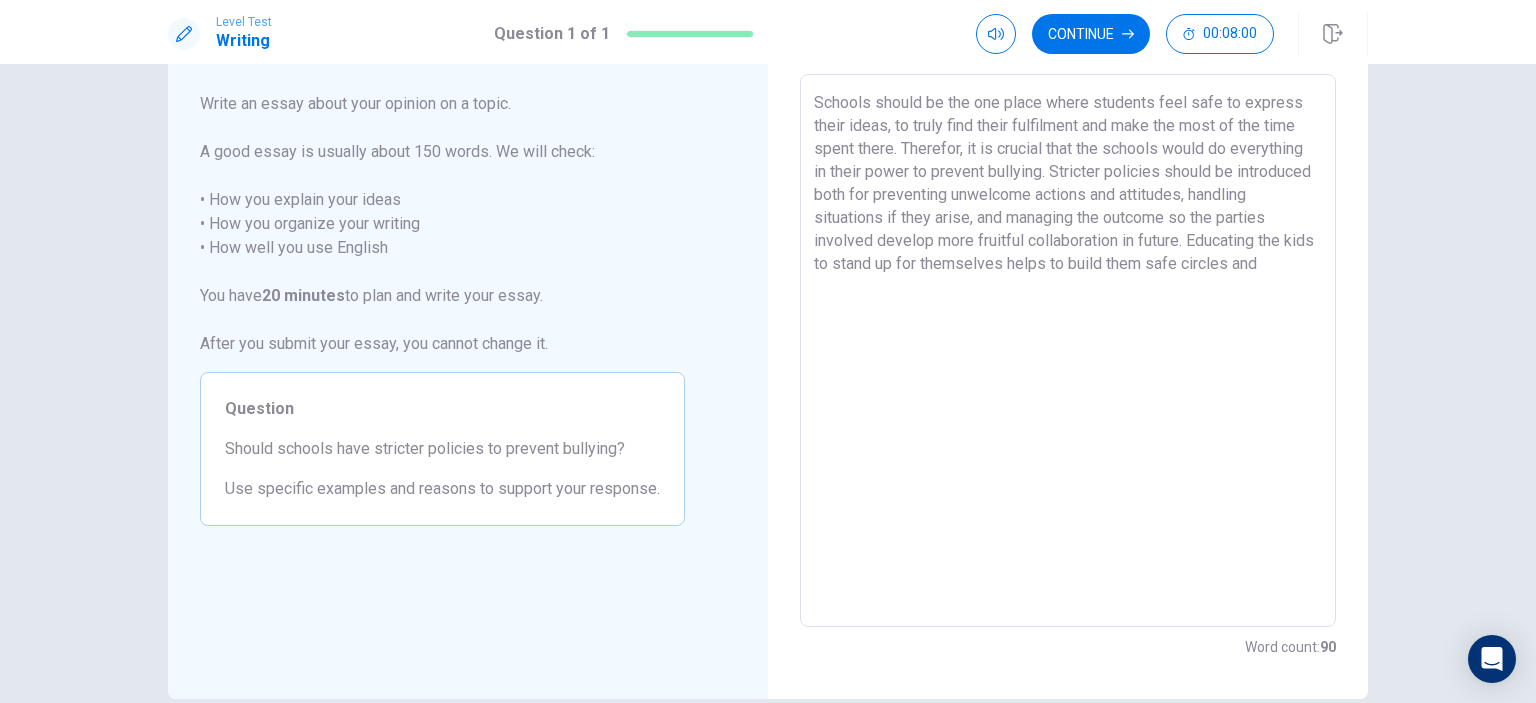 scroll, scrollTop: 0, scrollLeft: 0, axis: both 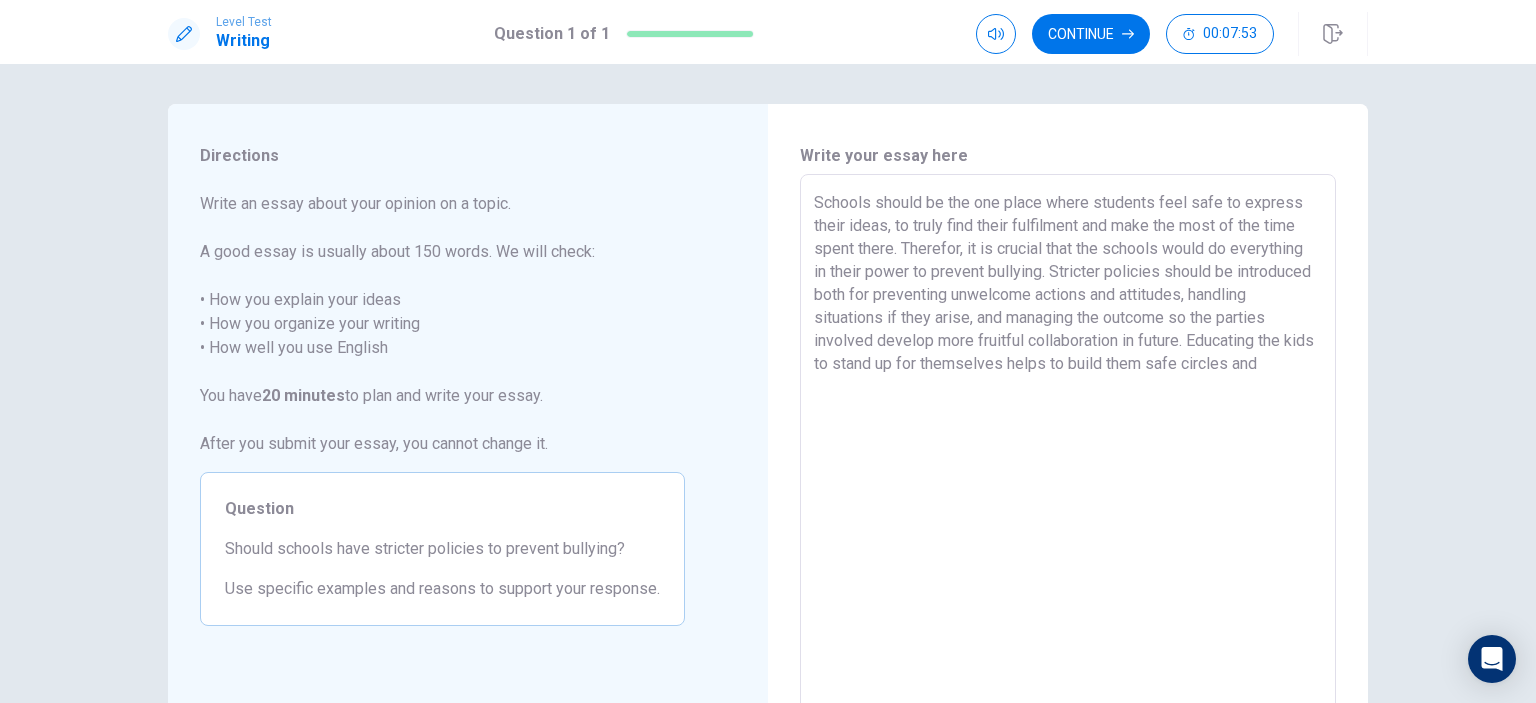 click on "Schools should be the one place where students feel safe to express their ideas, to truly find their fulfilment and make the most of the time spent there. Therefor, it is crucial that the schools would do everything in their power to prevent bullying. Stricter policies should be introduced both for preventing unwelcome actions and attitudes, handling situations if they arise, and managing the outcome so the parties involved develop more fruitful collaboration in future. Educating the kids to stand up for themselves helps to build them safe circles and" at bounding box center (1068, 451) 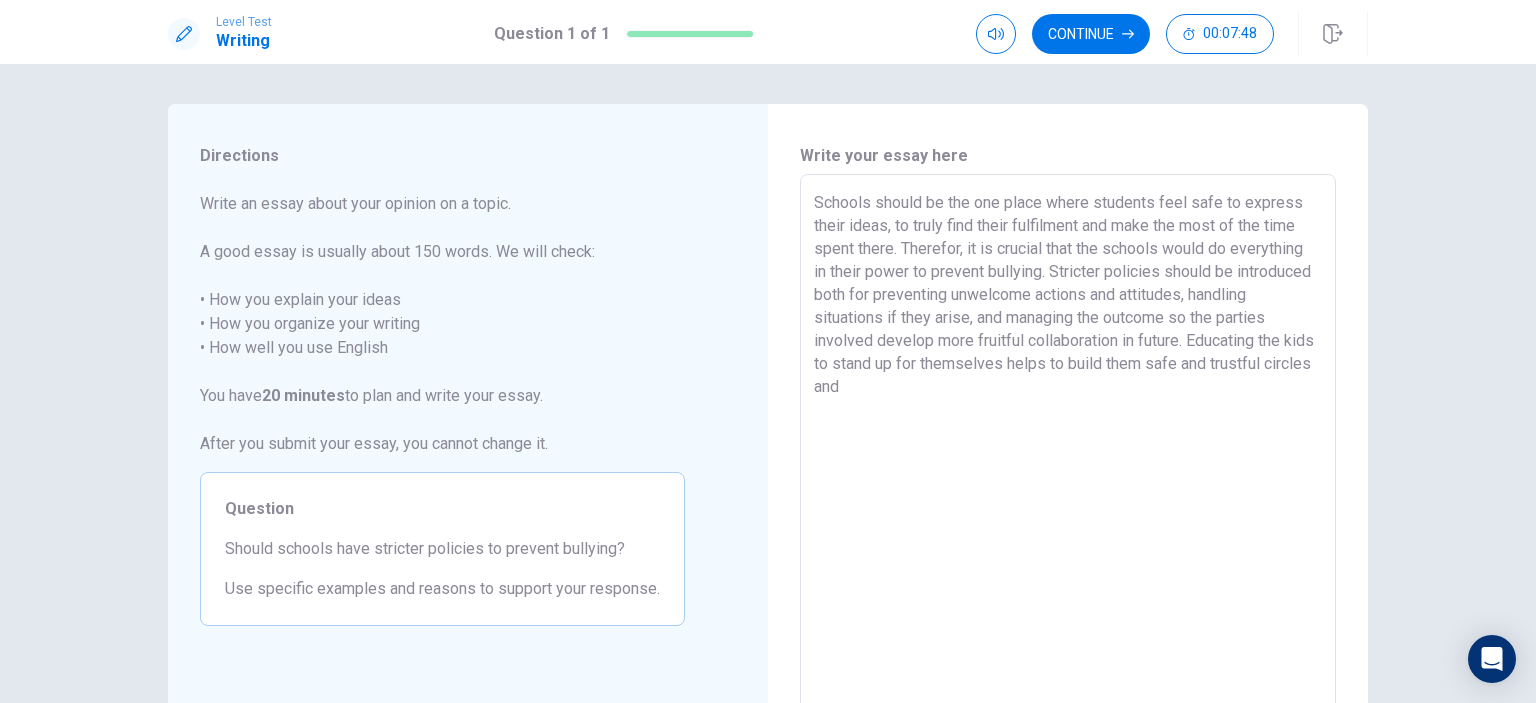 drag, startPoint x: 995, startPoint y: 385, endPoint x: 983, endPoint y: 379, distance: 13.416408 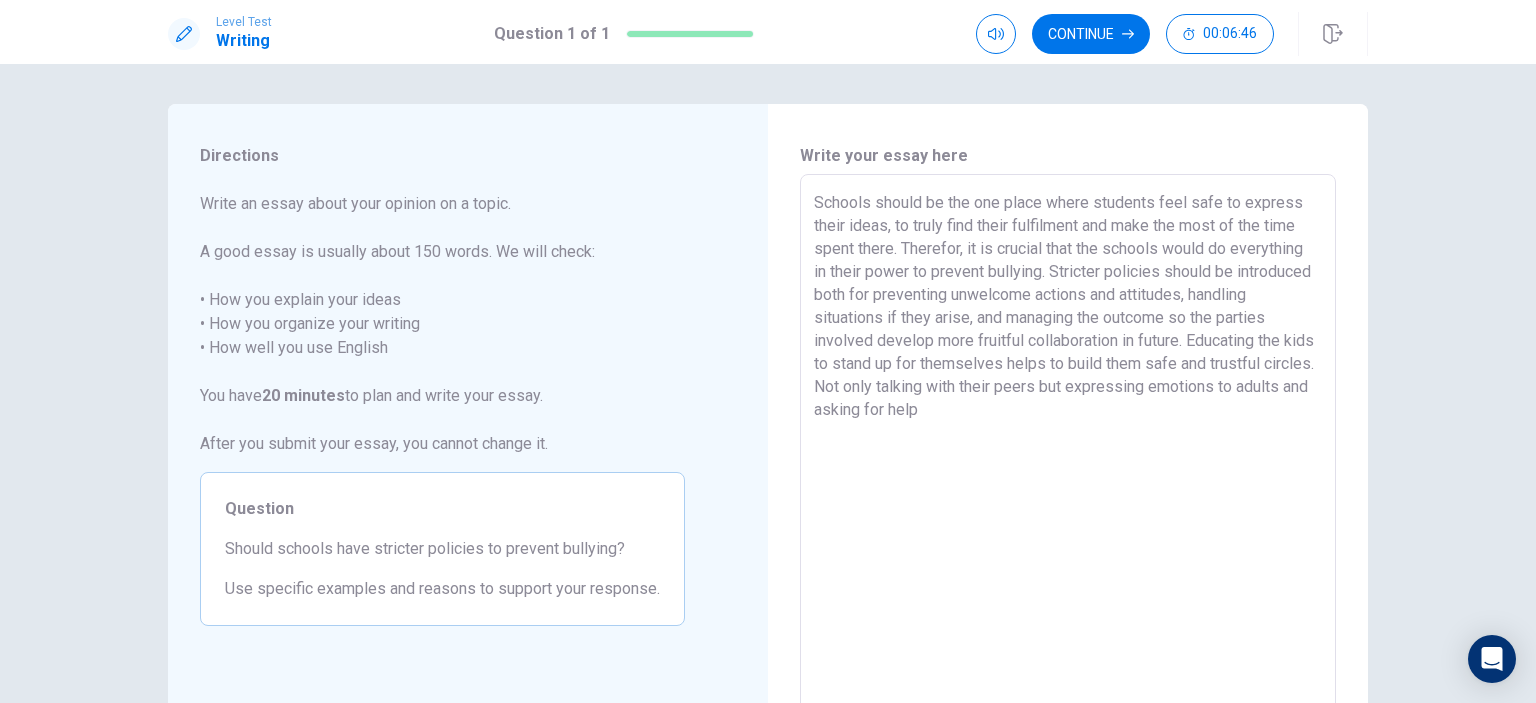 click on "Schools should be the one place where students feel safe to express their ideas, to truly find their fulfilment and make the most of the time spent there. Therefor, it is crucial that the schools would do everything in their power to prevent bullying. Stricter policies should be introduced both for preventing unwelcome actions and attitudes, handling situations if they arise, and managing the outcome so the parties involved develop more fruitful collaboration in future. Educating the kids to stand up for themselves helps to build them safe and trustful circles. Not only talking with their peers but expressing emotions to adults and asking for help" at bounding box center [1068, 451] 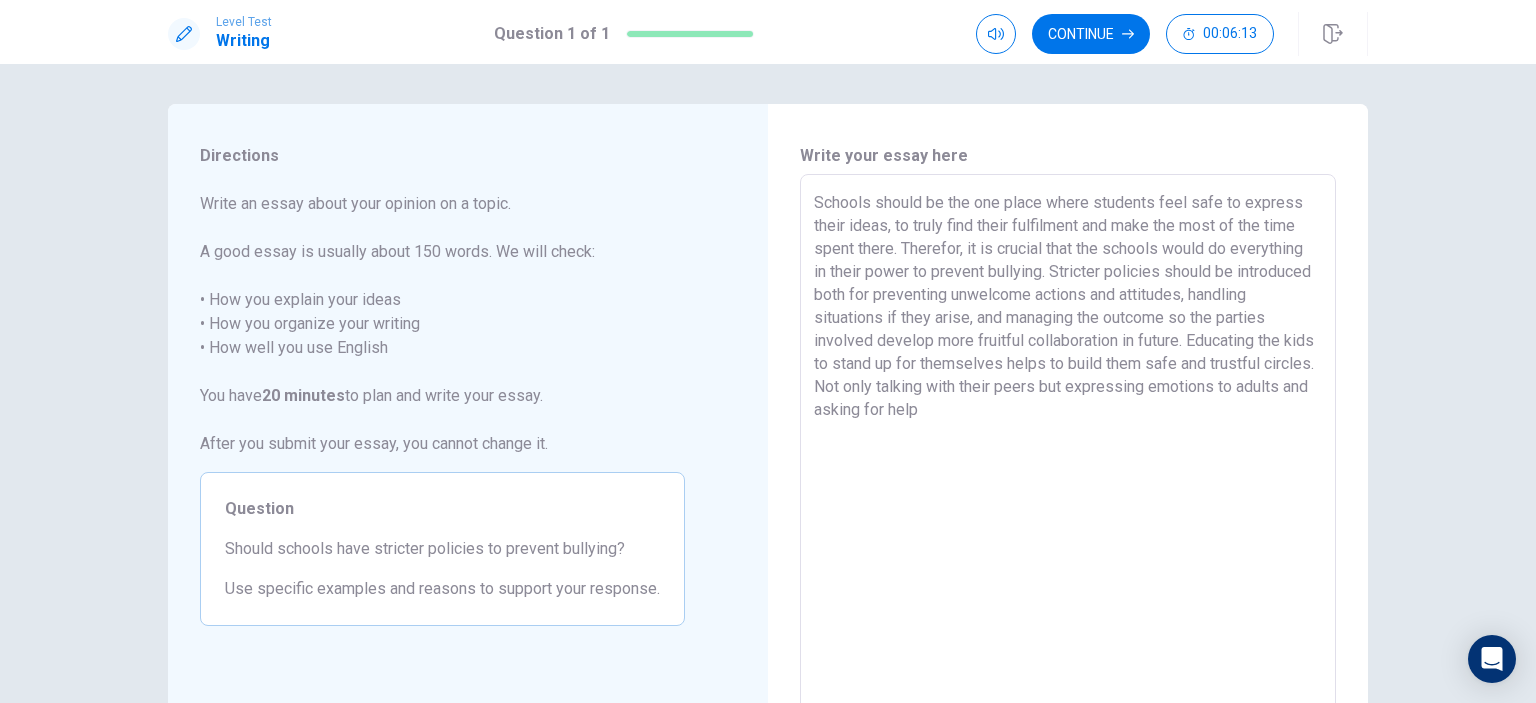 click on "Schools should be the one place where students feel safe to express their ideas, to truly find their fulfilment and make the most of the time spent there. Therefor, it is crucial that the schools would do everything in their power to prevent bullying. Stricter policies should be introduced both for preventing unwelcome actions and attitudes, handling situations if they arise, and managing the outcome so the parties involved develop more fruitful collaboration in future. Educating the kids to stand up for themselves helps to build them safe and trustful circles. Not only talking with their peers but expressing emotions to adults and asking for help" at bounding box center [1068, 451] 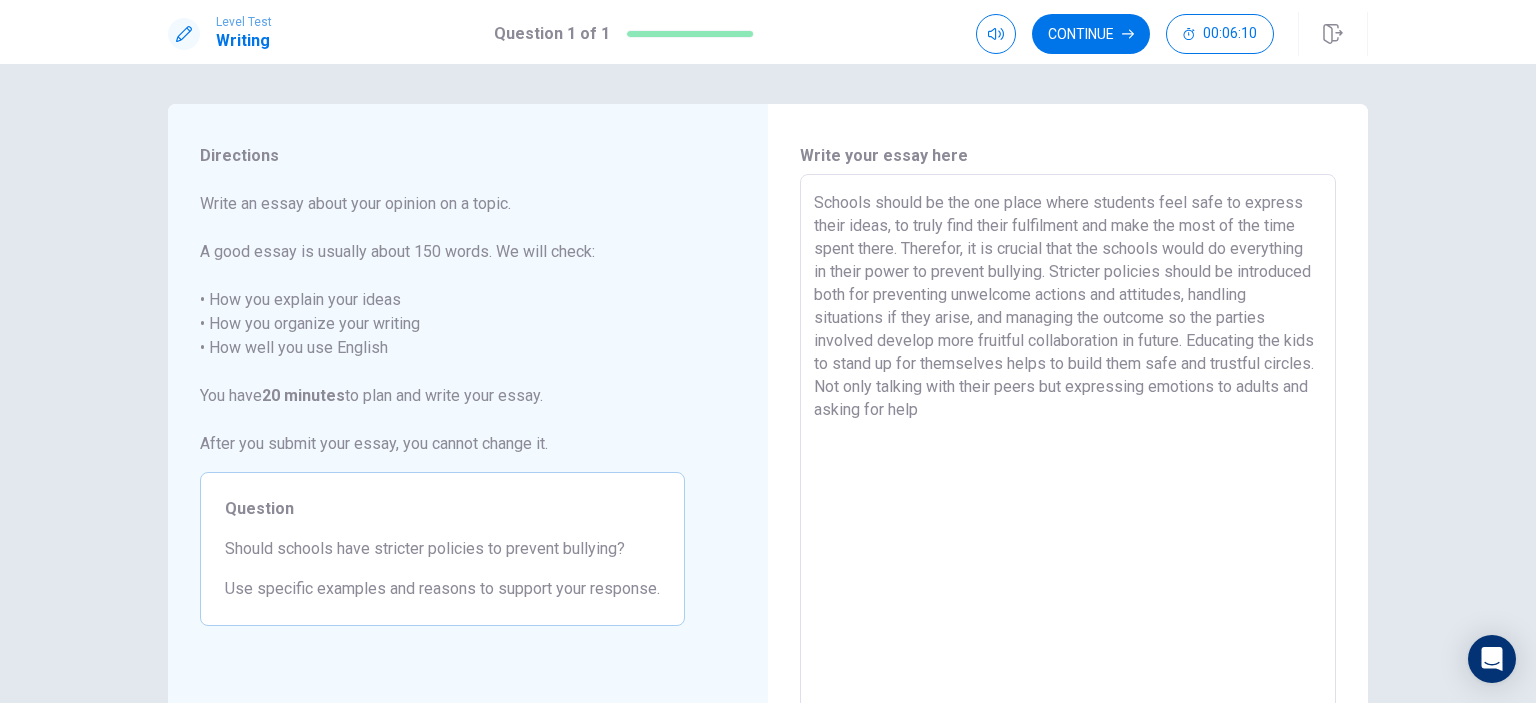 drag, startPoint x: 1248, startPoint y: 385, endPoint x: 1251, endPoint y: 396, distance: 11.401754 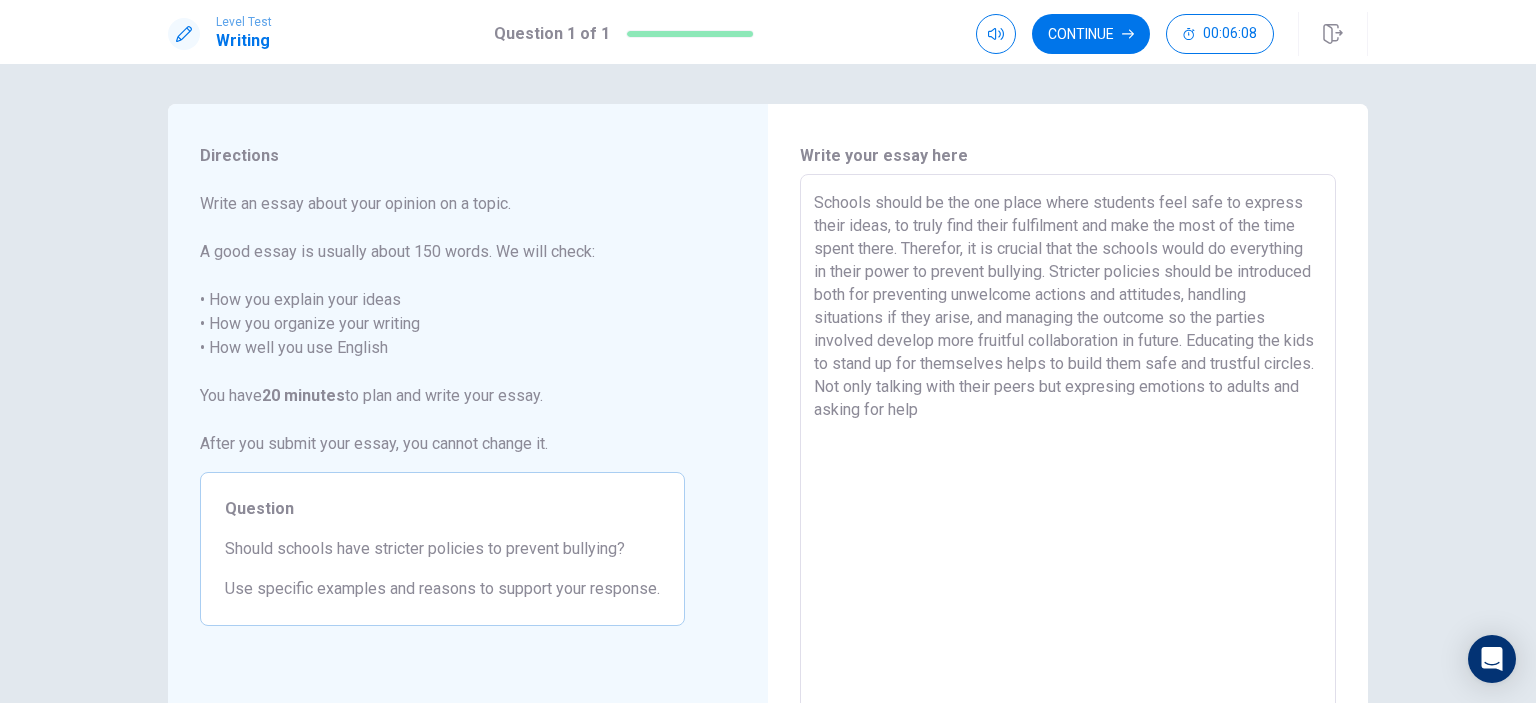 click on "Schools should be the one place where students feel safe to express their ideas, to truly find their fulfilment and make the most of the time spent there. Therefor, it is crucial that the schools would do everything in their power to prevent bullying. Stricter policies should be introduced both for preventing unwelcome actions and attitudes, handling situations if they arise, and managing the outcome so the parties involved develop more fruitful collaboration in future. Educating the kids to stand up for themselves helps to build them safe and trustful circles. Not only talking with their peers but expresing emotions to adults and asking for help" at bounding box center [1068, 451] 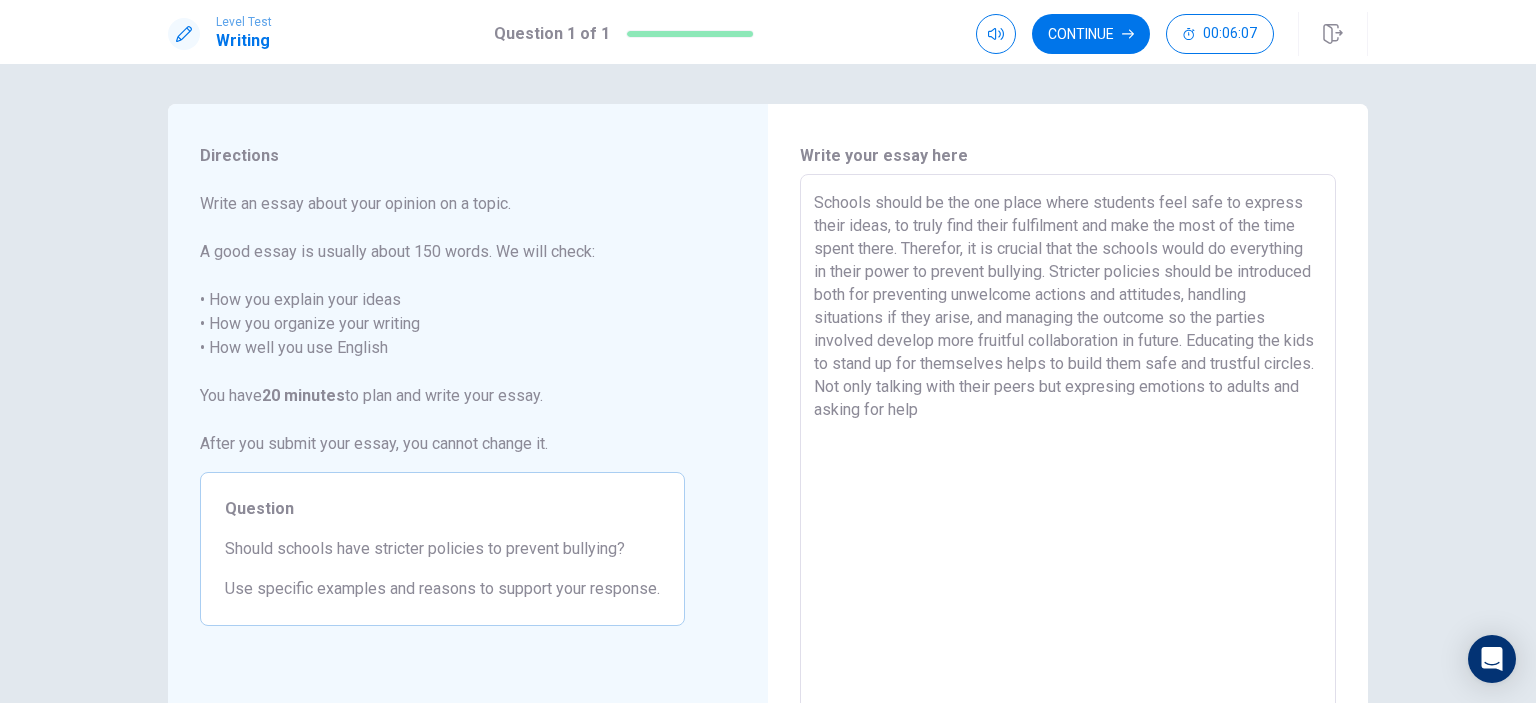 click on "Schools should be the one place where students feel safe to express their ideas, to truly find their fulfilment and make the most of the time spent there. Therefor, it is crucial that the schools would do everything in their power to prevent bullying. Stricter policies should be introduced both for preventing unwelcome actions and attitudes, handling situations if they arise, and managing the outcome so the parties involved develop more fruitful collaboration in future. Educating the kids to stand up for themselves helps to build them safe and trustful circles. Not only talking with their peers but expresing emotions to adults and asking for help" at bounding box center (1068, 451) 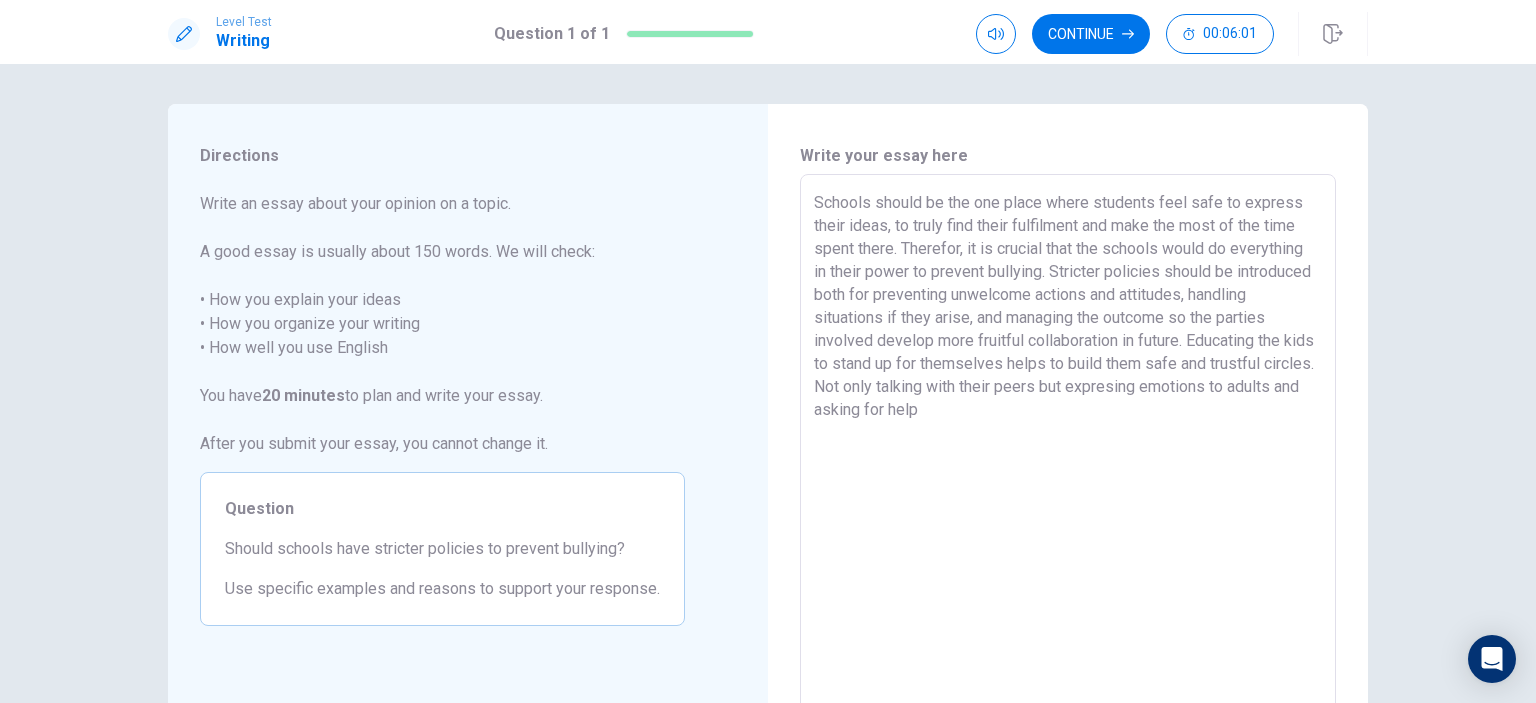 click on "Schools should be the one place where students feel safe to express their ideas, to truly find their fulfilment and make the most of the time spent there. Therefor, it is crucial that the schools would do everything in their power to prevent bullying. Stricter policies should be introduced both for preventing unwelcome actions and attitudes, handling situations if they arise, and managing the outcome so the parties involved develop more fruitful collaboration in future. Educating the kids to stand up for themselves helps to build them safe and trustful circles. Not only talking with their peers but expresing emotions to adults and asking for help" at bounding box center (1068, 451) 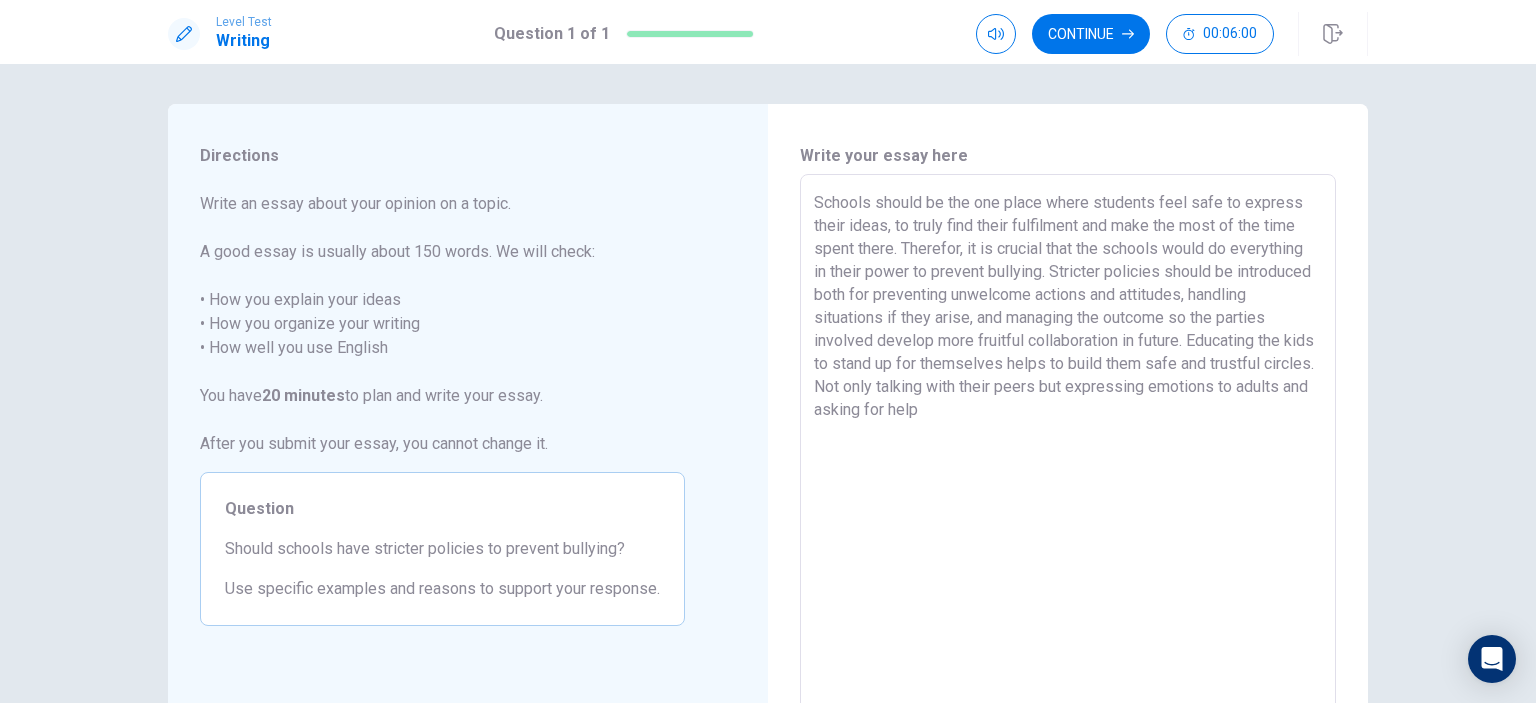 drag, startPoint x: 1155, startPoint y: 403, endPoint x: 1152, endPoint y: 416, distance: 13.341664 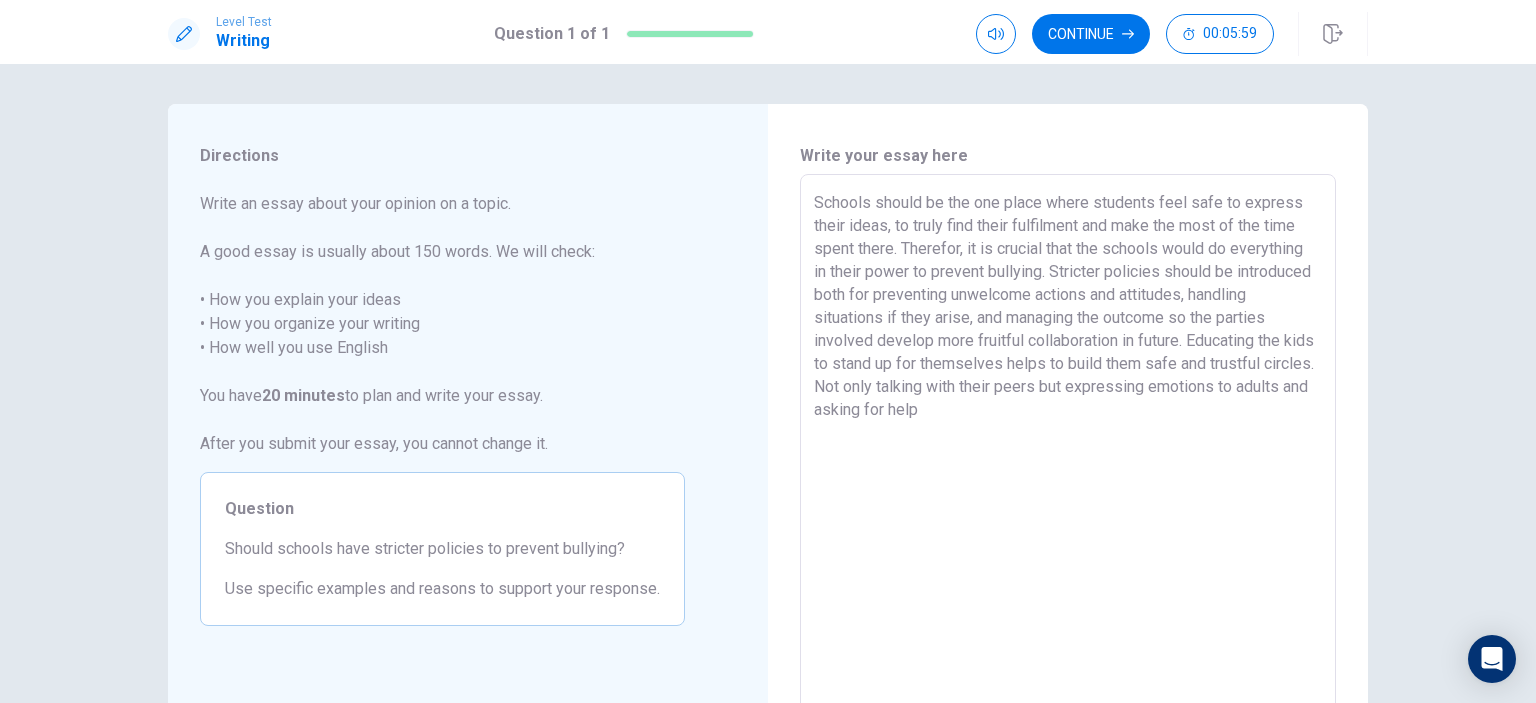 click on "Schools should be the one place where students feel safe to express their ideas, to truly find their fulfilment and make the most of the time spent there. Therefor, it is crucial that the schools would do everything in their power to prevent bullying. Stricter policies should be introduced both for preventing unwelcome actions and attitudes, handling situations if they arise, and managing the outcome so the parties involved develop more fruitful collaboration in future. Educating the kids to stand up for themselves helps to build them safe and trustful circles. Not only talking with their peers but expressing emotions to adults and asking for help" at bounding box center [1068, 451] 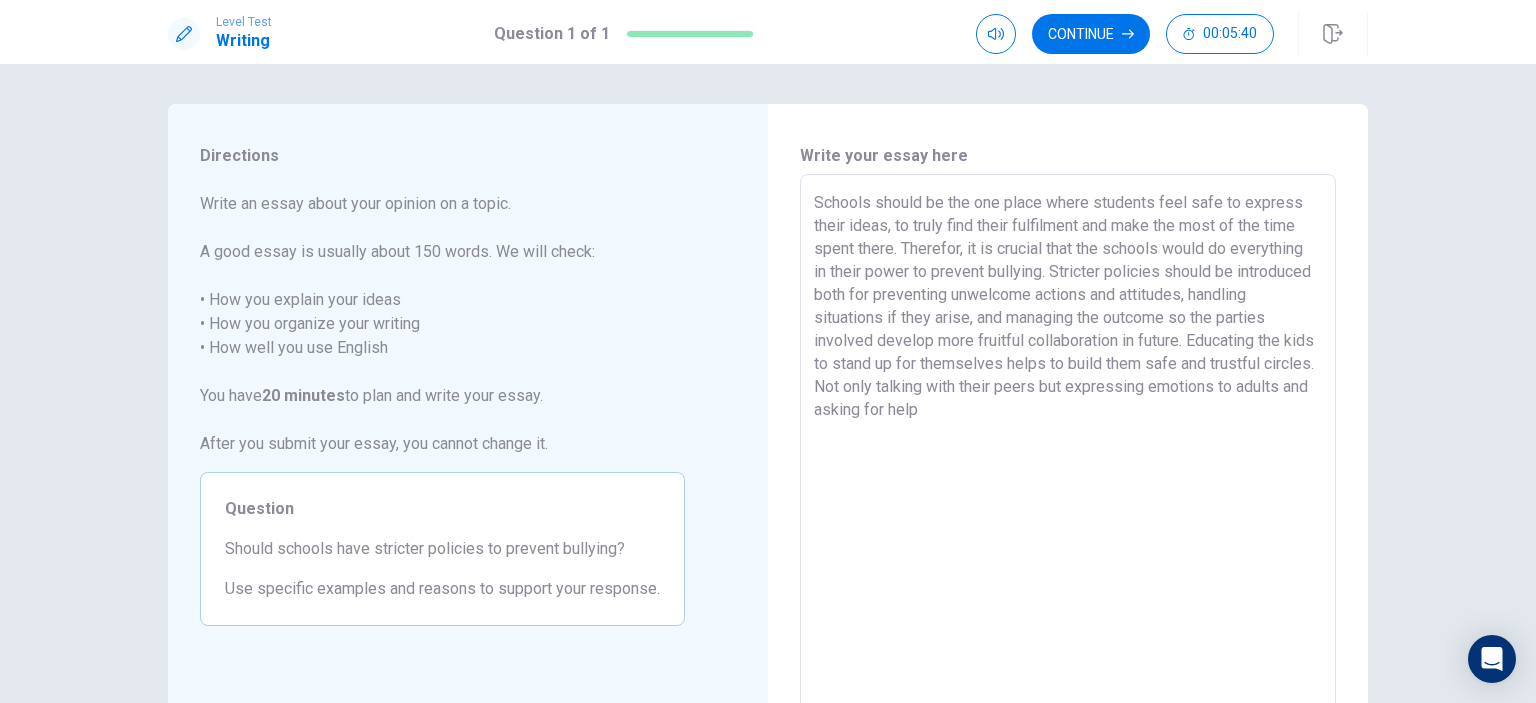 click on "Schools should be the one place where students feel safe to express their ideas, to truly find their fulfilment and make the most of the time spent there. Therefor, it is crucial that the schools would do everything in their power to prevent bullying. Stricter policies should be introduced both for preventing unwelcome actions and attitudes, handling situations if they arise, and managing the outcome so the parties involved develop more fruitful collaboration in future. Educating the kids to stand up for themselves helps to build them safe and trustful circles. Not only talking with their peers but expressing emotions to adults and asking for help" at bounding box center [1068, 451] 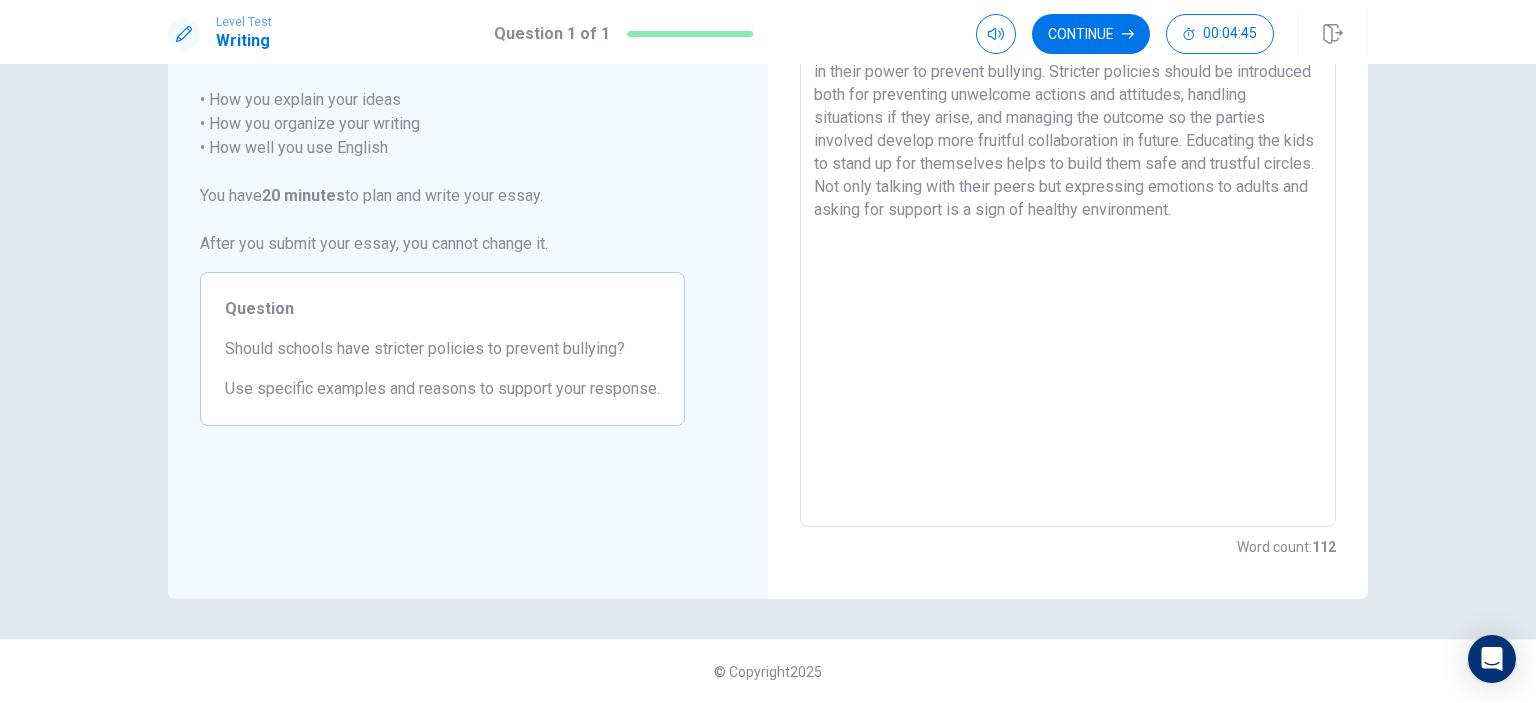 scroll, scrollTop: 100, scrollLeft: 0, axis: vertical 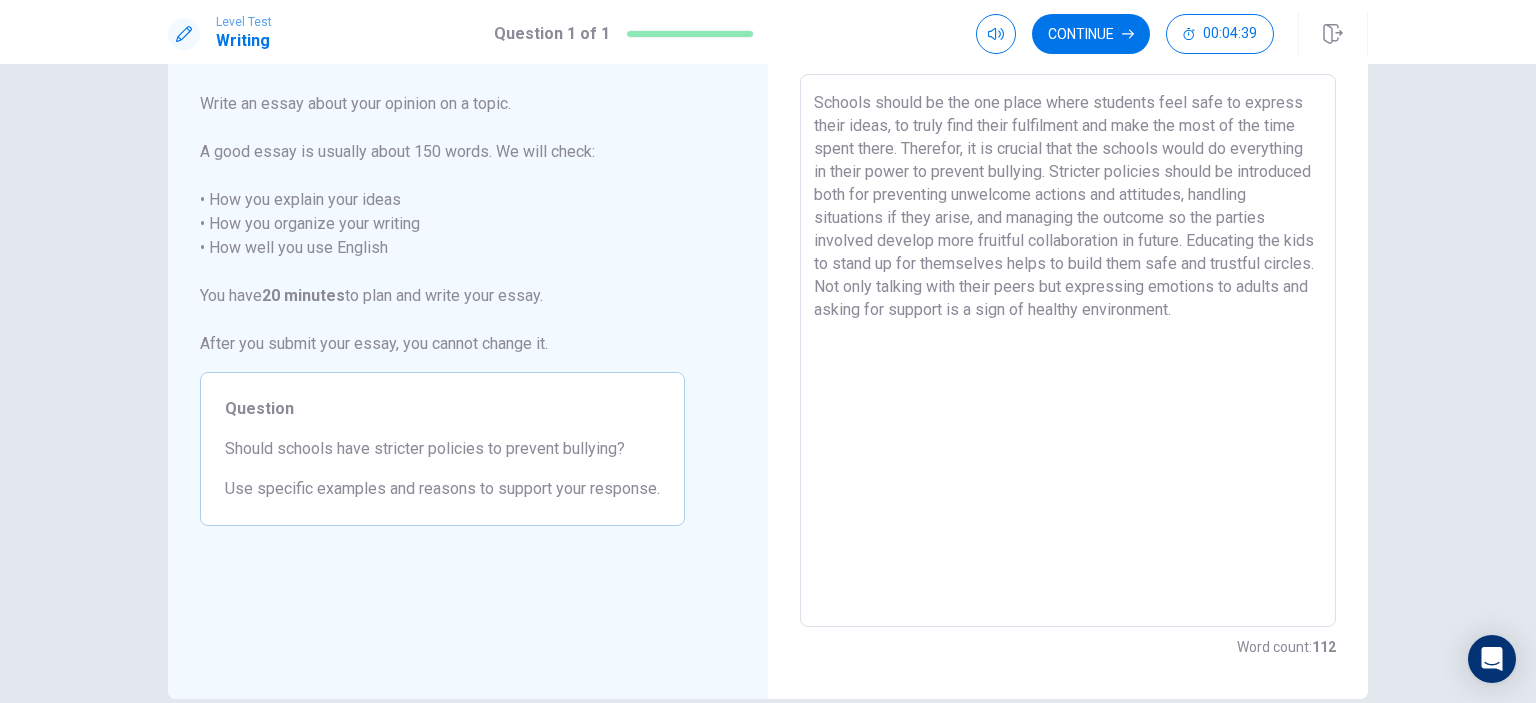 click on "Schools should be the one place where students feel safe to express their ideas, to truly find their fulfilment and make the most of the time spent there. Therefor, it is crucial that the schools would do everything in their power to prevent bullying. Stricter policies should be introduced both for preventing unwelcome actions and attitudes, handling situations if they arise, and managing the outcome so the parties involved develop more fruitful collaboration in future. Educating the kids to stand up for themselves helps to build them safe and trustful circles. Not only talking with their peers but expressing emotions to adults and asking for support is a sign of healthy environment." at bounding box center [1068, 351] 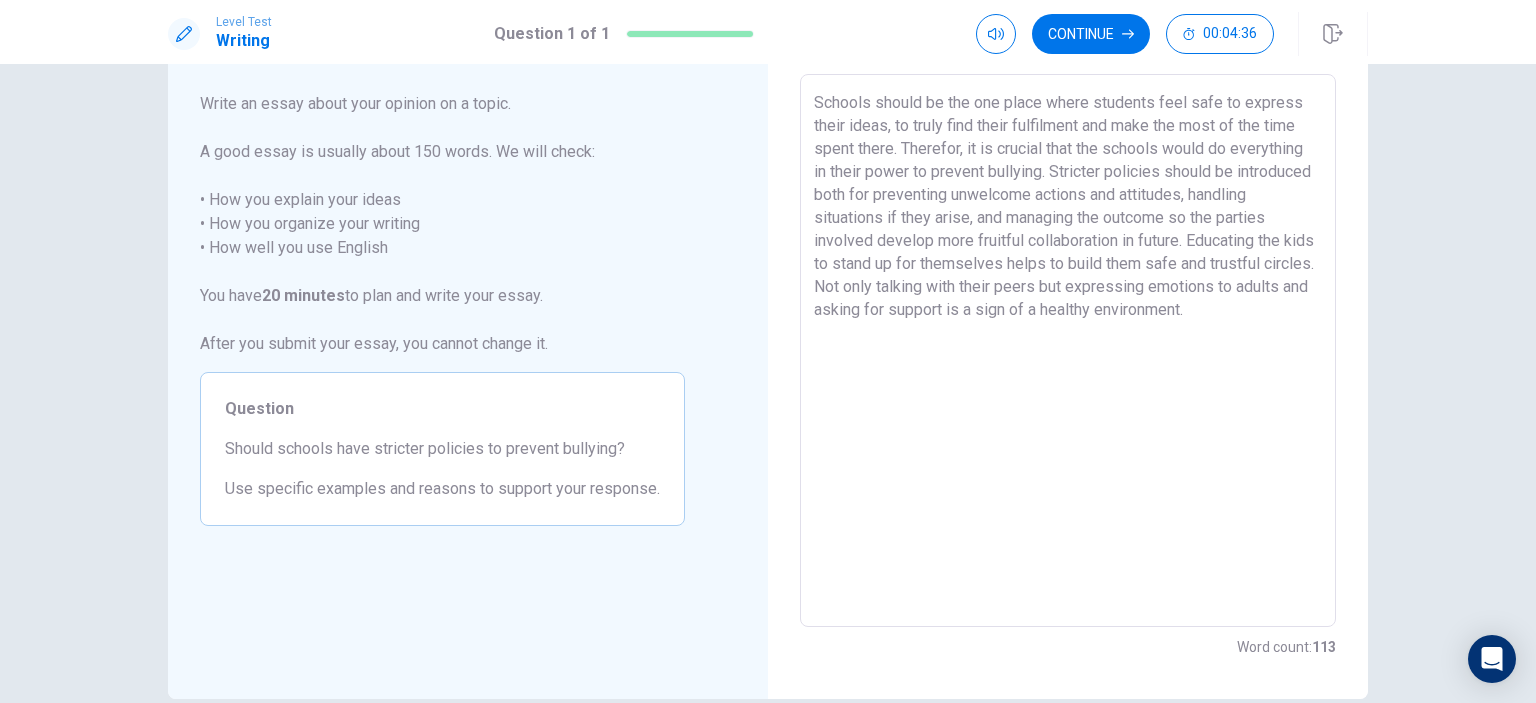 click on "Schools should be the one place where students feel safe to express their ideas, to truly find their fulfilment and make the most of the time spent there. Therefor, it is crucial that the schools would do everything in their power to prevent bullying. Stricter policies should be introduced both for preventing unwelcome actions and attitudes, handling situations if they arise, and managing the outcome so the parties involved develop more fruitful collaboration in future. Educating the kids to stand up for themselves helps to build them safe and trustful circles. Not only talking with their peers but expressing emotions to adults and asking for support is a sign of a healthy environment." at bounding box center [1068, 351] 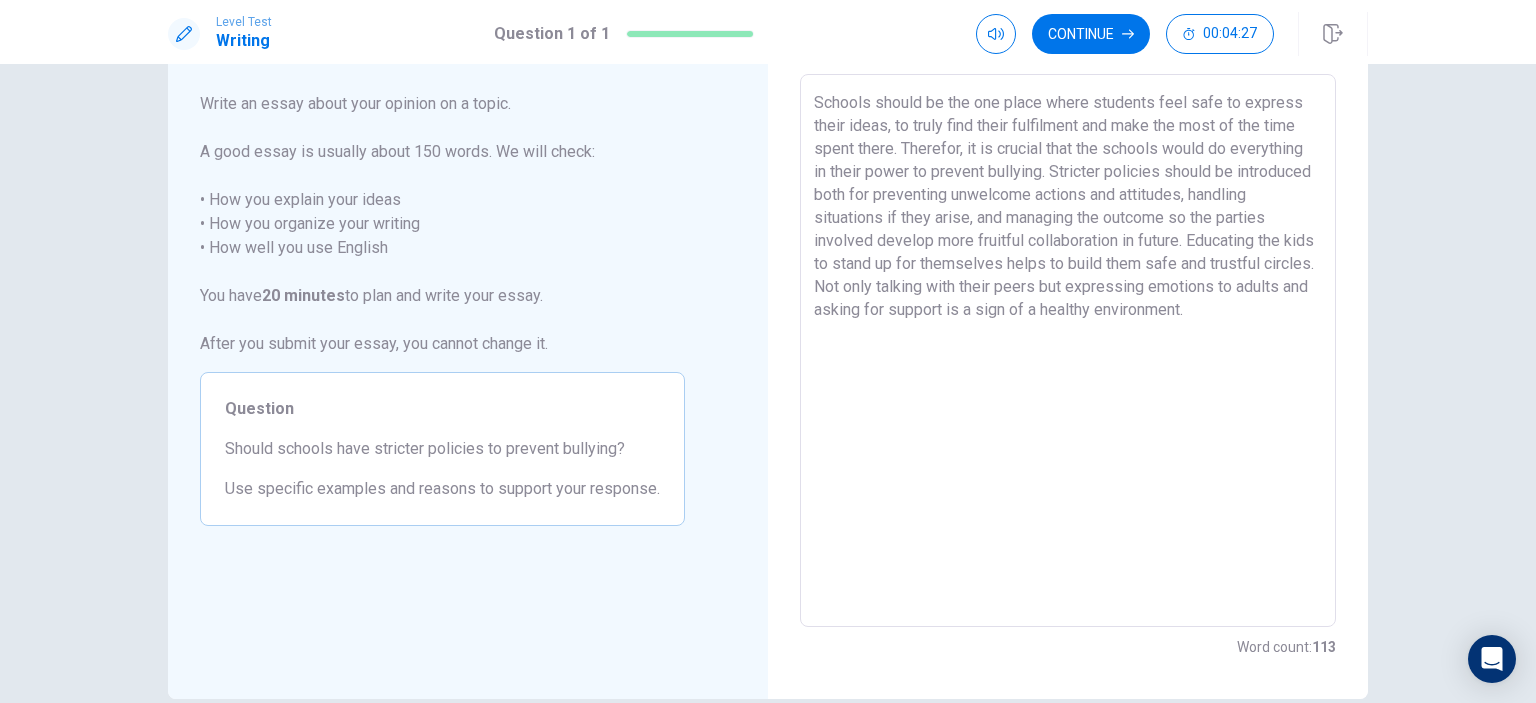 click on "Schools should be the one place where students feel safe to express their ideas, to truly find their fulfilment and make the most of the time spent there. Therefor, it is crucial that the schools would do everything in their power to prevent bullying. Stricter policies should be introduced both for preventing unwelcome actions and attitudes, handling situations if they arise, and managing the outcome so the parties involved develop more fruitful collaboration in future. Educating the kids to stand up for themselves helps to build them safe and trustful circles. Not only talking with their peers but expressing emotions to adults and asking for support is a sign of a healthy environment." at bounding box center (1068, 351) 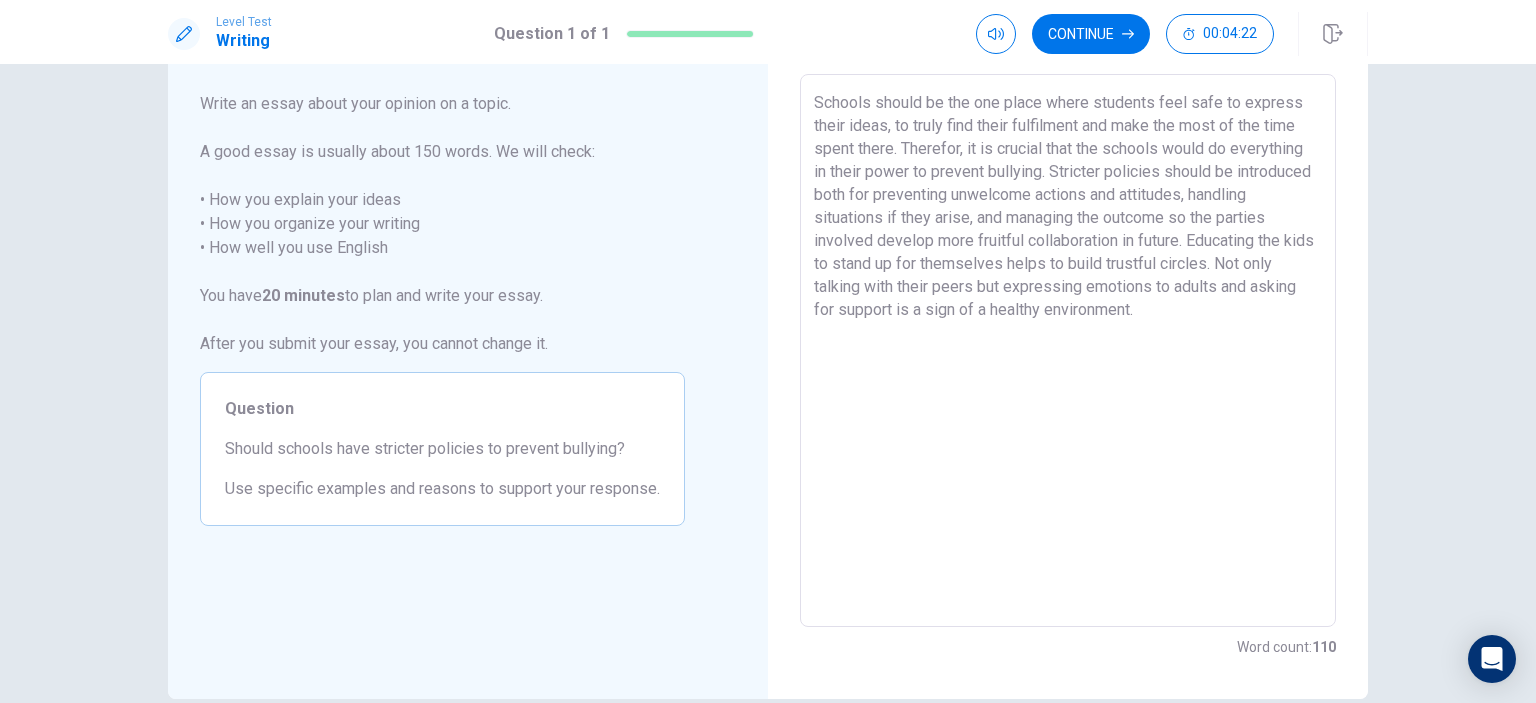 click on "Schools should be the one place where students feel safe to express their ideas, to truly find their fulfilment and make the most of the time spent there. Therefor, it is crucial that the schools would do everything in their power to prevent bullying. Stricter policies should be introduced both for preventing unwelcome actions and attitudes, handling situations if they arise, and managing the outcome so the parties involved develop more fruitful collaboration in future. Educating the kids to stand up for themselves helps to build trustful circles. Not only talking with their peers but expressing emotions to adults and asking for support is a sign of a healthy environment." at bounding box center (1068, 351) 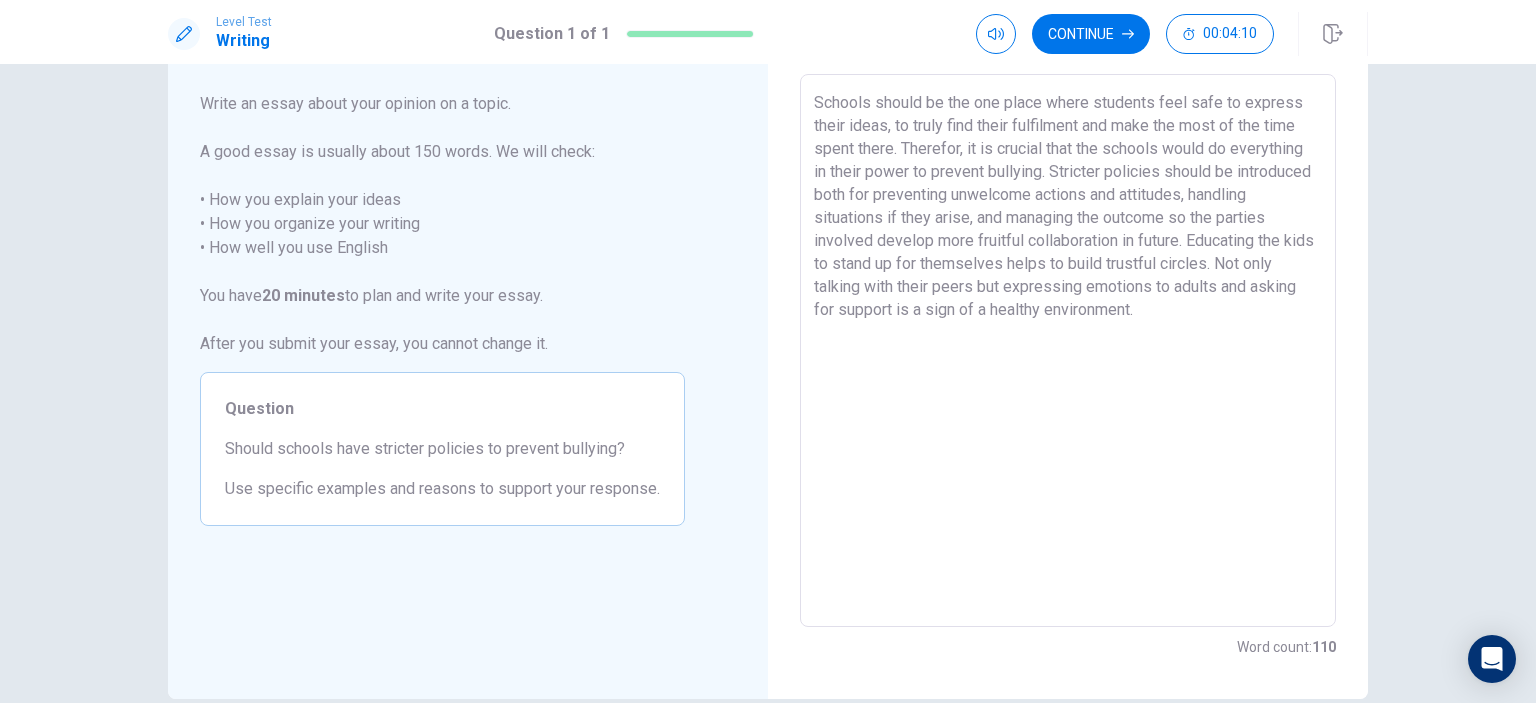 click on "Schools should be the one place where students feel safe to express their ideas, to truly find their fulfilment and make the most of the time spent there. Therefor, it is crucial that the schools would do everything in their power to prevent bullying. Stricter policies should be introduced both for preventing unwelcome actions and attitudes, handling situations if they arise, and managing the outcome so the parties involved develop more fruitful collaboration in future. Educating the kids to stand up for themselves helps to build trustful circles. Not only talking with their peers but expressing emotions to adults and asking for support is a sign of a healthy environment." at bounding box center (1068, 351) 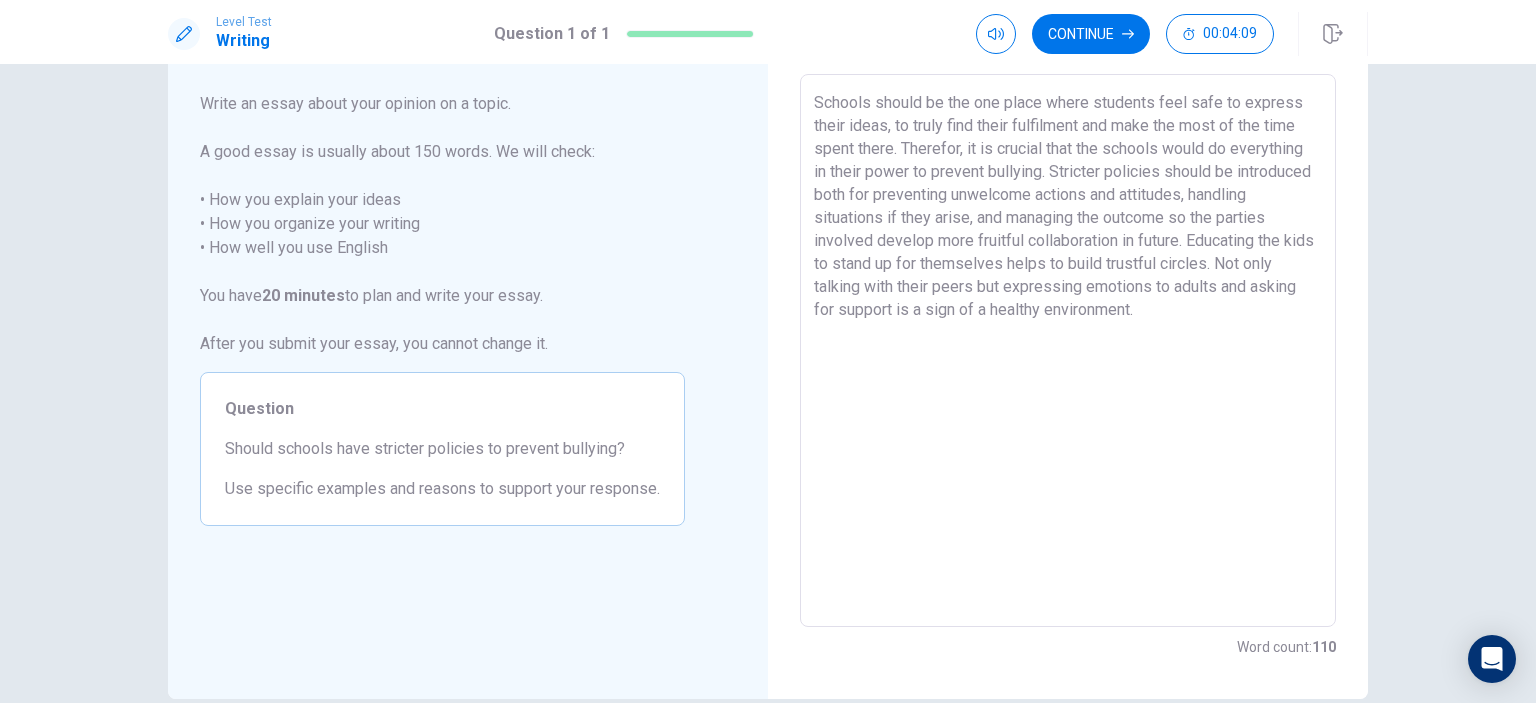 scroll, scrollTop: 0, scrollLeft: 0, axis: both 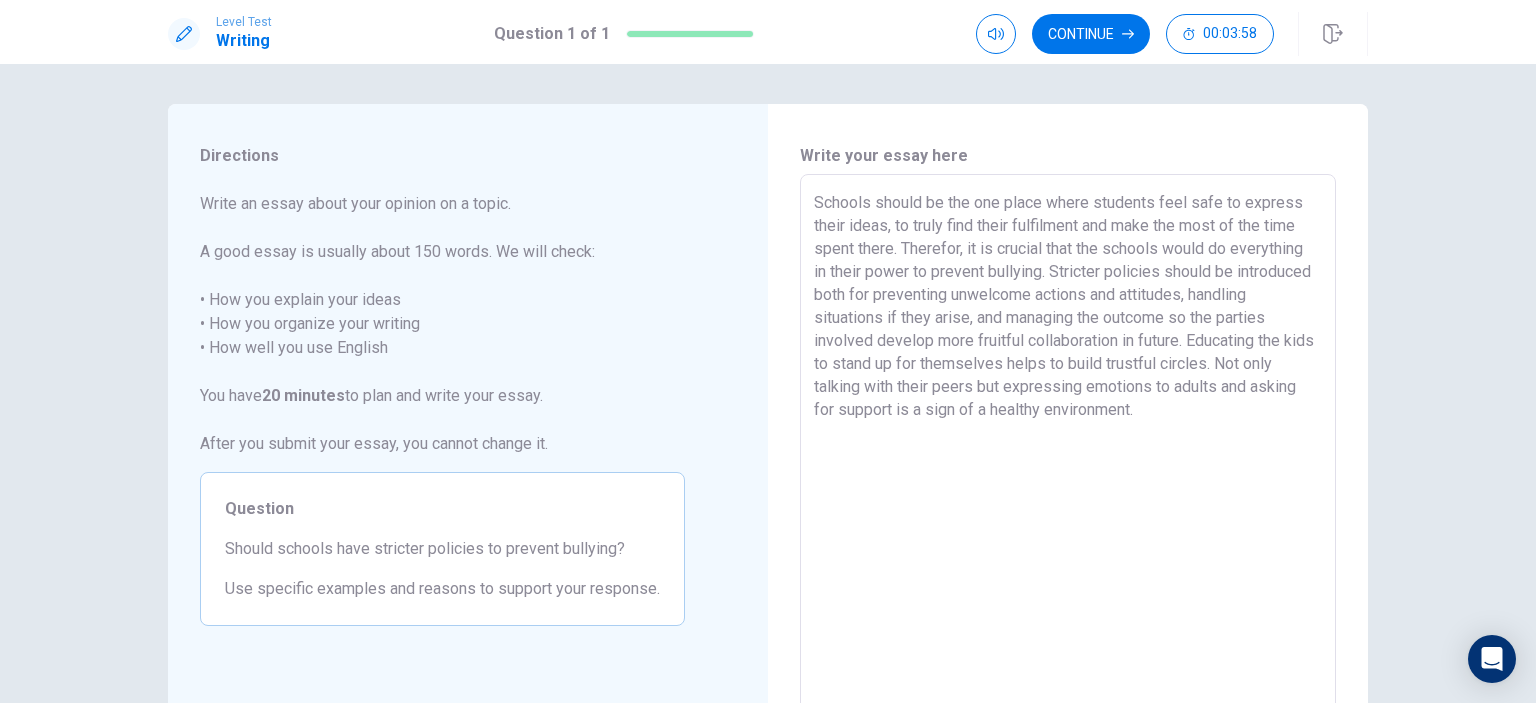 click on "Schools should be the one place where students feel safe to express their ideas, to truly find their fulfilment and make the most of the time spent there. Therefor, it is crucial that the schools would do everything in their power to prevent bullying. Stricter policies should be introduced both for preventing unwelcome actions and attitudes, handling situations if they arise, and managing the outcome so the parties involved develop more fruitful collaboration in future. Educating the kids to stand up for themselves helps to build trustful circles. Not only talking with their peers but expressing emotions to adults and asking for support is a sign of a healthy environment." at bounding box center [1068, 451] 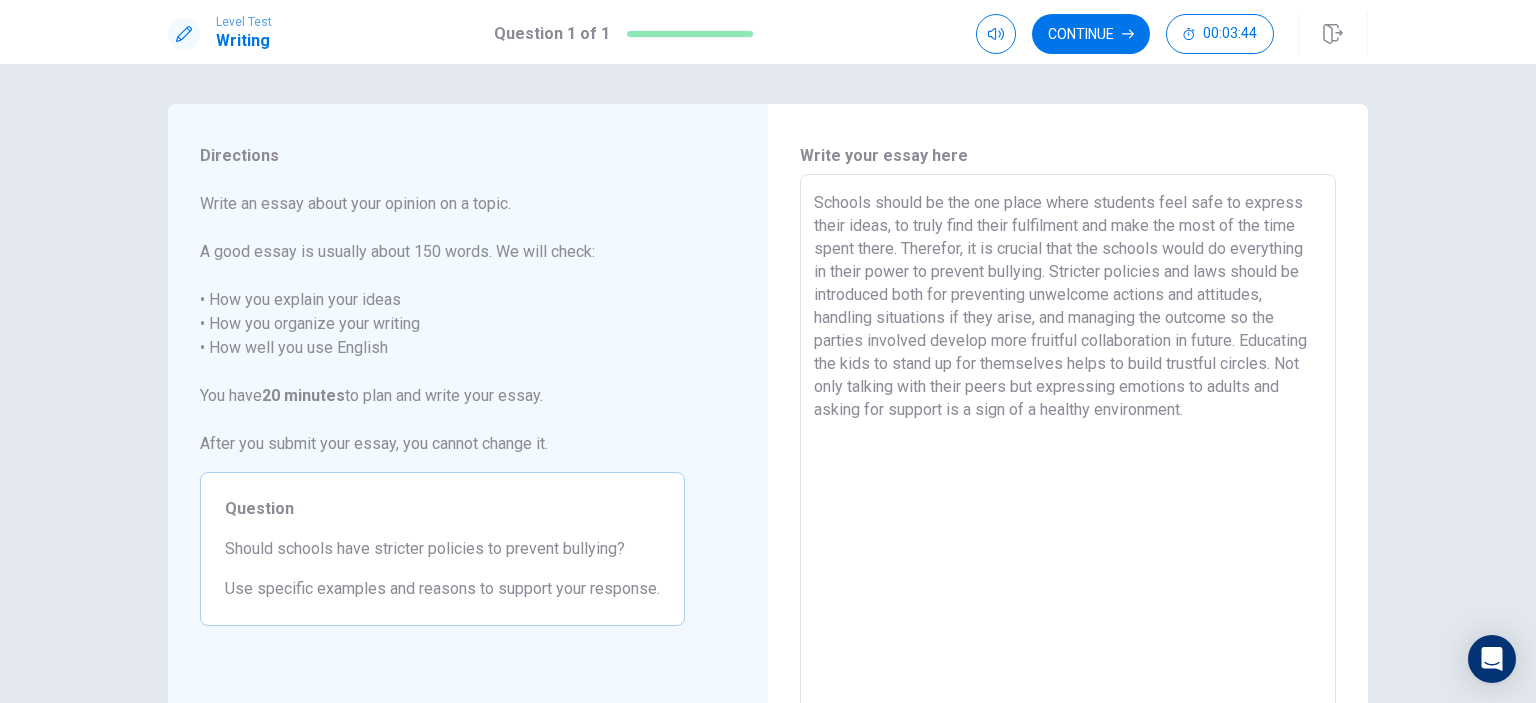 click on "Schools should be the one place where students feel safe to express their ideas, to truly find their fulfilment and make the most of the time spent there. Therefor, it is crucial that the schools would do everything in their power to prevent bullying. Stricter policies and laws should be introduced both for preventing unwelcome actions and attitudes, handling situations if they arise, and managing the outcome so the parties involved develop more fruitful collaboration in future. Educating the kids to stand up for themselves helps to build trustful circles. Not only talking with their peers but expressing emotions to adults and asking for support is a sign of a healthy environment." at bounding box center (1068, 451) 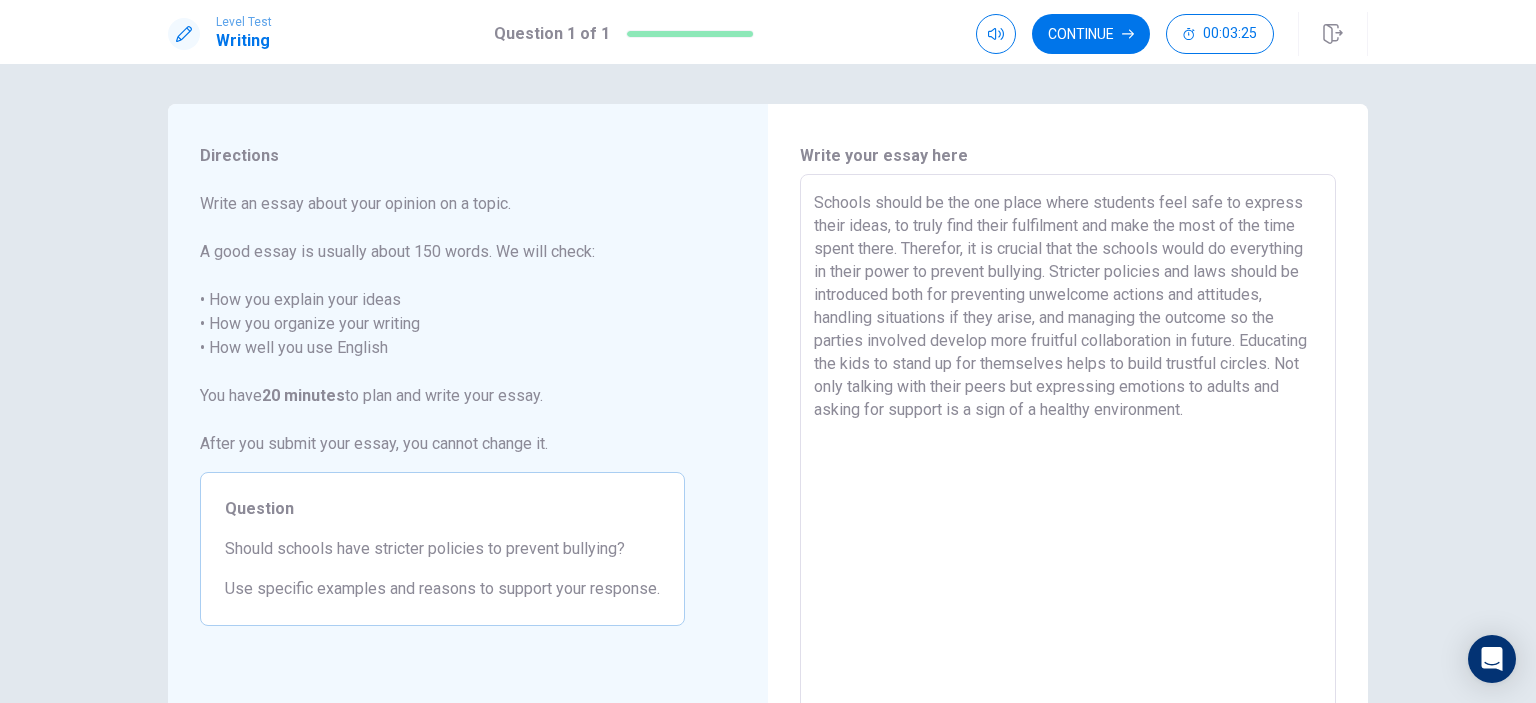 scroll, scrollTop: 100, scrollLeft: 0, axis: vertical 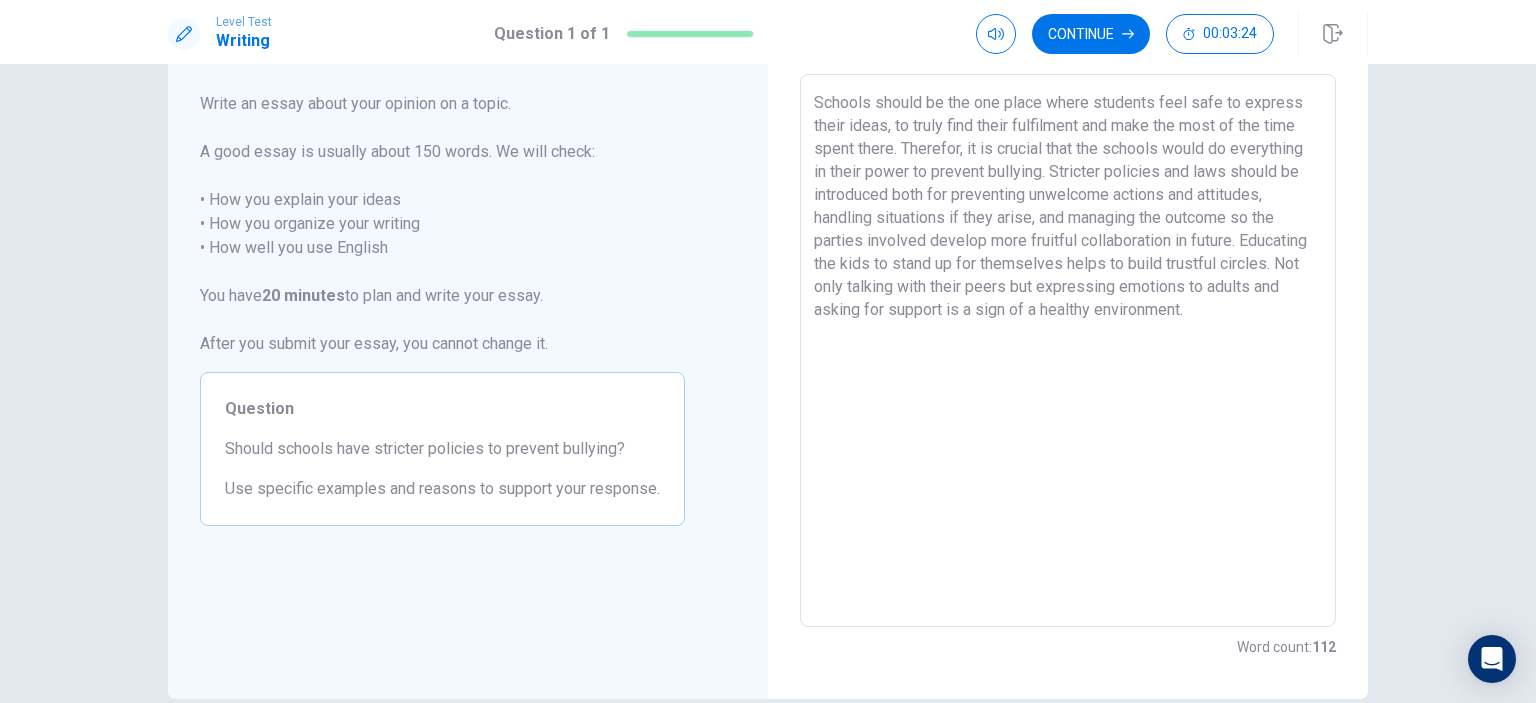 click on "Schools should be the one place where students feel safe to express their ideas, to truly find their fulfilment and make the most of the time spent there. Therefor, it is crucial that the schools would do everything in their power to prevent bullying. Stricter policies and laws should be introduced both for preventing unwelcome actions and attitudes, handling situations if they arise, and managing the outcome so the parties involved develop more fruitful collaboration in future. Educating the kids to stand up for themselves helps to build trustful circles. Not only talking with their peers but expressing emotions to adults and asking for support is a sign of a healthy environment." at bounding box center (1068, 351) 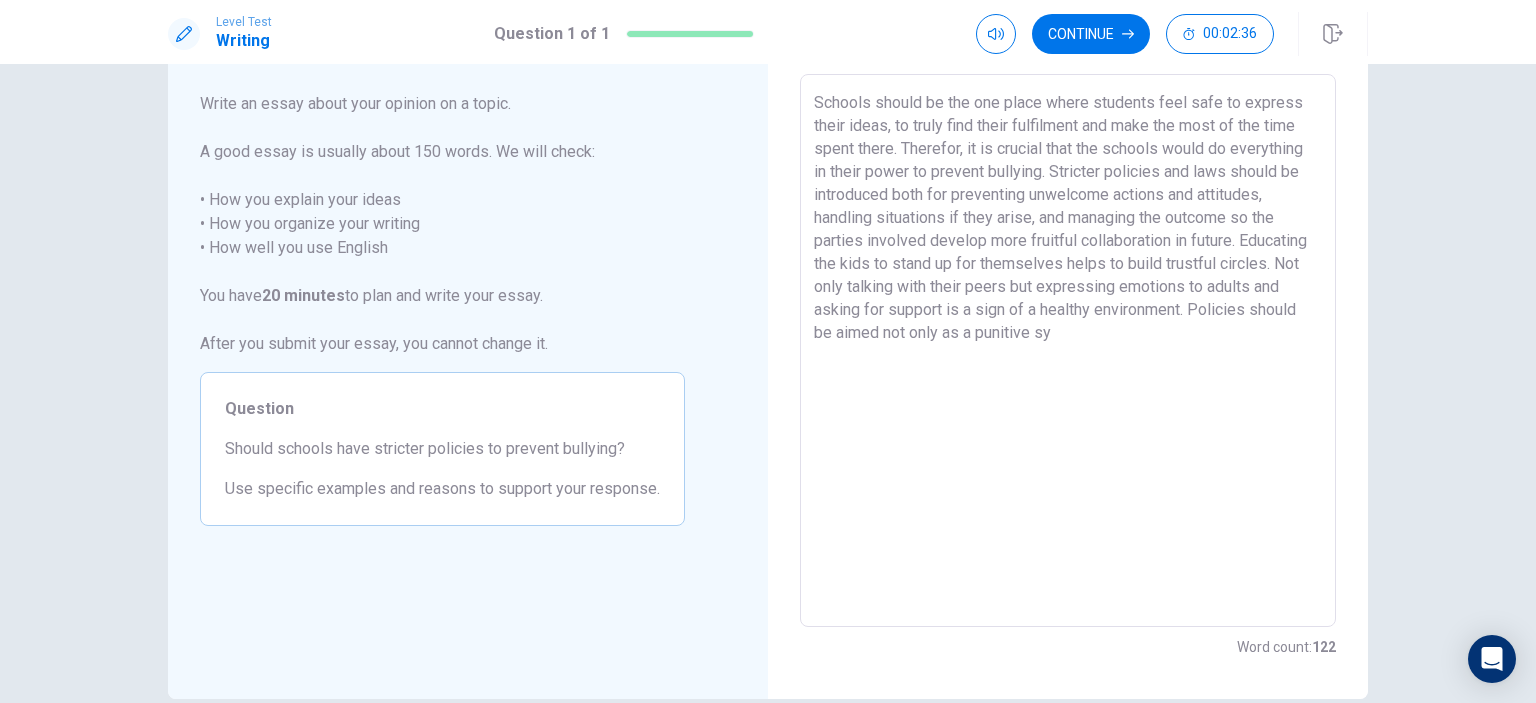 click on "Schools should be the one place where students feel safe to express their ideas, to truly find their fulfilment and make the most of the time spent there. Therefor, it is crucial that the schools would do everything in their power to prevent bullying. Stricter policies and laws should be introduced both for preventing unwelcome actions and attitudes, handling situations if they arise, and managing the outcome so the parties involved develop more fruitful collaboration in future. Educating the kids to stand up for themselves helps to build trustful circles. Not only talking with their peers but expressing emotions to adults and asking for support is a sign of a healthy environment. Policies should be aimed not only as a punitive sy" at bounding box center [1068, 351] 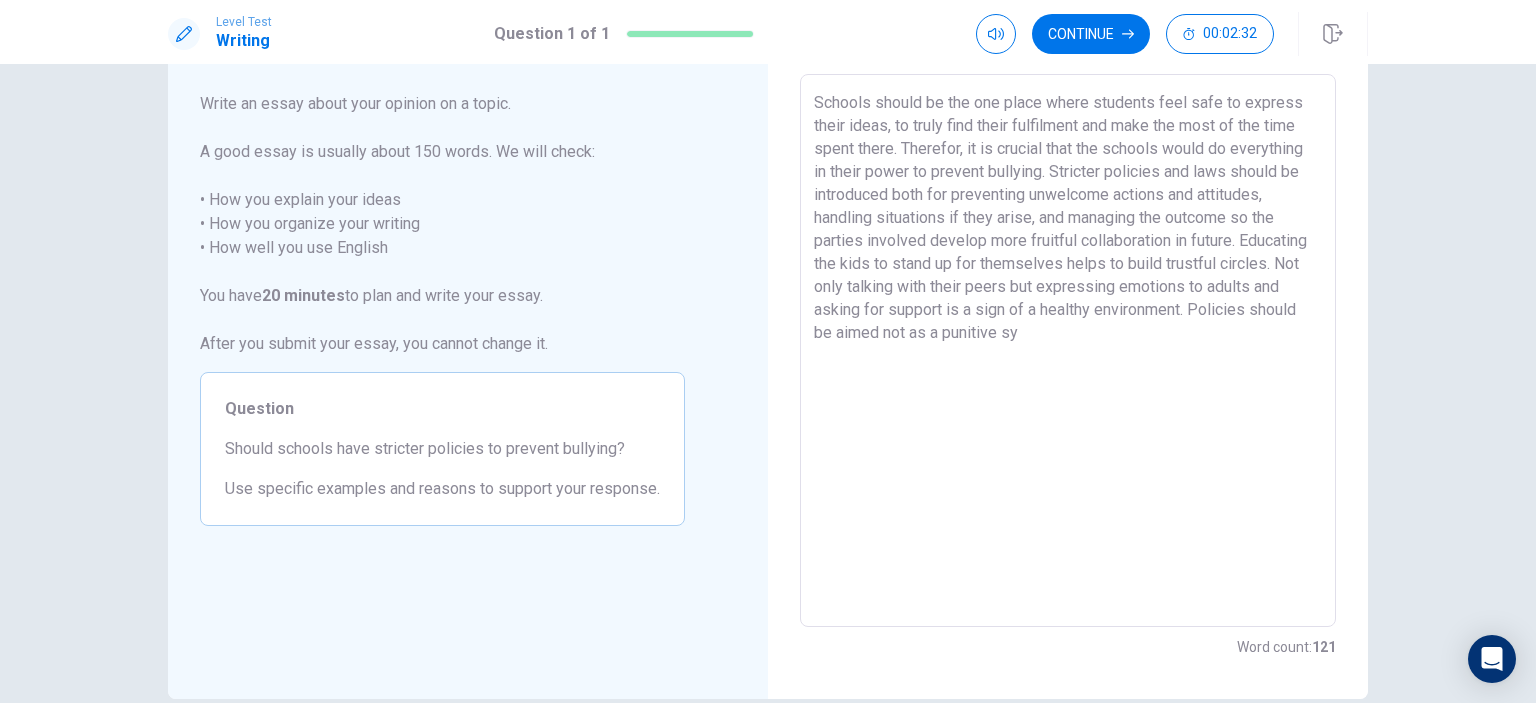 click on "Schools should be the one place where students feel safe to express their ideas, to truly find their fulfilment and make the most of the time spent there. Therefor, it is crucial that the schools would do everything in their power to prevent bullying. Stricter policies and laws should be introduced both for preventing unwelcome actions and attitudes, handling situations if they arise, and managing the outcome so the parties involved develop more fruitful collaboration in future. Educating the kids to stand up for themselves helps to build trustful circles. Not only talking with their peers but expressing emotions to adults and asking for support is a sign of a healthy environment. Policies should be aimed not as a punitive sy" at bounding box center [1068, 351] 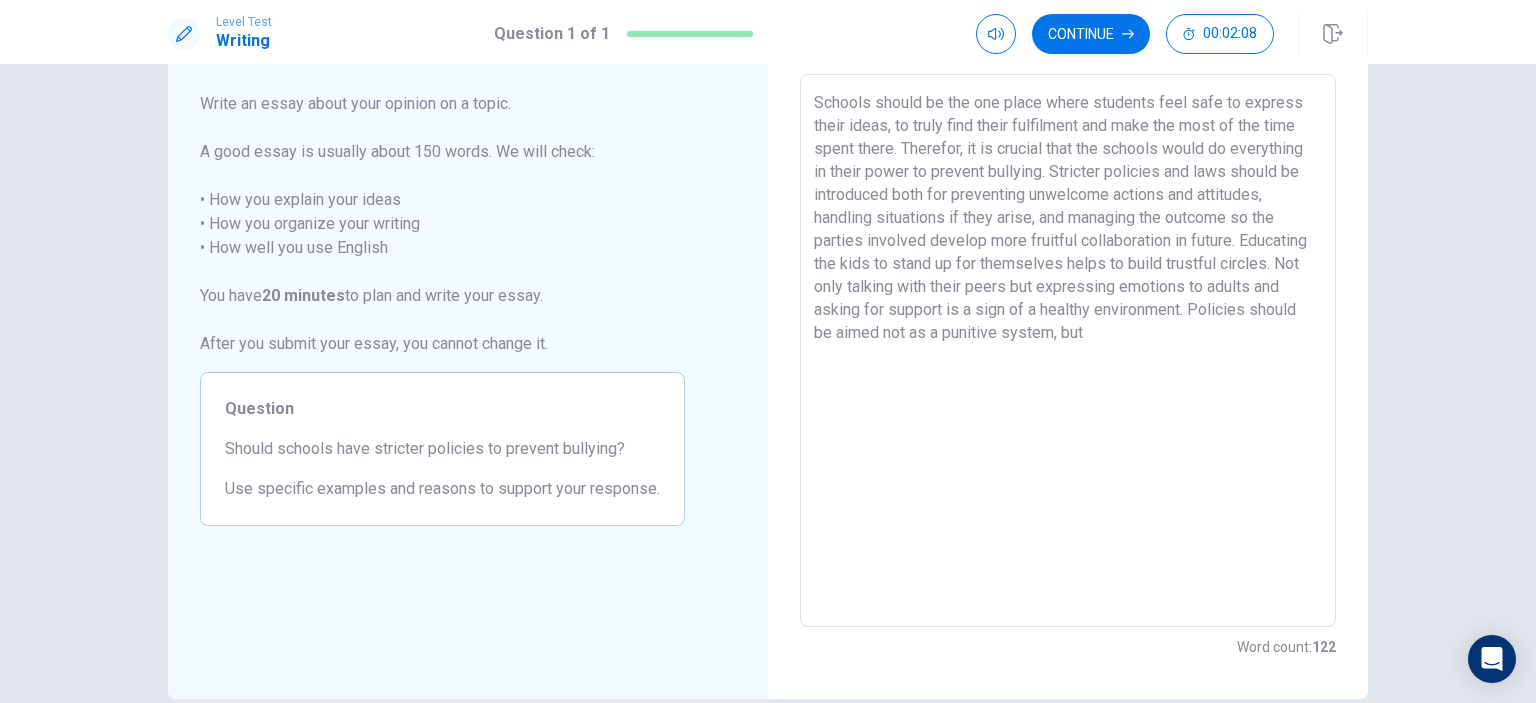 click on "Schools should be the one place where students feel safe to express their ideas, to truly find their fulfilment and make the most of the time spent there. Therefor, it is crucial that the schools would do everything in their power to prevent bullying. Stricter policies and laws should be introduced both for preventing unwelcome actions and attitudes, handling situations if they arise, and managing the outcome so the parties involved develop more fruitful collaboration in future. Educating the kids to stand up for themselves helps to build trustful circles. Not only talking with their peers but expressing emotions to adults and asking for support is a sign of a healthy environment. Policies should be aimed not as a punitive system, but" at bounding box center [1068, 351] 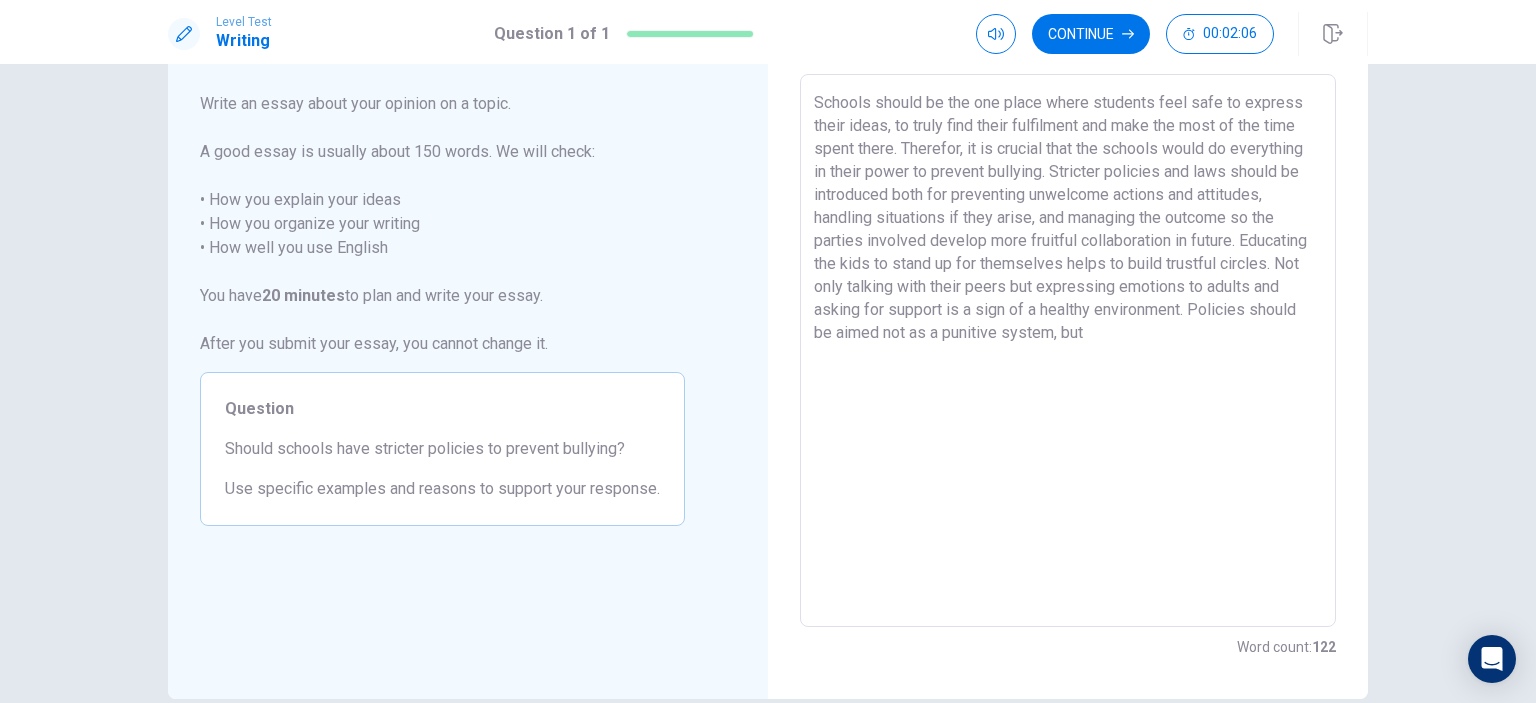 drag, startPoint x: 1054, startPoint y: 335, endPoint x: 1110, endPoint y: 340, distance: 56.22277 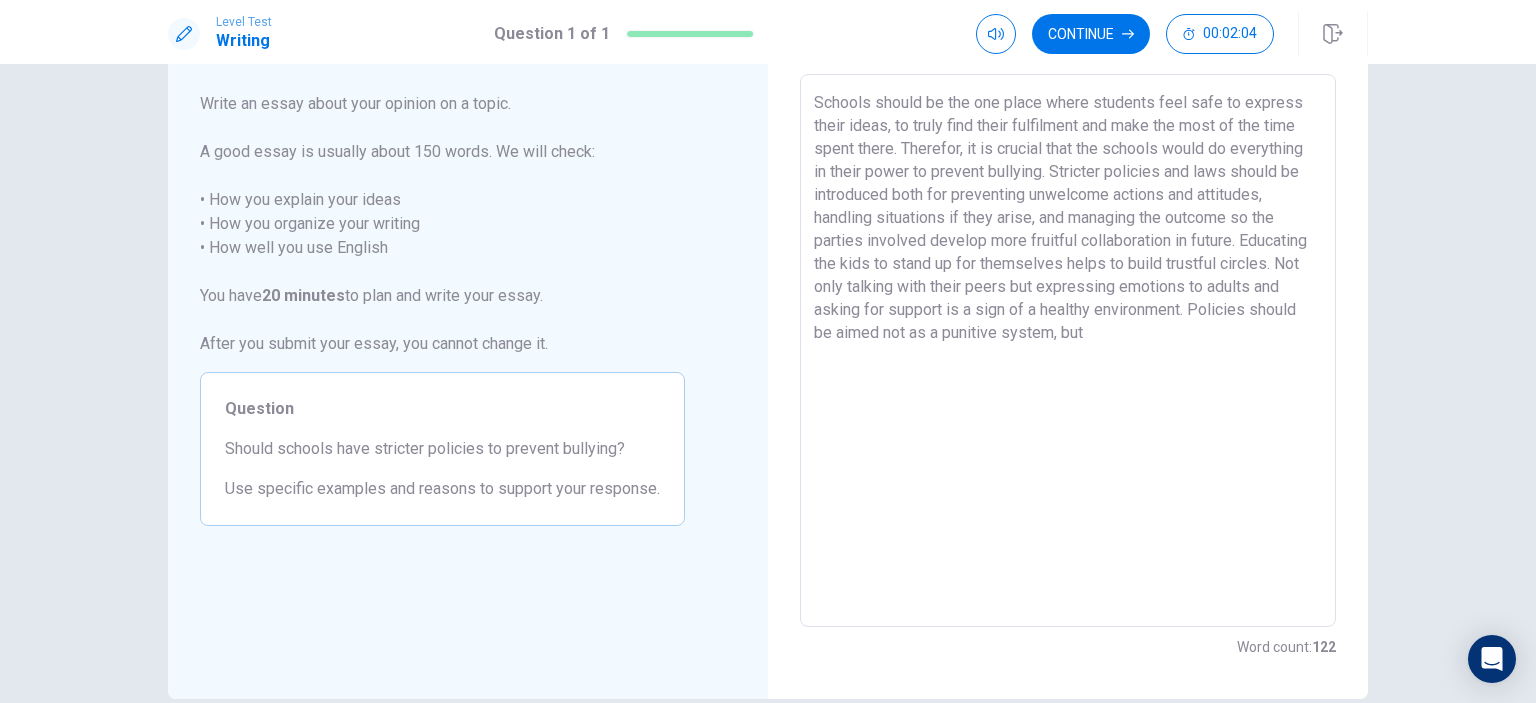 click on "Schools should be the one place where students feel safe to express their ideas, to truly find their fulfilment and make the most of the time spent there. Therefor, it is crucial that the schools would do everything in their power to prevent bullying. Stricter policies and laws should be introduced both for preventing unwelcome actions and attitudes, handling situations if they arise, and managing the outcome so the parties involved develop more fruitful collaboration in future. Educating the kids to stand up for themselves helps to build trustful circles. Not only talking with their peers but expressing emotions to adults and asking for support is a sign of a healthy environment. Policies should be aimed not as a punitive system, but" at bounding box center [1068, 351] 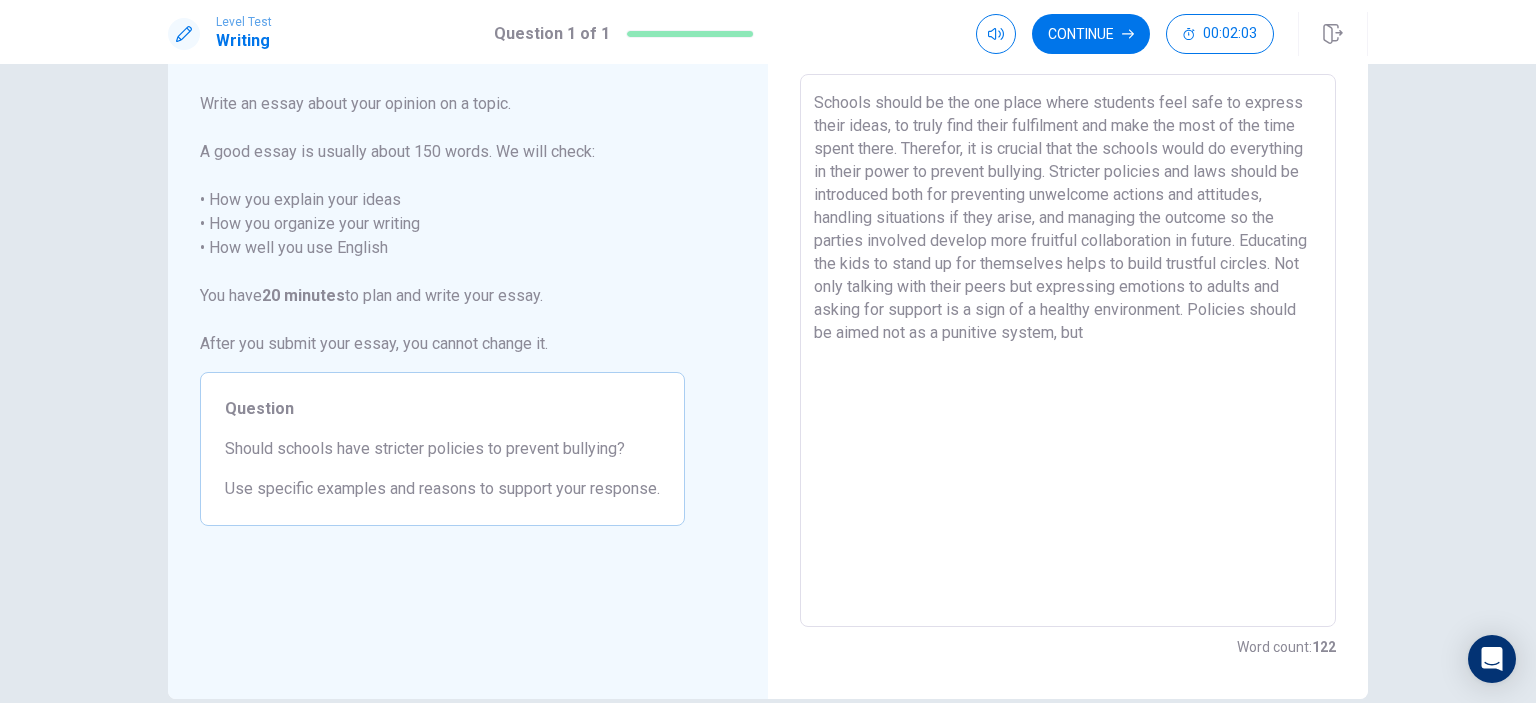 drag, startPoint x: 1104, startPoint y: 327, endPoint x: 1100, endPoint y: 341, distance: 14.56022 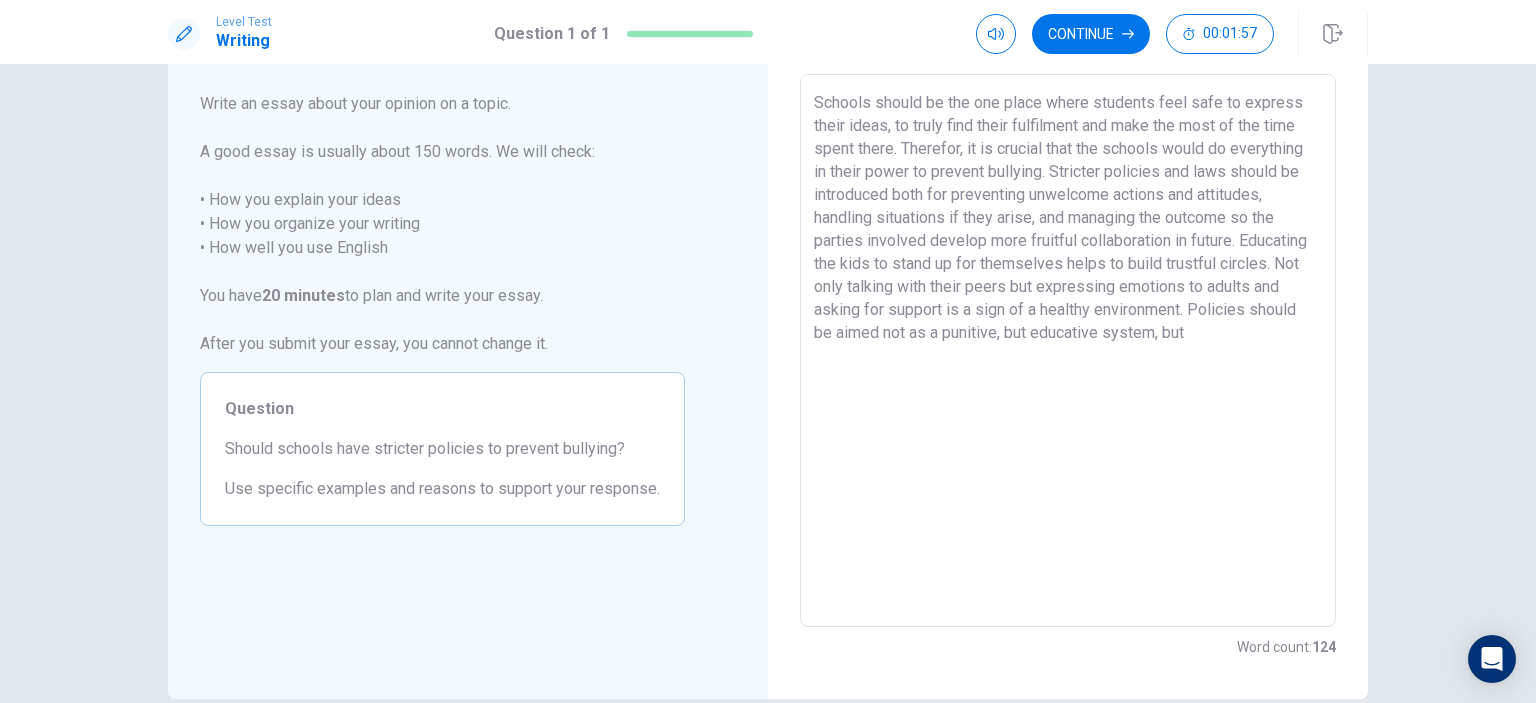drag, startPoint x: 1272, startPoint y: 327, endPoint x: 1296, endPoint y: 340, distance: 27.294687 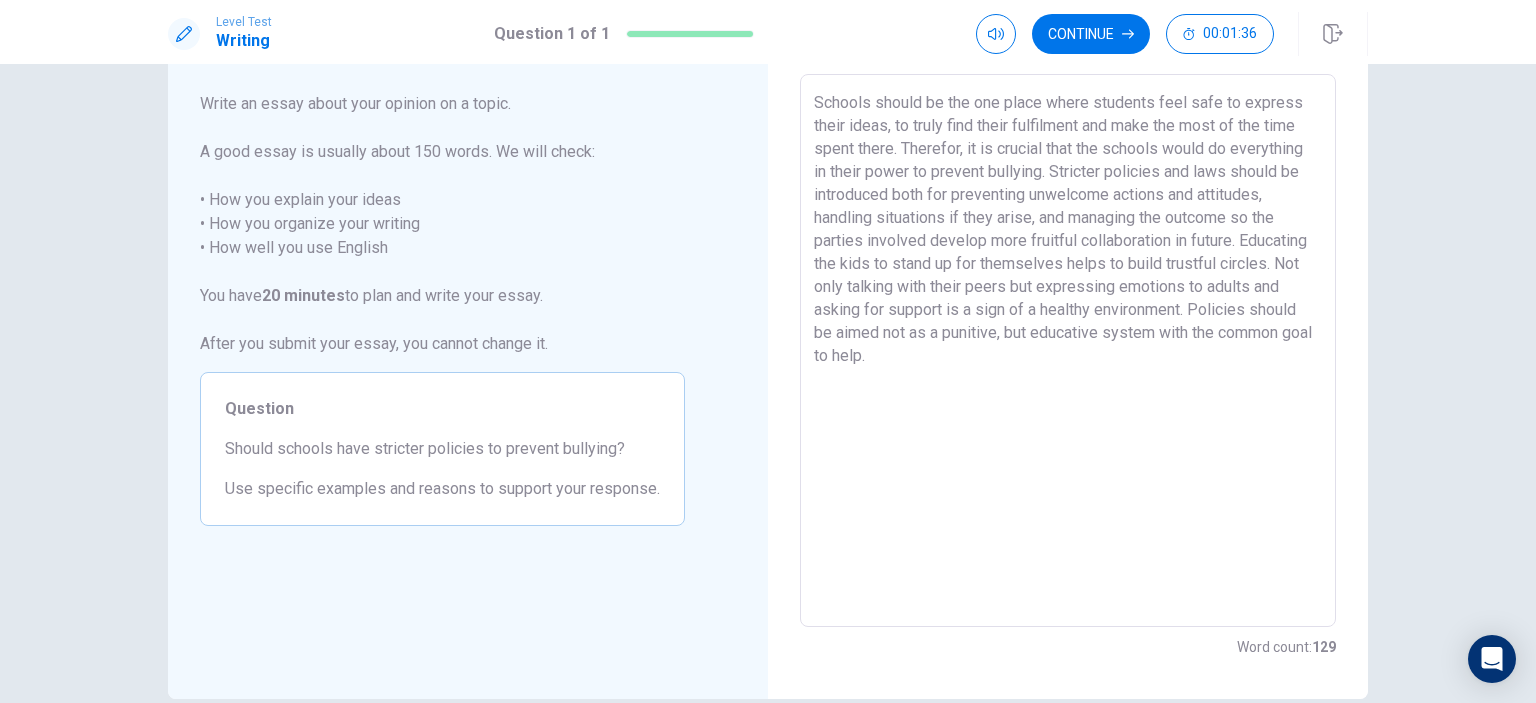 click on "Schools should be the one place where students feel safe to express their ideas, to truly find their fulfilment and make the most of the time spent there. Therefor, it is crucial that the schools would do everything in their power to prevent bullying. Stricter policies and laws should be introduced both for preventing unwelcome actions and attitudes, handling situations if they arise, and managing the outcome so the parties involved develop more fruitful collaboration in future. Educating the kids to stand up for themselves helps to build trustful circles. Not only talking with their peers but expressing emotions to adults and asking for support is a sign of a healthy environment. Policies should be aimed not as a punitive, but educative system with the common goal to help." at bounding box center [1068, 351] 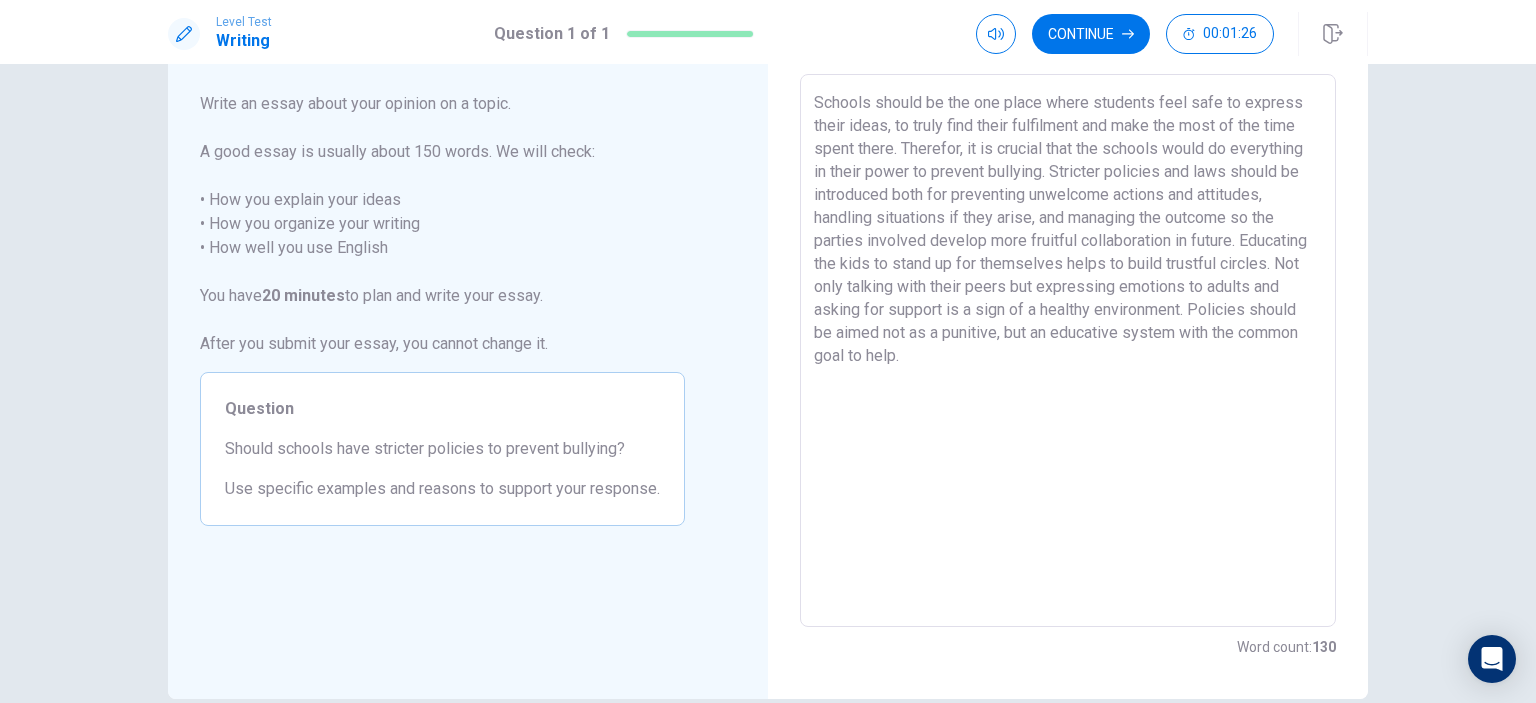 drag, startPoint x: 1029, startPoint y: 353, endPoint x: 992, endPoint y: 347, distance: 37.48333 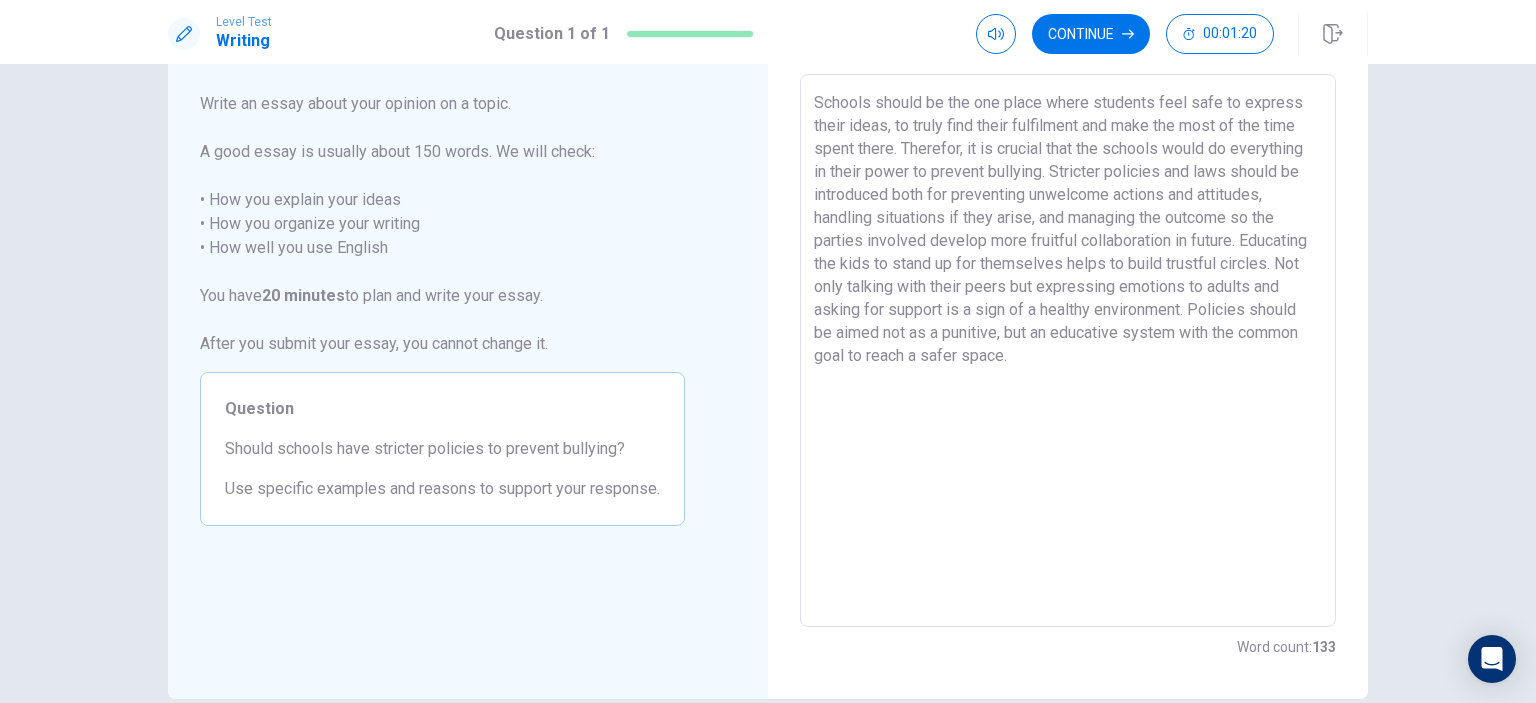 scroll, scrollTop: 0, scrollLeft: 0, axis: both 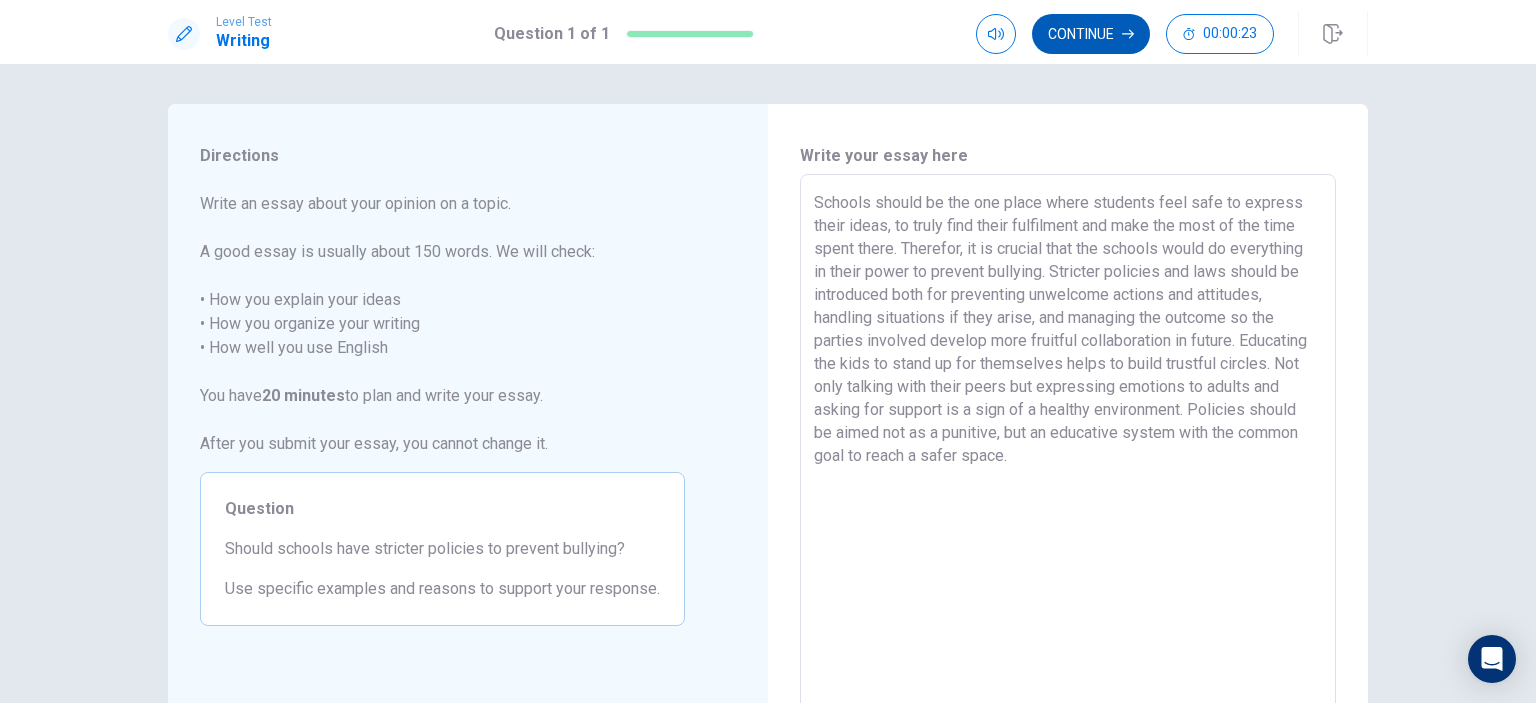 click on "Continue" at bounding box center (1091, 34) 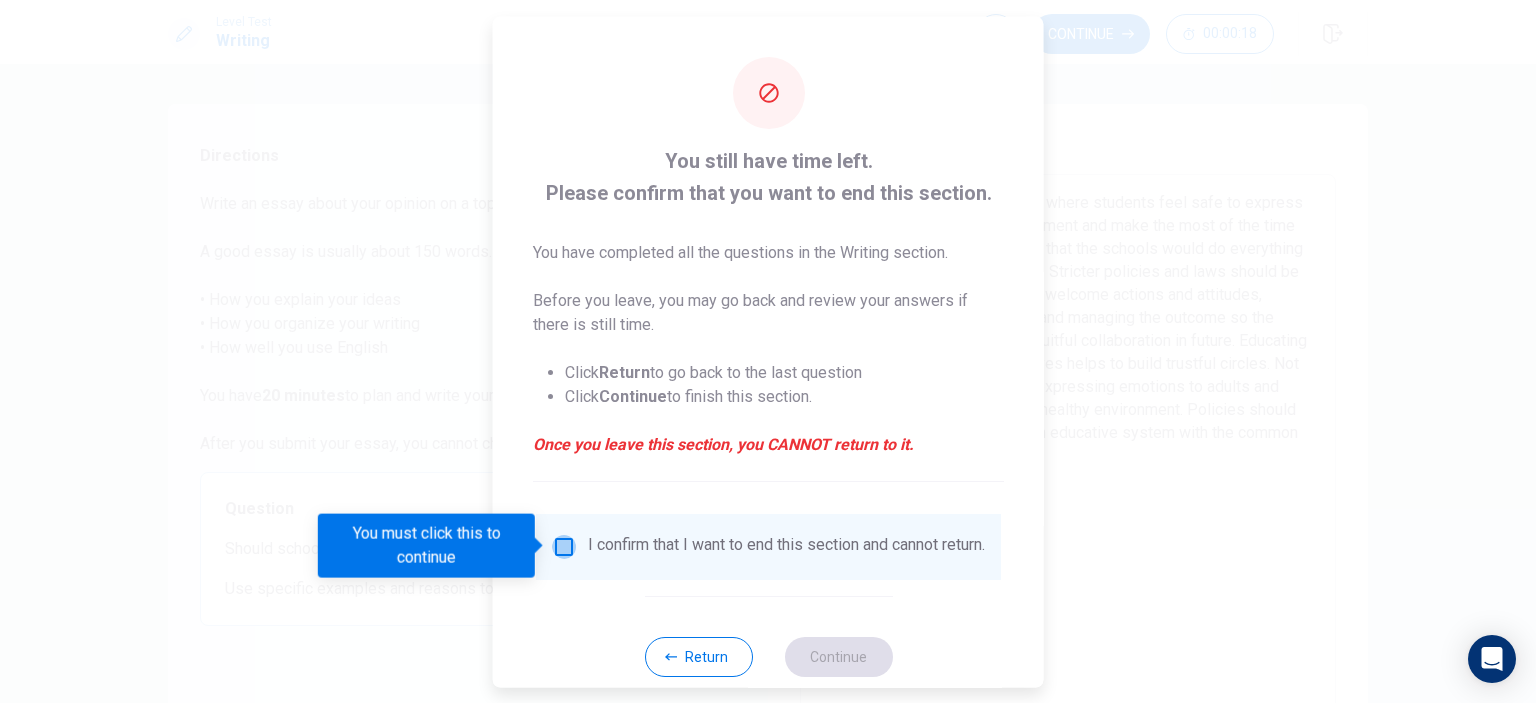 click at bounding box center (564, 546) 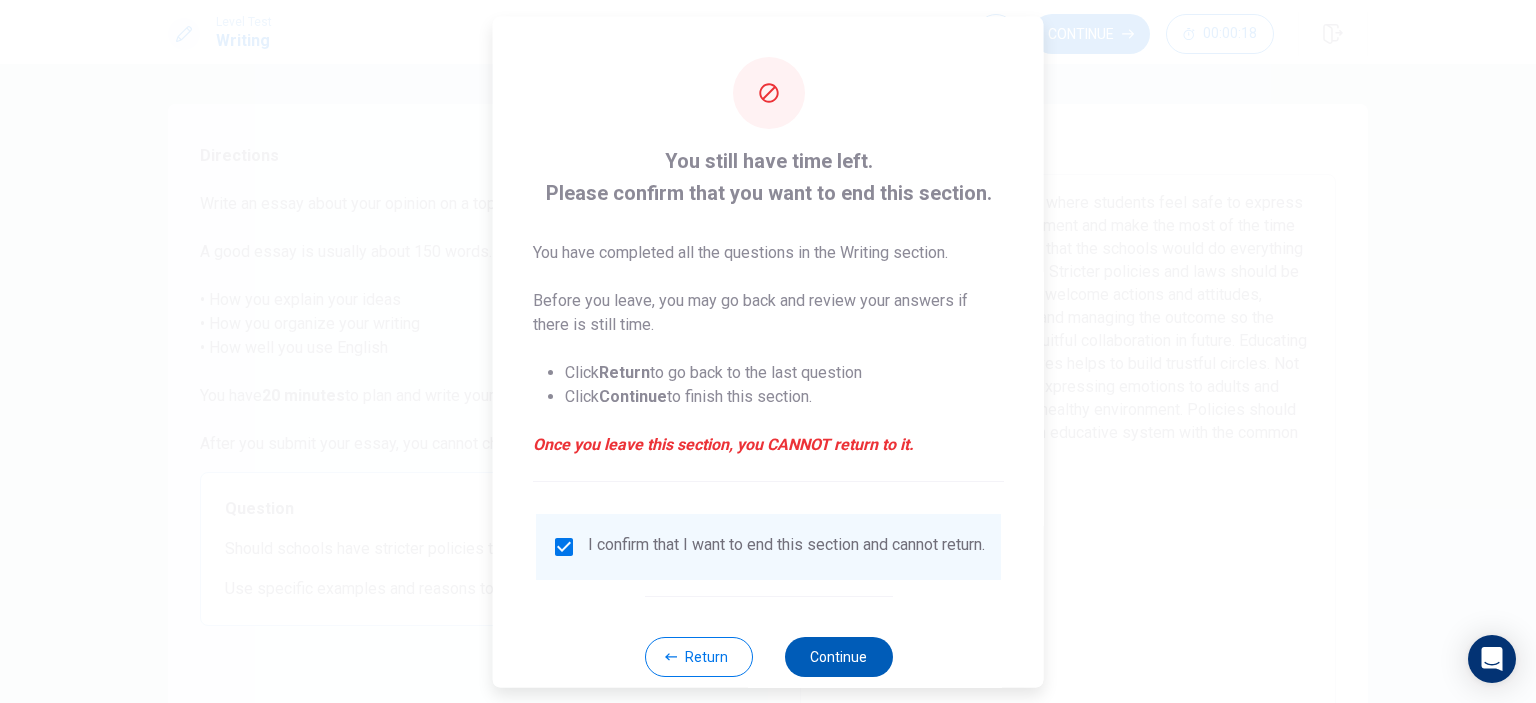 click on "Continue" at bounding box center [838, 656] 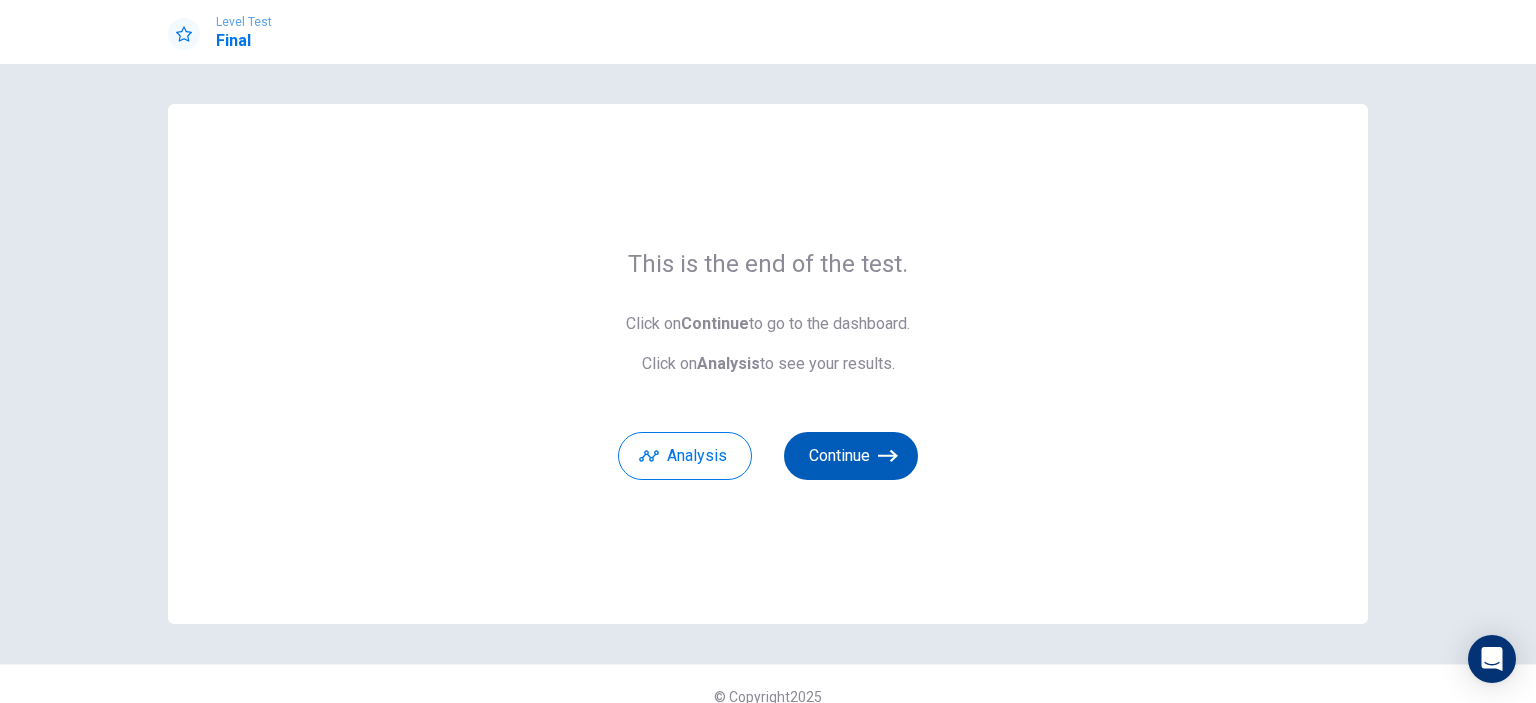 click on "Continue" at bounding box center (851, 456) 